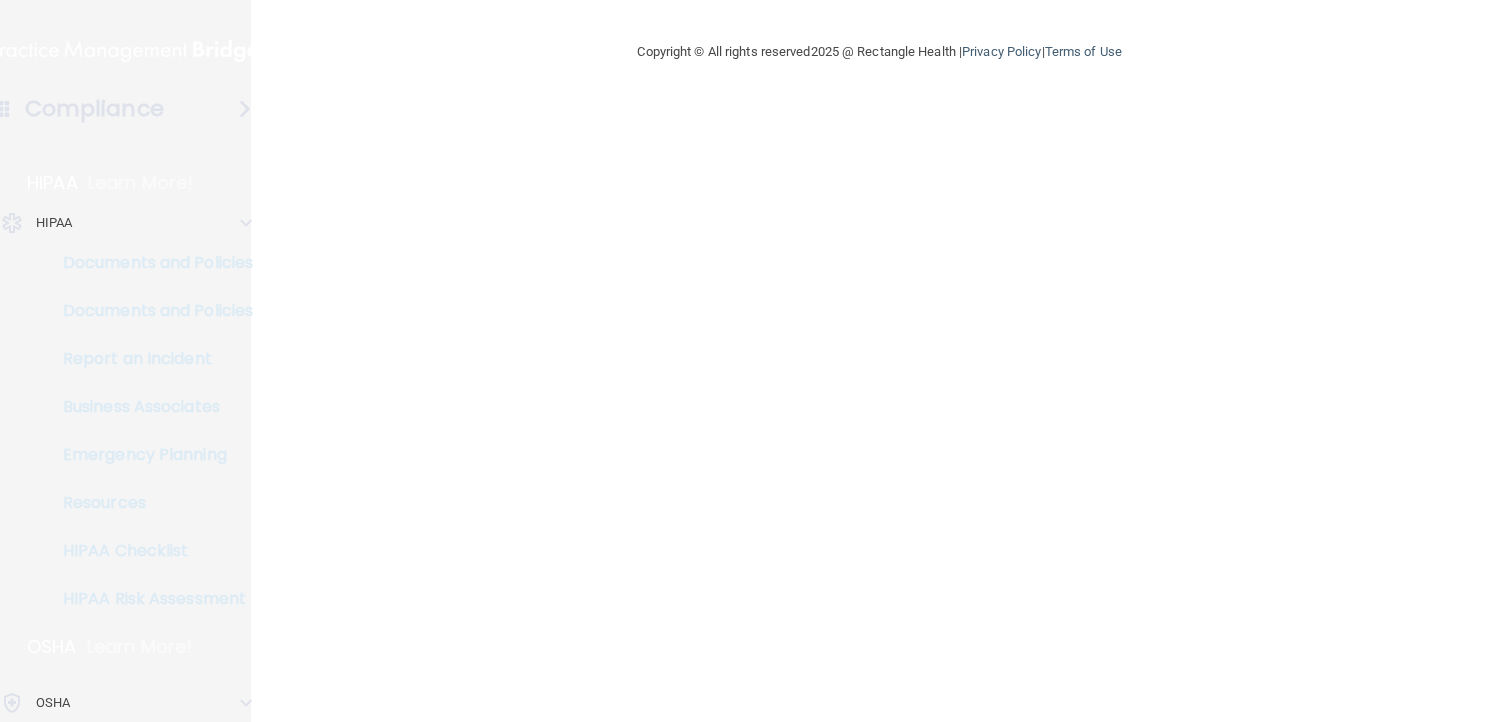 scroll, scrollTop: 0, scrollLeft: 0, axis: both 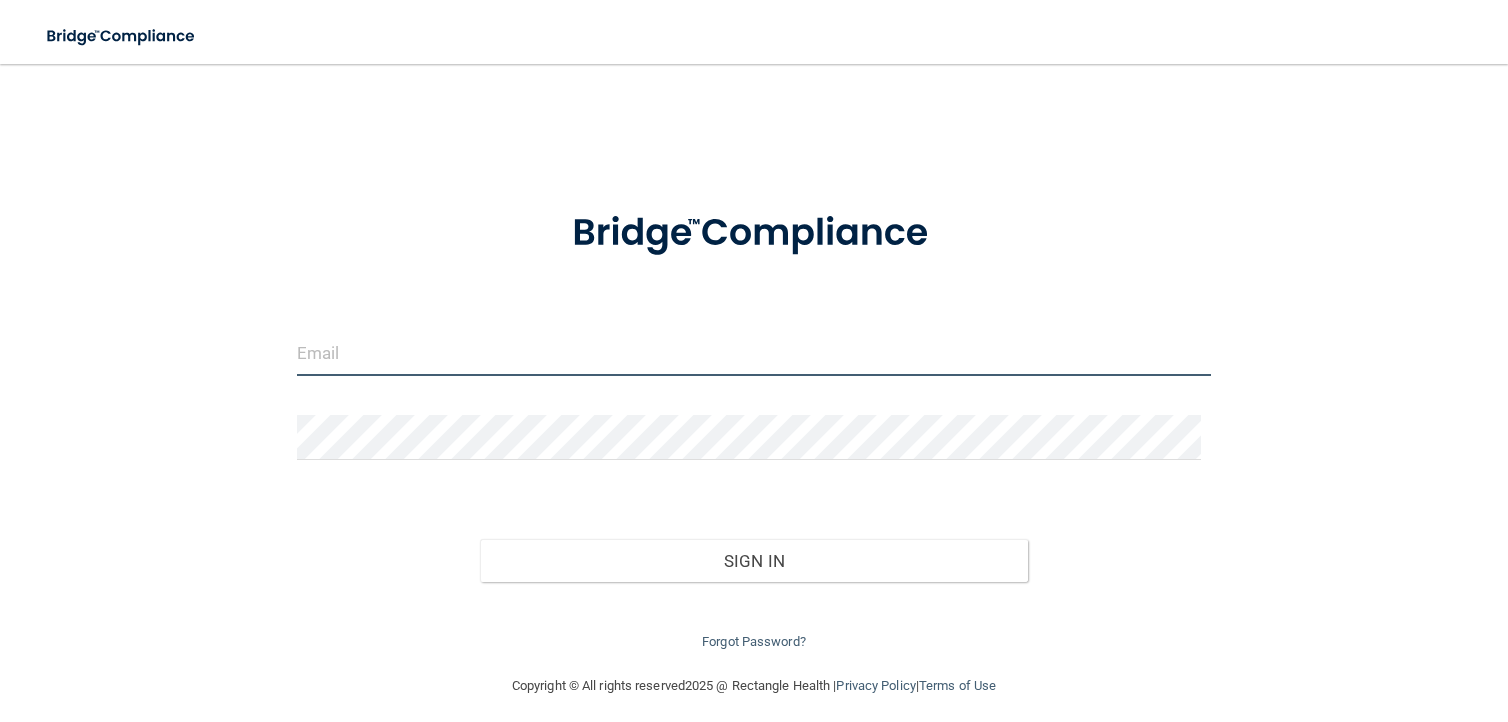 click at bounding box center [754, 353] 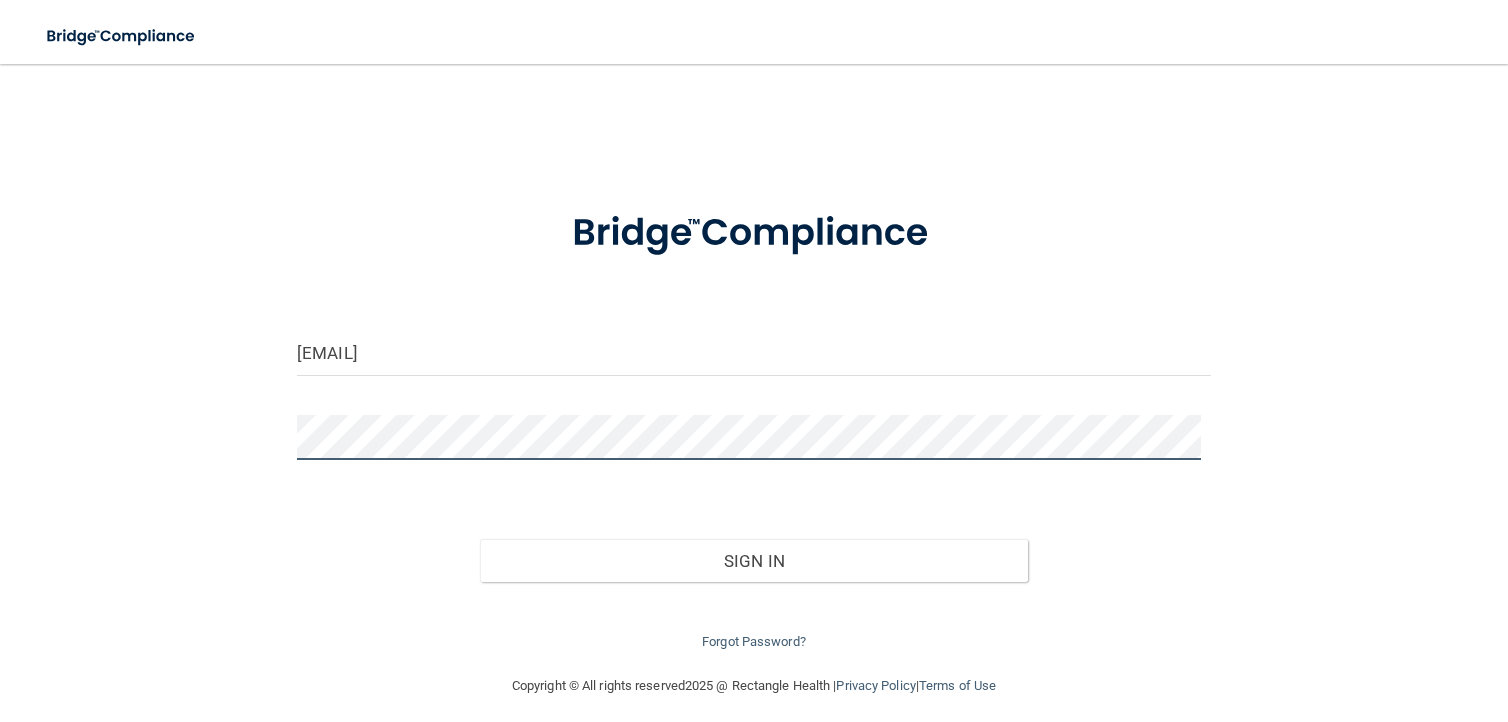 click on "Sign In" at bounding box center (754, 561) 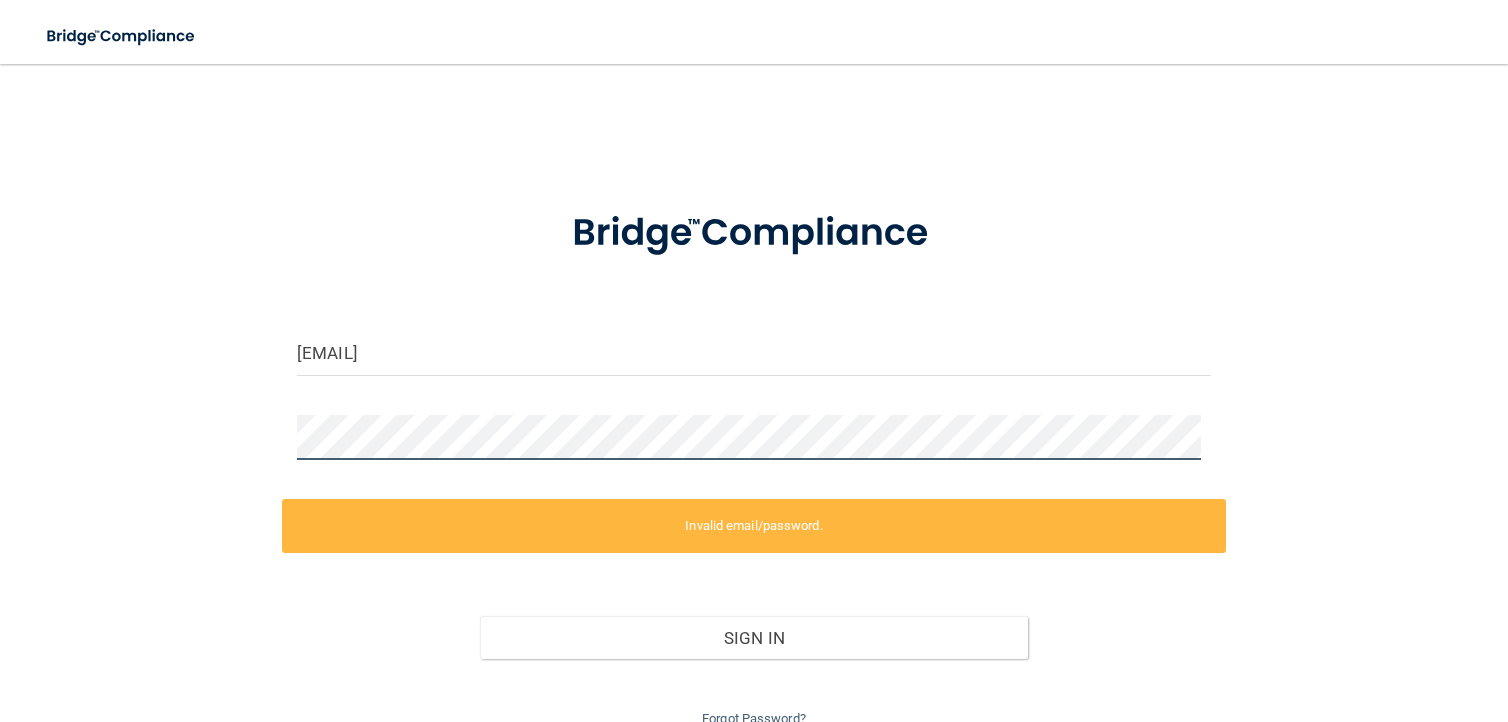 click on "[EMAIL]                                    Invalid email/password.     You don't have permission to access that page.       Sign In            Forgot Password?" at bounding box center (754, 407) 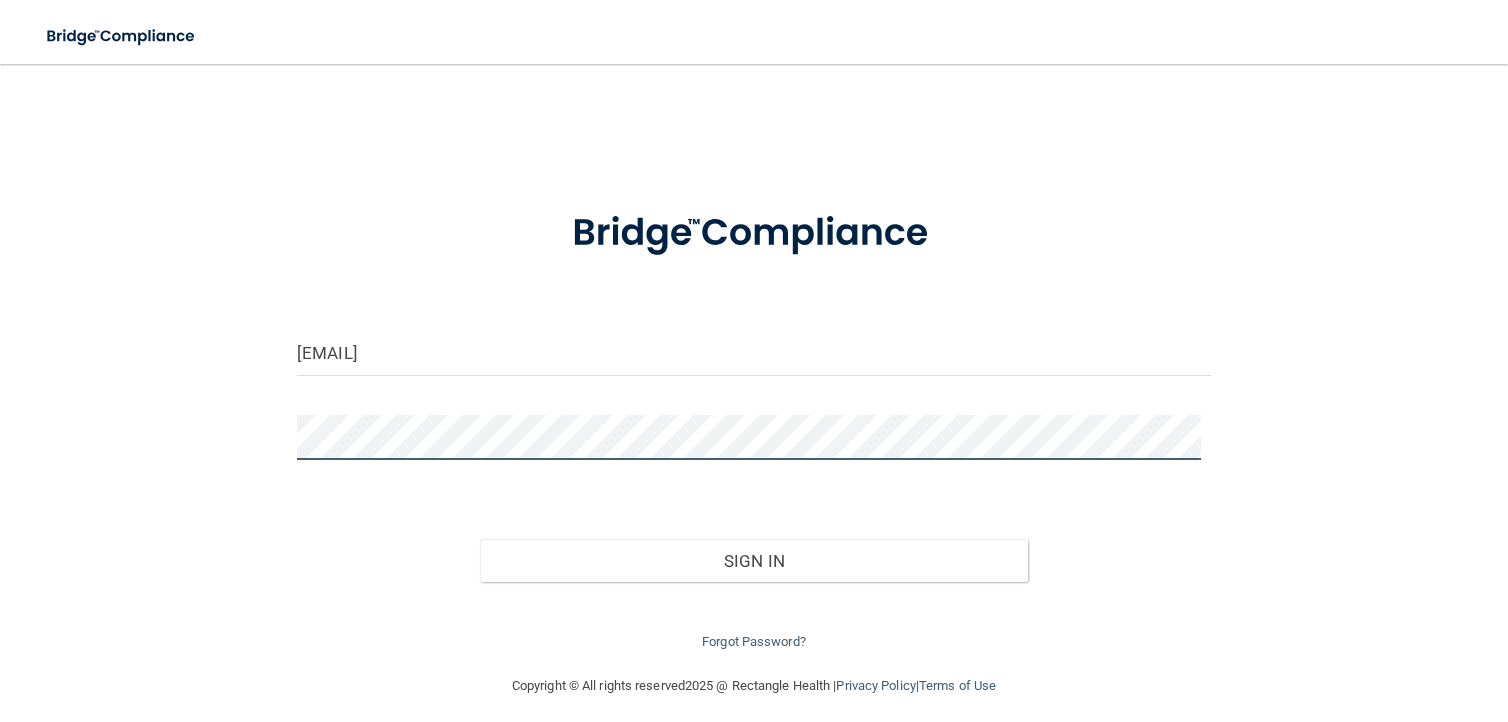 click on "Sign In" at bounding box center [754, 561] 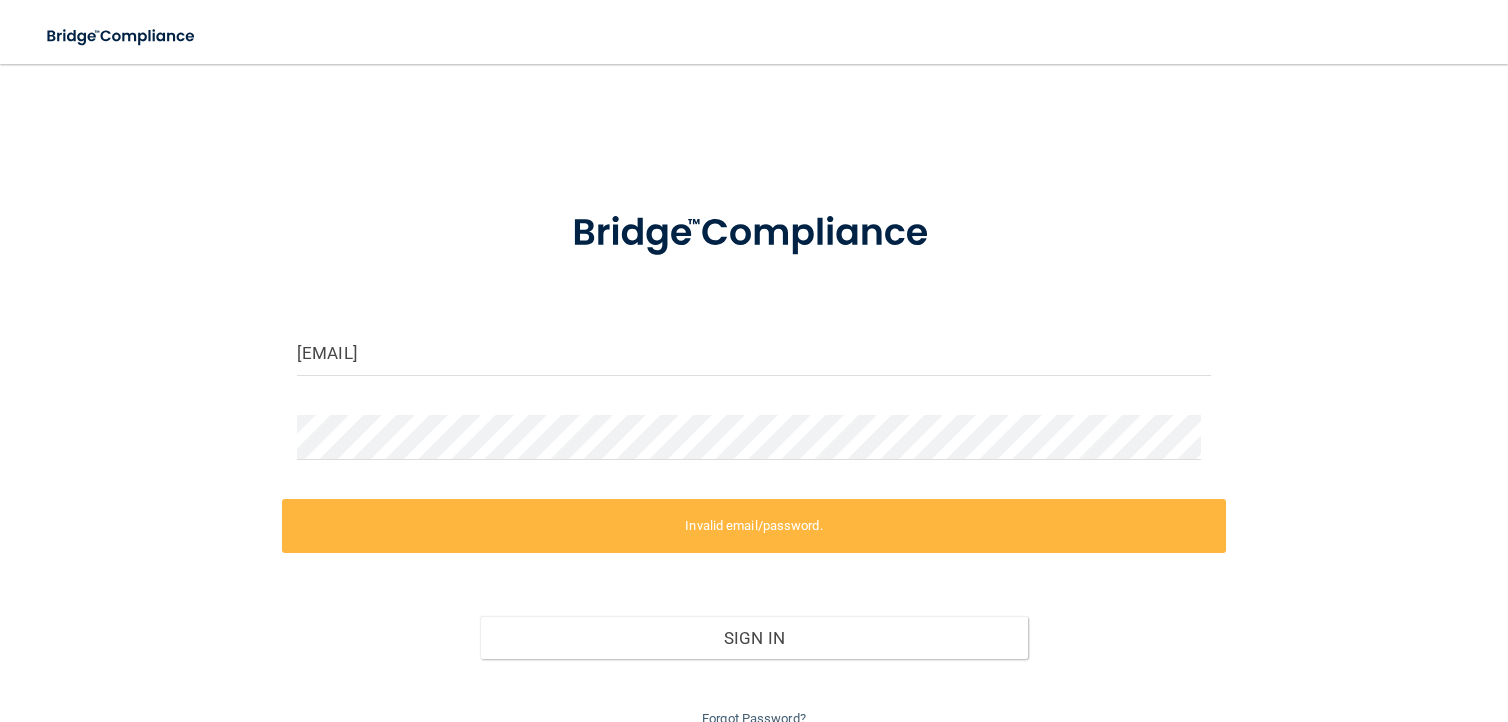 click on "Invalid email/password." at bounding box center [754, 526] 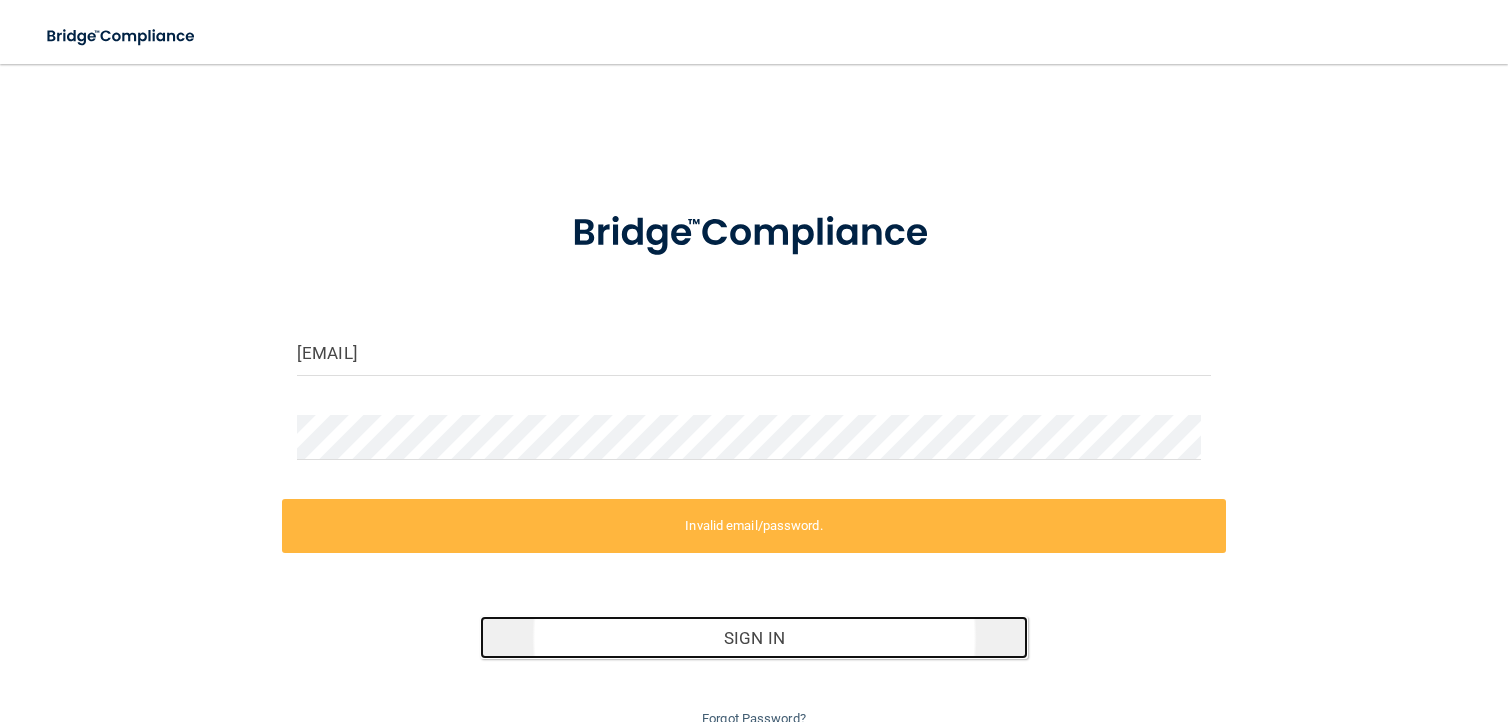 click on "Sign In" at bounding box center (754, 638) 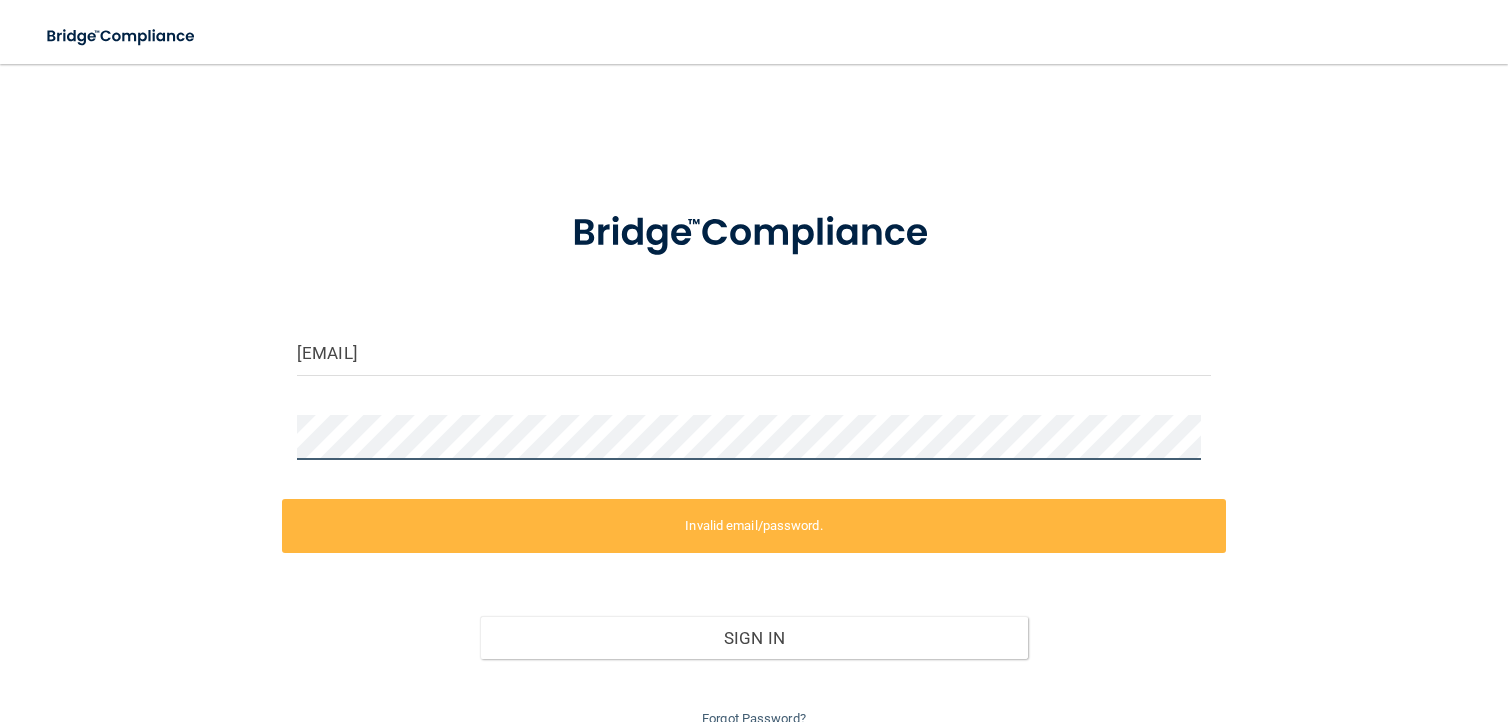 click on "abjoyfull@gmail.com                                    Invalid email/password.     You don't have permission to access that page.       Sign In            Forgot Password?" at bounding box center (754, 407) 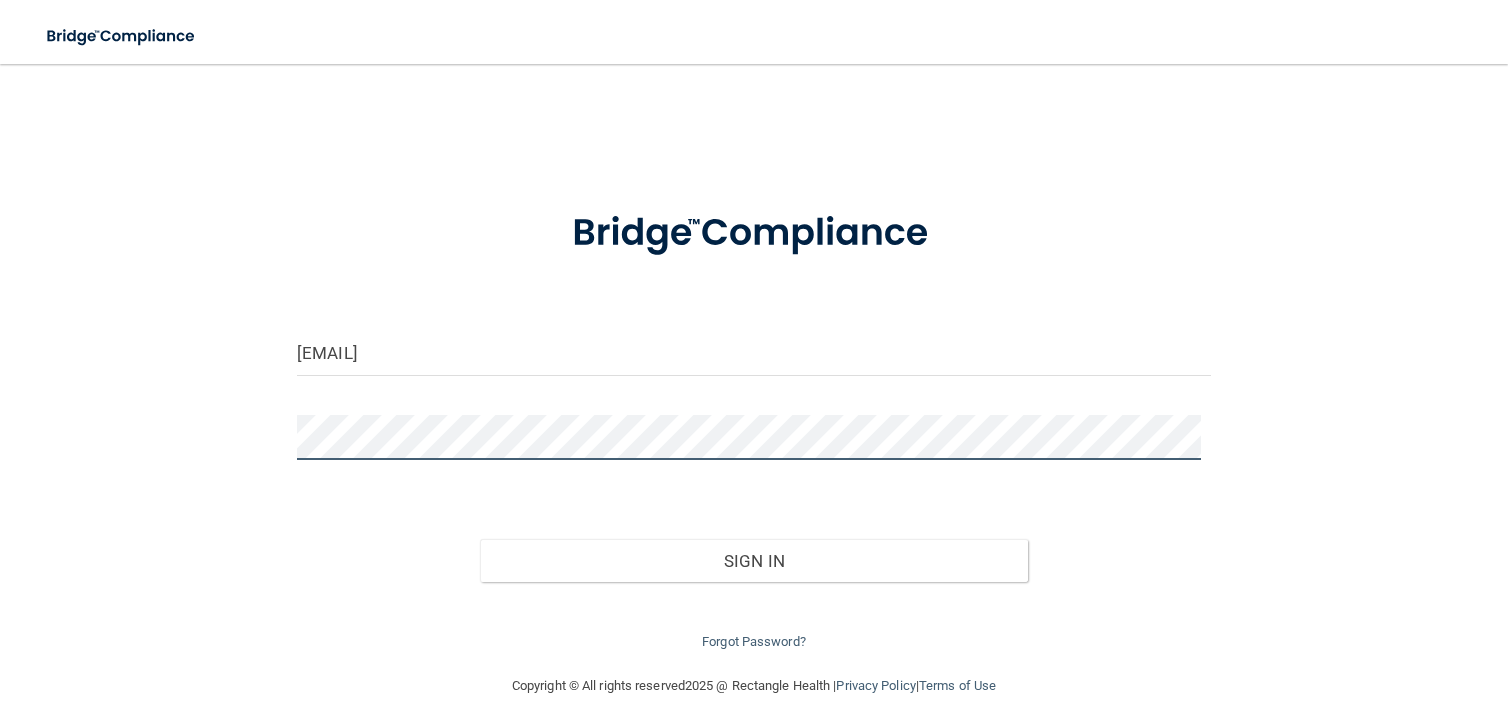 click on "Sign In" at bounding box center (754, 561) 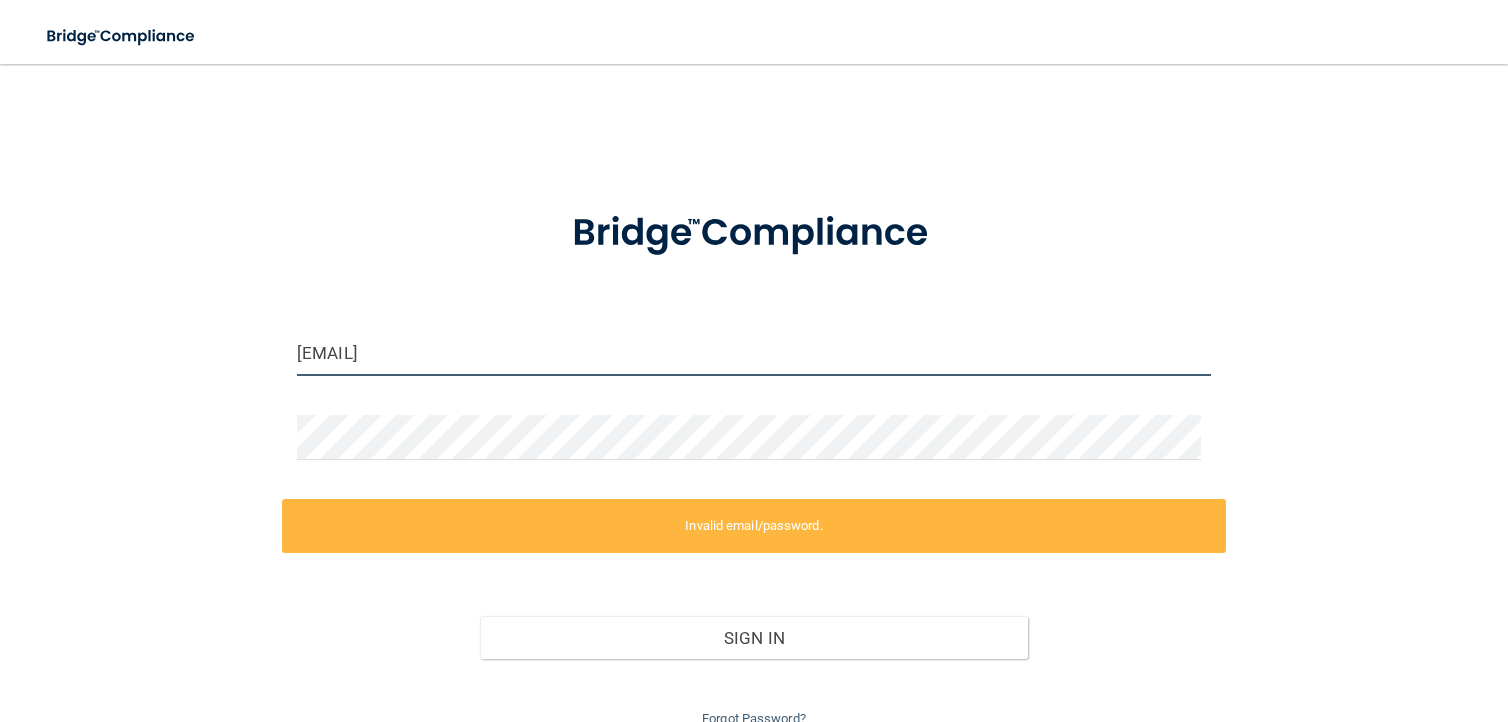 drag, startPoint x: 525, startPoint y: 350, endPoint x: 300, endPoint y: 374, distance: 226.27638 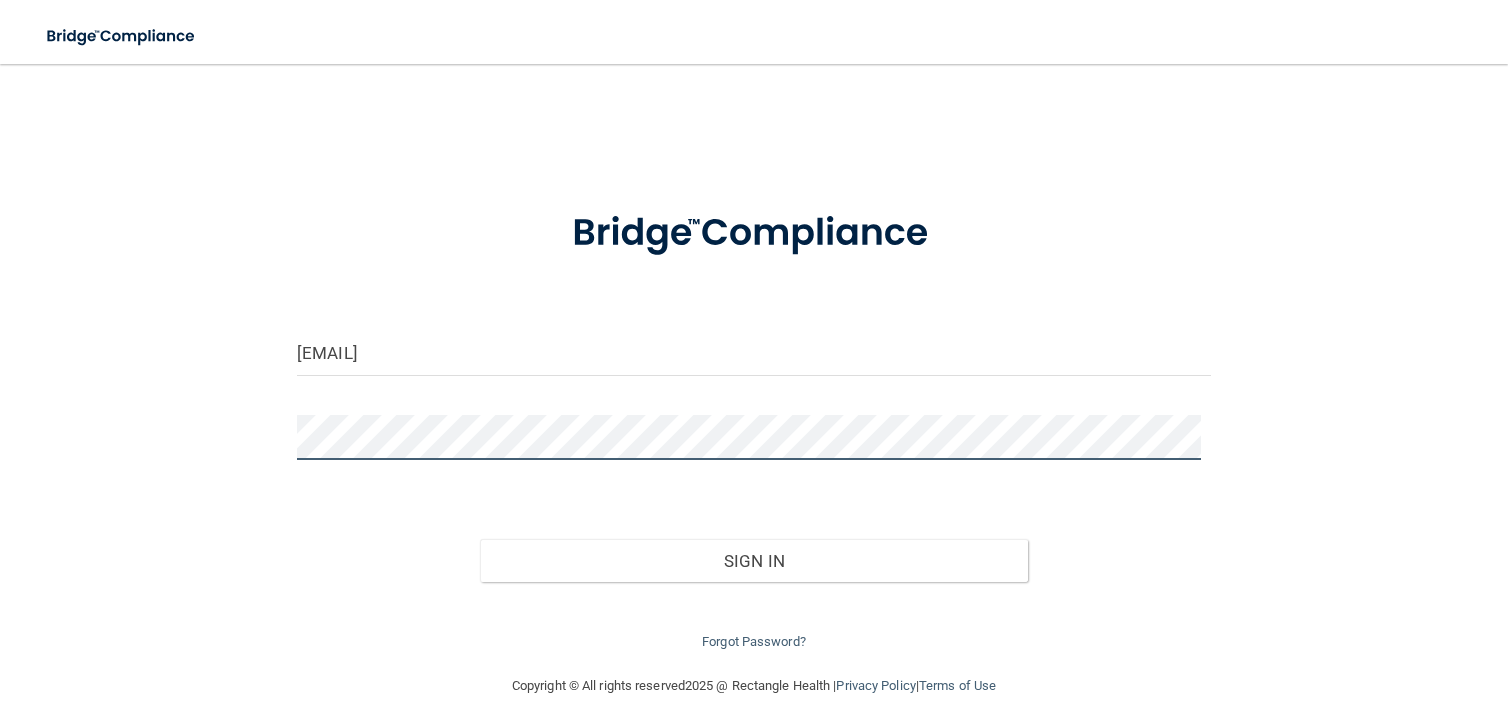 click on "[EMAIL] Invalid email/password. You don't have permission to access that page. Sign In Forgot Password?" at bounding box center (754, 369) 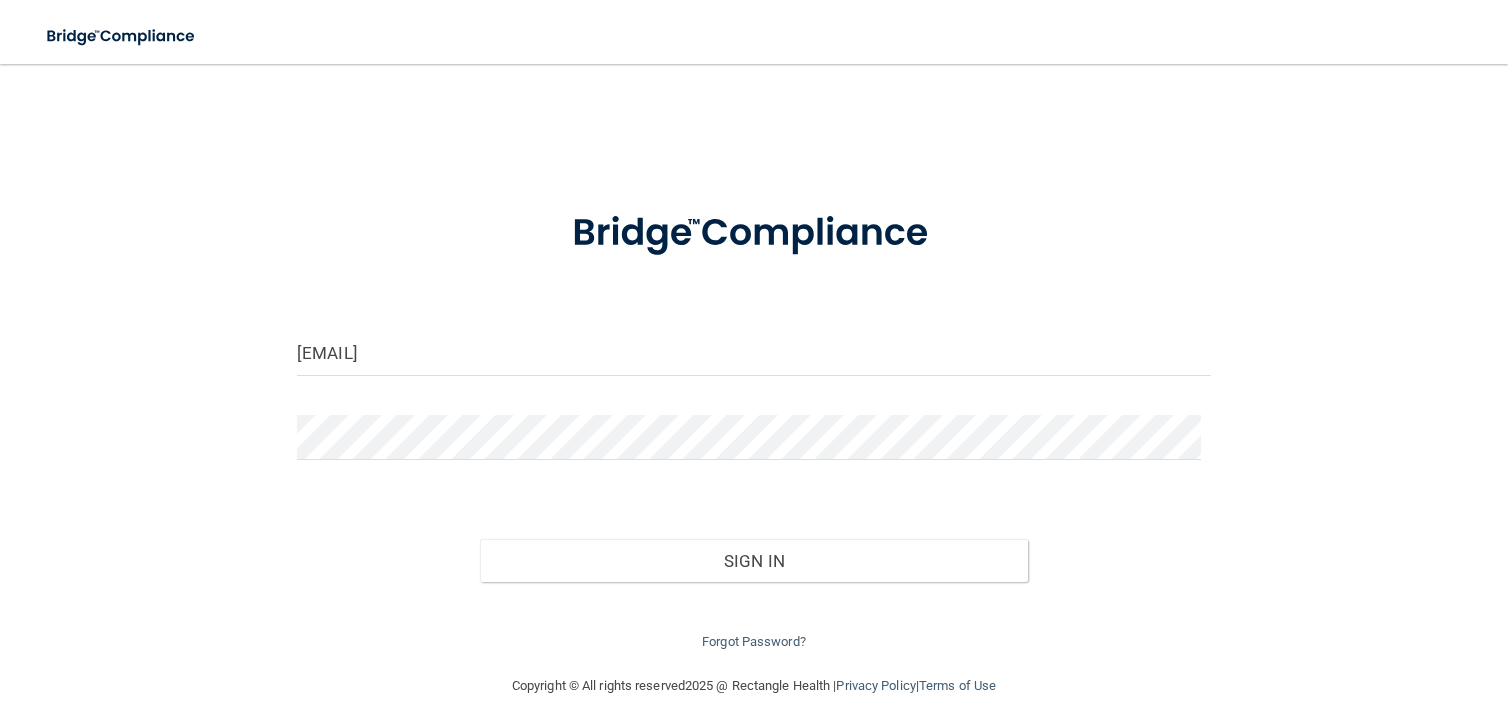 click on "Sign In" at bounding box center [754, 541] 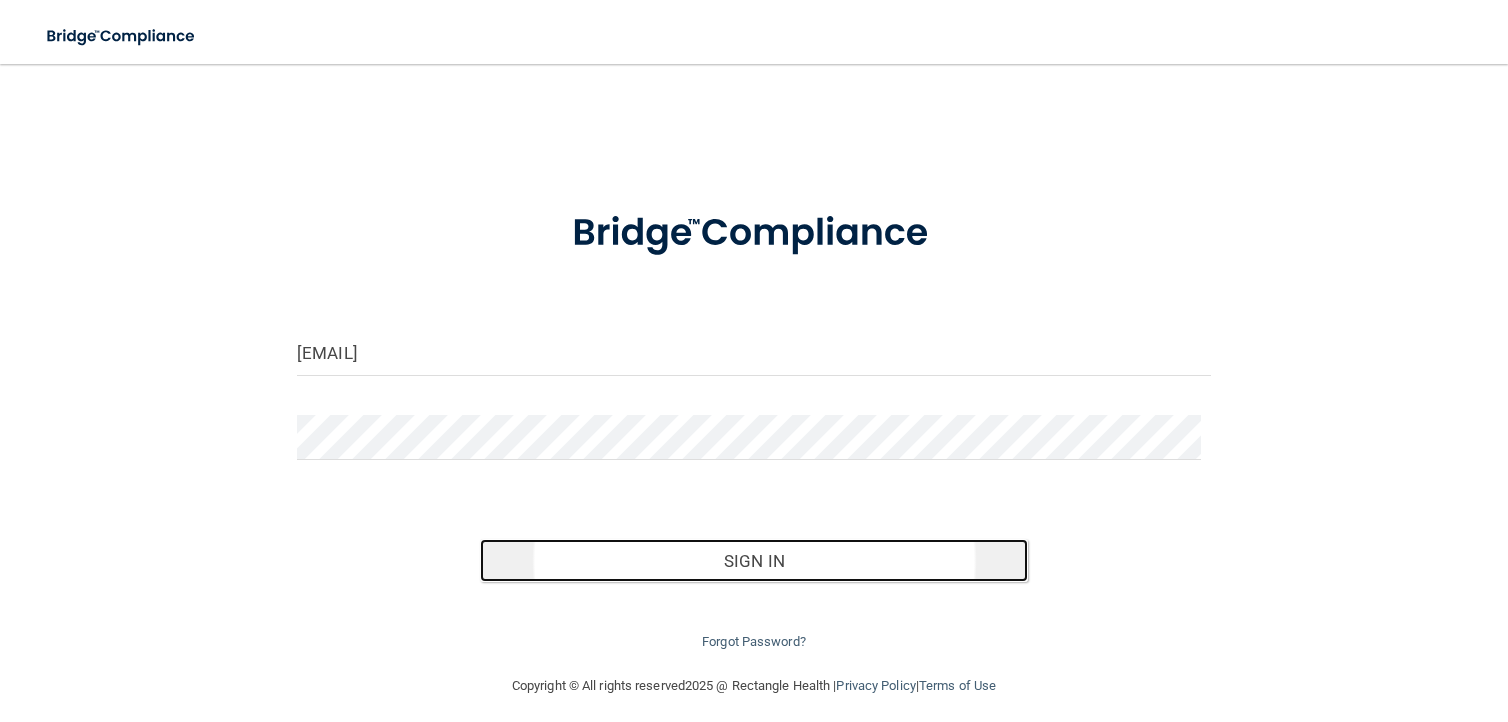 click on "Sign In" at bounding box center [754, 561] 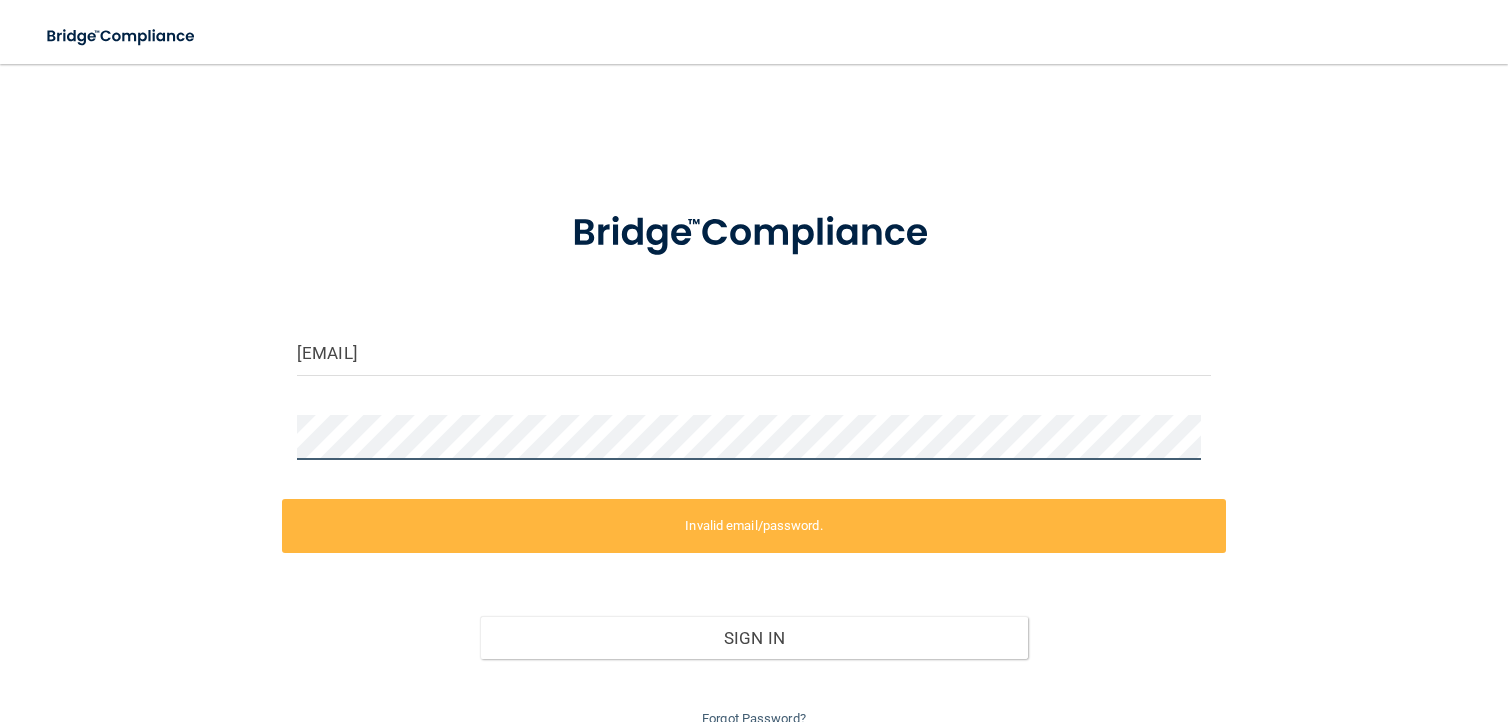 click on "Toggle navigation                                                                                                                                  Manage My Enterprise                  Manage My Location                                                                 abjoyfull@gmail.com                                    Invalid email/password.     You don't have permission to access that page.       Sign In            Forgot Password?                          Copyright © All rights reserved  2025 @ Rectangle Health |  Privacy Policy  |  Terms of Use                                                Keyboard Shortcuts: ? Show / hide this help menu ×" at bounding box center (754, 361) 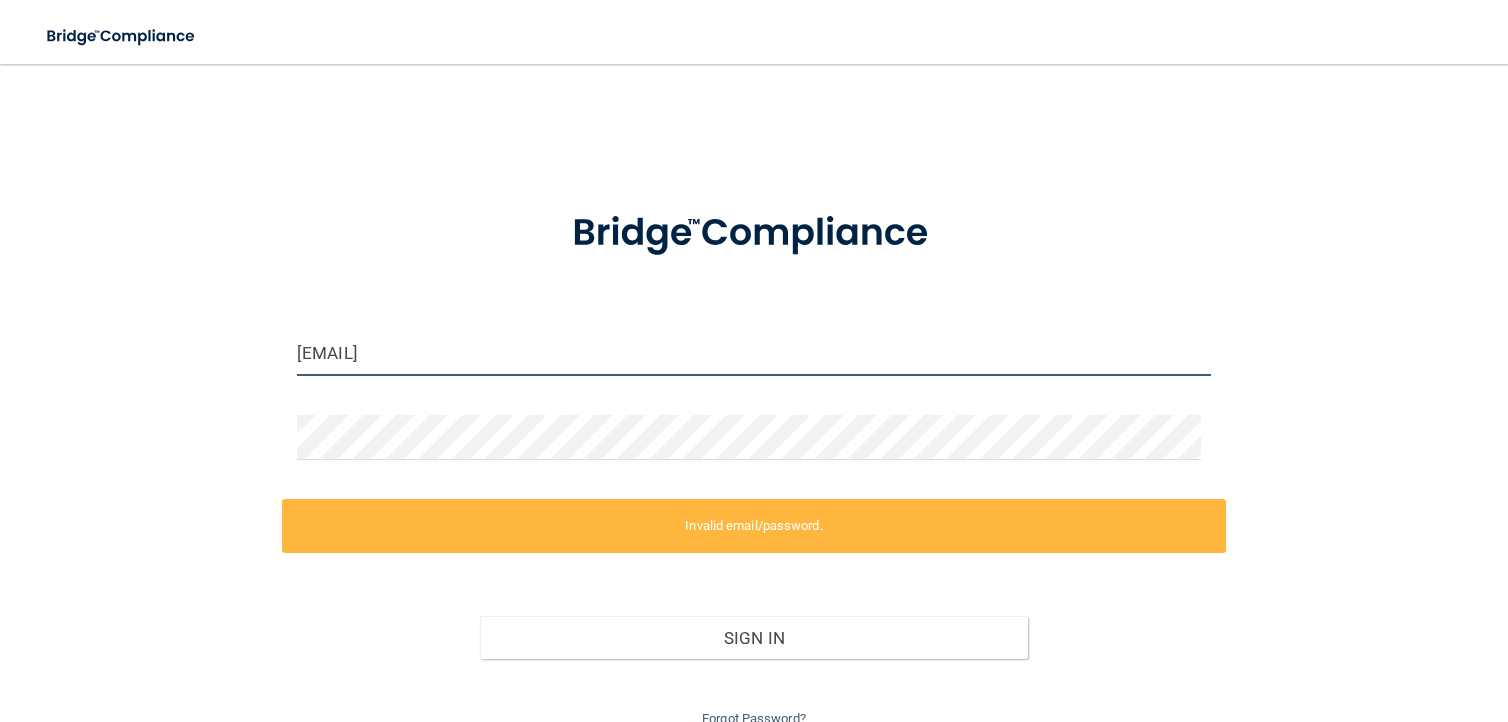drag, startPoint x: 409, startPoint y: 331, endPoint x: 147, endPoint y: 324, distance: 262.0935 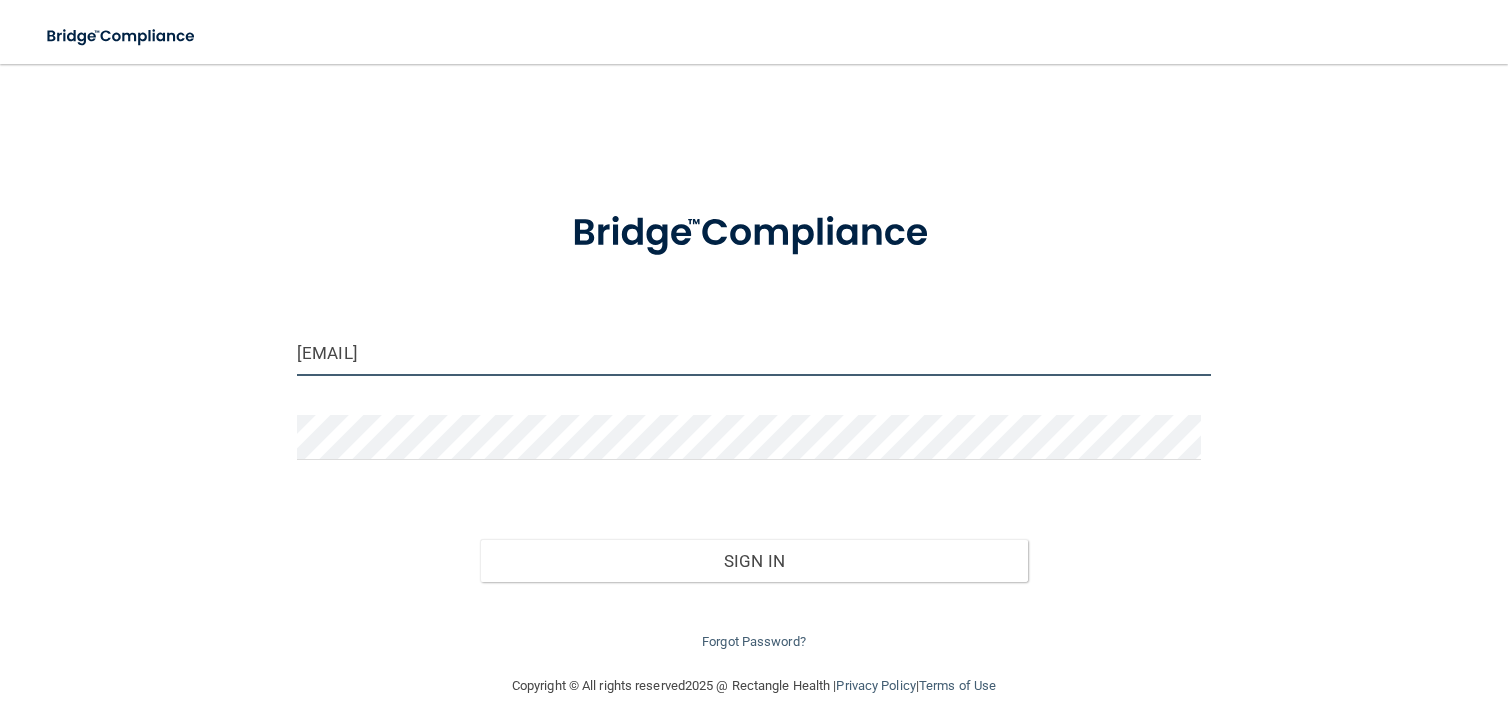 click on "[EMAIL]" at bounding box center [754, 353] 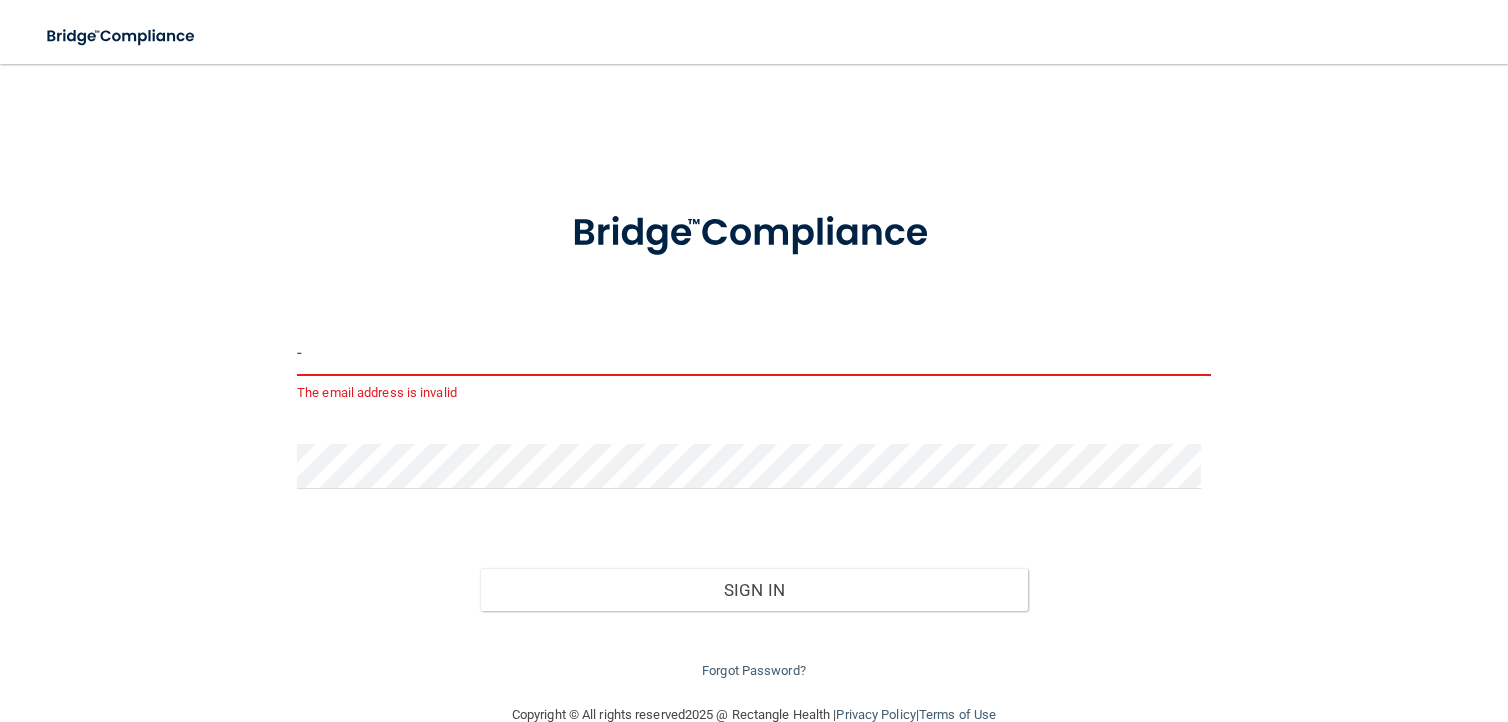 click on "-" at bounding box center (754, 353) 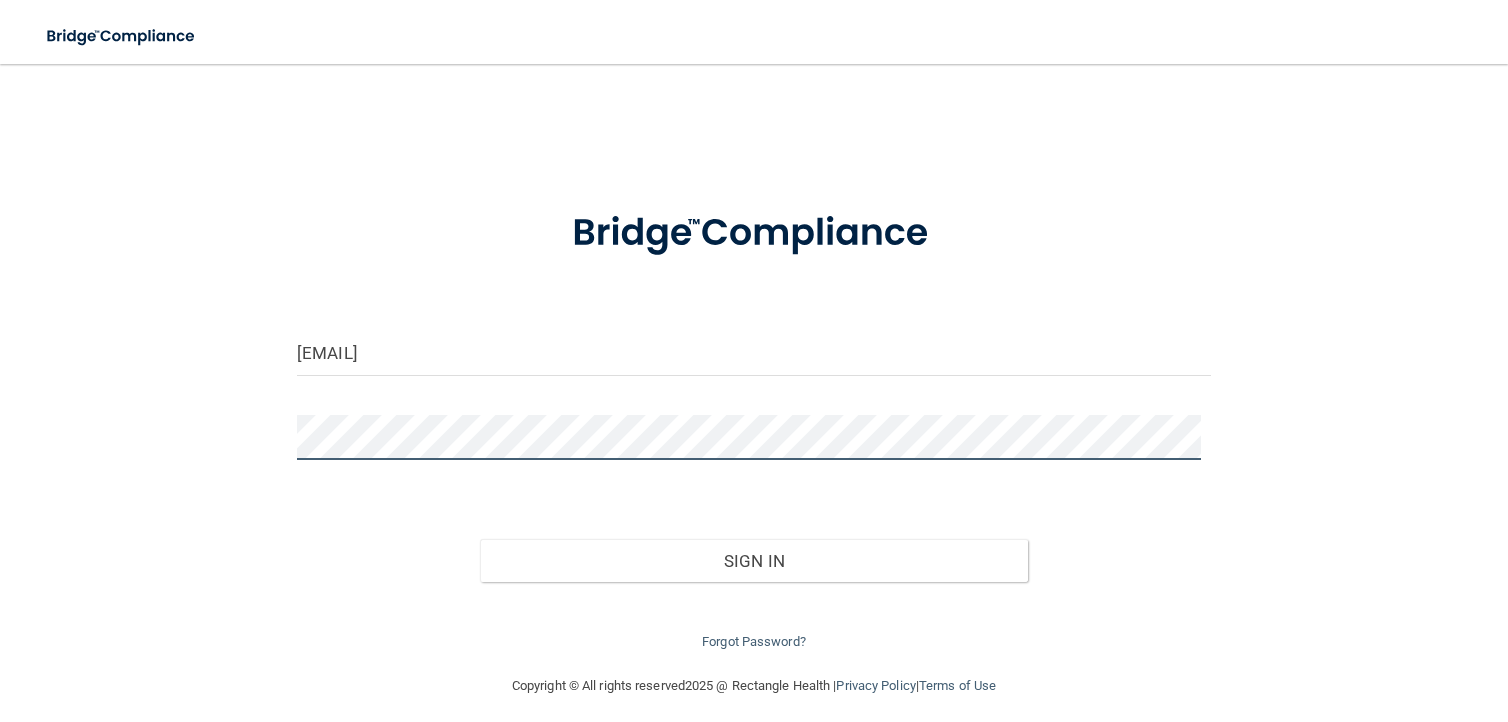 click on "[EMAIL] Invalid email/password. You don't have permission to access that page. Sign In Forgot Password?" at bounding box center [754, 369] 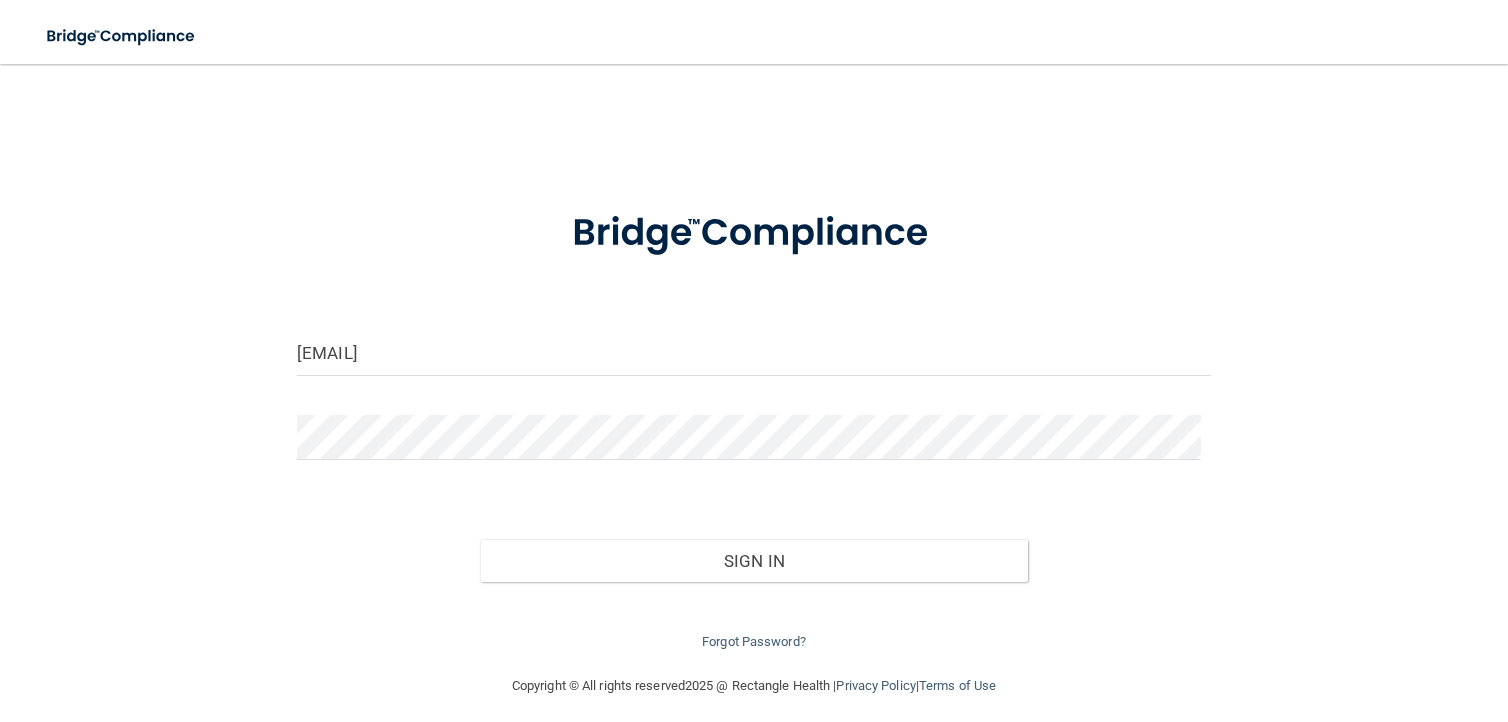 click on "[EMAIL] Invalid email/password. You don't have permission to access that page. Sign In Forgot Password?" at bounding box center [754, 419] 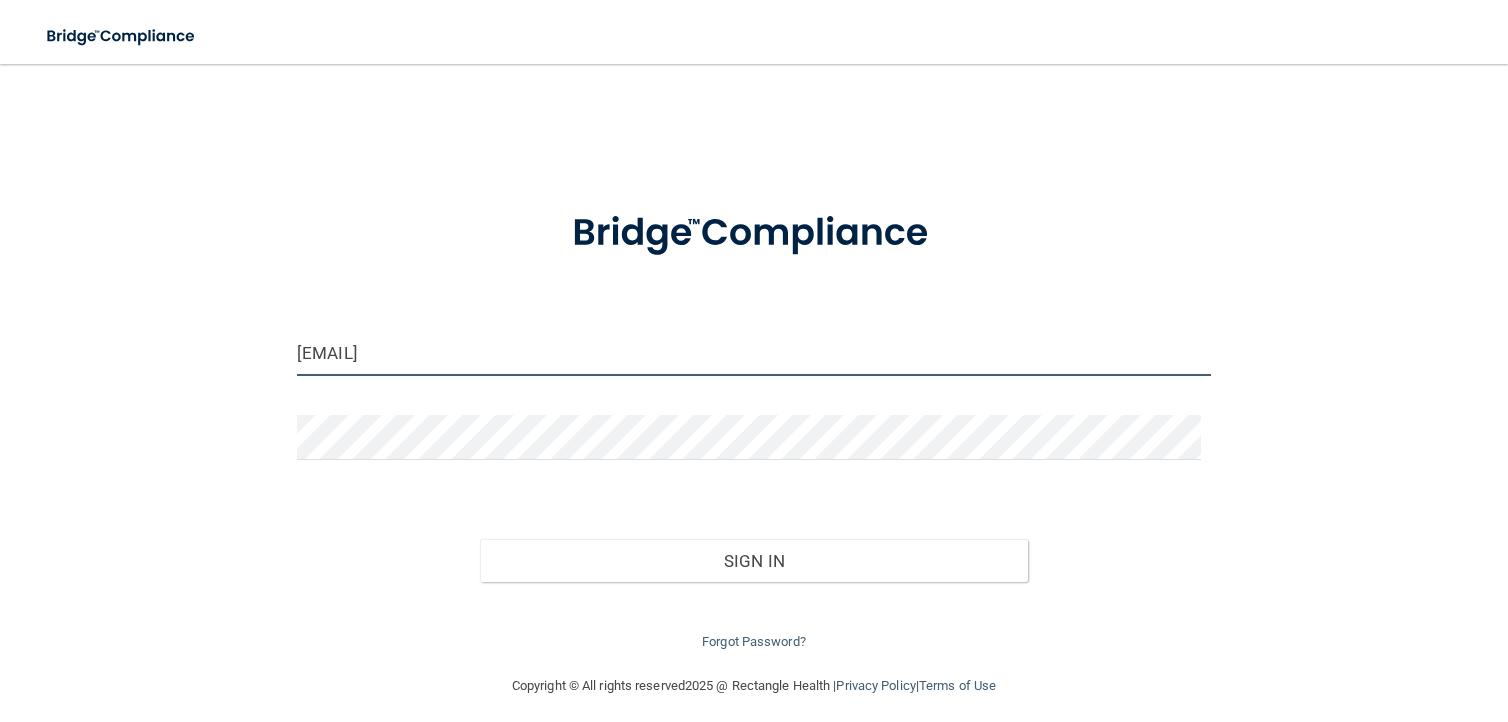 click on "[EMAIL]" at bounding box center (754, 353) 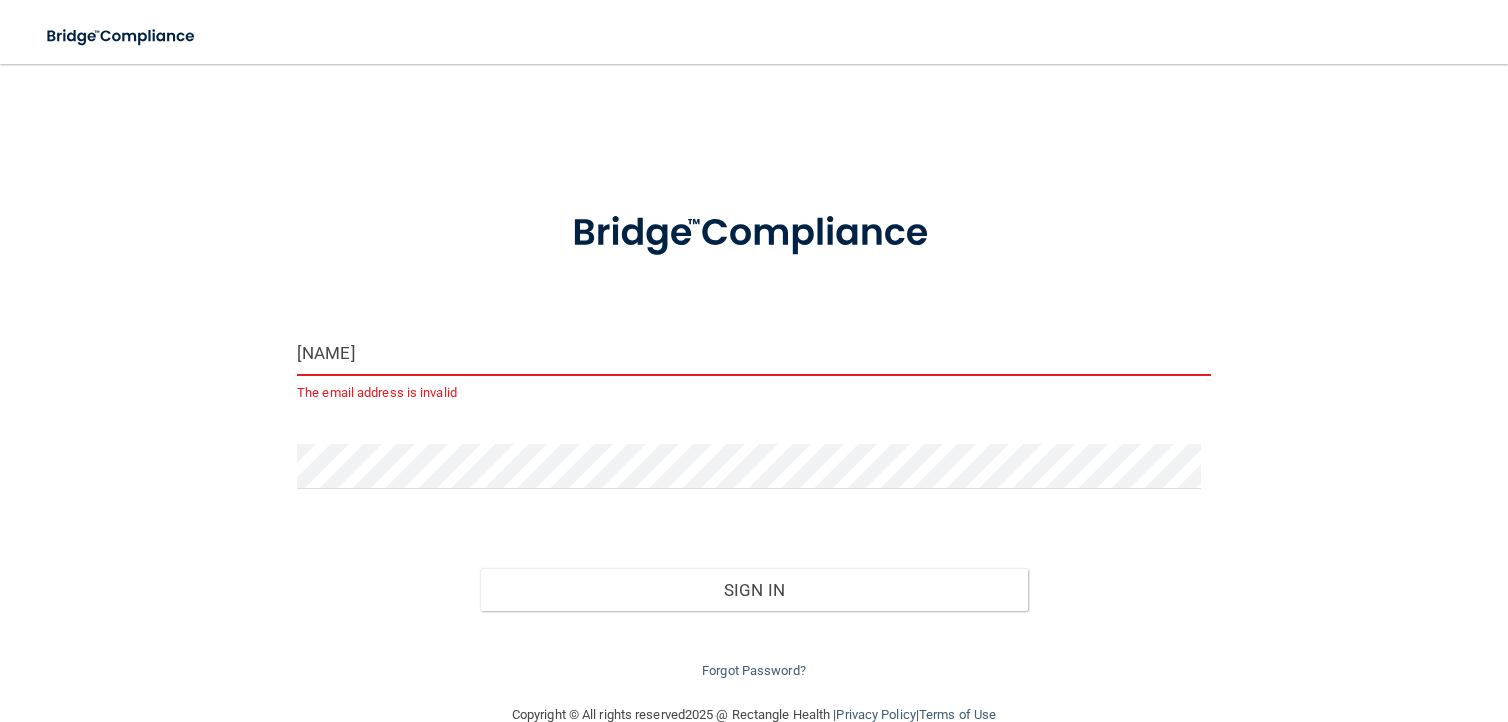 click on "[FIRST]" at bounding box center [754, 353] 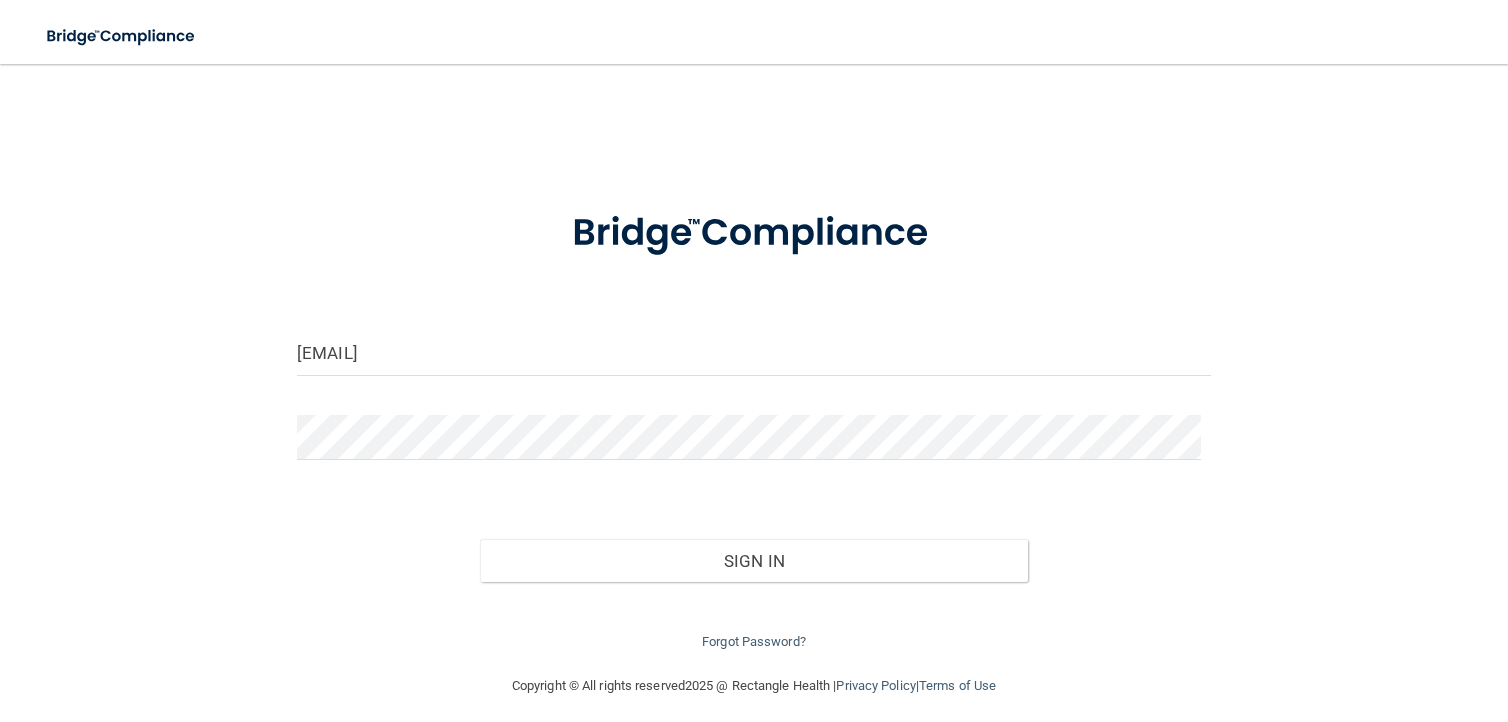 drag, startPoint x: 621, startPoint y: 532, endPoint x: 618, endPoint y: 561, distance: 29.15476 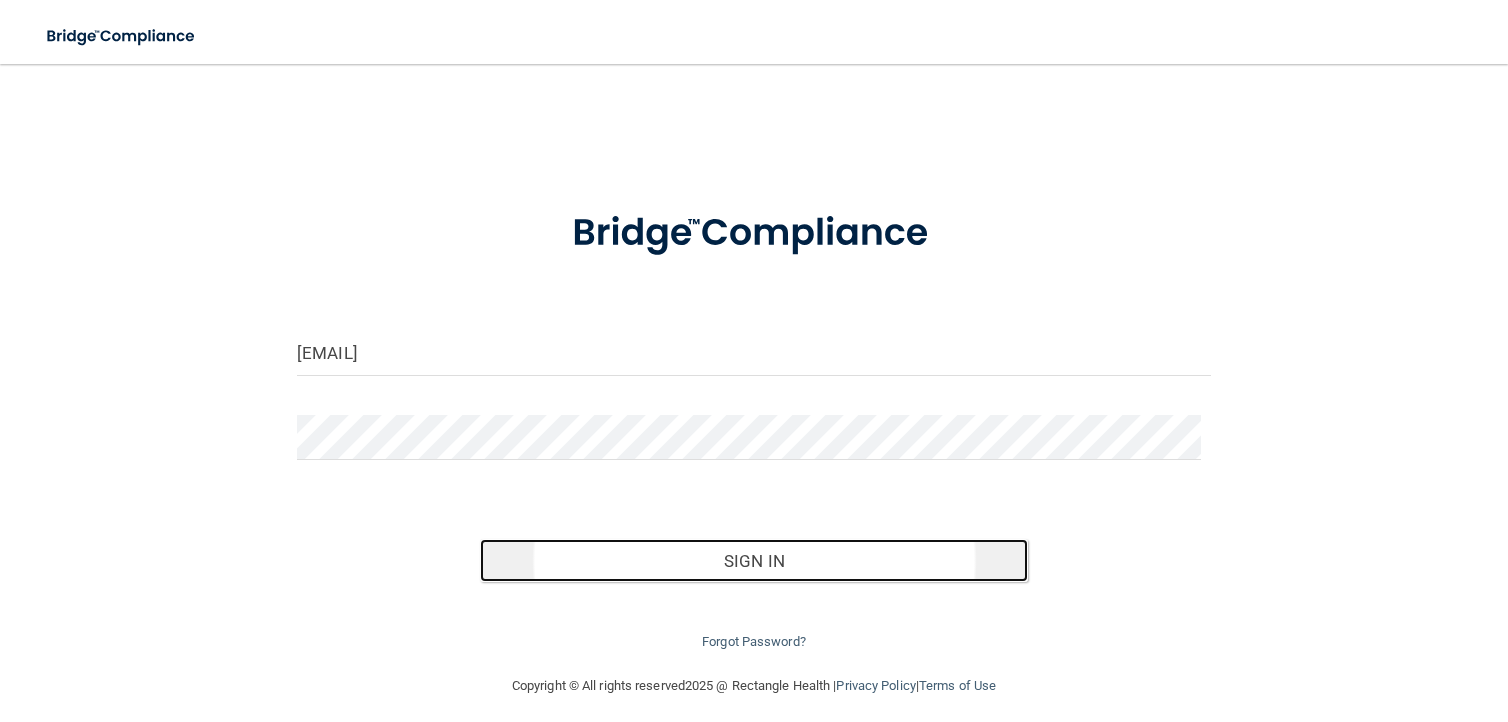 click on "Sign In" at bounding box center [754, 561] 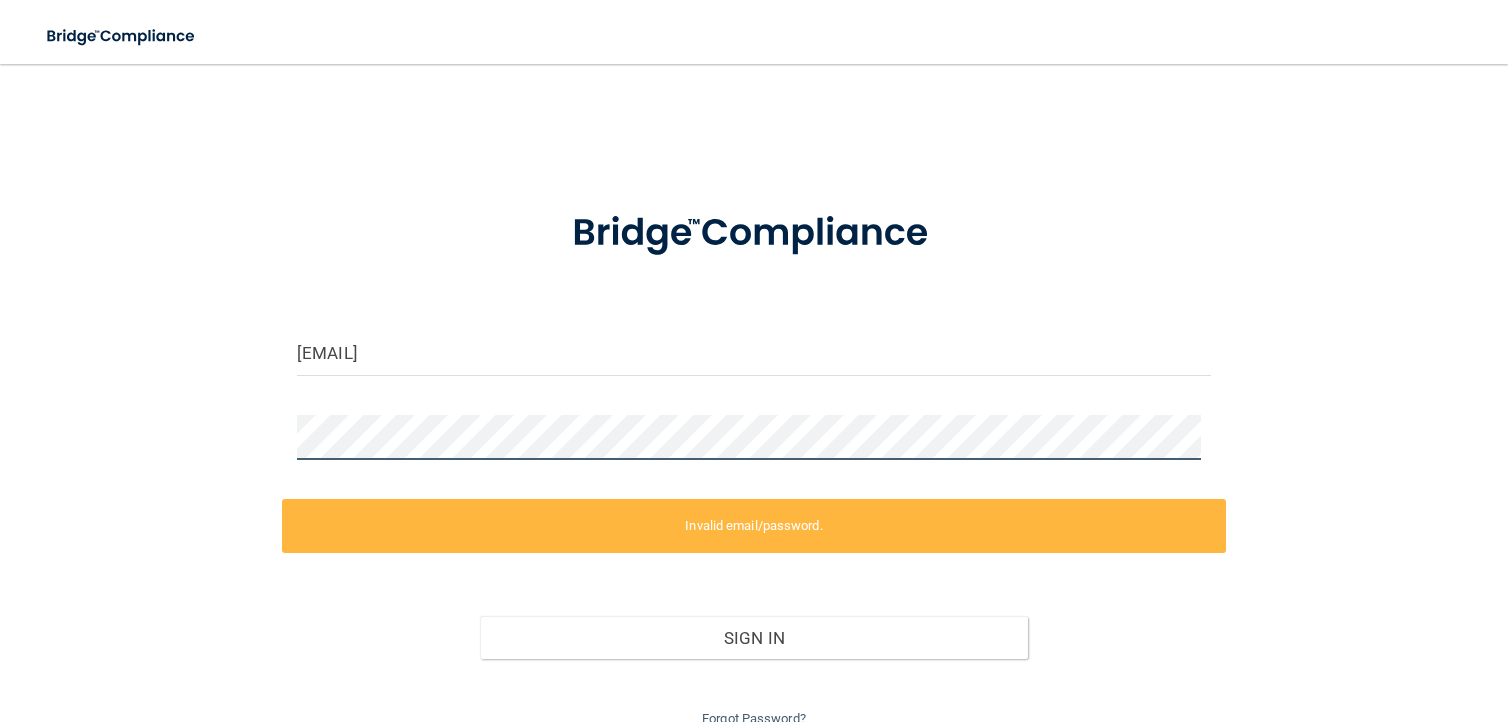 click on "abrown@co.somerset.nj.us                                    Invalid email/password.     You don't have permission to access that page.       Sign In            Forgot Password?" at bounding box center [754, 407] 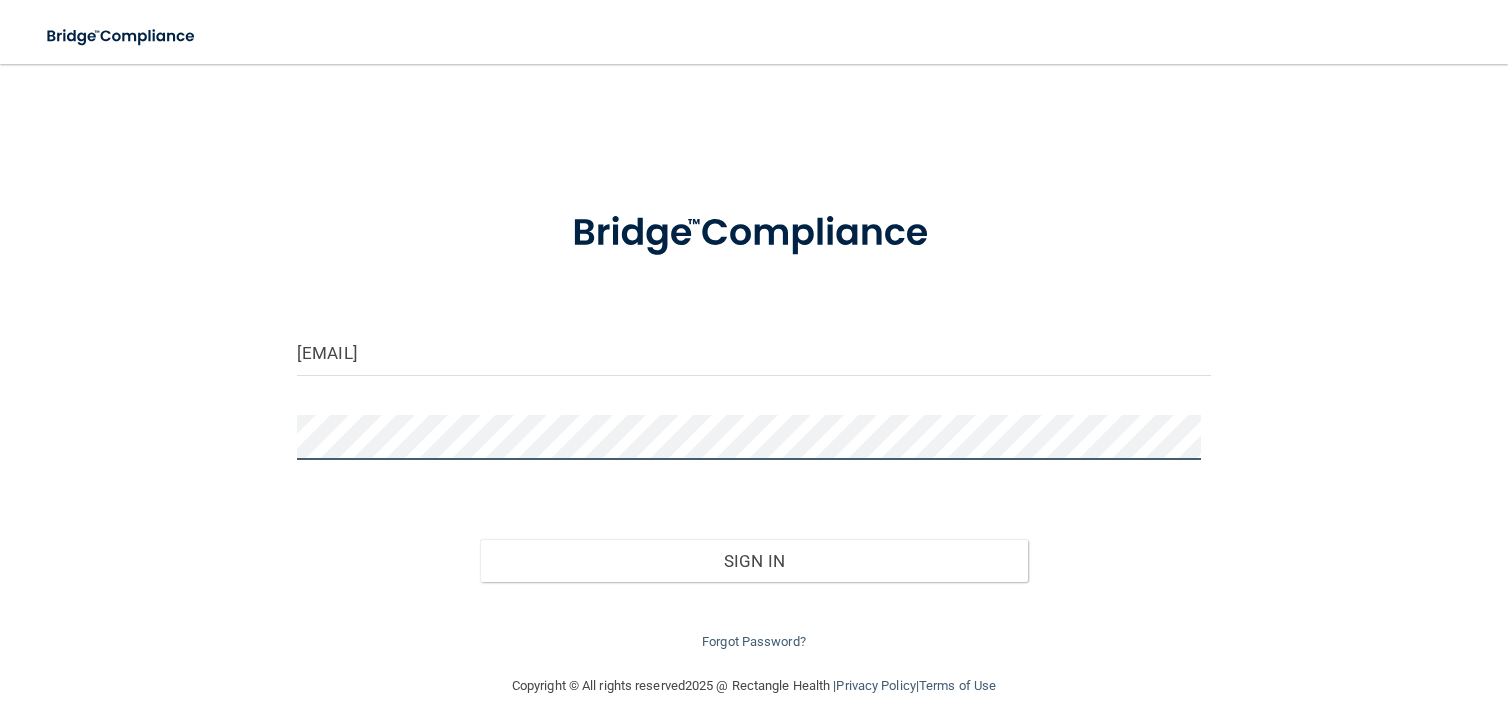click on "Sign In" at bounding box center (754, 561) 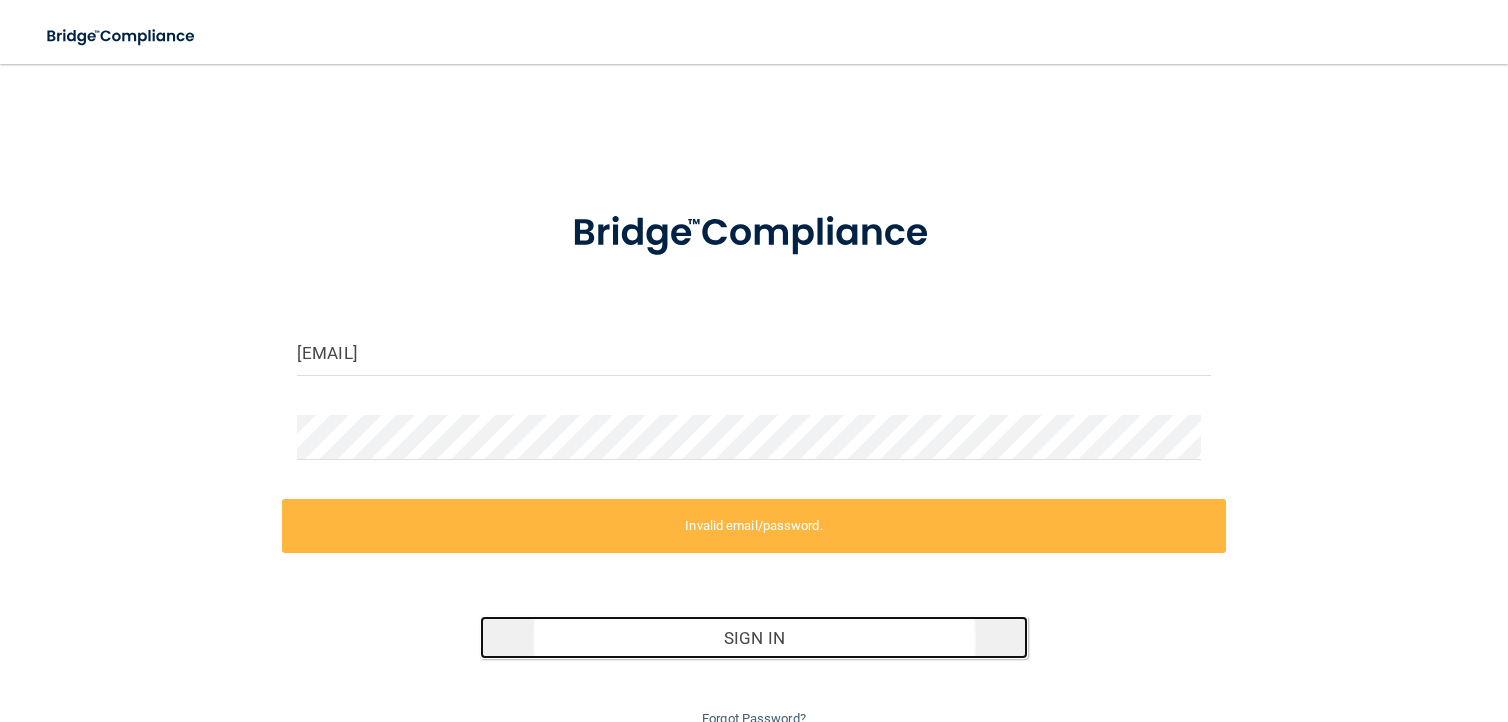 click on "Sign In" at bounding box center (754, 638) 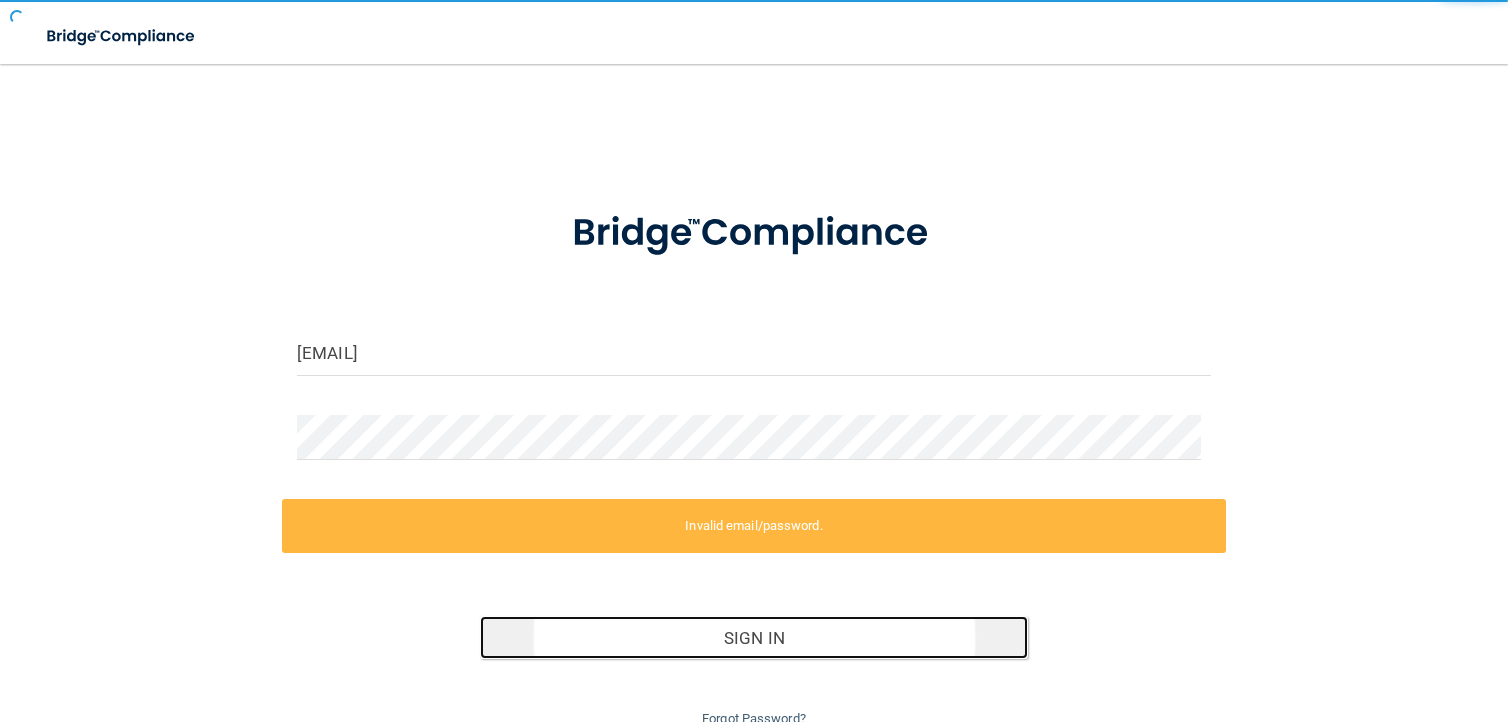 click on "Sign In" at bounding box center [754, 638] 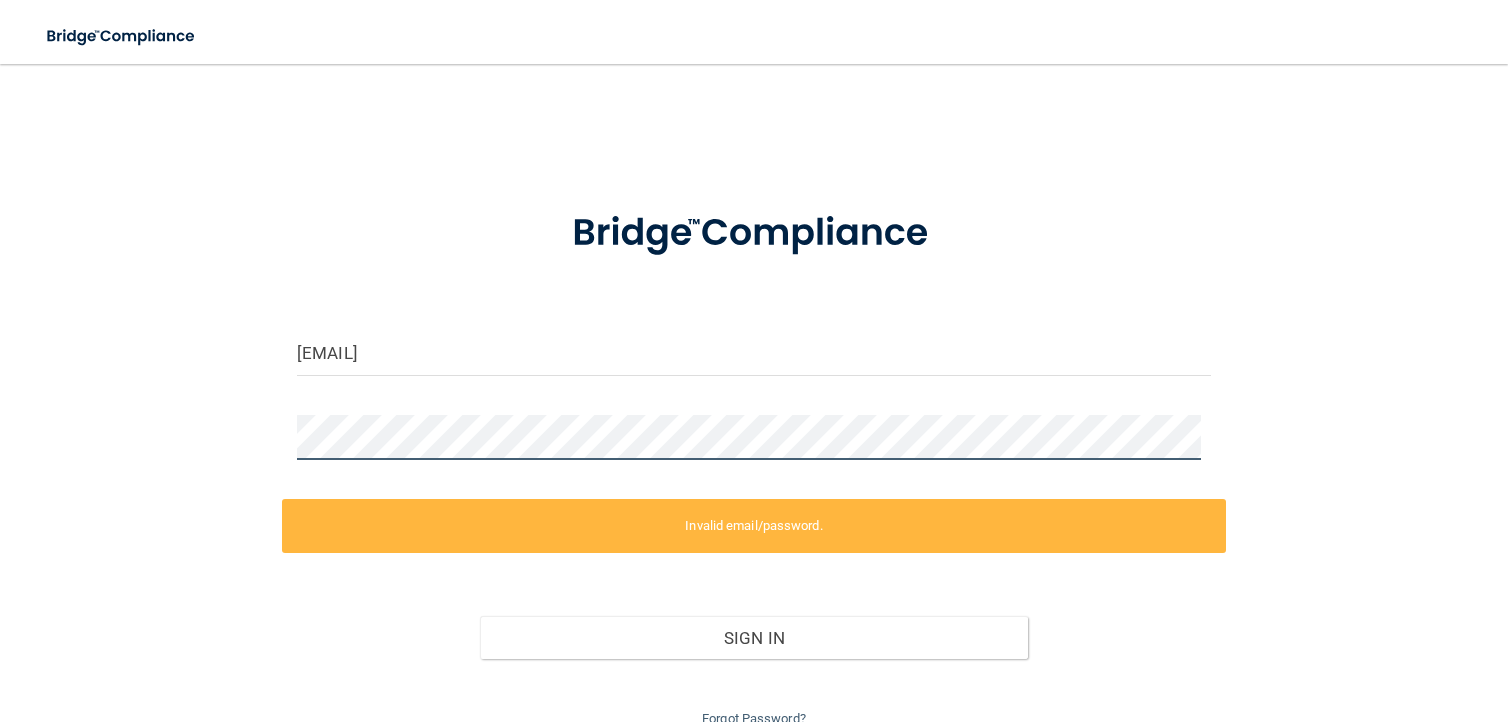 click on "abrown@co.somerset.nj.us                                    Invalid email/password.     You don't have permission to access that page.       Sign In            Forgot Password?" at bounding box center [754, 407] 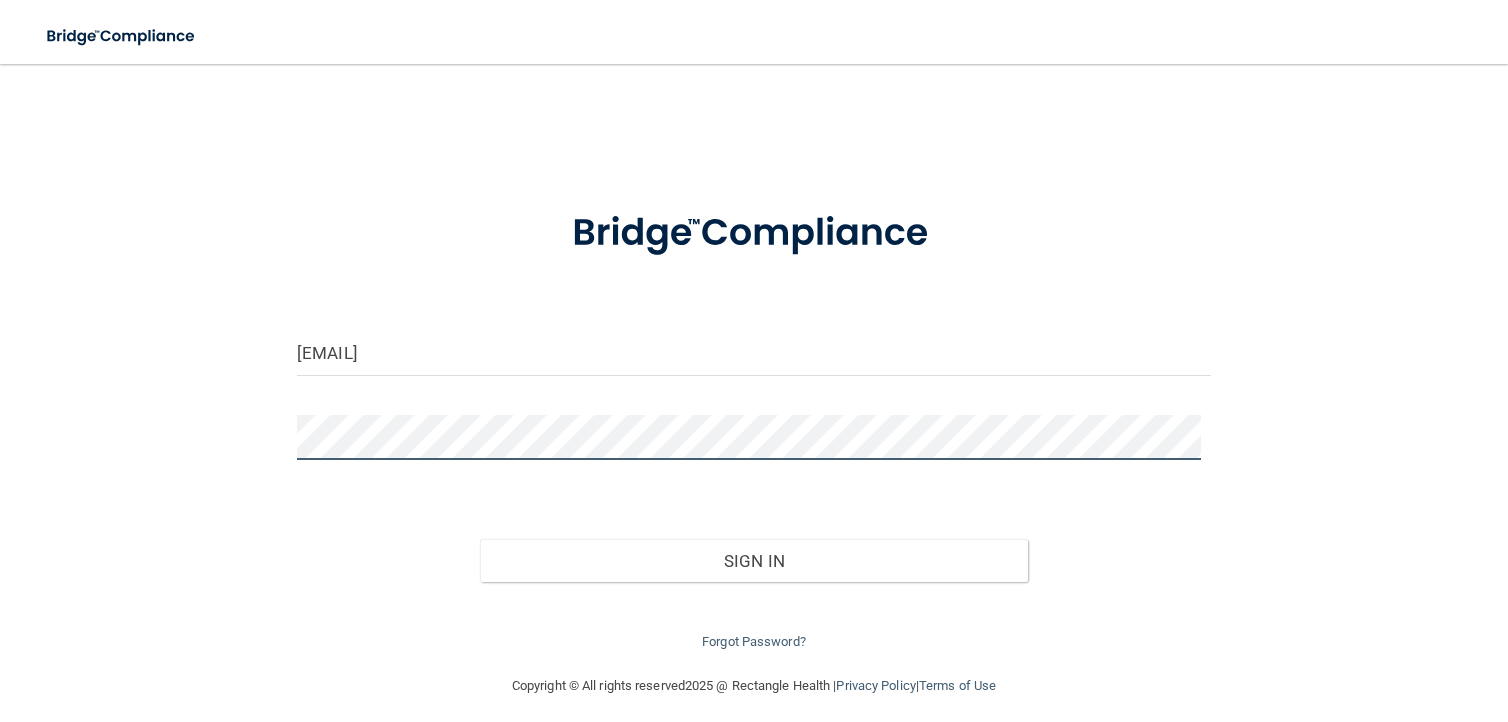 click on "Sign In" at bounding box center (754, 561) 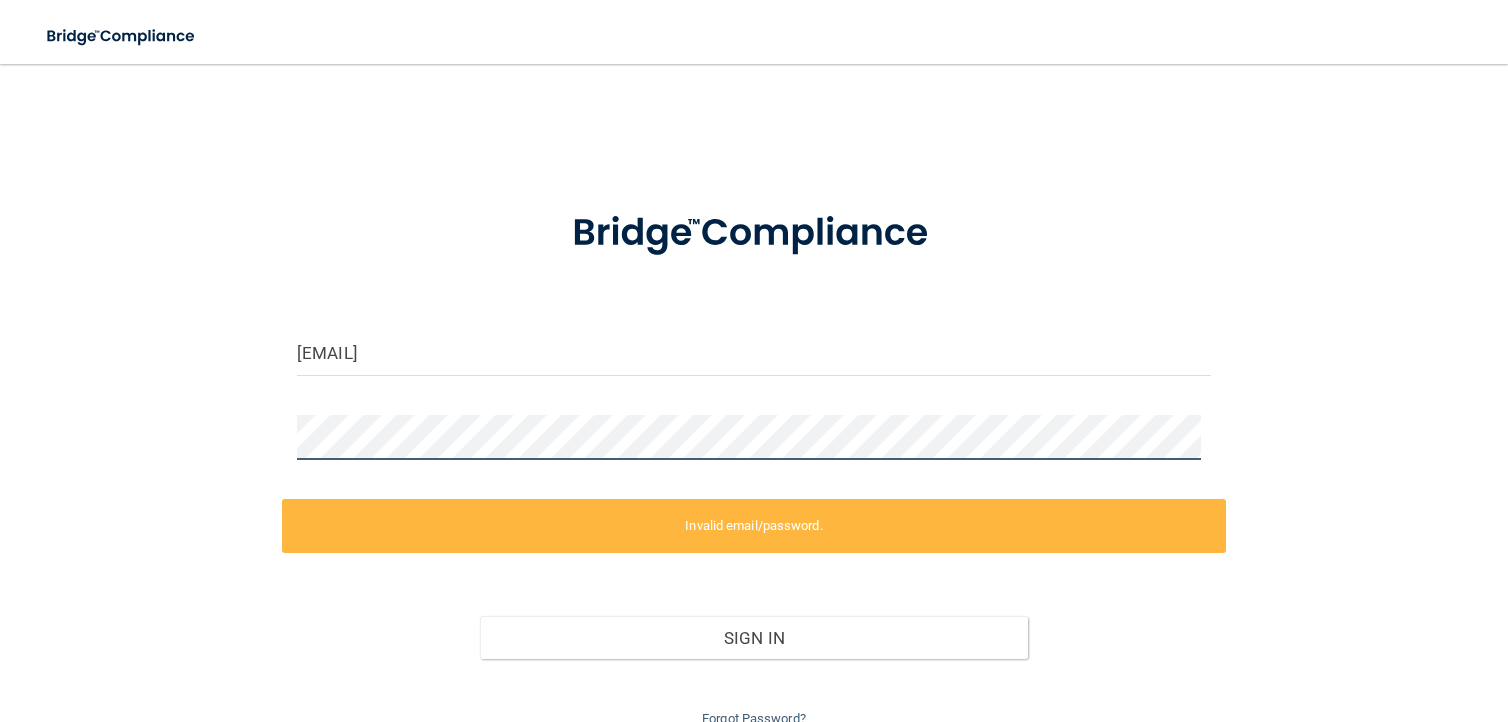 click at bounding box center (754, 445) 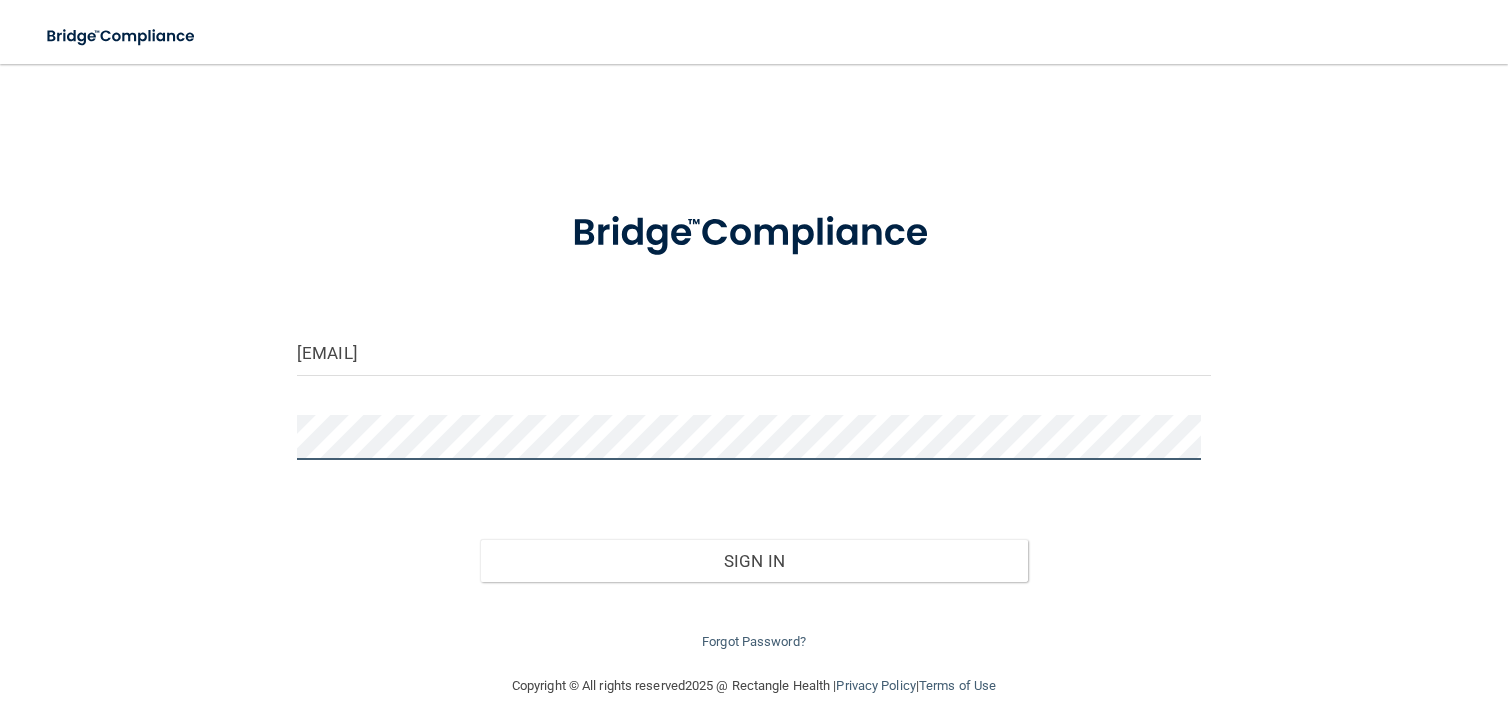 click on "Sign In" at bounding box center [754, 561] 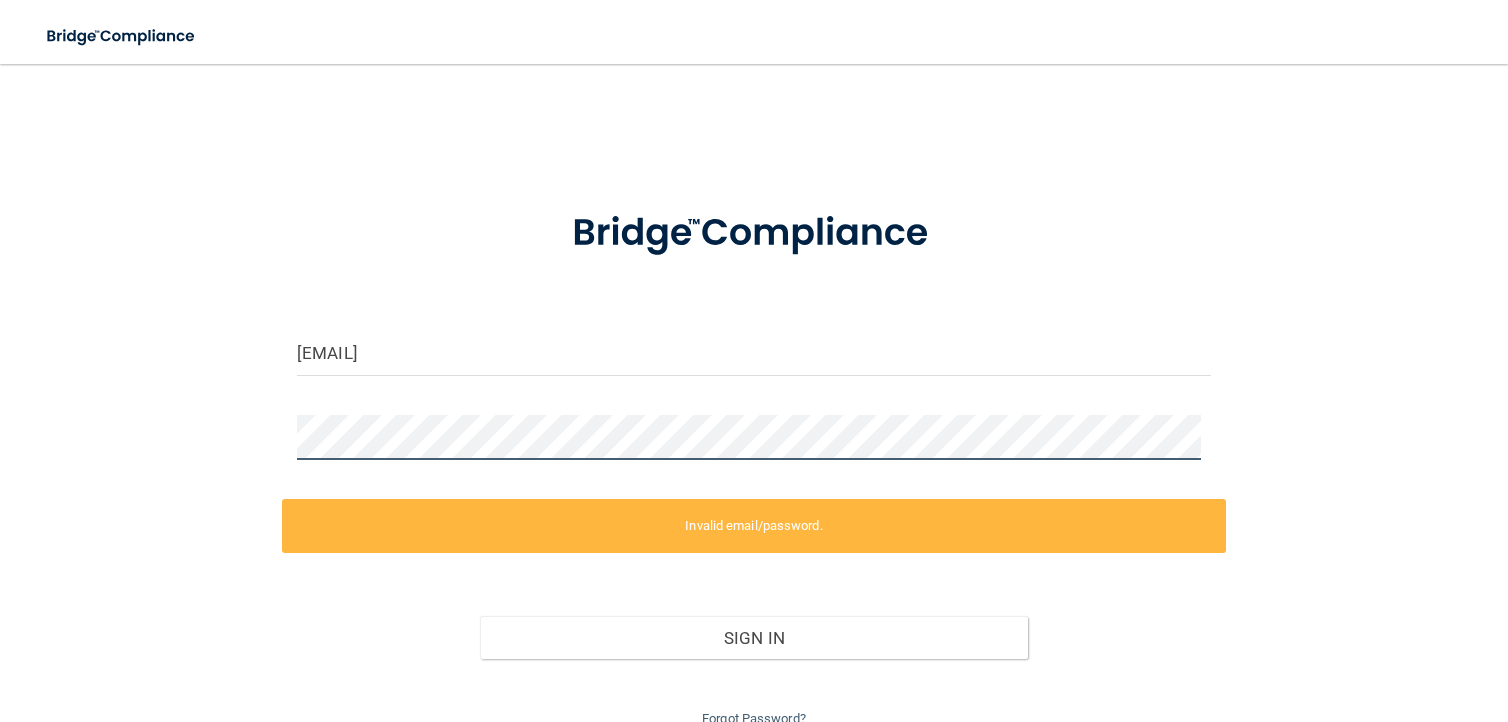 click on "abrown@co.somerset.nj.us                                    Invalid email/password.     You don't have permission to access that page.       Sign In            Forgot Password?" at bounding box center [754, 407] 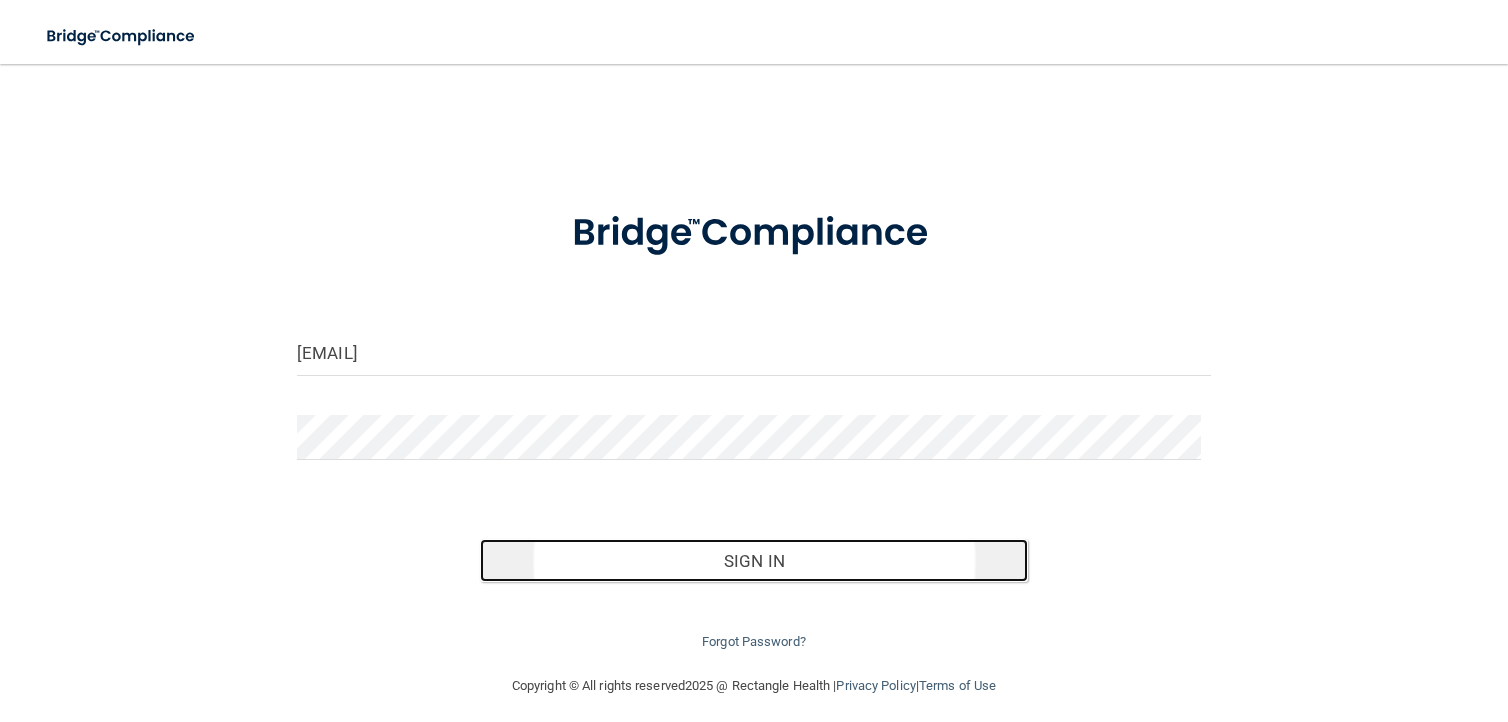 click on "Sign In" at bounding box center [754, 561] 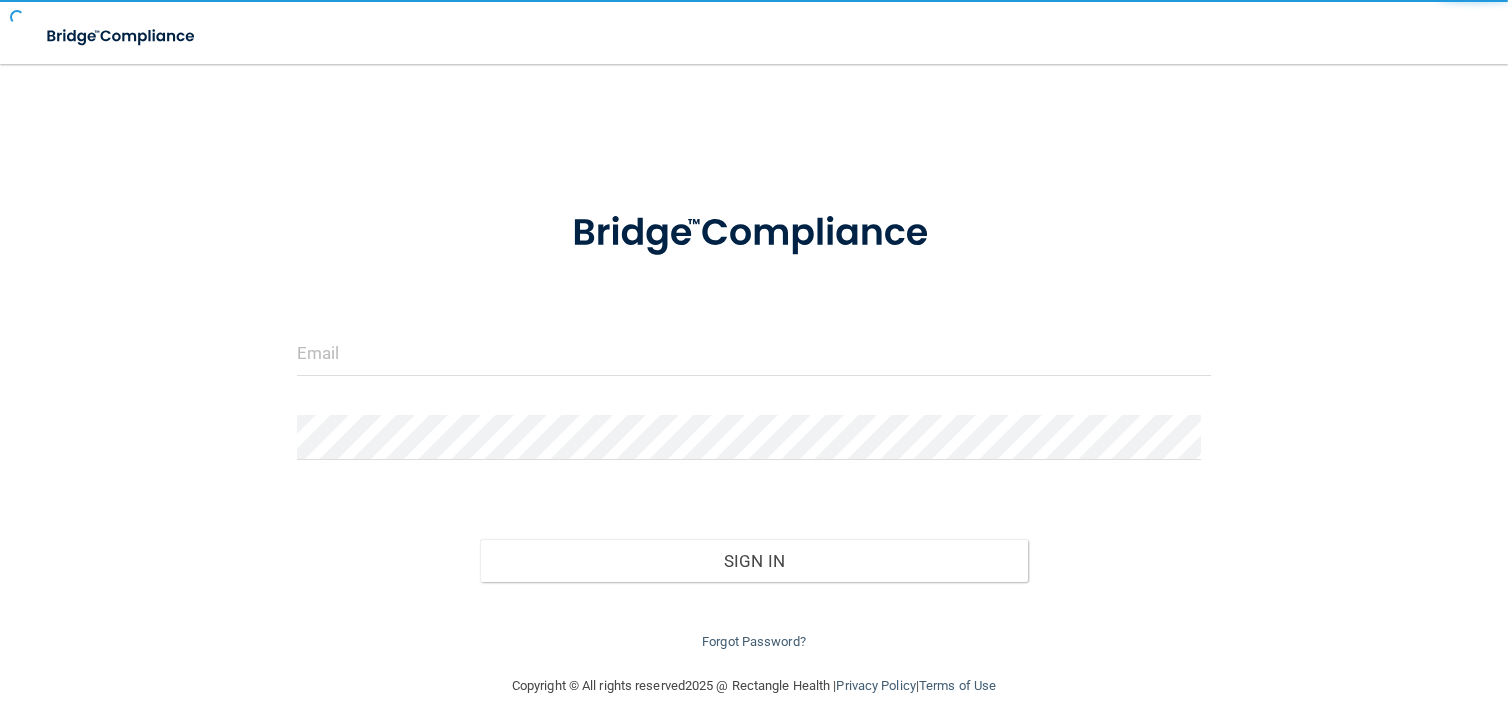 scroll, scrollTop: 0, scrollLeft: 0, axis: both 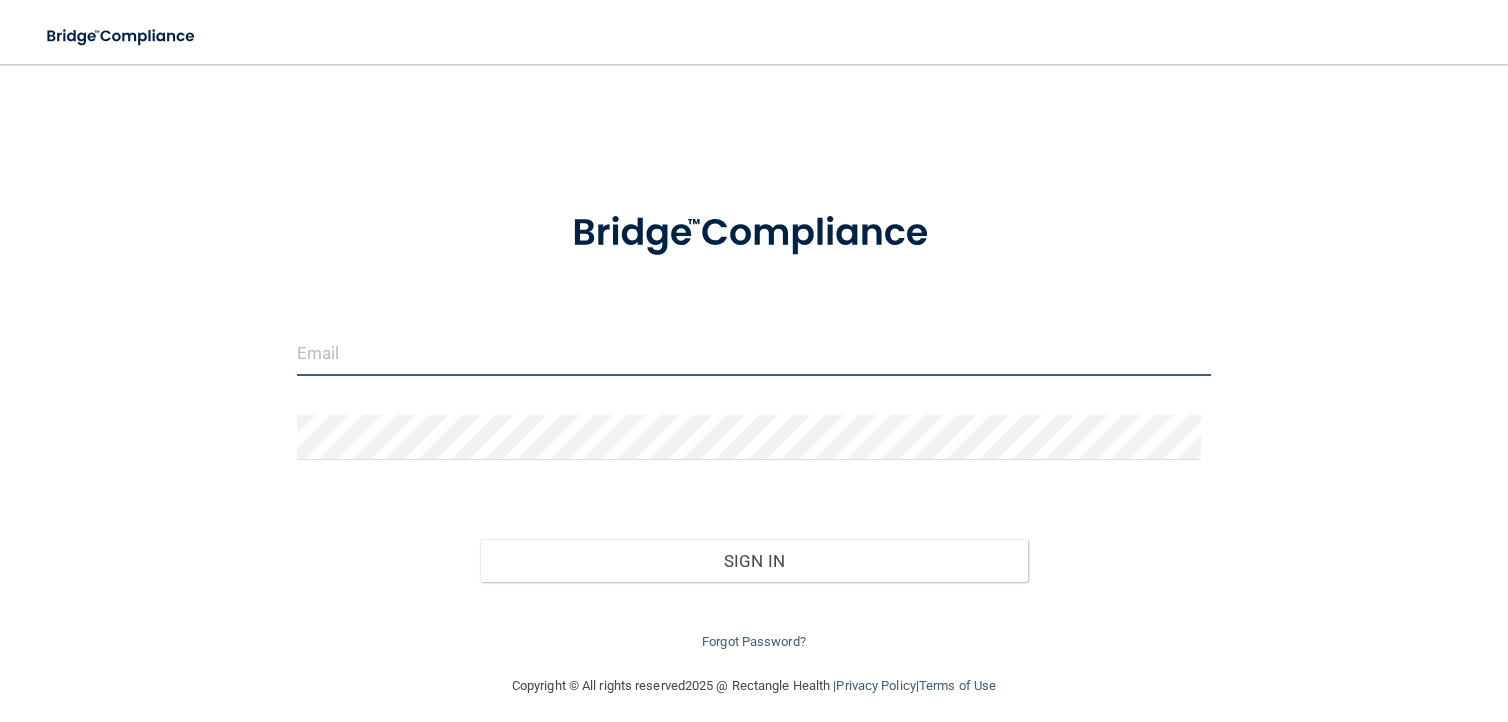 click at bounding box center (754, 353) 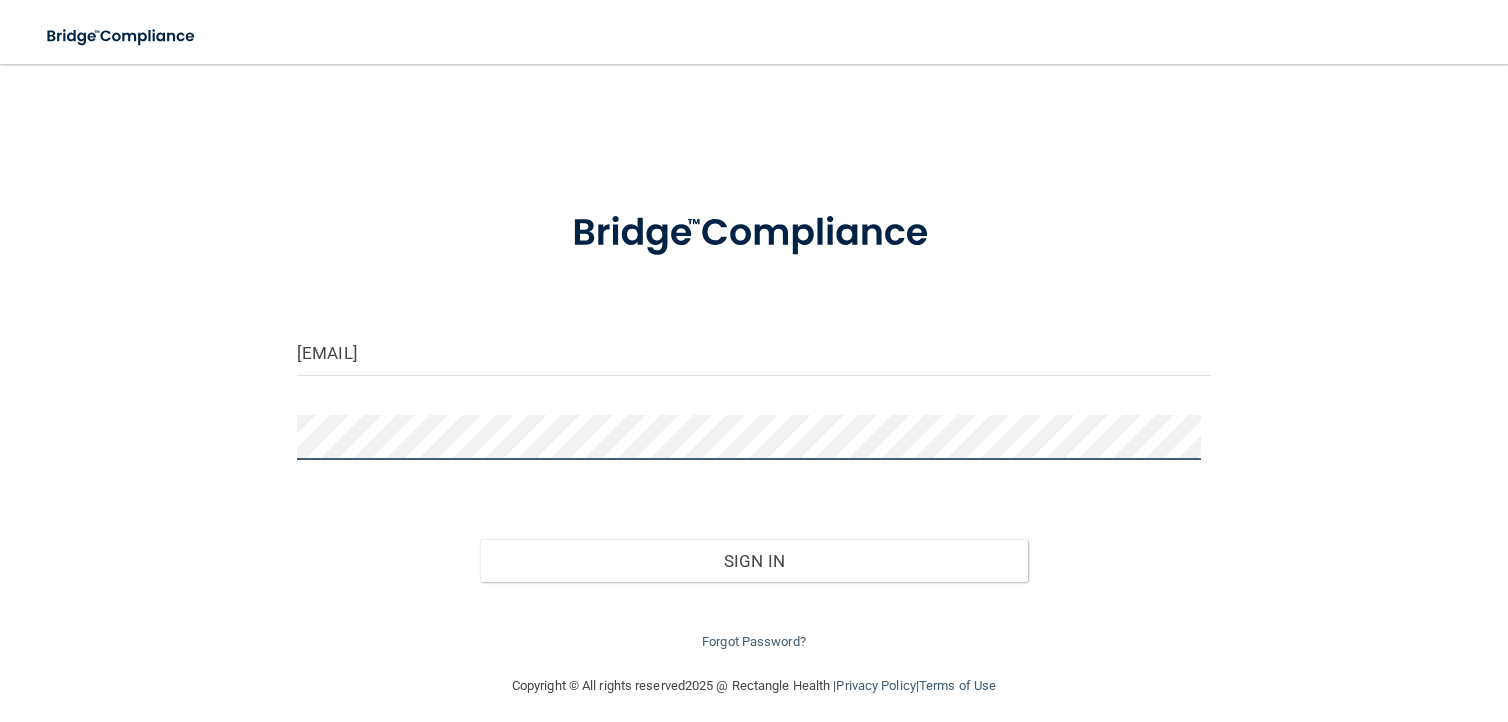 click on "Sign In" at bounding box center (754, 561) 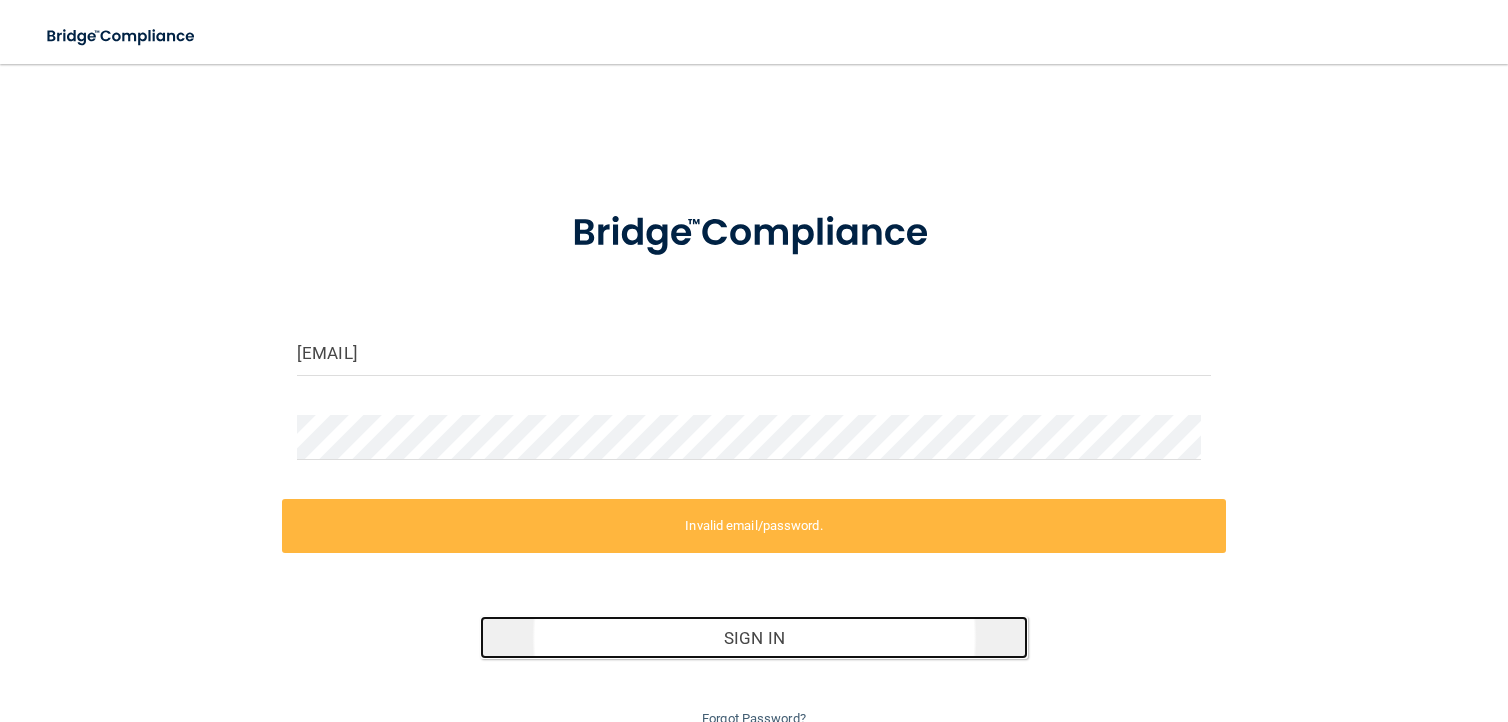 click on "Sign In" at bounding box center (754, 638) 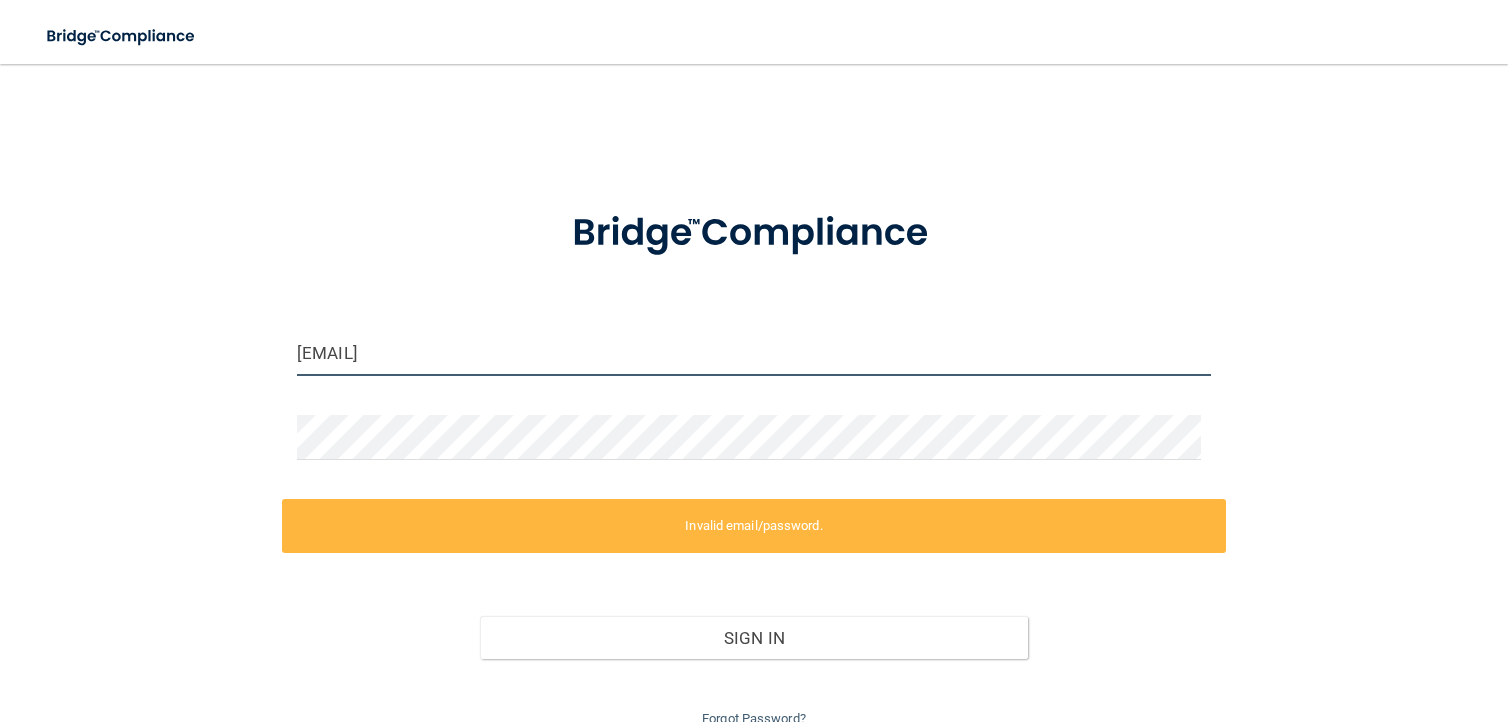 drag, startPoint x: 454, startPoint y: 357, endPoint x: 293, endPoint y: 376, distance: 162.11725 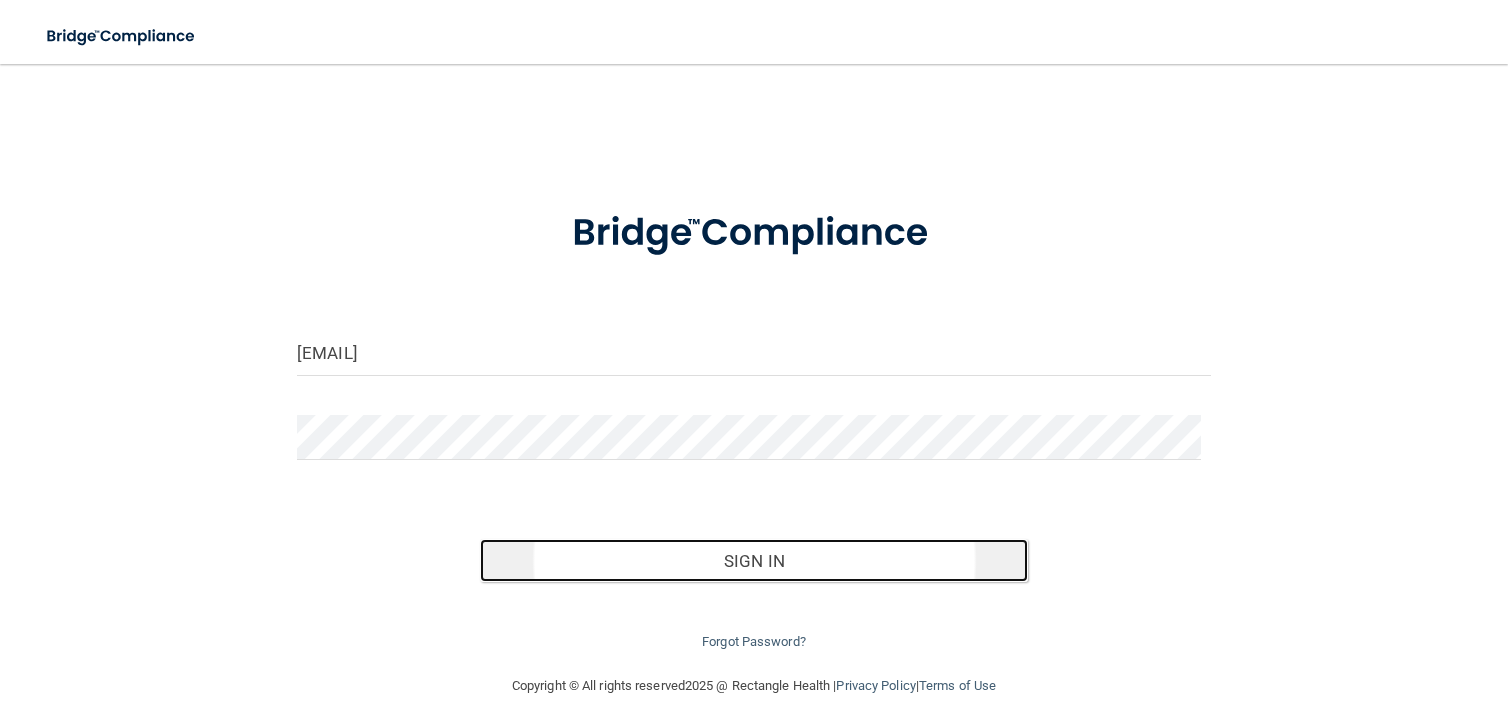 click on "Sign In" at bounding box center [754, 561] 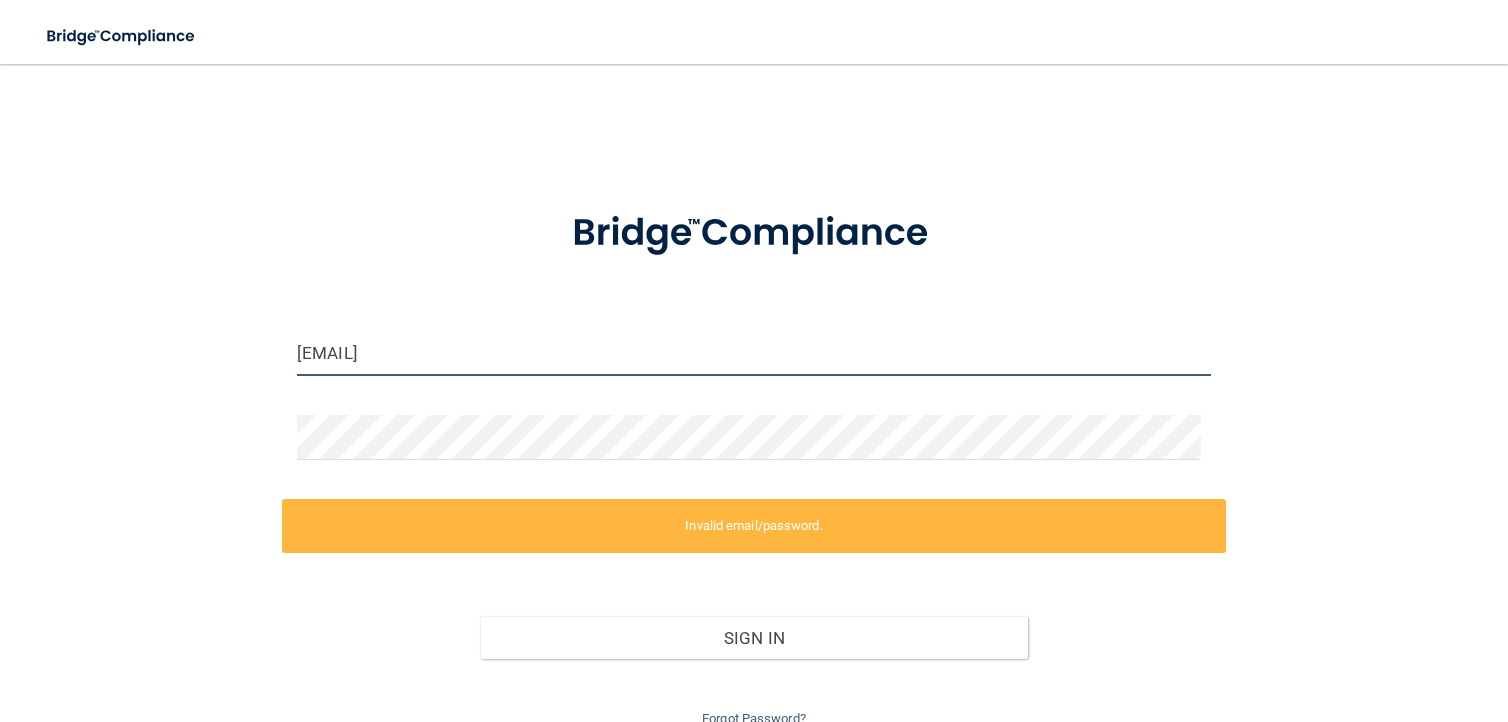 click on "[EMAIL]" at bounding box center [754, 353] 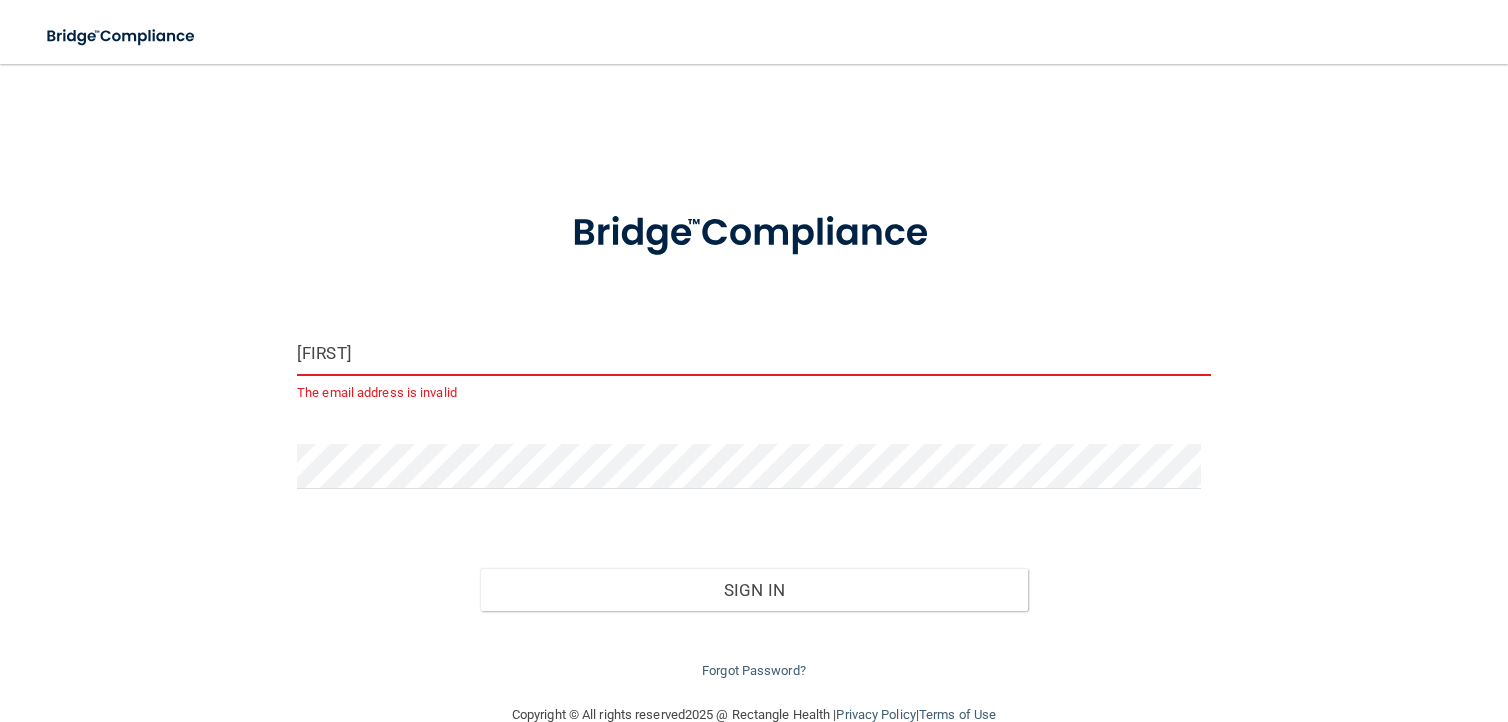 type on "[EMAIL]" 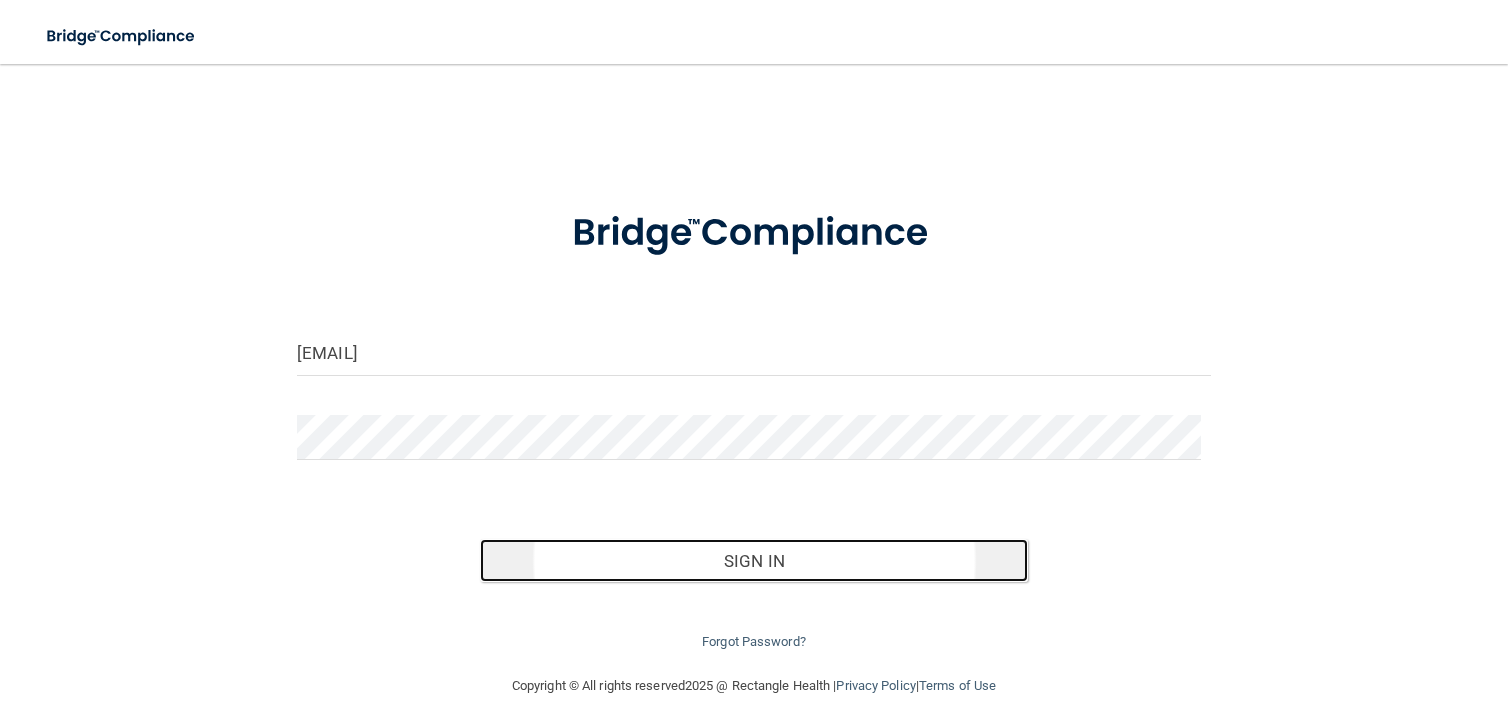 click on "Sign In" at bounding box center (754, 561) 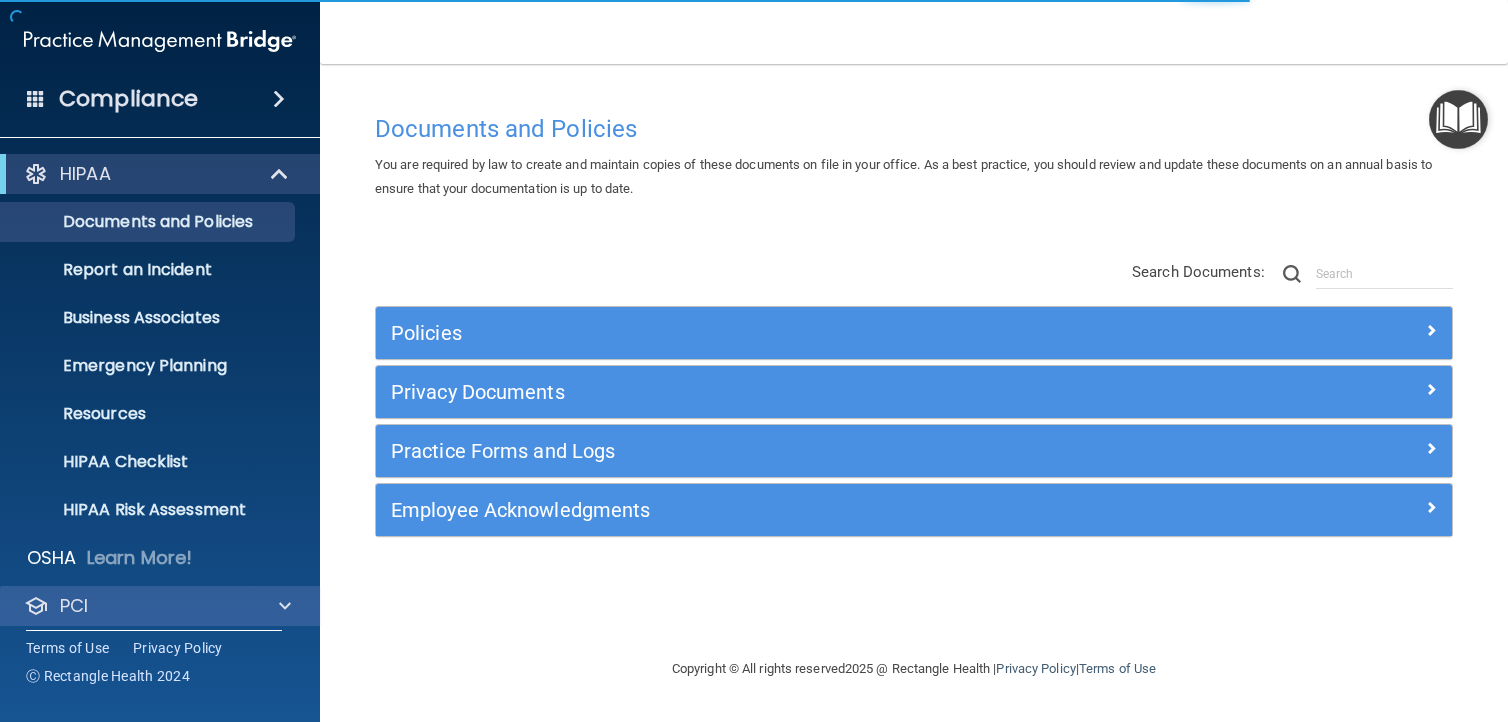 scroll, scrollTop: 108, scrollLeft: 0, axis: vertical 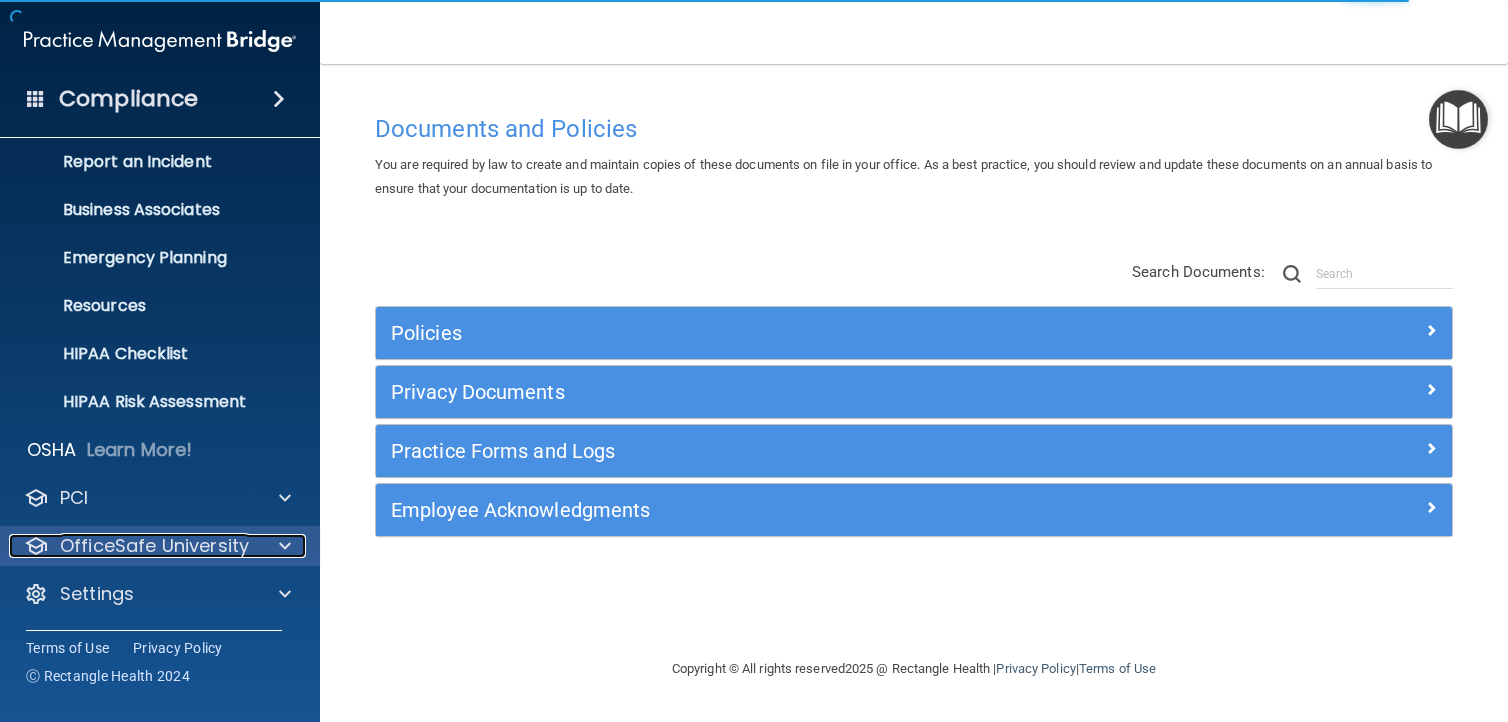 click on "OfficeSafe University" at bounding box center [154, 546] 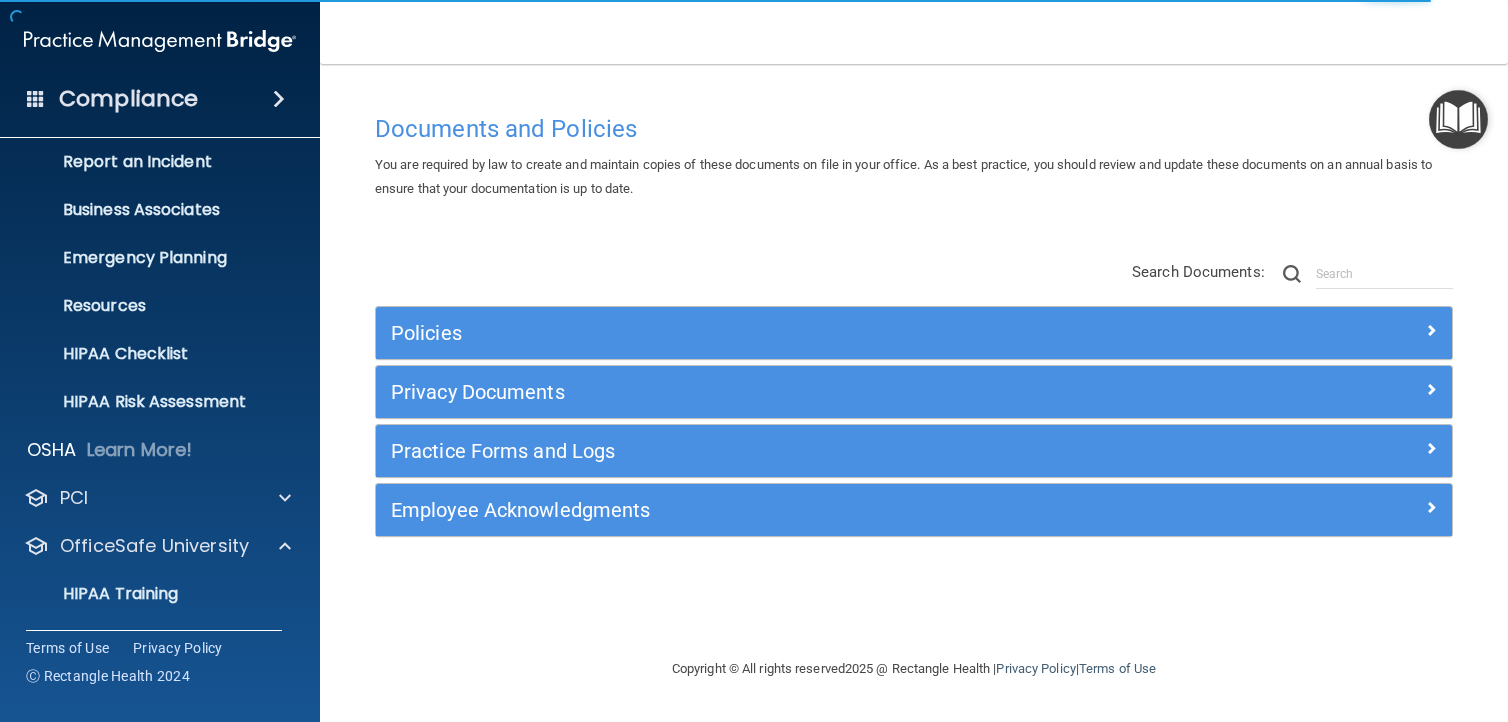 click on "HIPAA
Documents and Policies                 Report an Incident               Business Associates               Emergency Planning               Resources               HIPAA Checklist               HIPAA Risk Assessment
OSHA   Learn More!
PCI
PCI Compliance                Merchant Savings Calculator
OfficeSafe University
HIPAA Training                   OSHA Training                   Continuing Education
Settings
My Account               My Users               Services                 Sign Out" at bounding box center [160, 406] 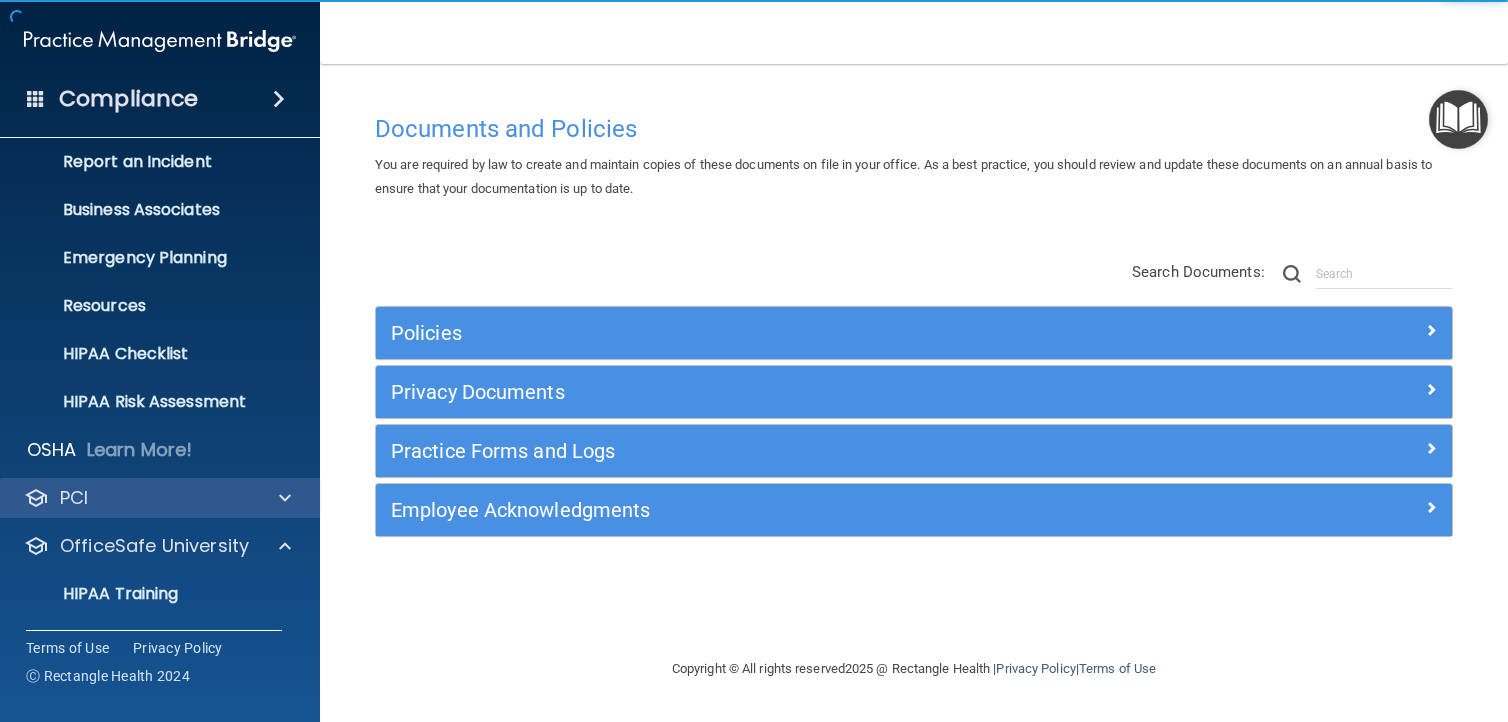 drag, startPoint x: 165, startPoint y: 523, endPoint x: 170, endPoint y: 512, distance: 12.083046 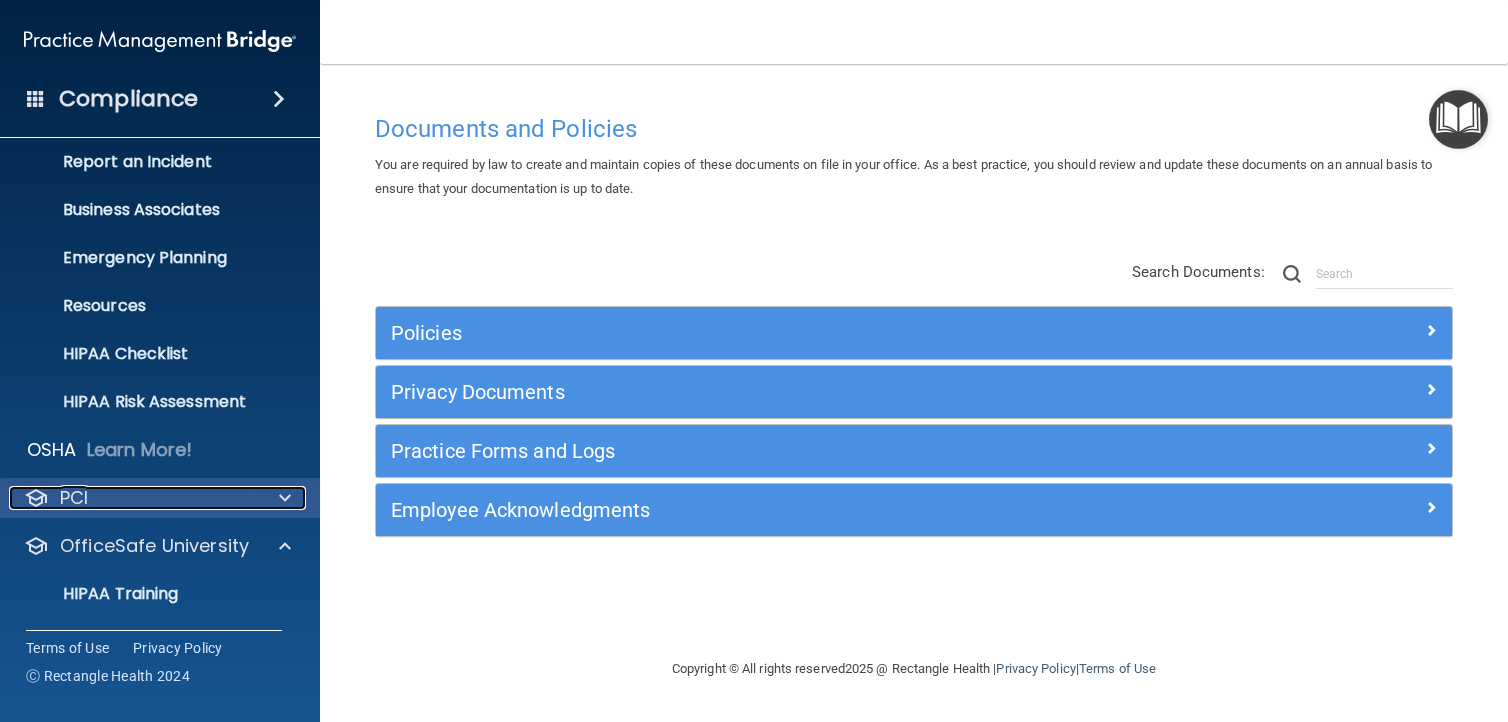 click on "PCI" at bounding box center (133, 498) 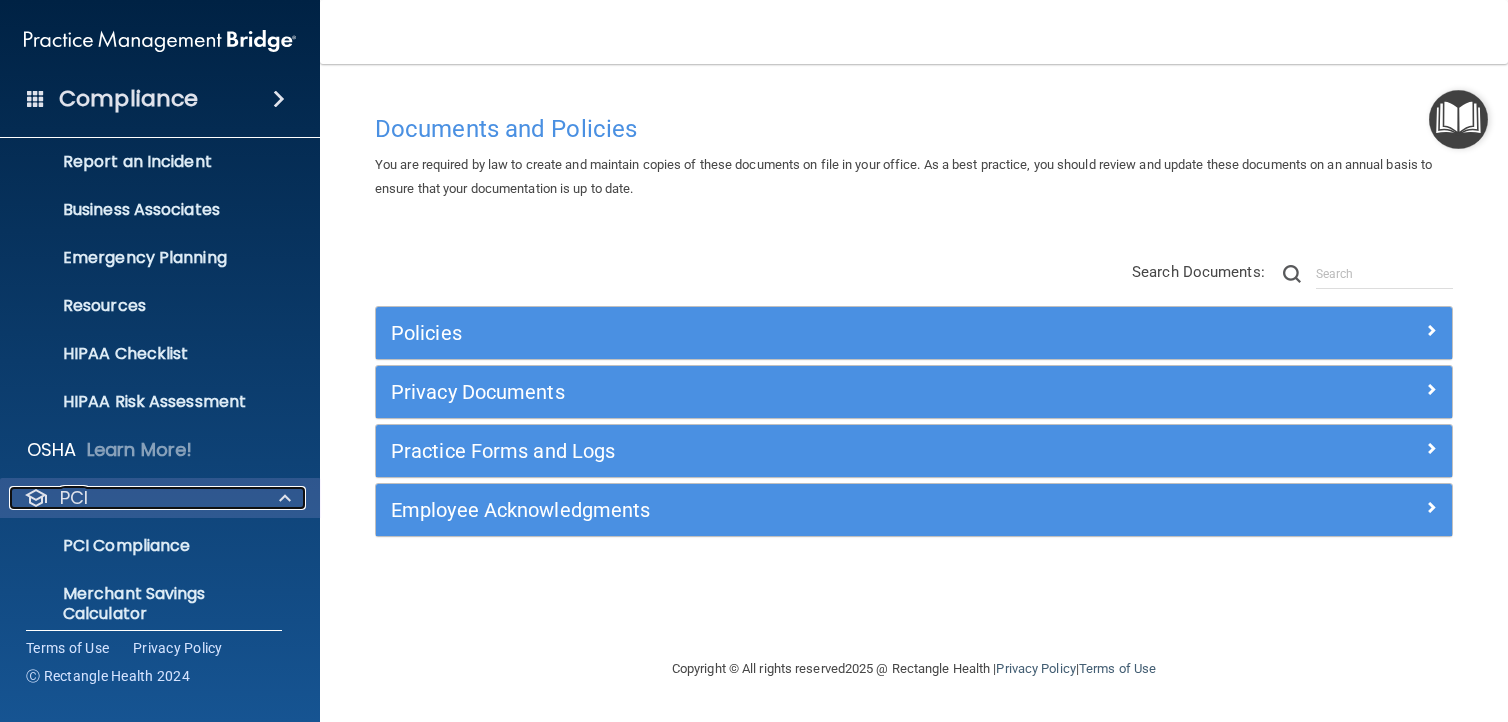 click on "PCI" at bounding box center [133, 498] 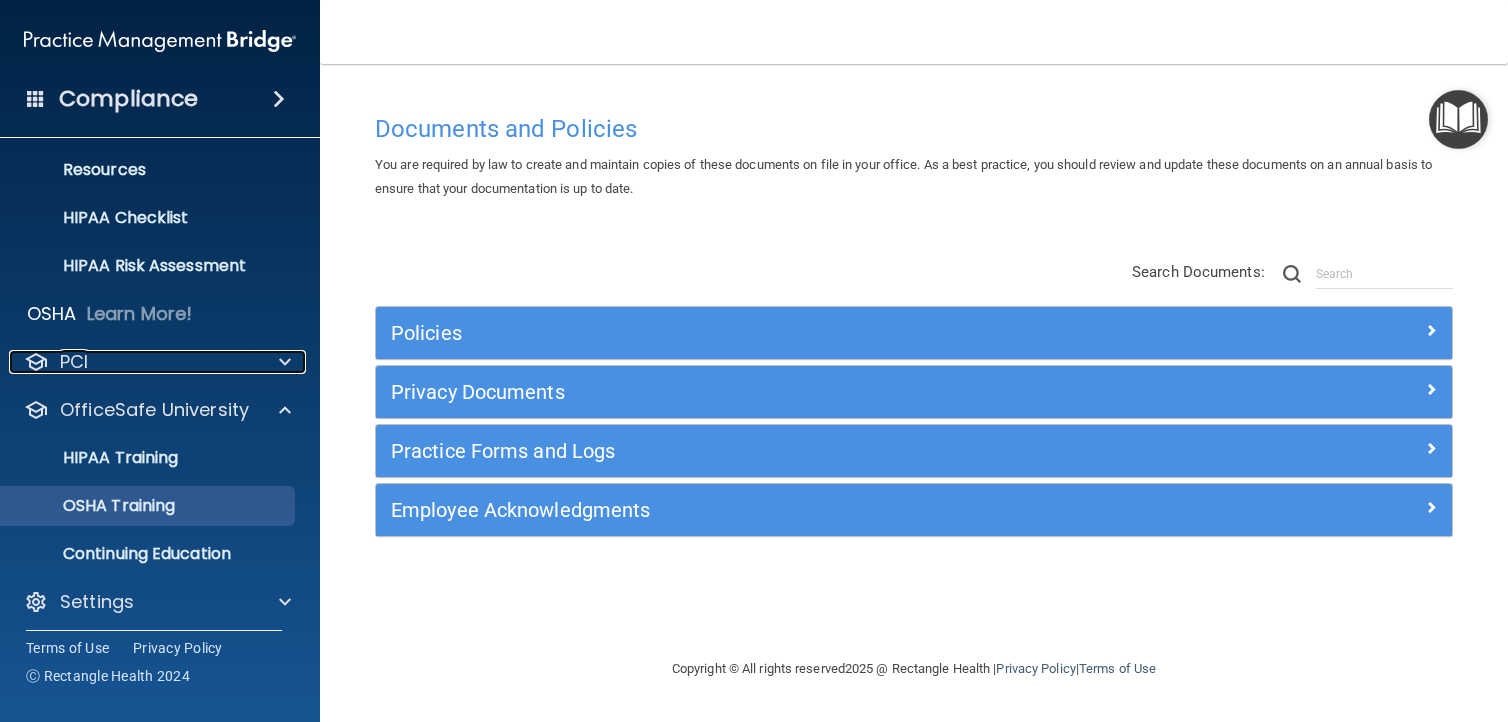 scroll, scrollTop: 252, scrollLeft: 0, axis: vertical 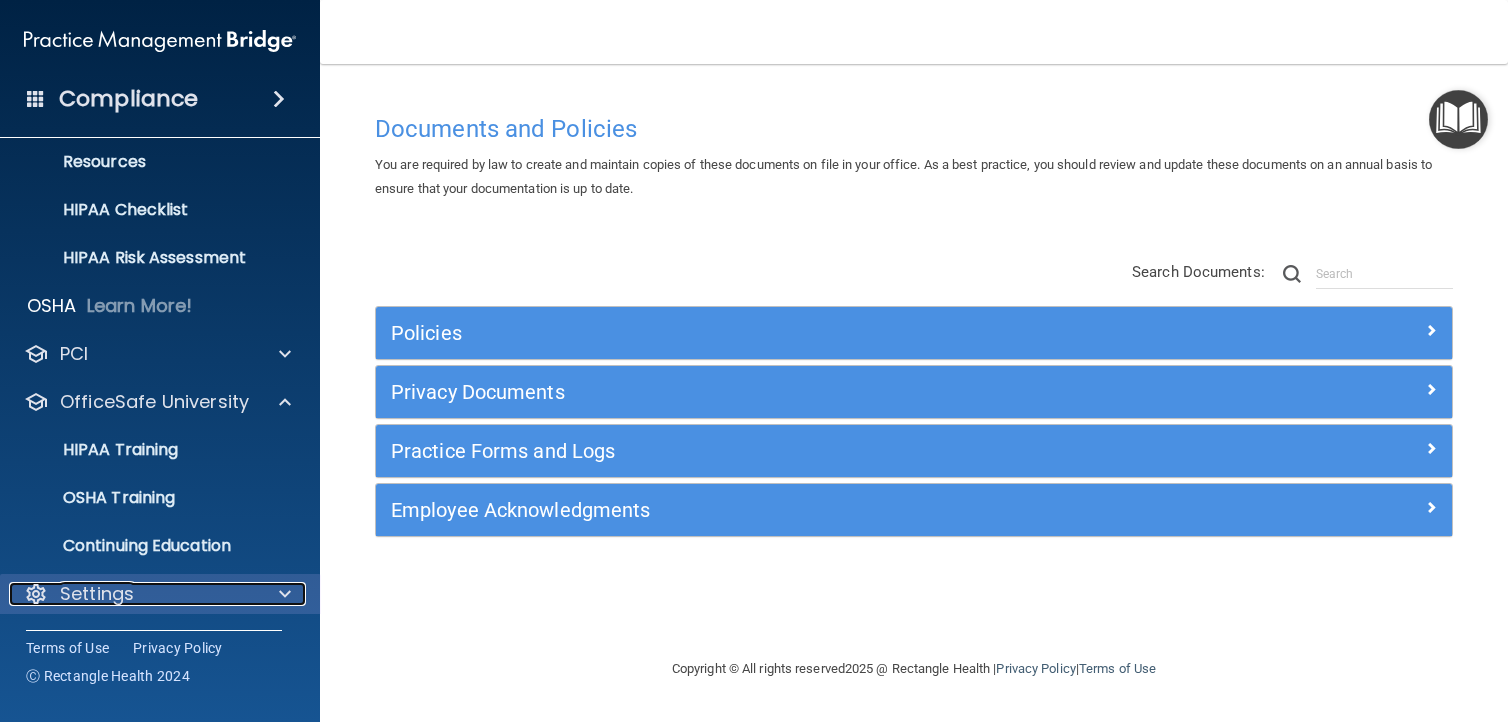 click on "Settings" at bounding box center [97, 594] 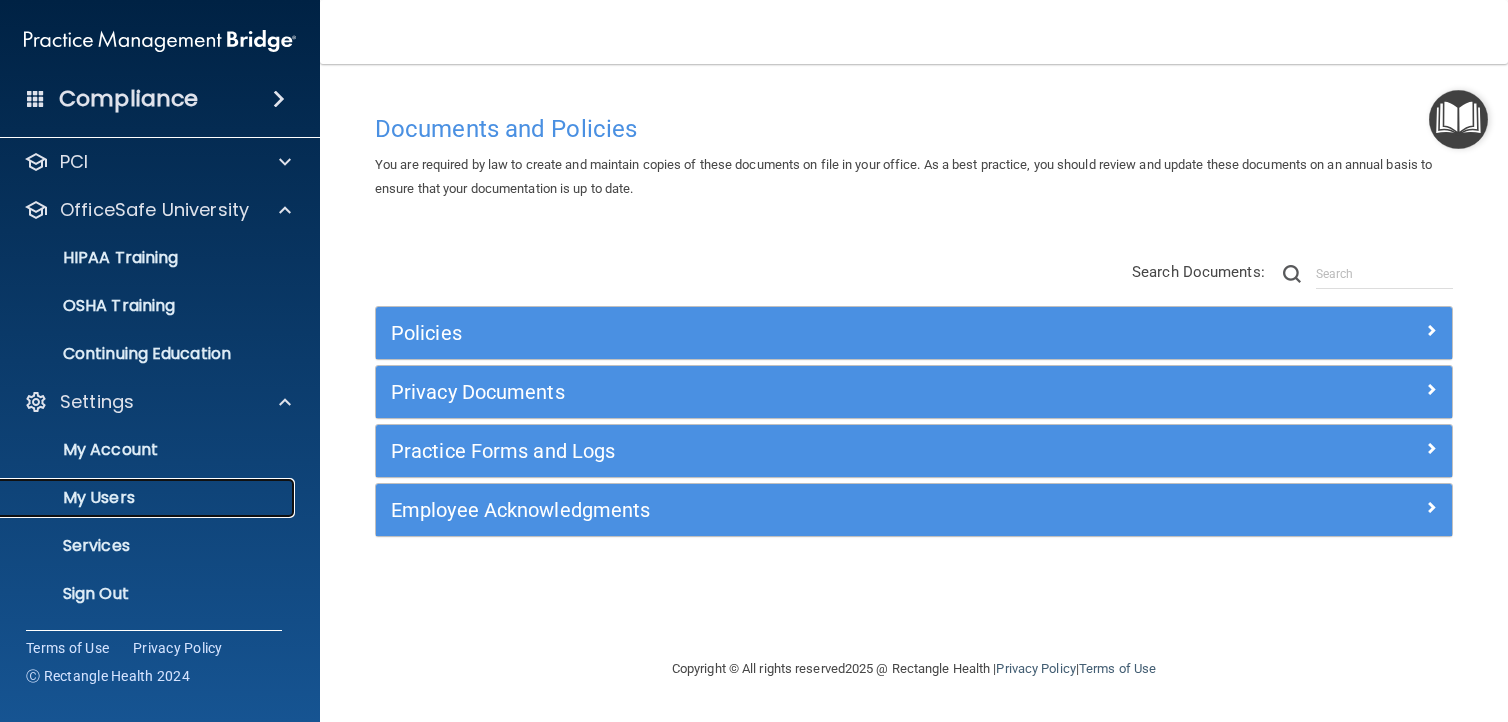 drag, startPoint x: 108, startPoint y: 510, endPoint x: 110, endPoint y: 500, distance: 10.198039 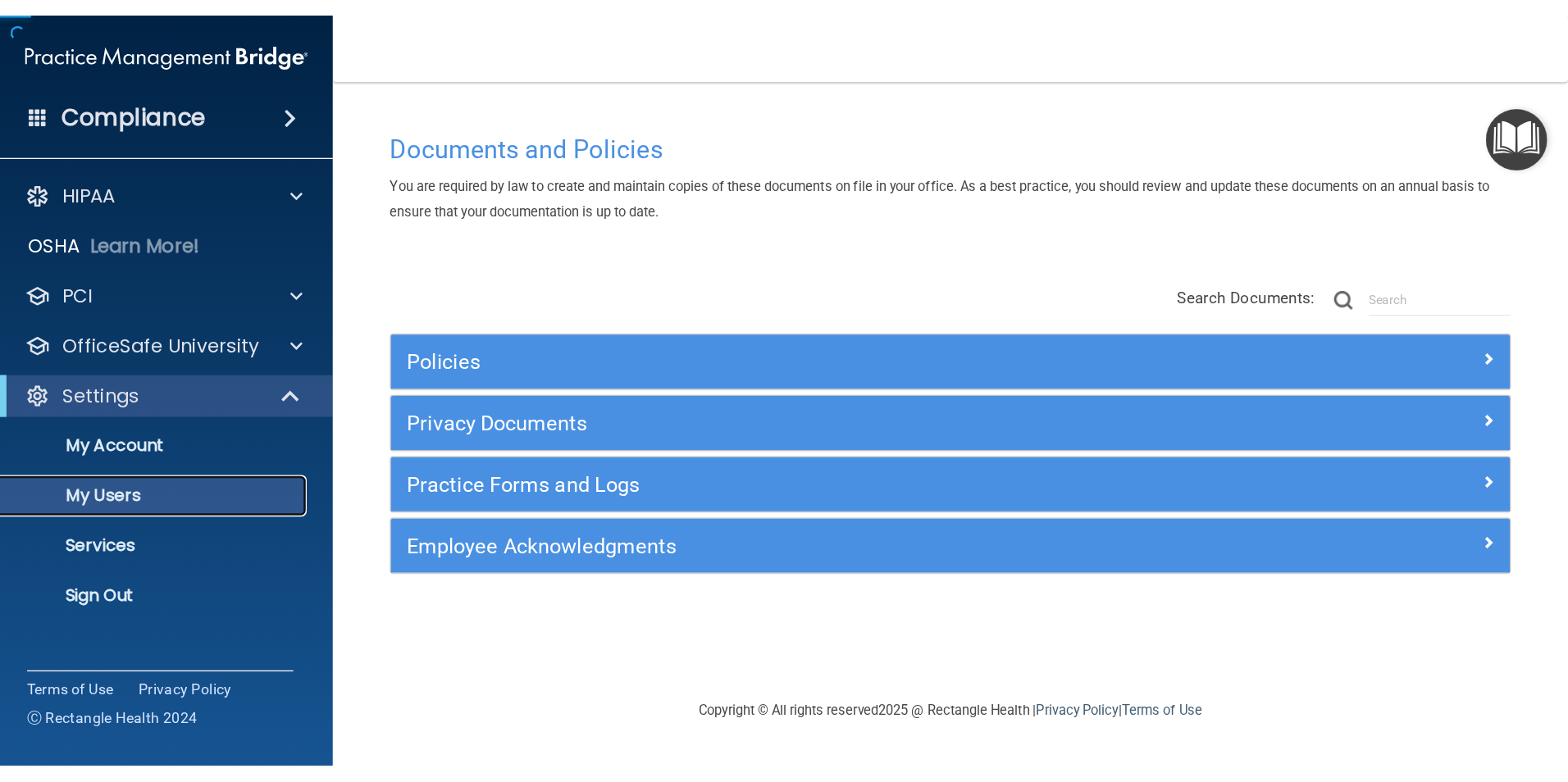 scroll, scrollTop: 0, scrollLeft: 0, axis: both 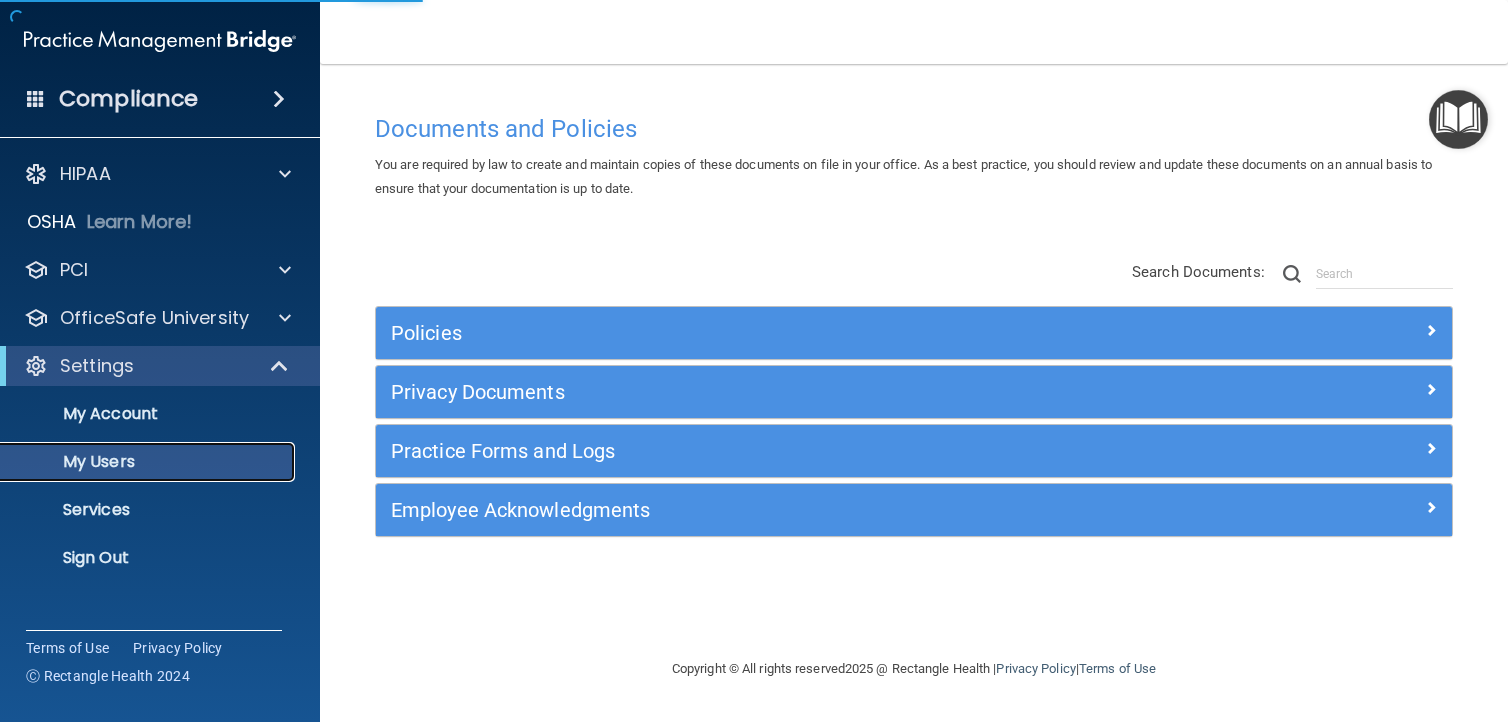 click on "My Users" at bounding box center (149, 462) 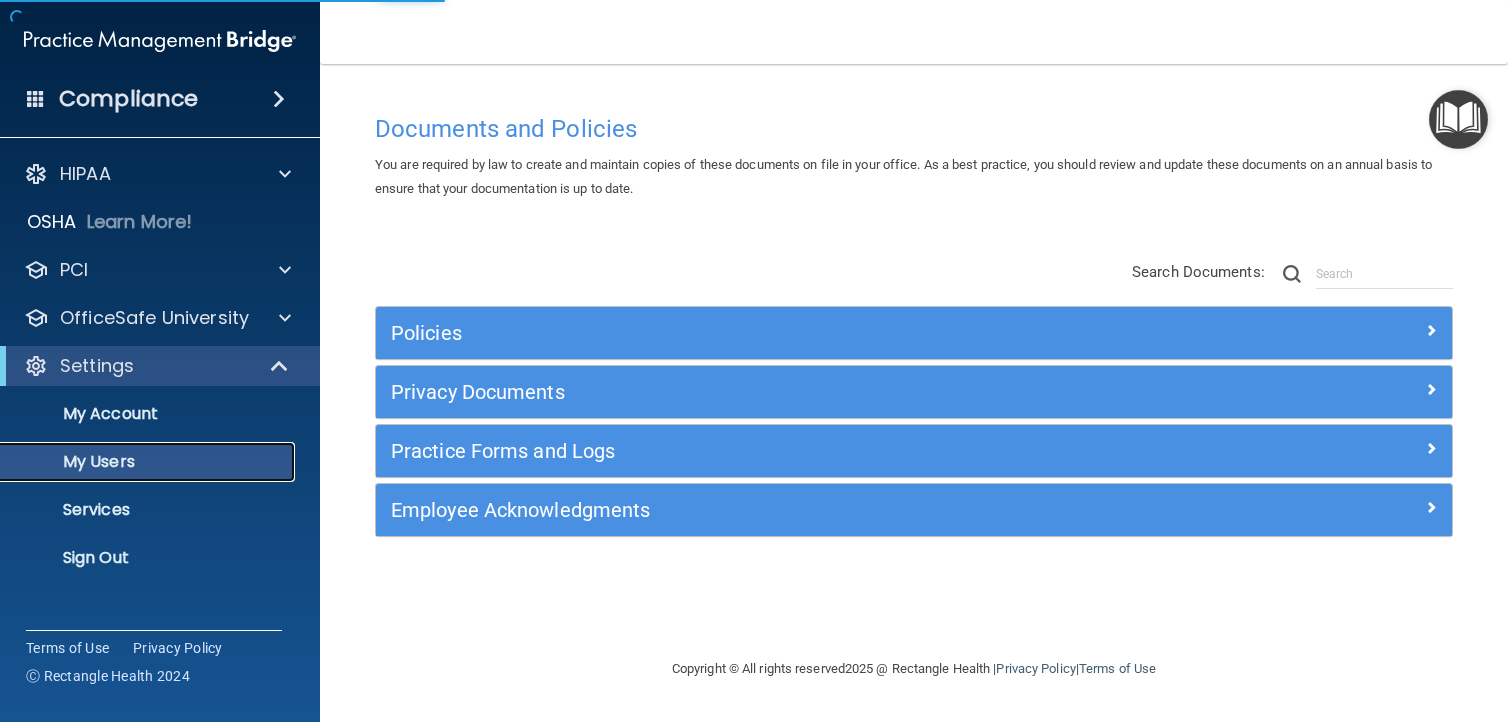 select on "20" 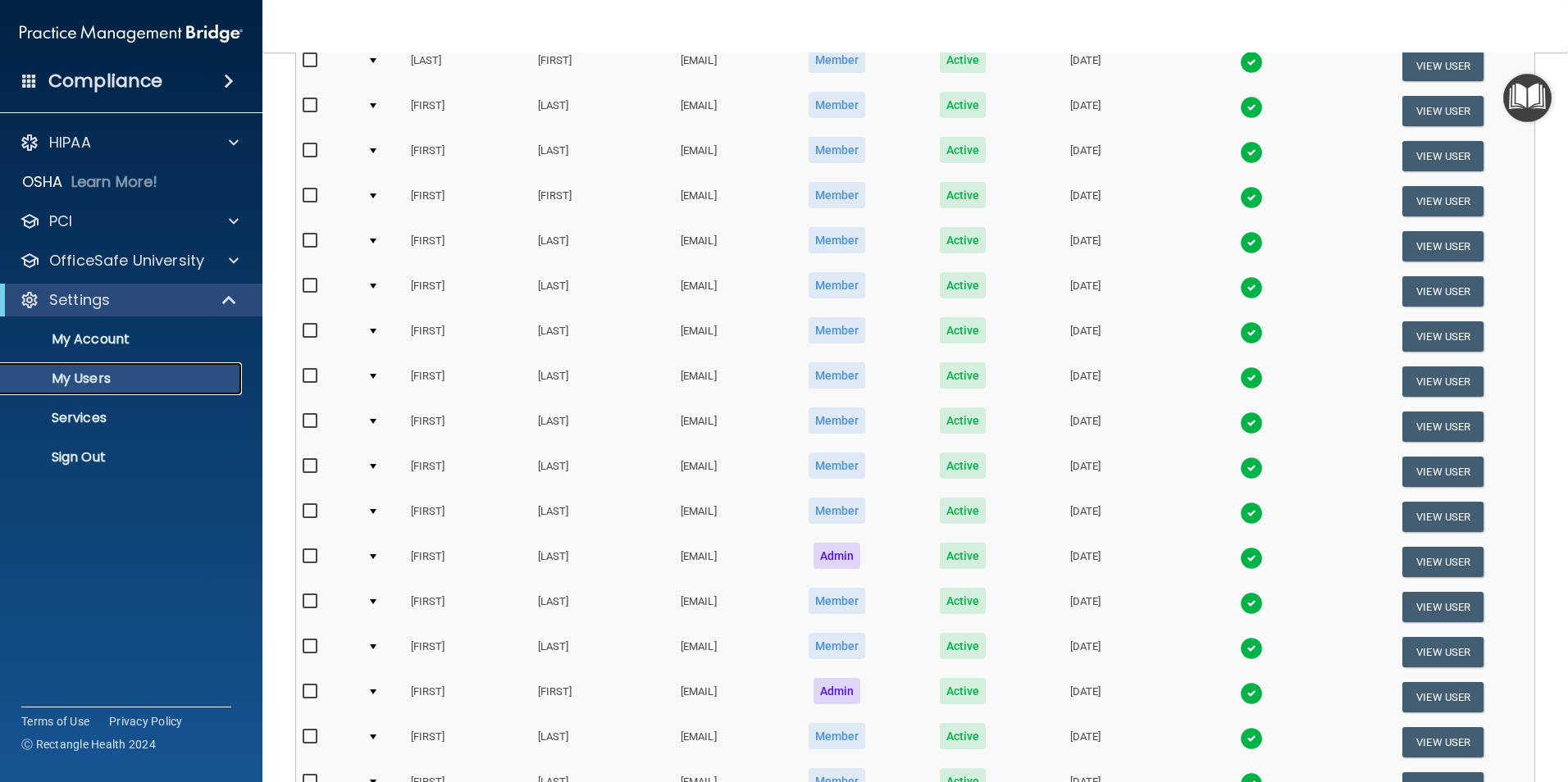 scroll, scrollTop: 575, scrollLeft: 0, axis: vertical 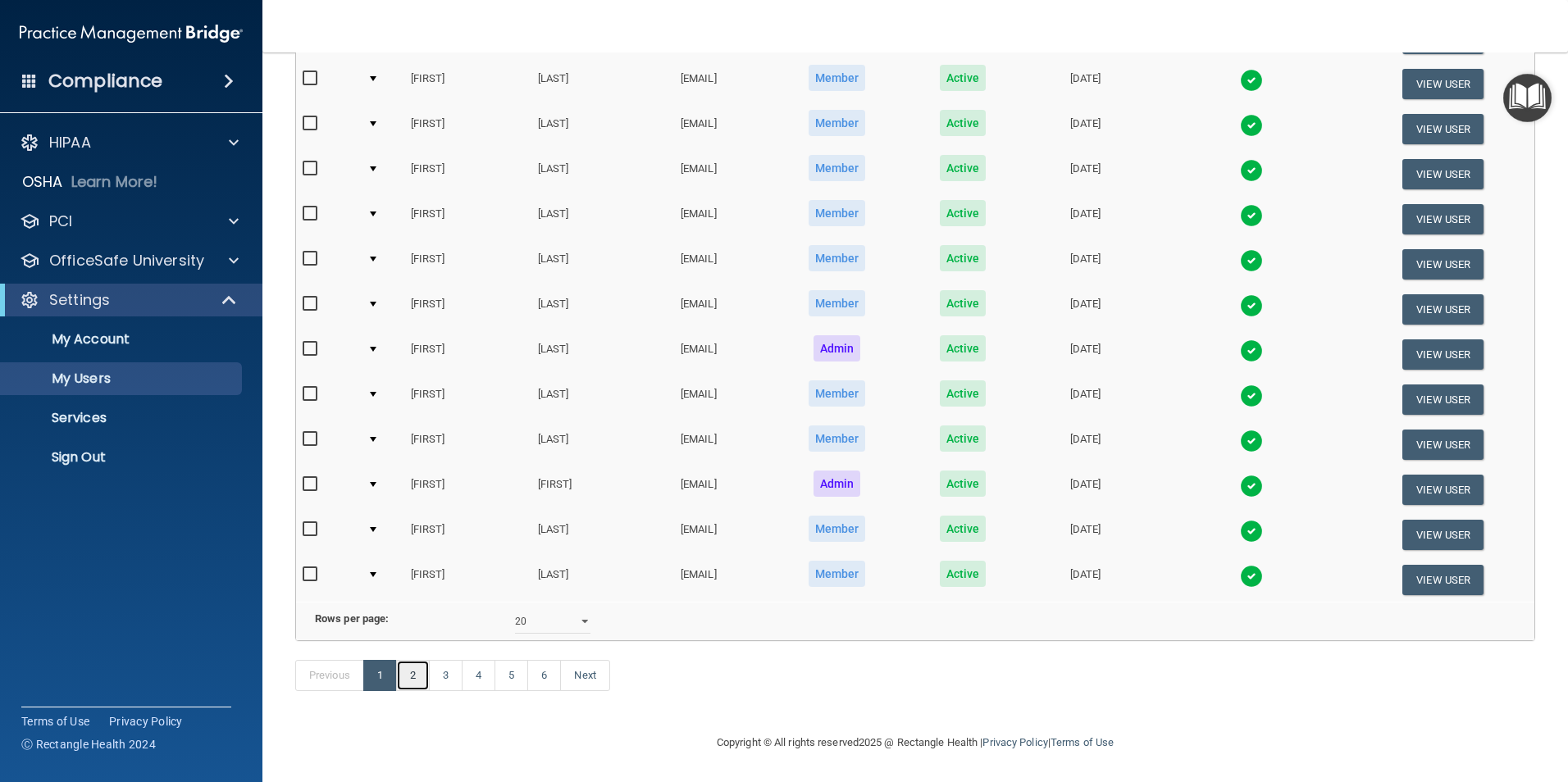 click on "2" at bounding box center [413, 675] 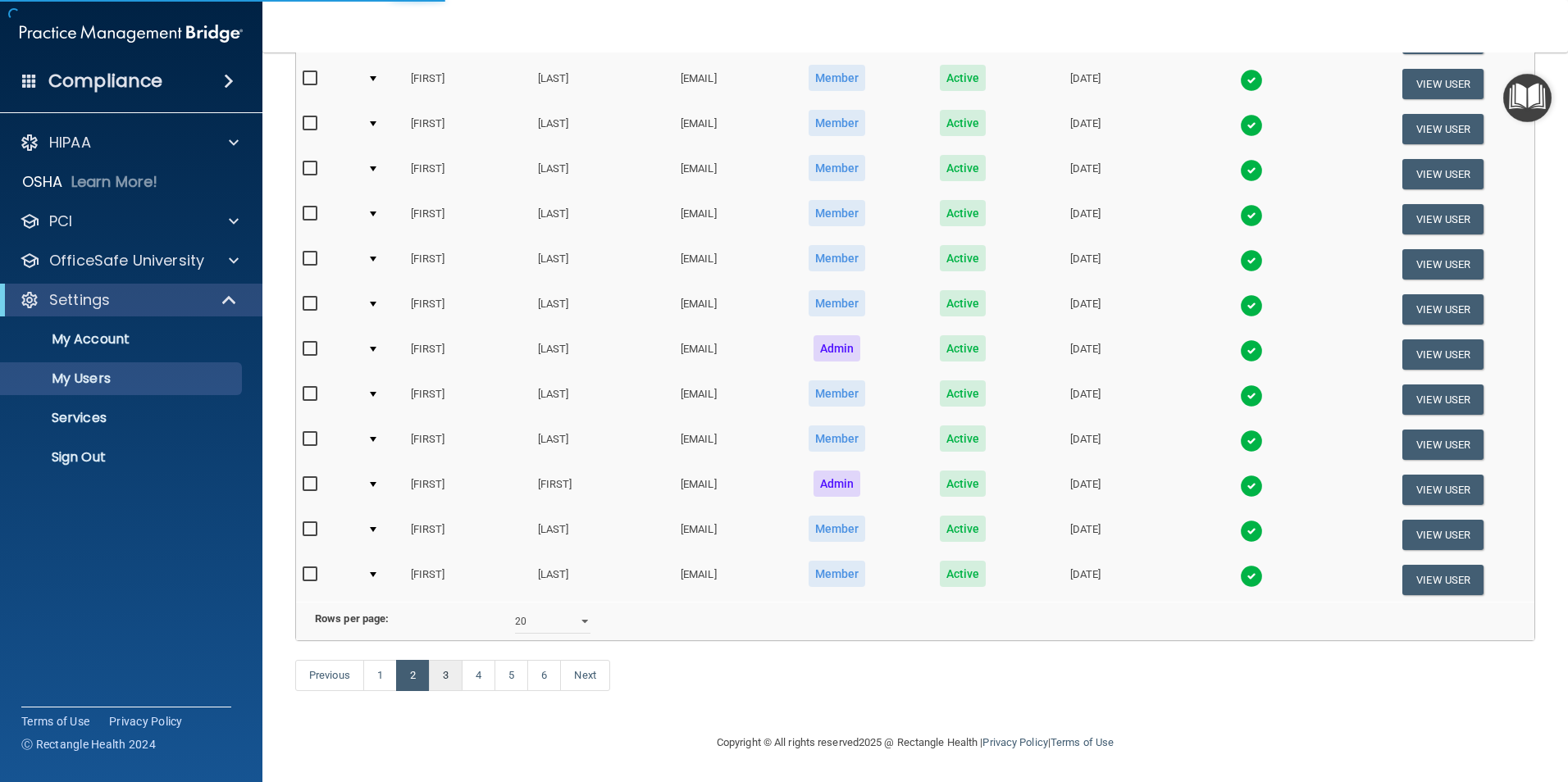 scroll, scrollTop: 0, scrollLeft: 0, axis: both 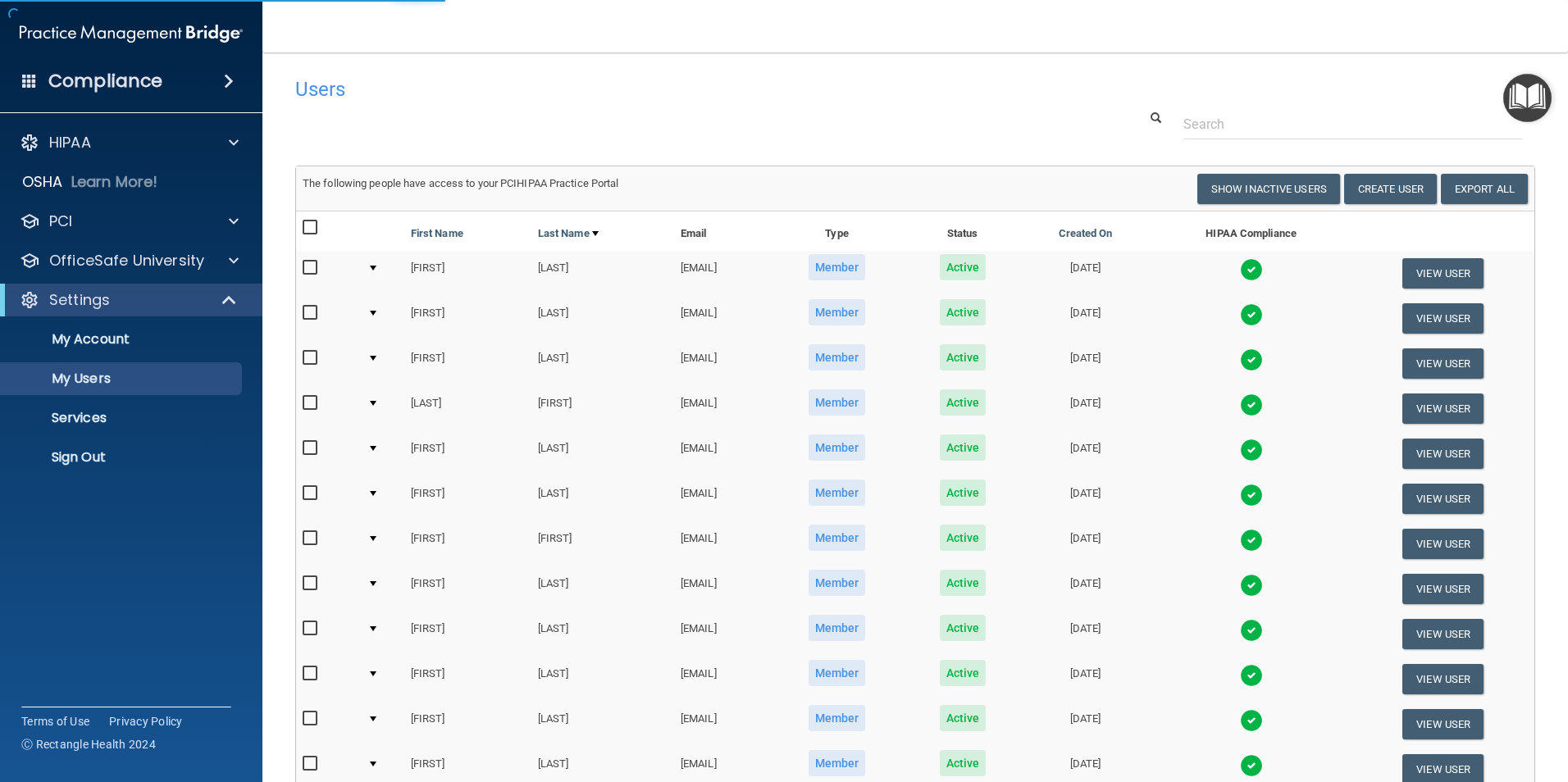 select on "20" 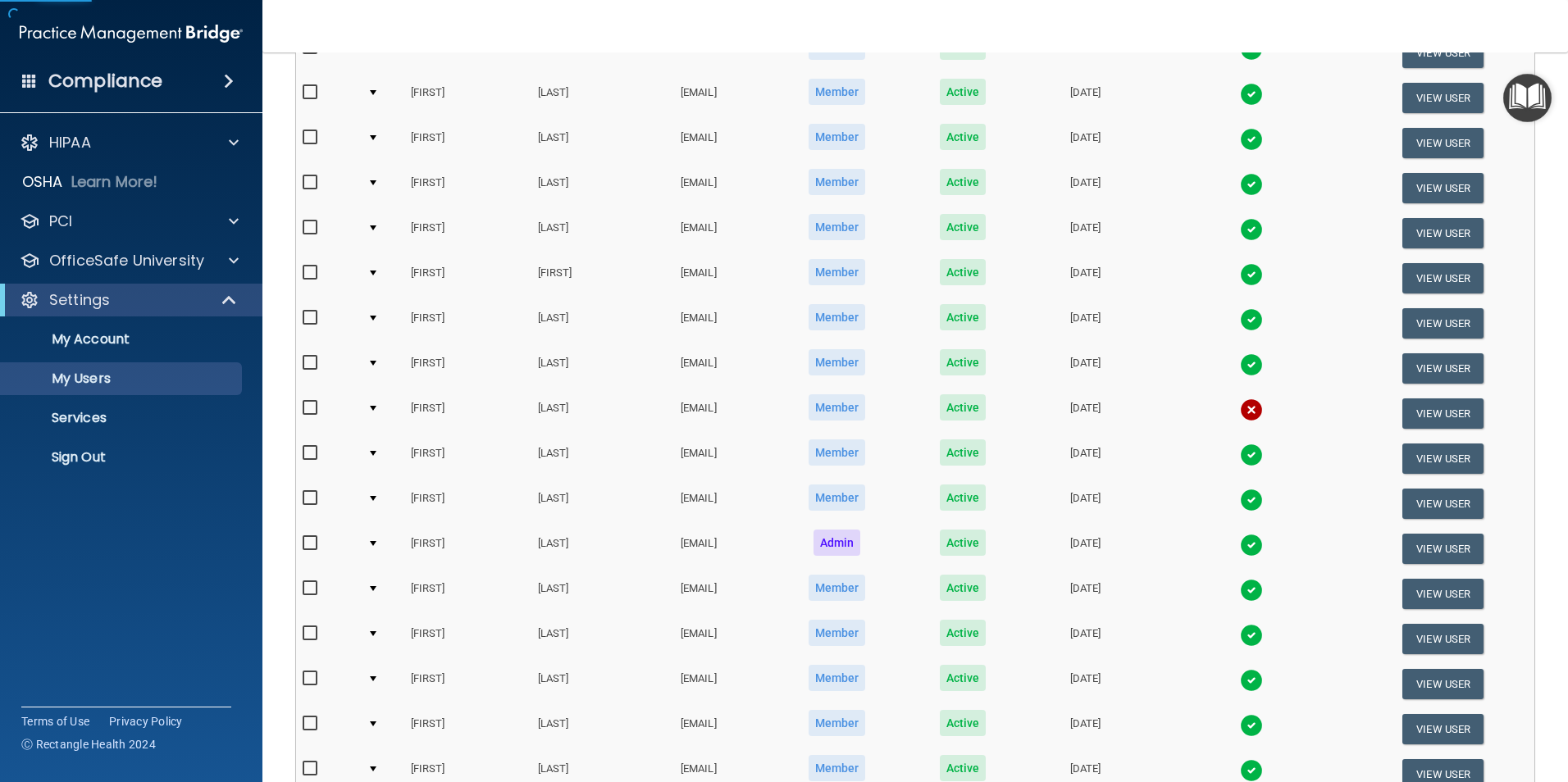 scroll, scrollTop: 575, scrollLeft: 0, axis: vertical 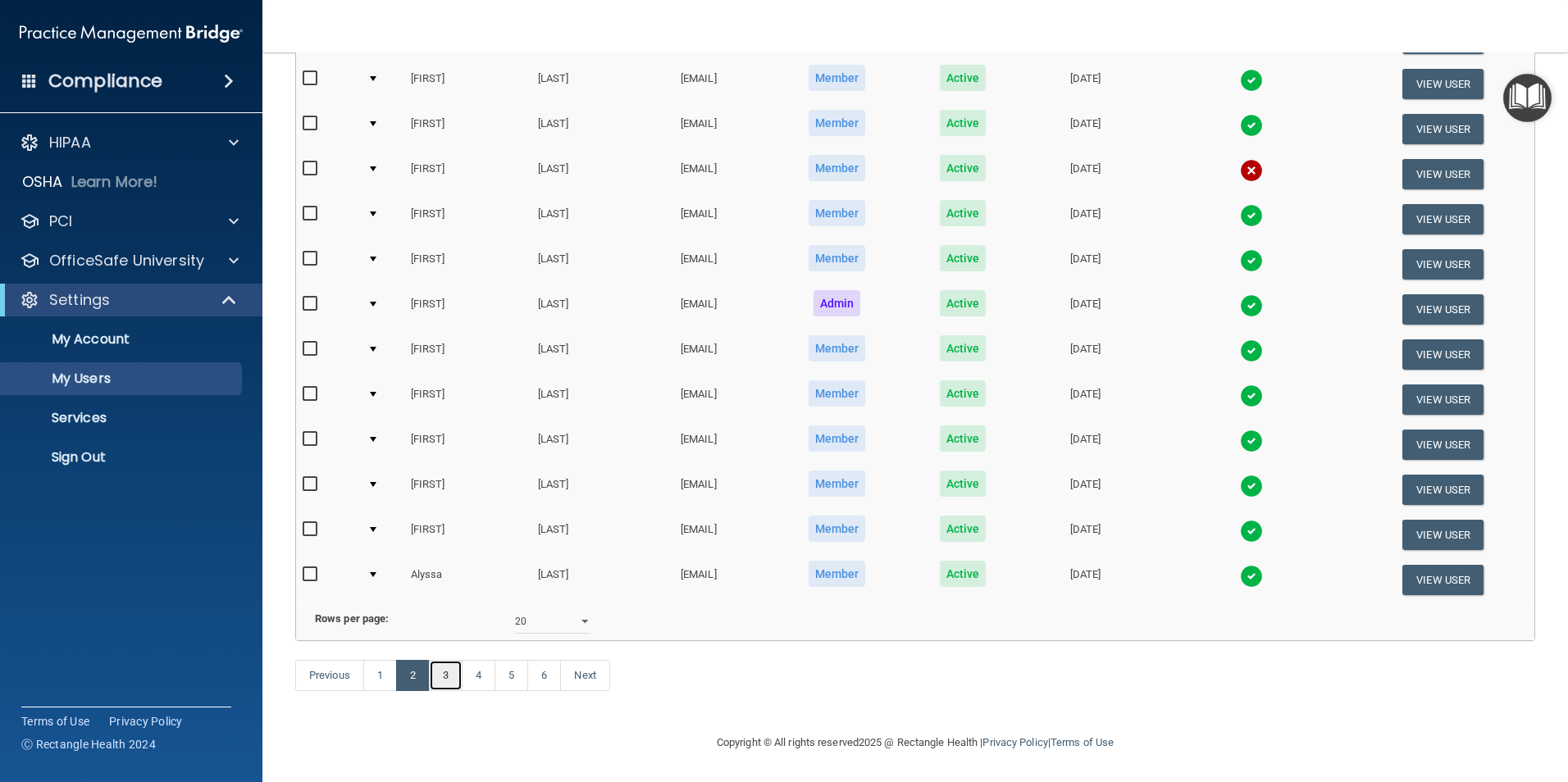 click on "3" at bounding box center (445, 675) 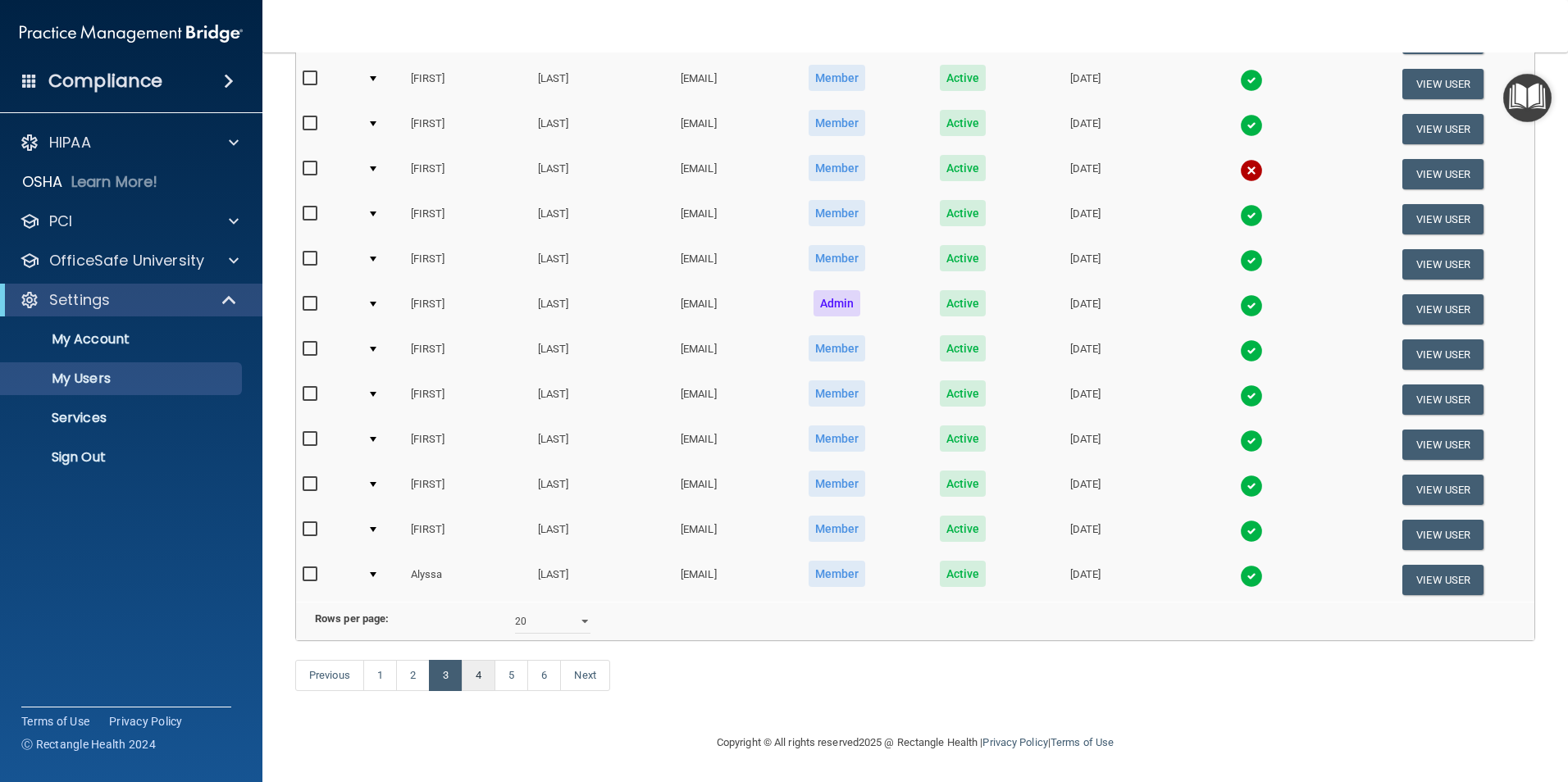 scroll, scrollTop: 0, scrollLeft: 0, axis: both 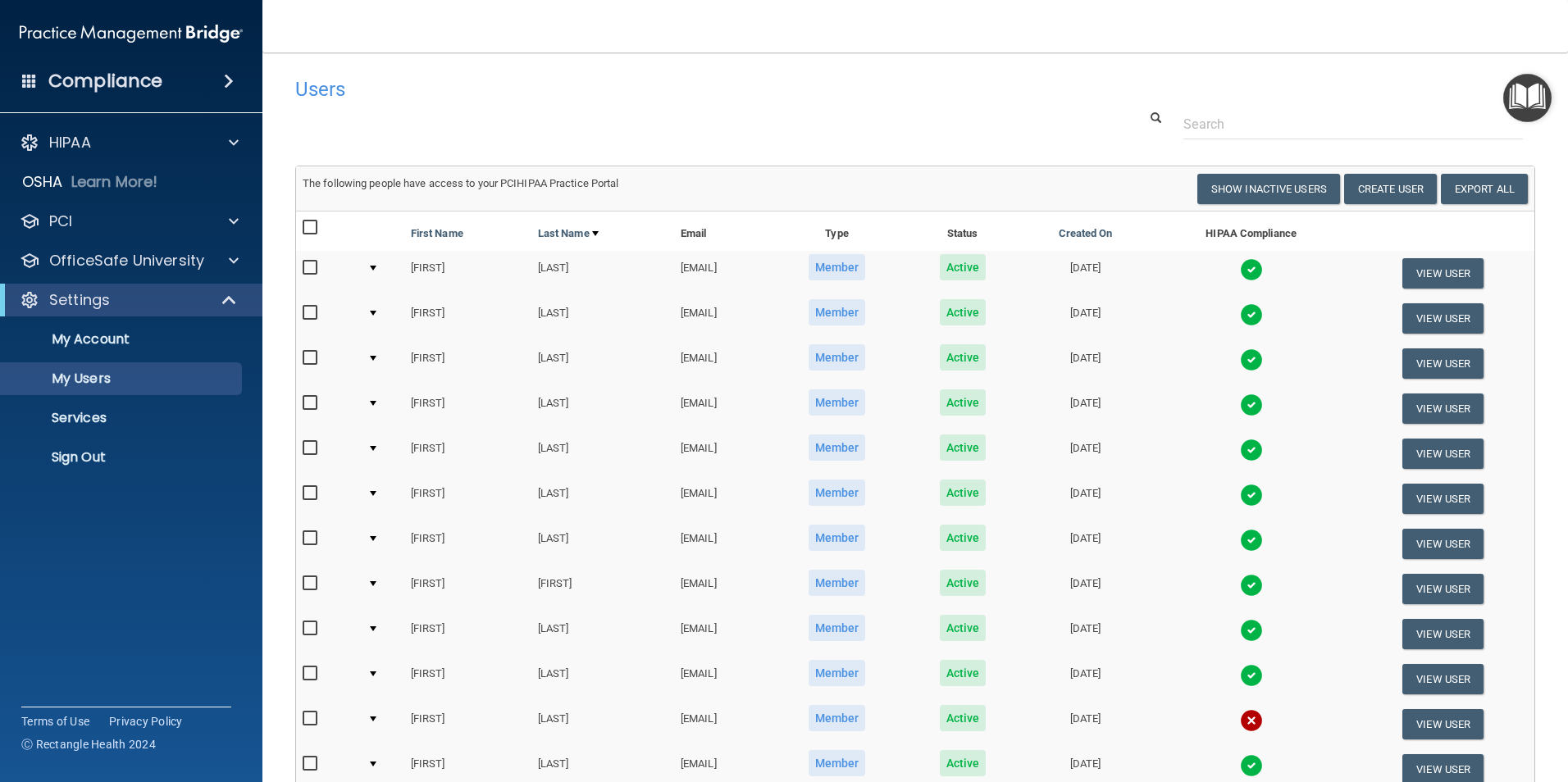 select on "20" 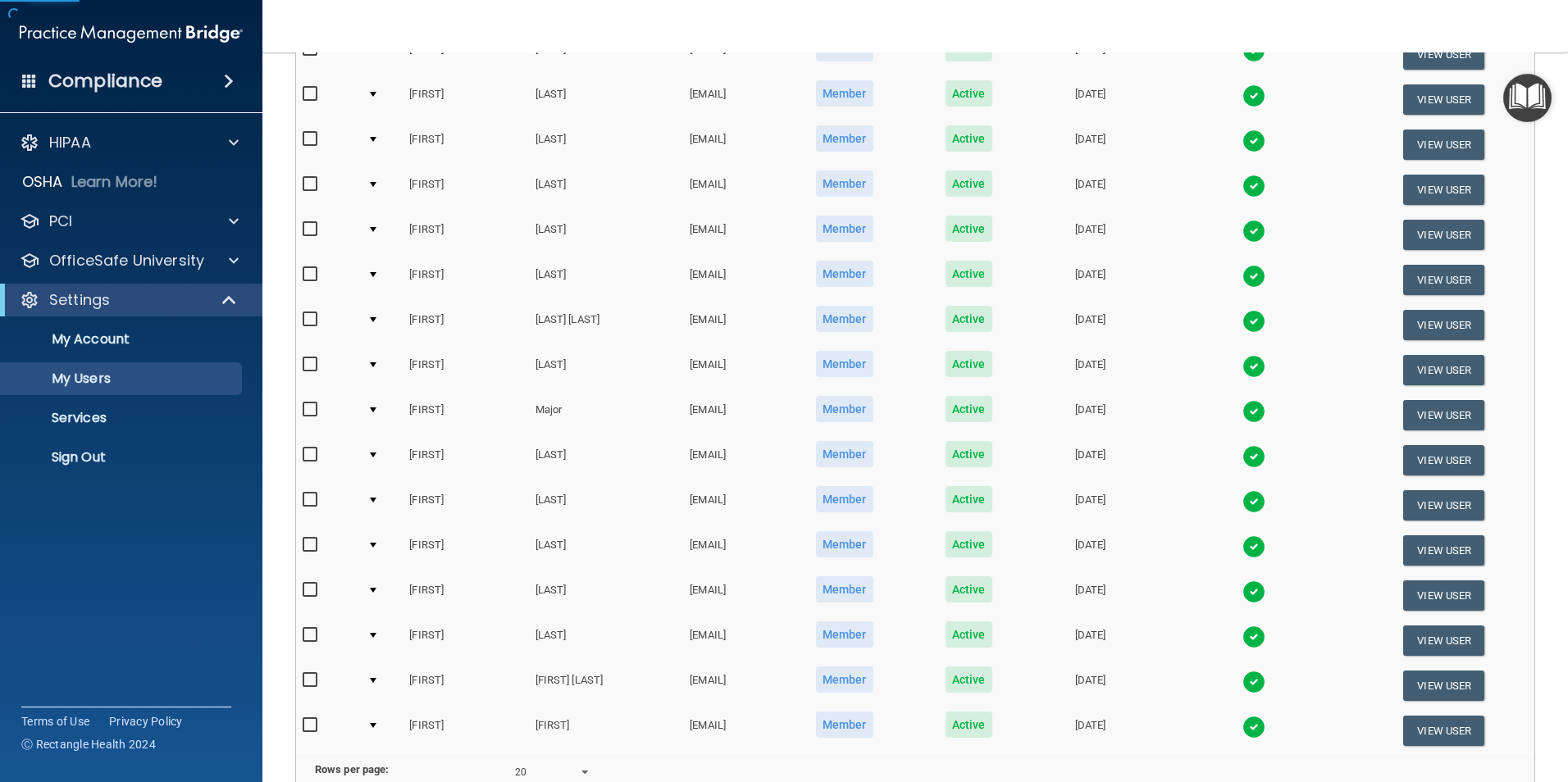 scroll, scrollTop: 575, scrollLeft: 0, axis: vertical 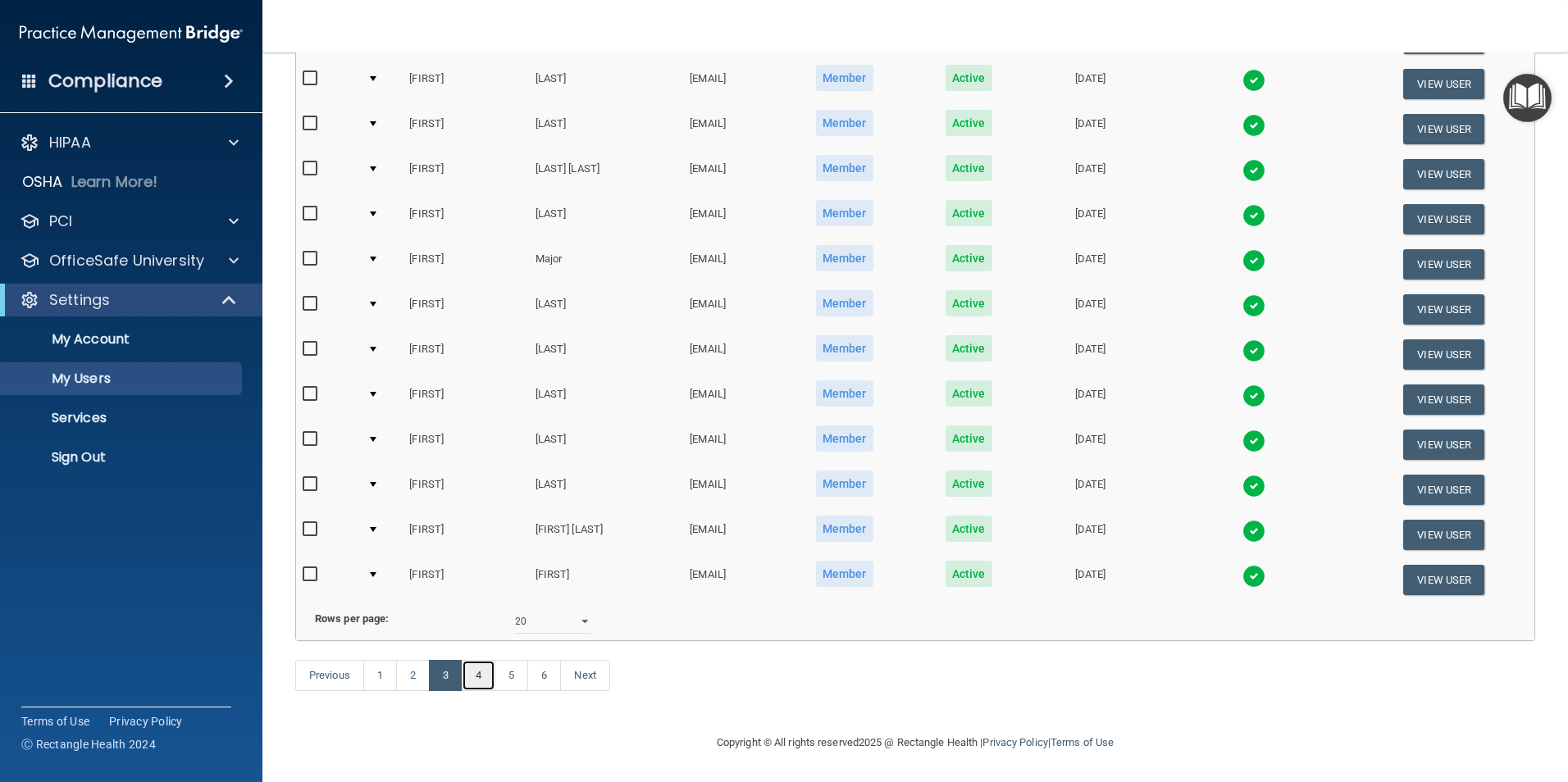 click on "4" at bounding box center [478, 675] 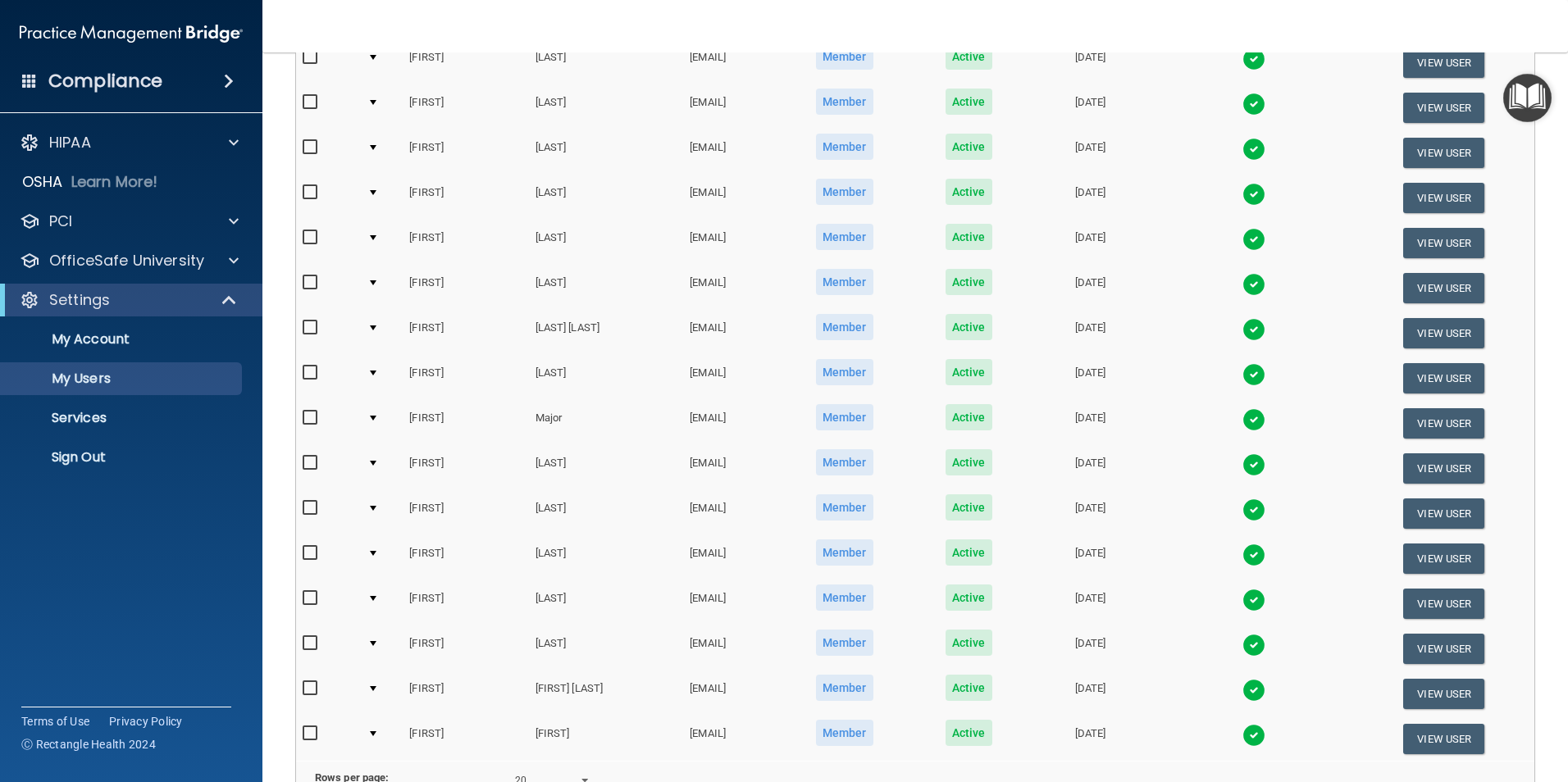 scroll, scrollTop: 575, scrollLeft: 0, axis: vertical 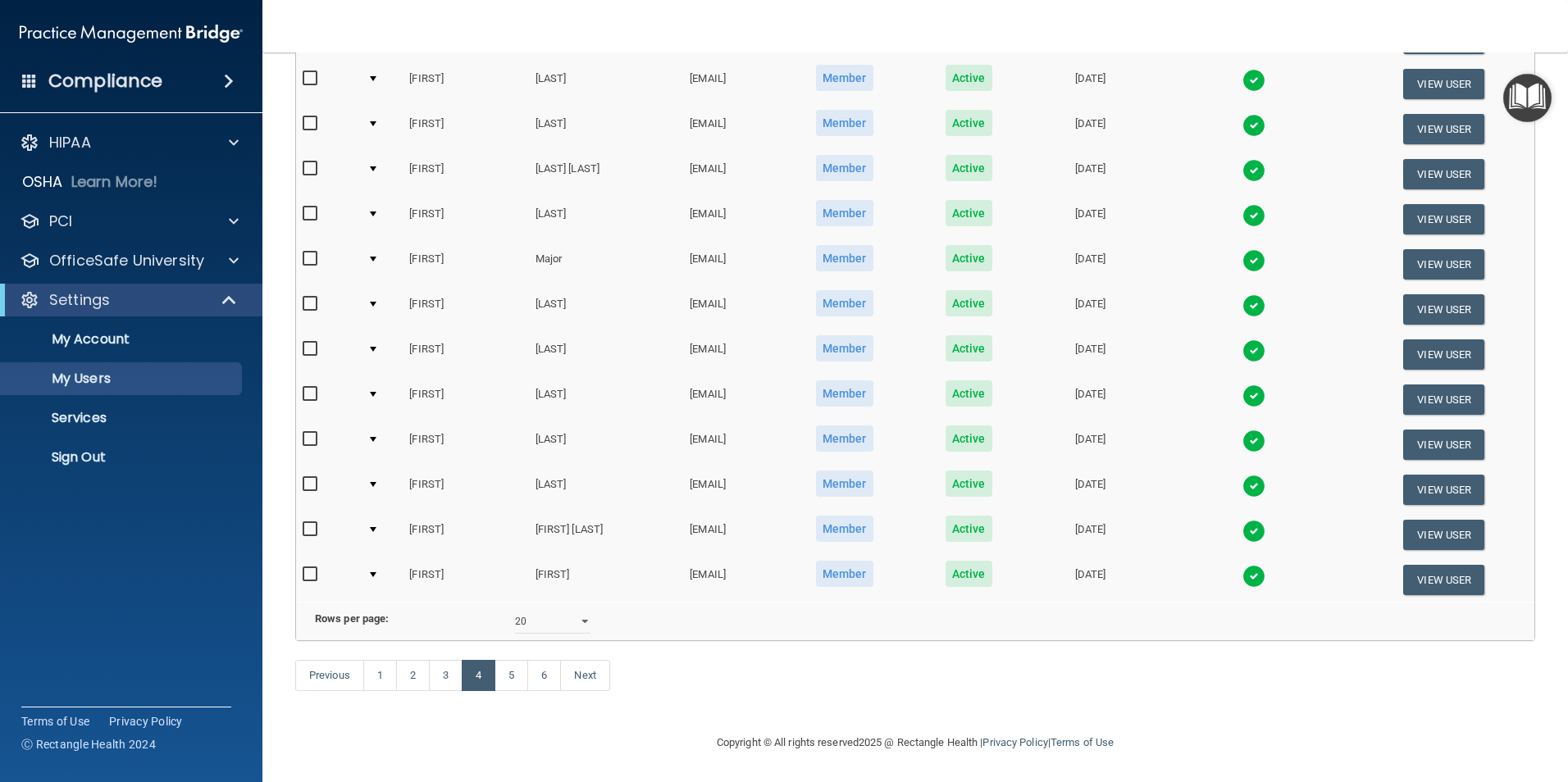 select on "20" 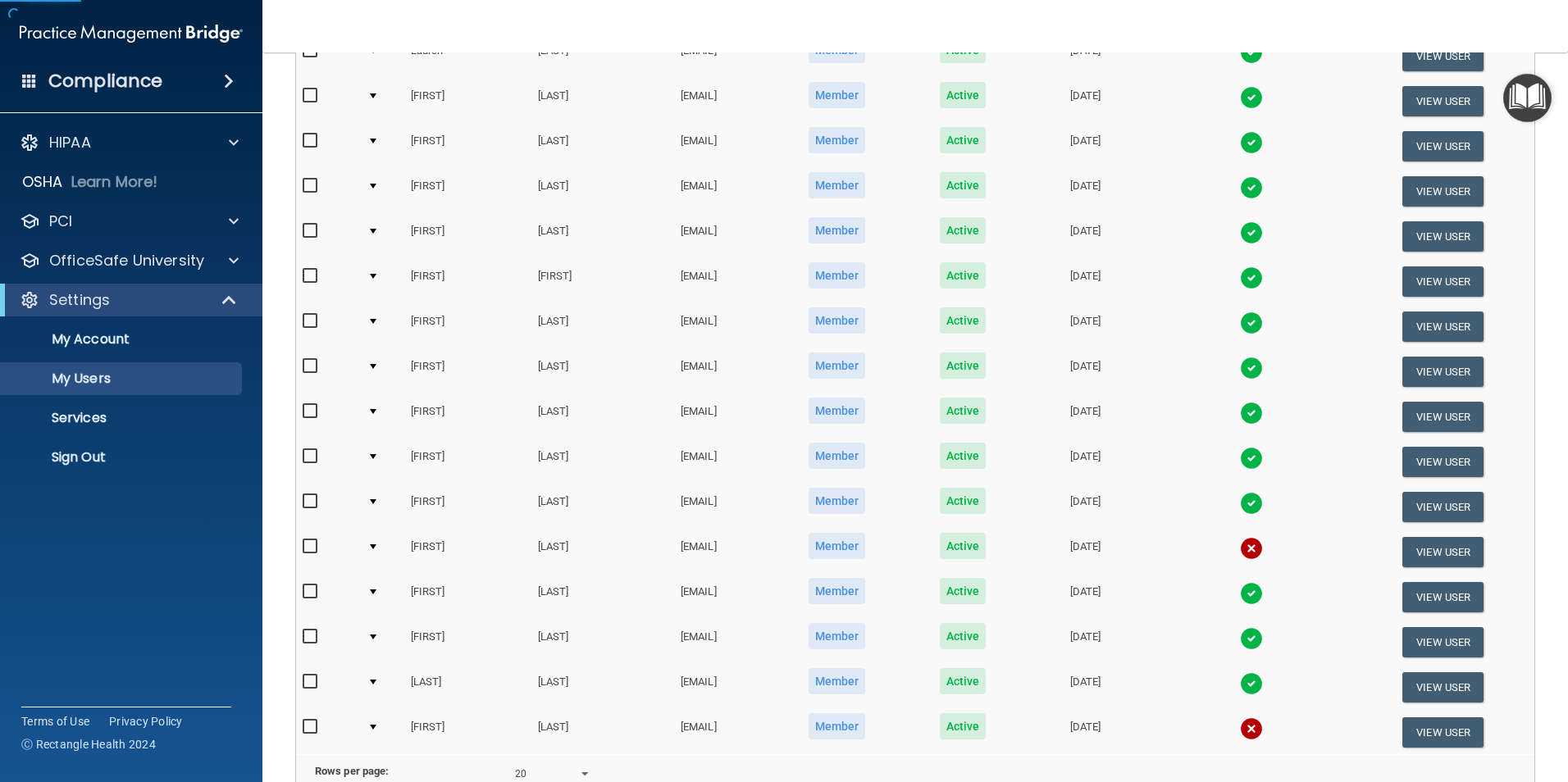 scroll, scrollTop: 575, scrollLeft: 0, axis: vertical 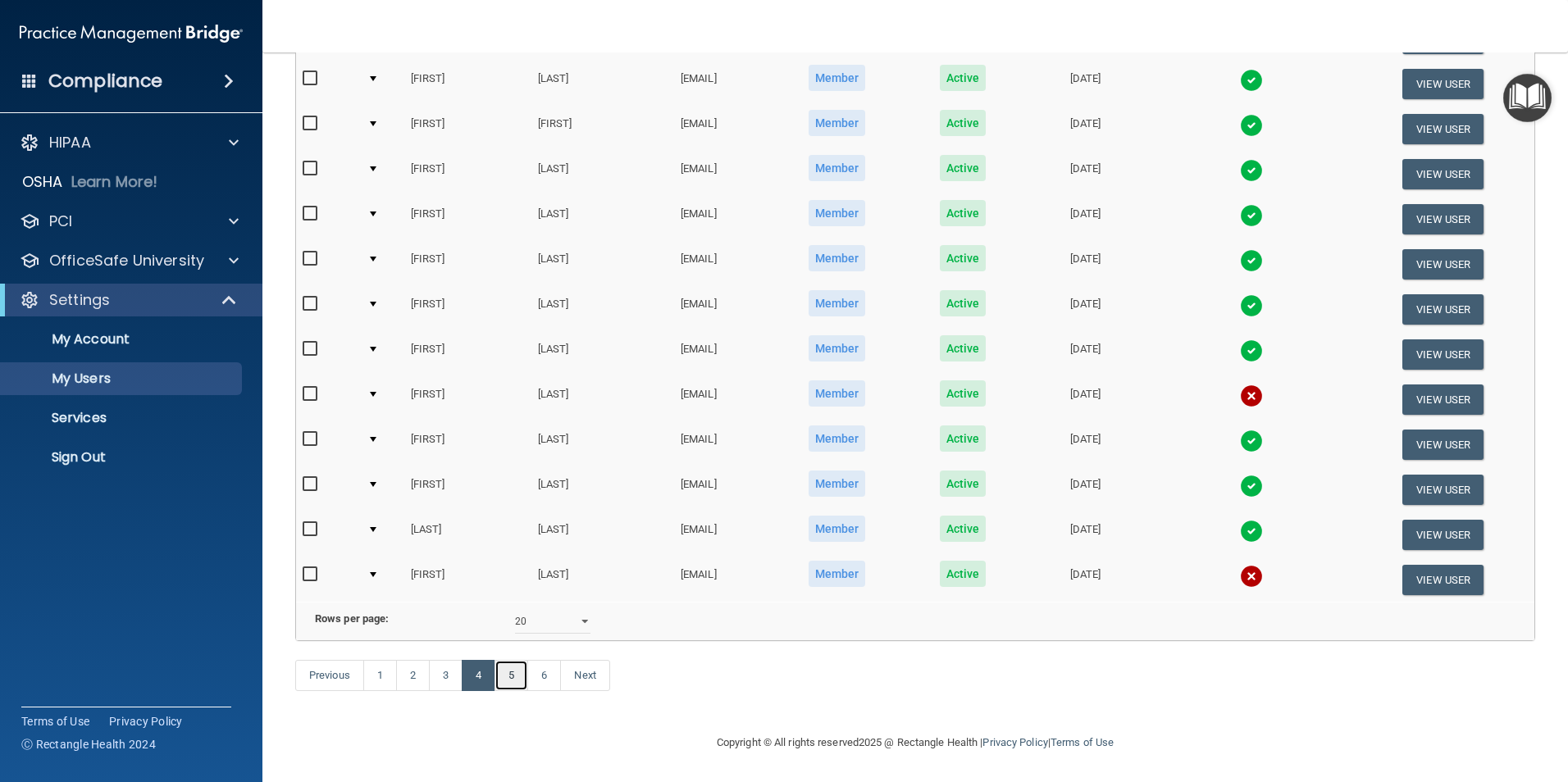 click on "5" at bounding box center (511, 675) 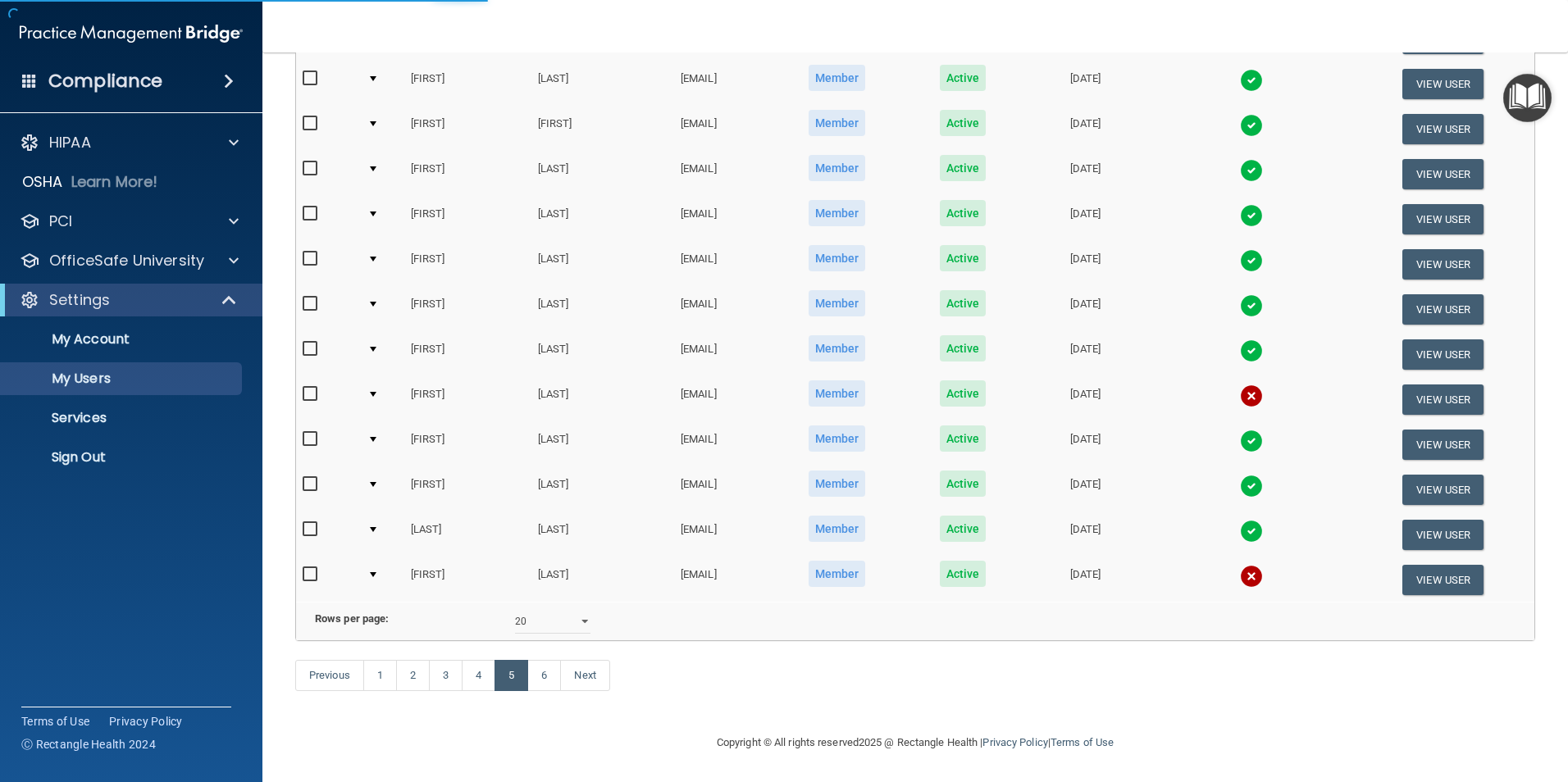 select on "20" 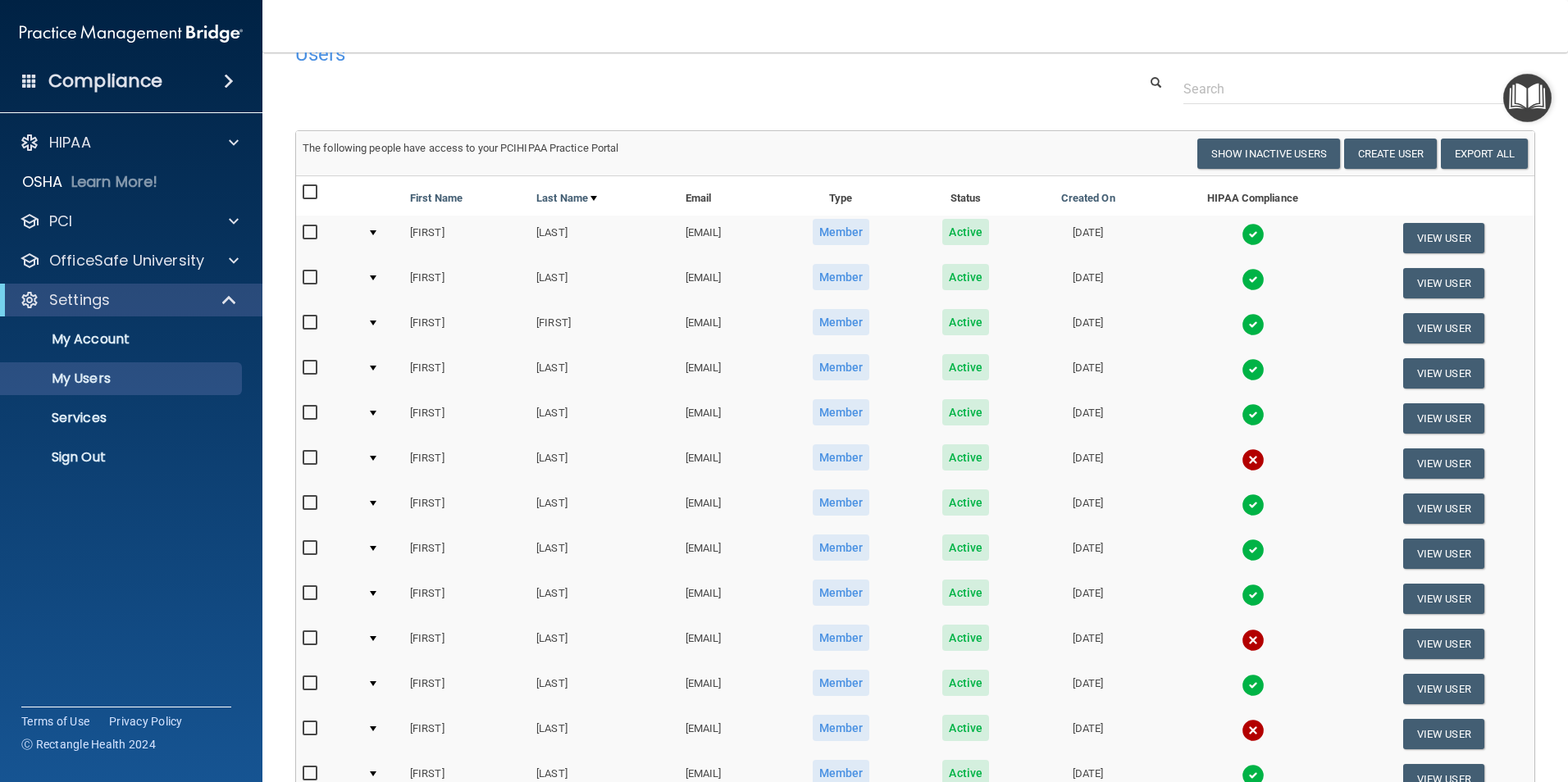 scroll, scrollTop: 0, scrollLeft: 0, axis: both 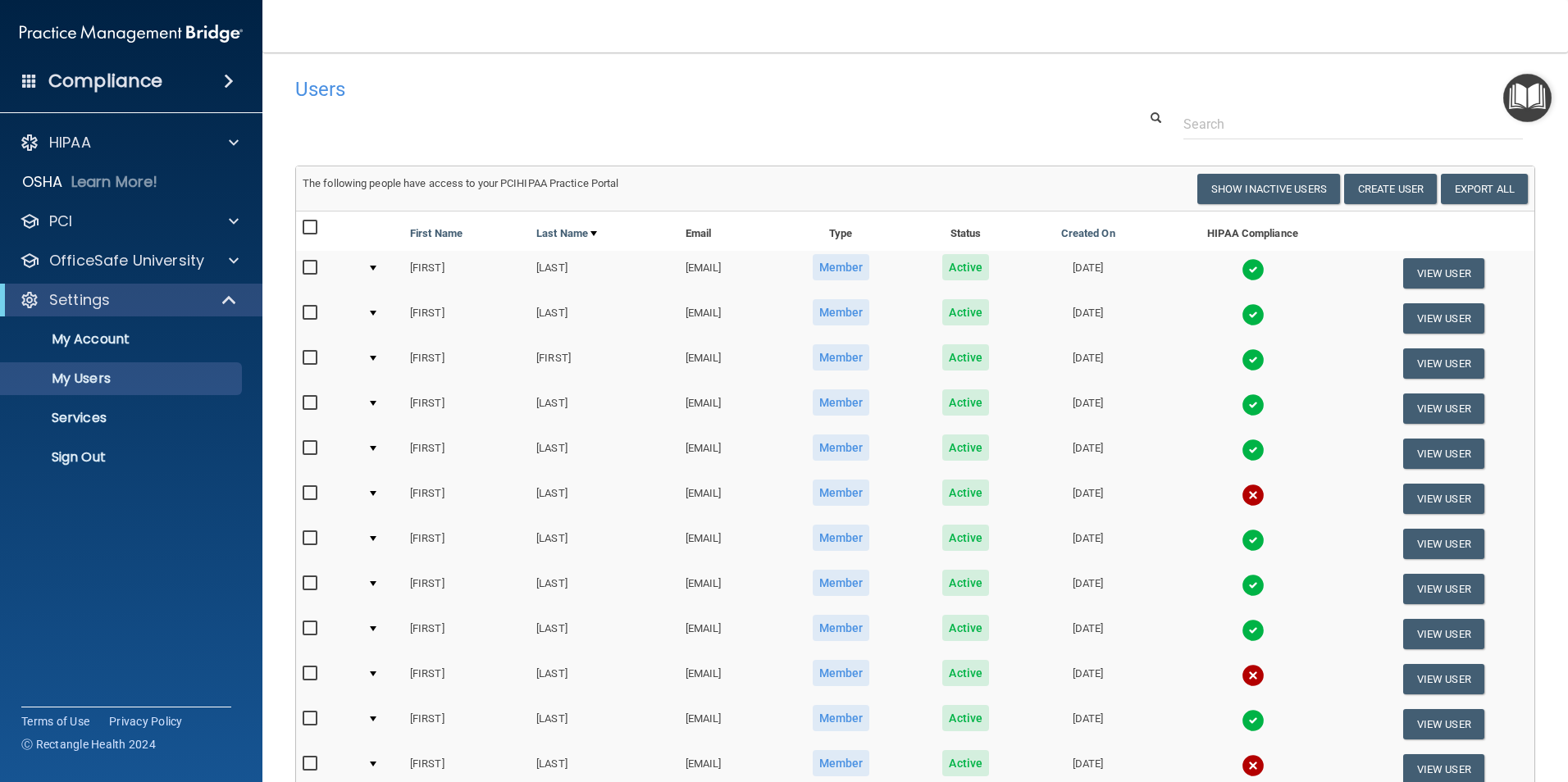 click at bounding box center (373, 493) 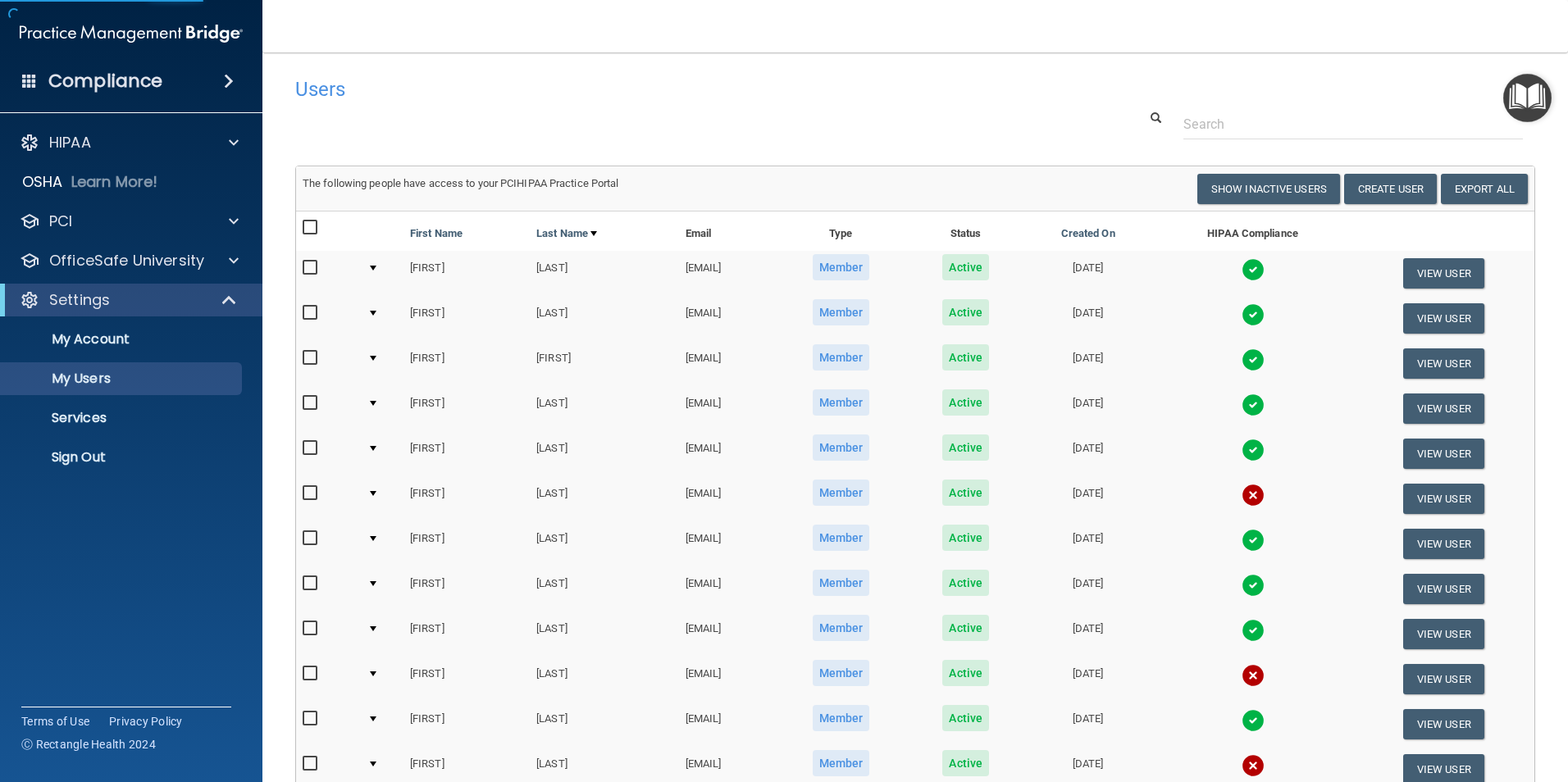 click at bounding box center (373, 493) 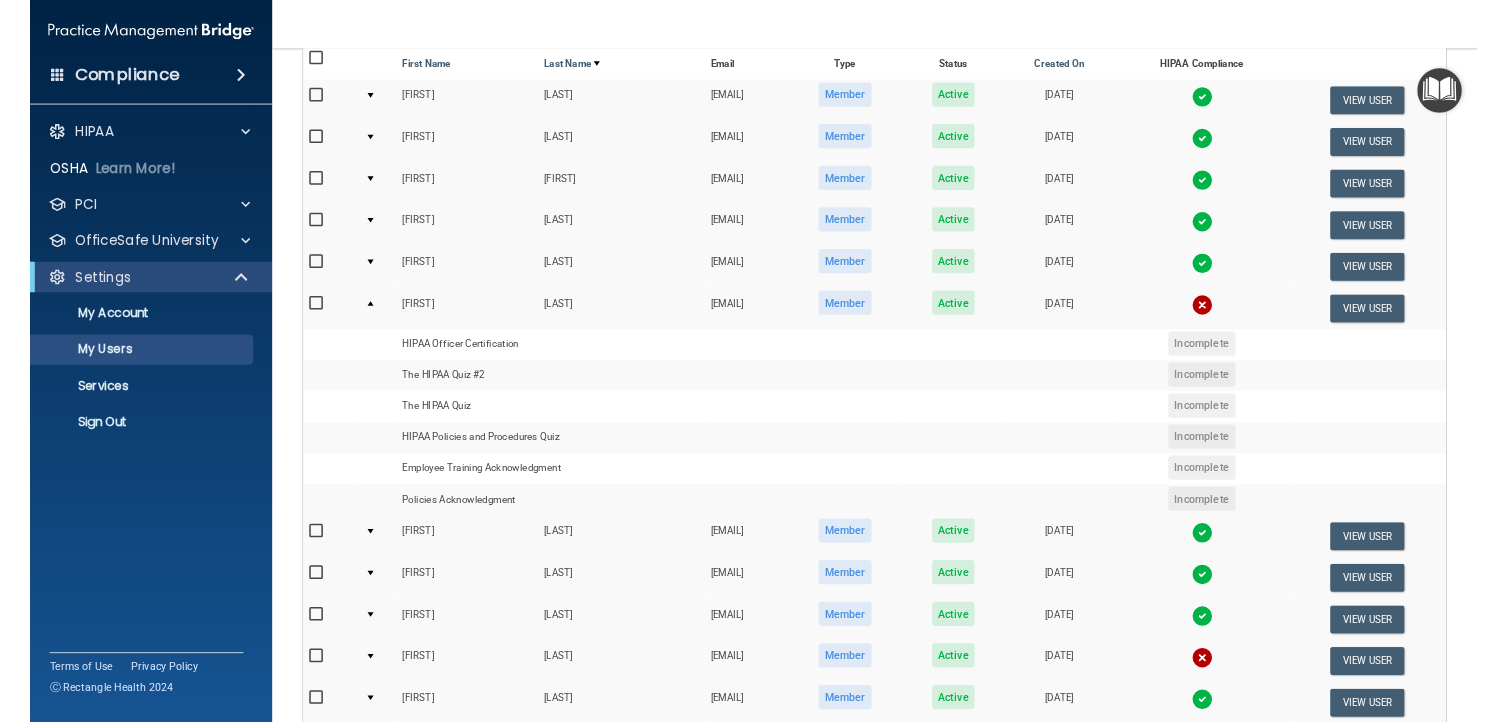 scroll, scrollTop: 200, scrollLeft: 0, axis: vertical 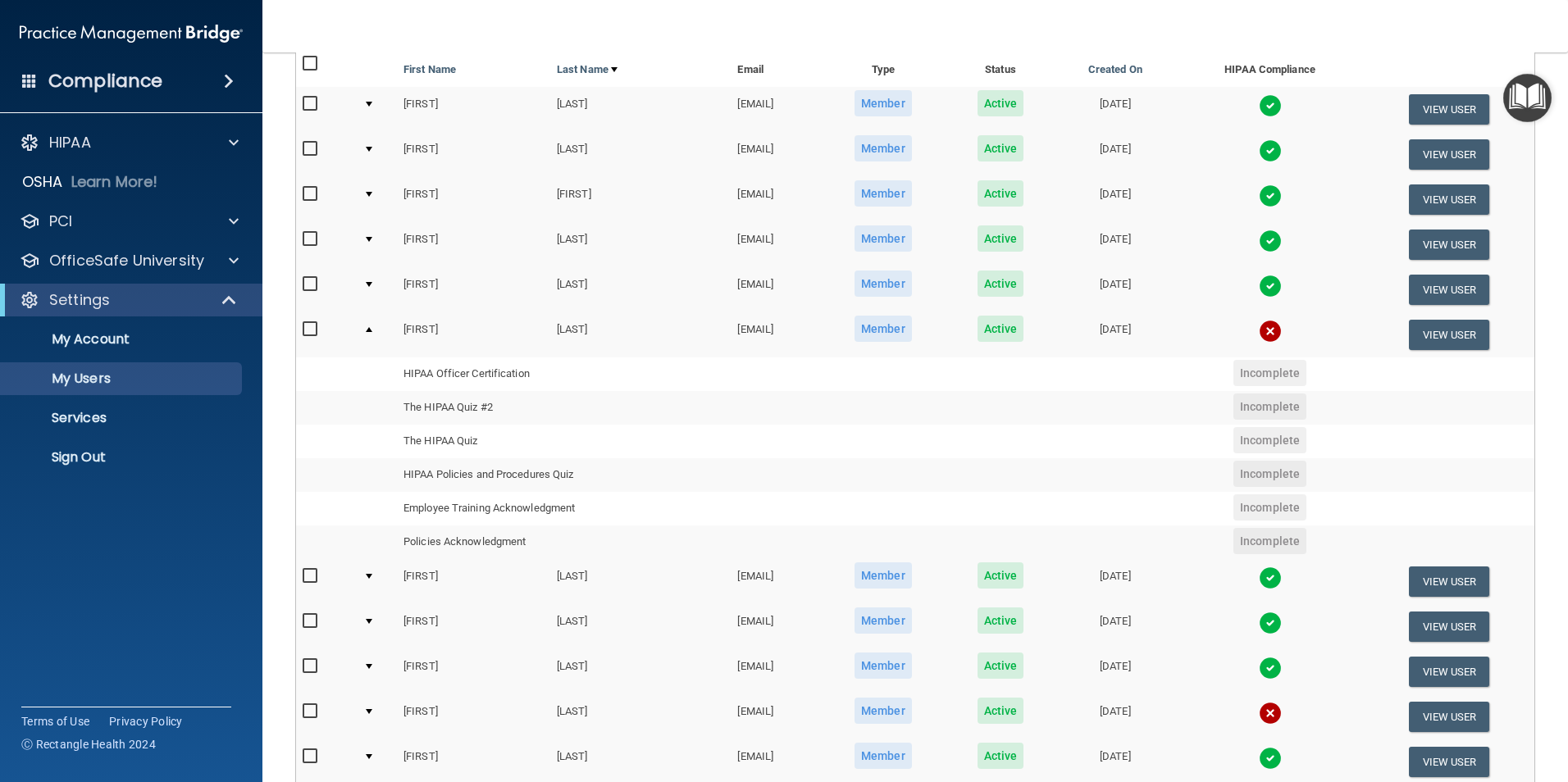 click at bounding box center (376, 334) 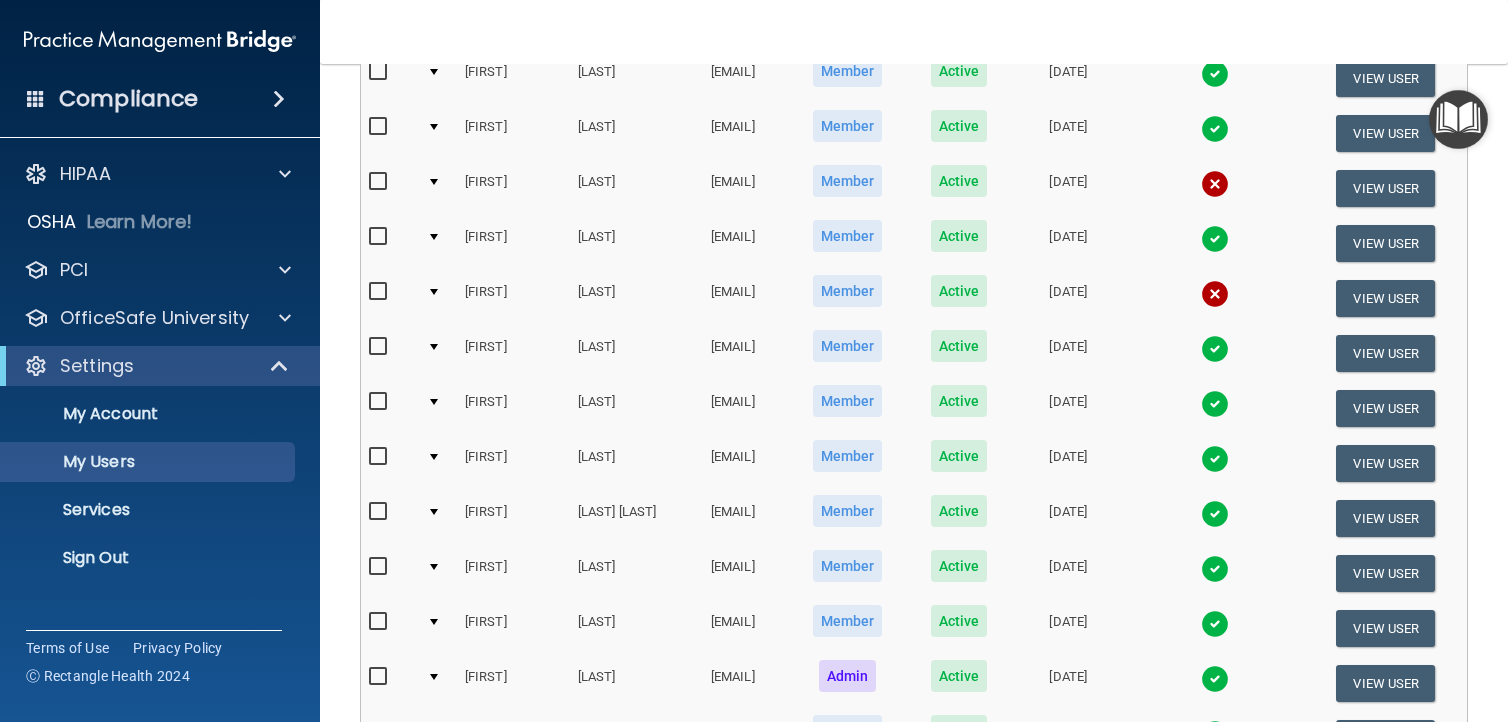 scroll, scrollTop: 657, scrollLeft: 0, axis: vertical 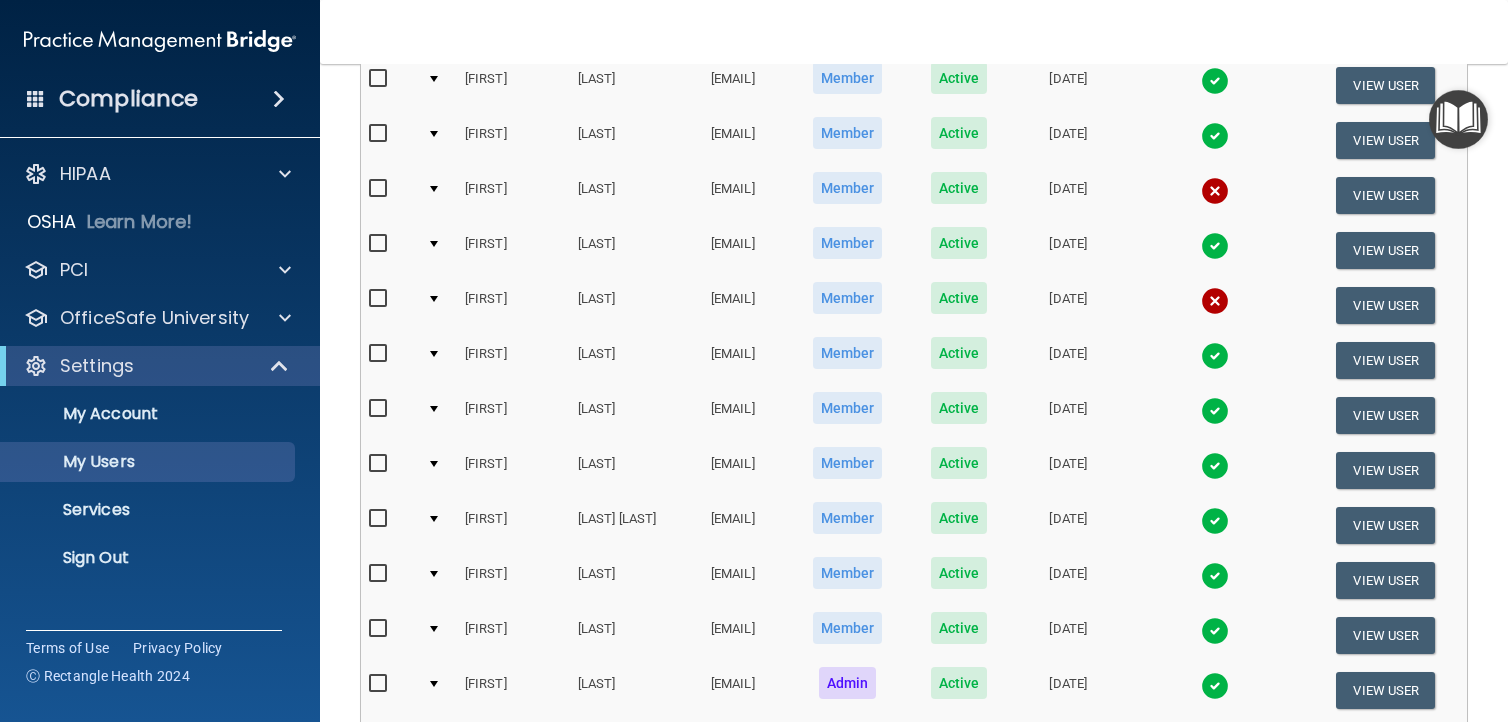 click at bounding box center (434, 189) 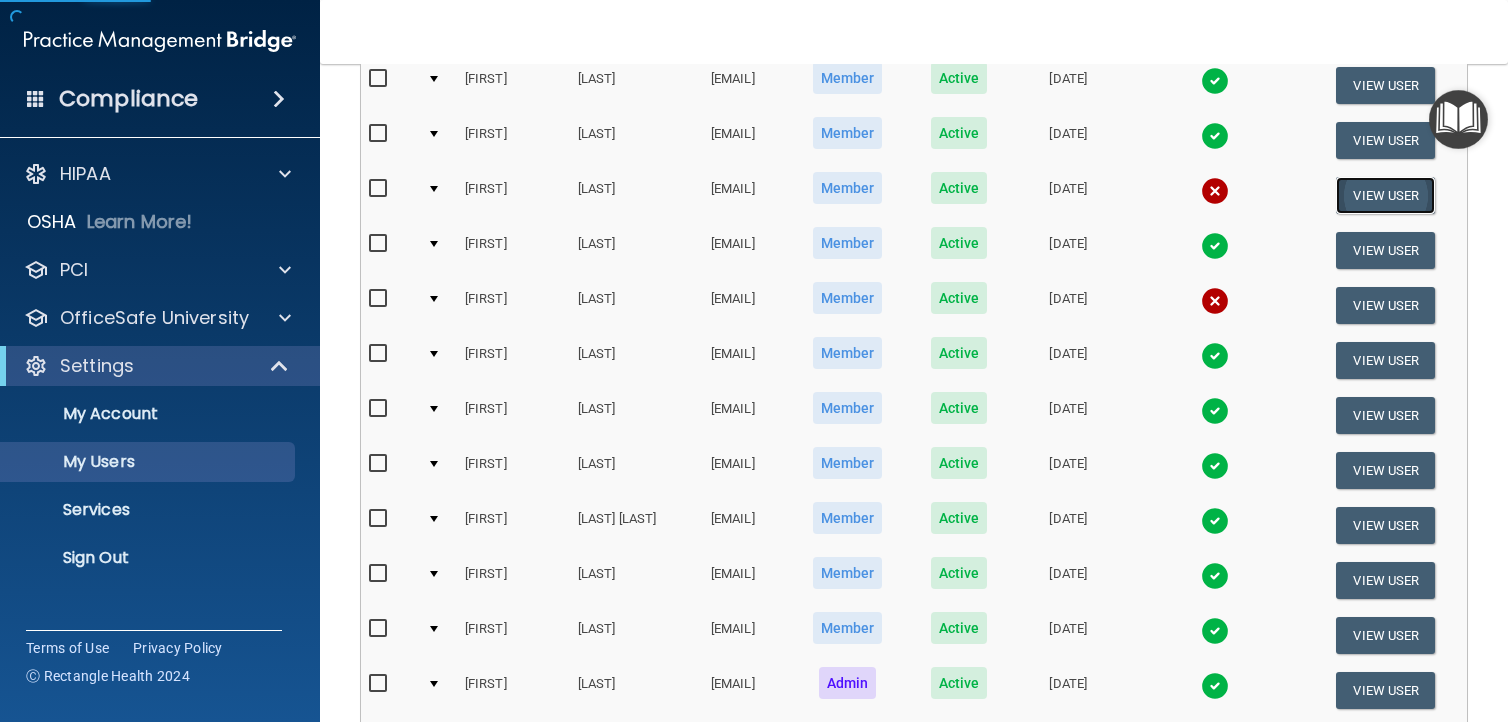 click on "View User" at bounding box center [1385, 195] 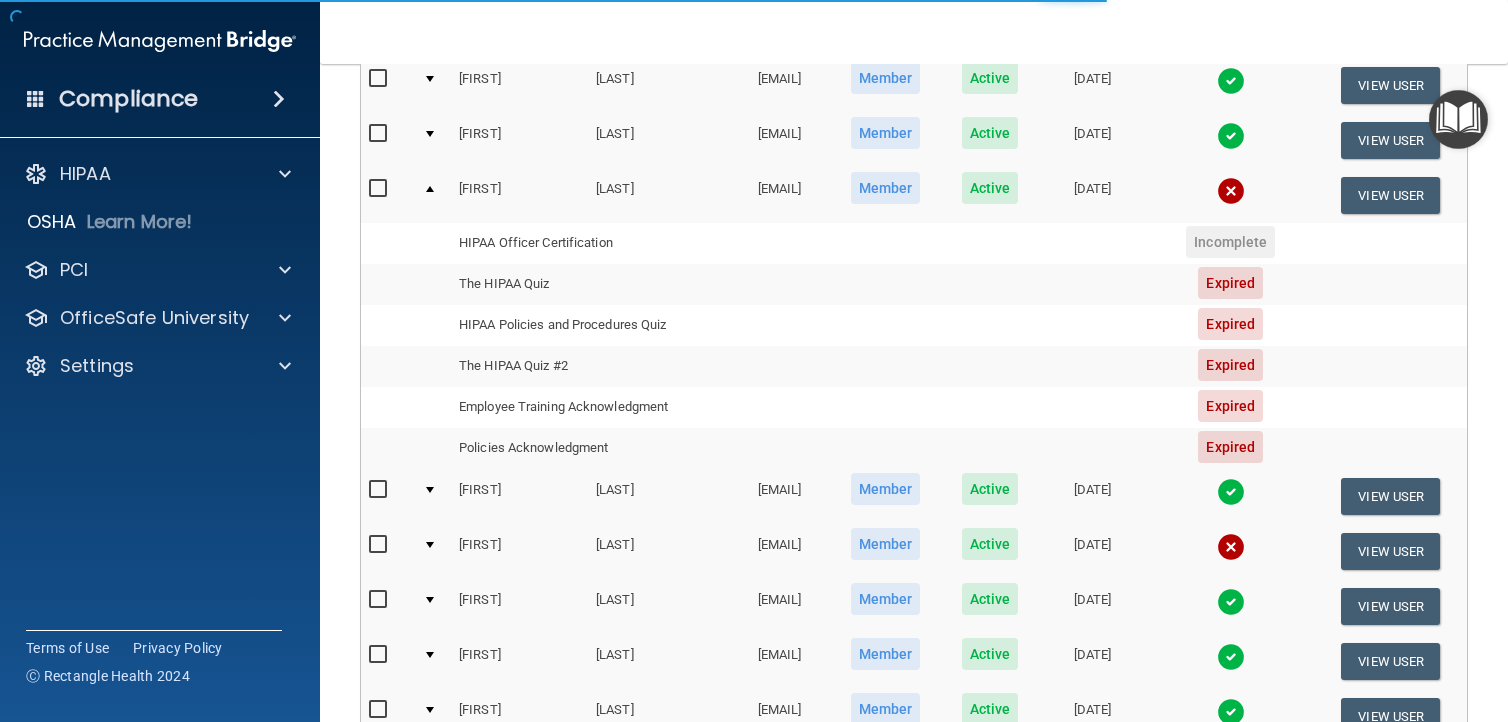 scroll, scrollTop: 0, scrollLeft: 0, axis: both 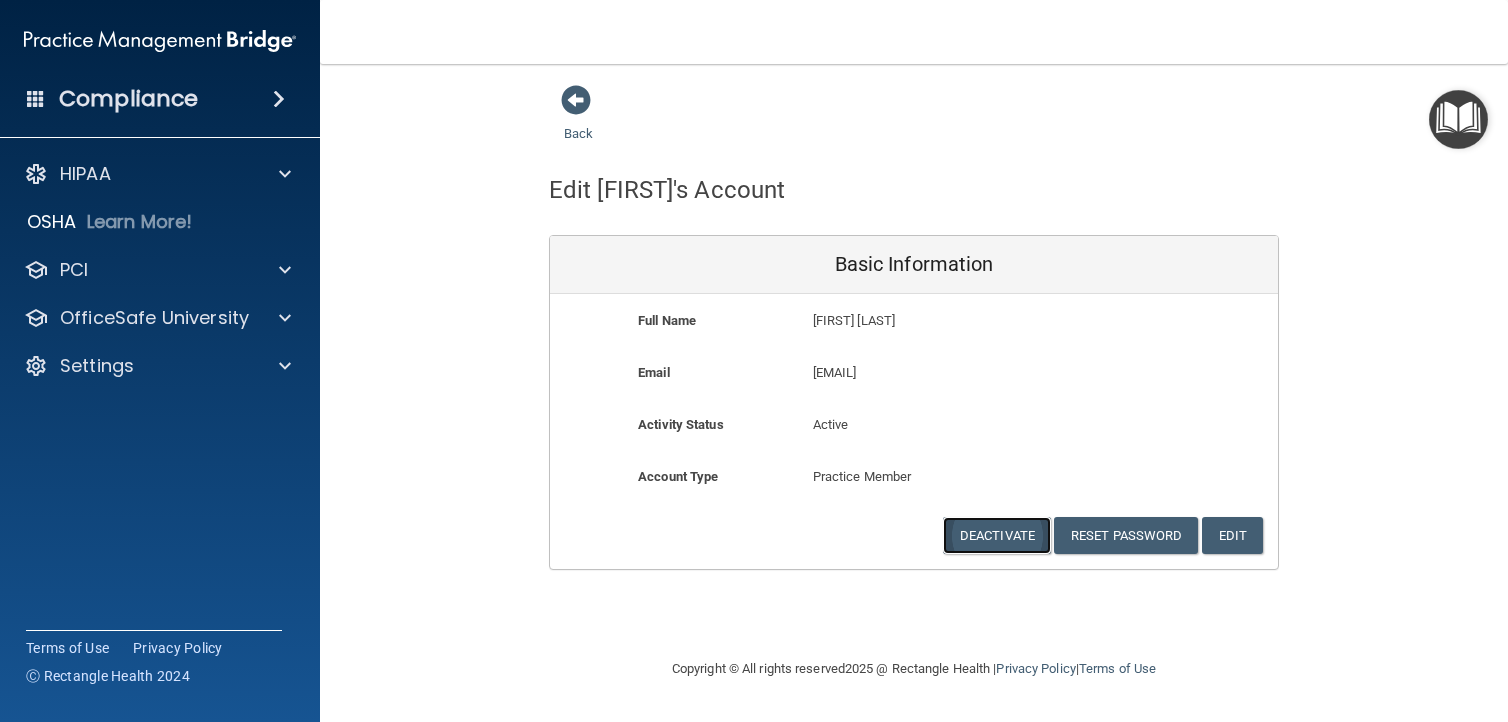 click on "Deactivate" at bounding box center [997, 535] 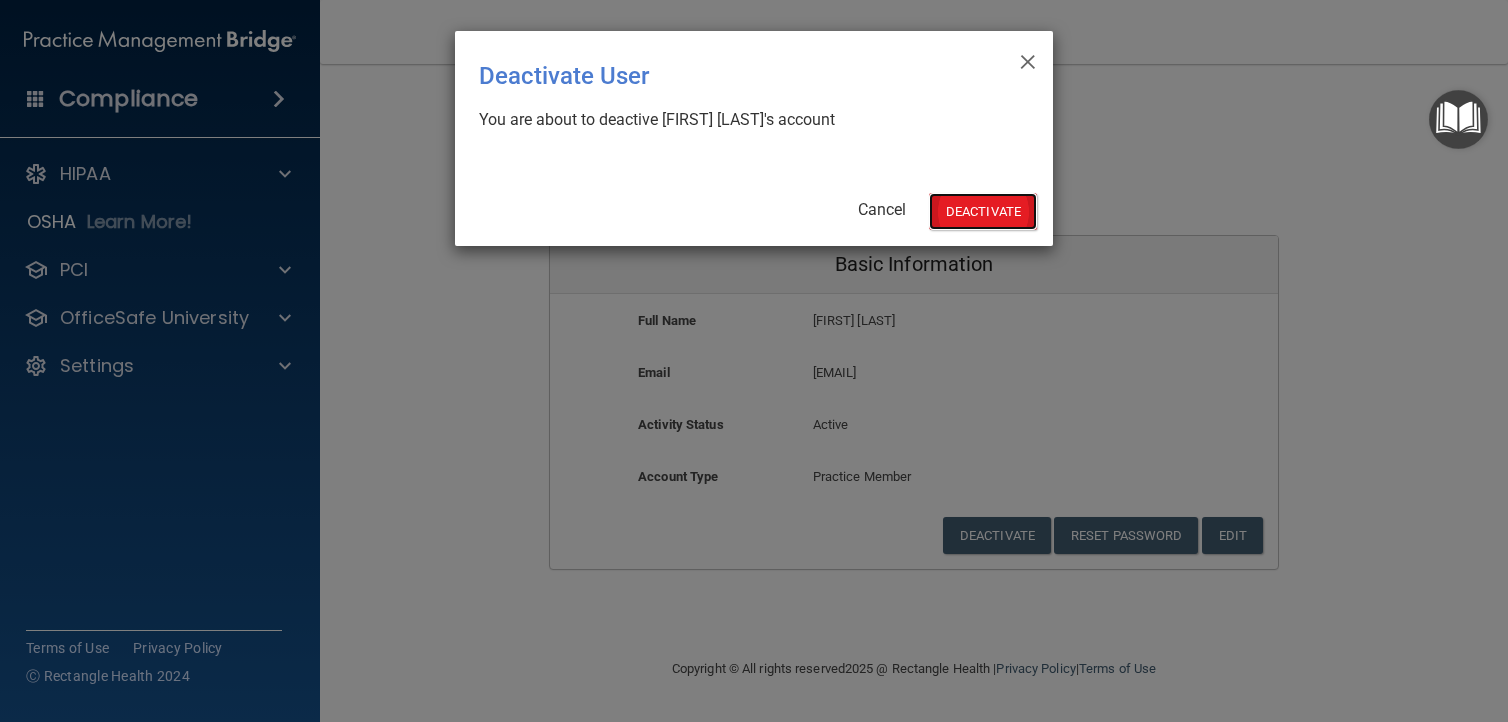 click on "Deactivate" at bounding box center (983, 211) 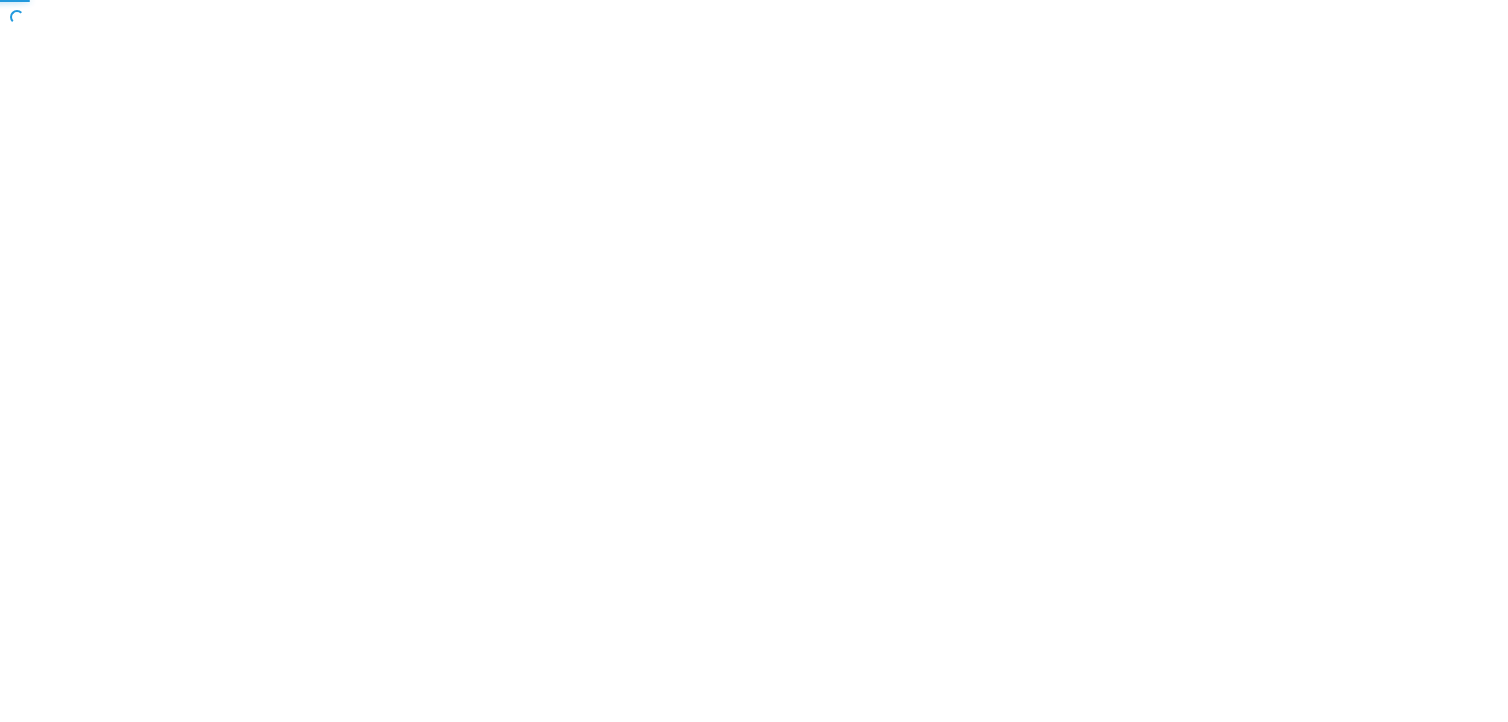 scroll, scrollTop: 0, scrollLeft: 0, axis: both 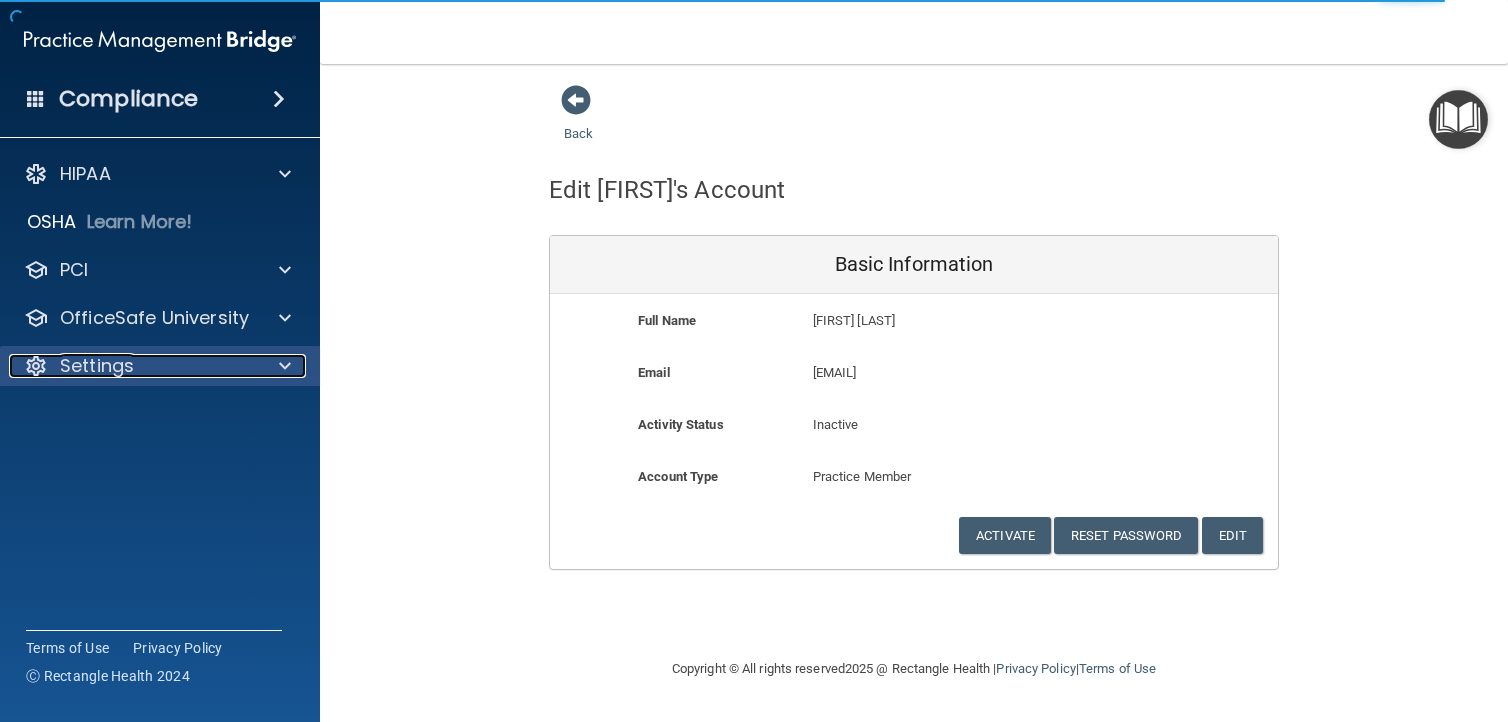 click on "Settings" at bounding box center [133, 366] 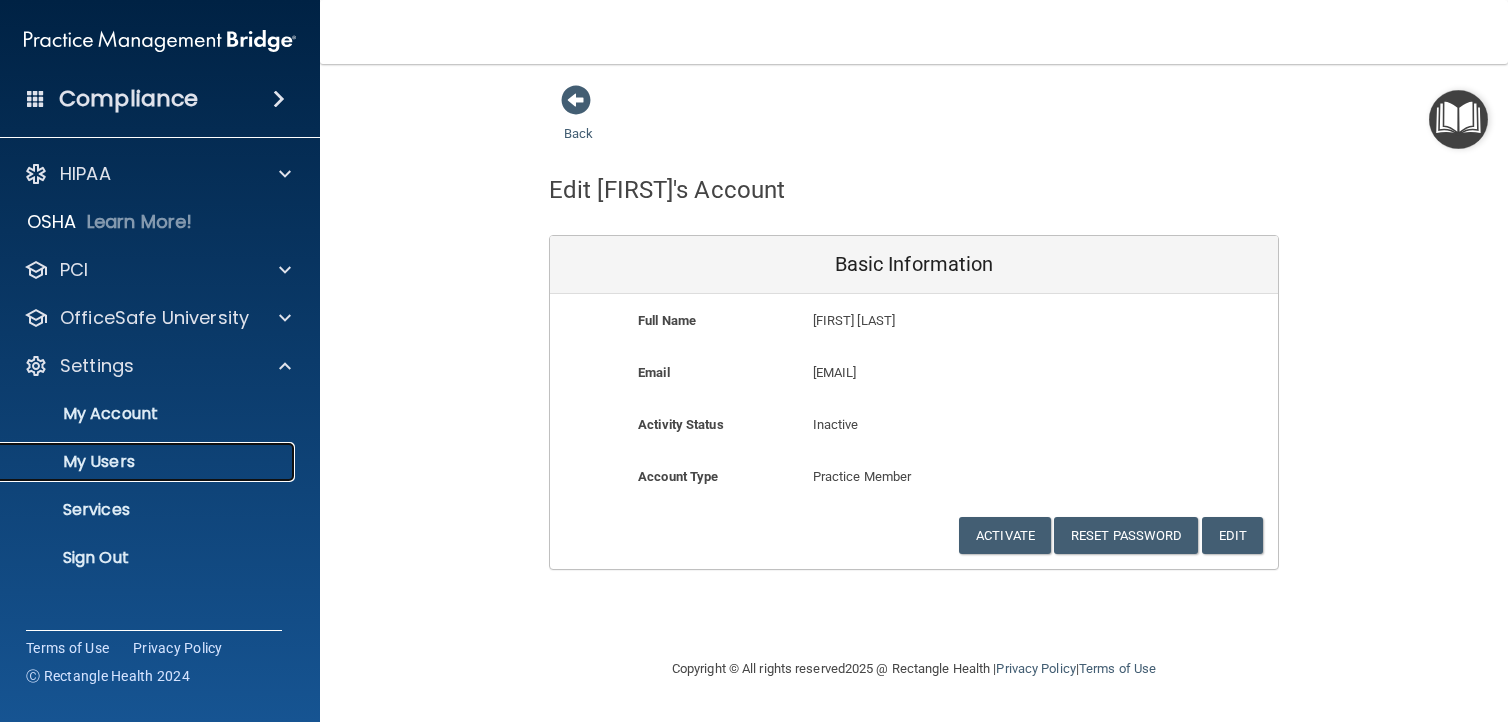 click on "My Users" at bounding box center [149, 462] 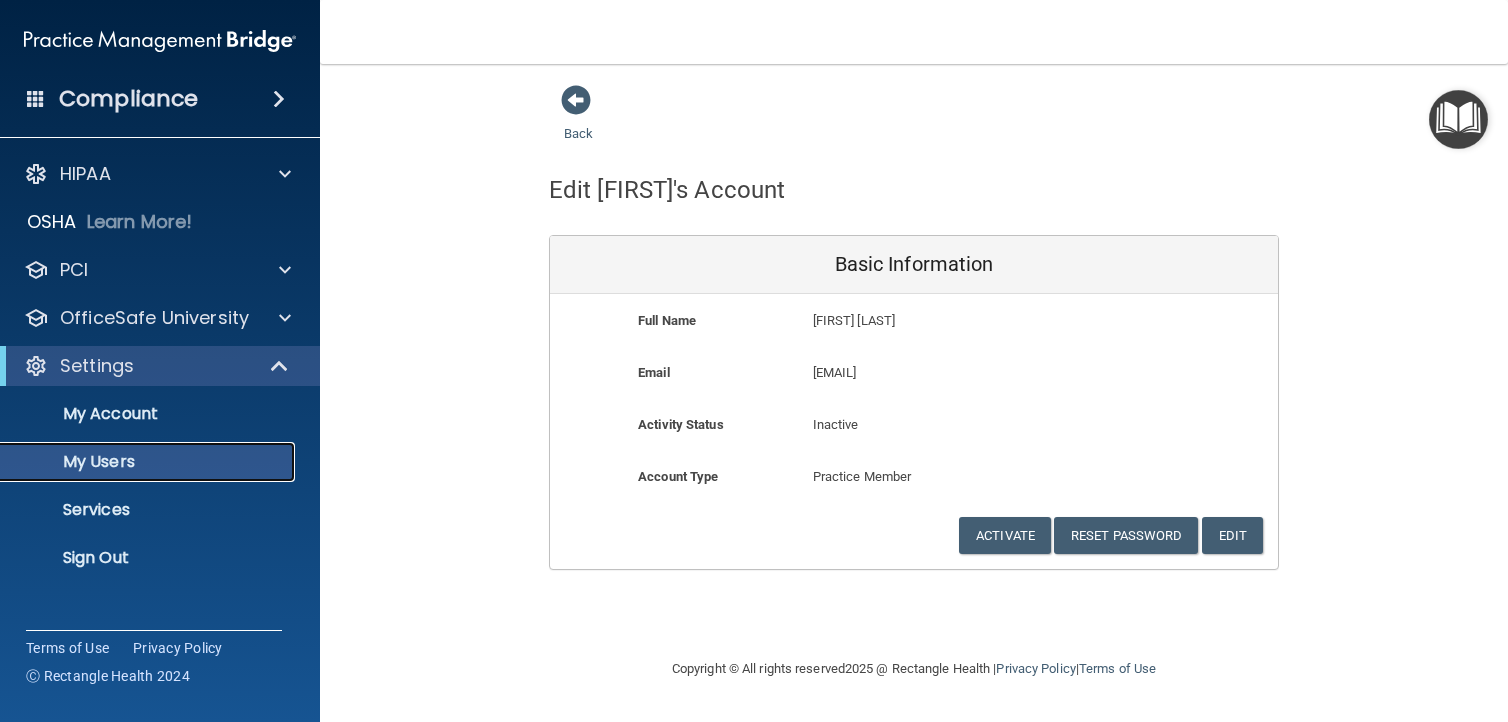select on "20" 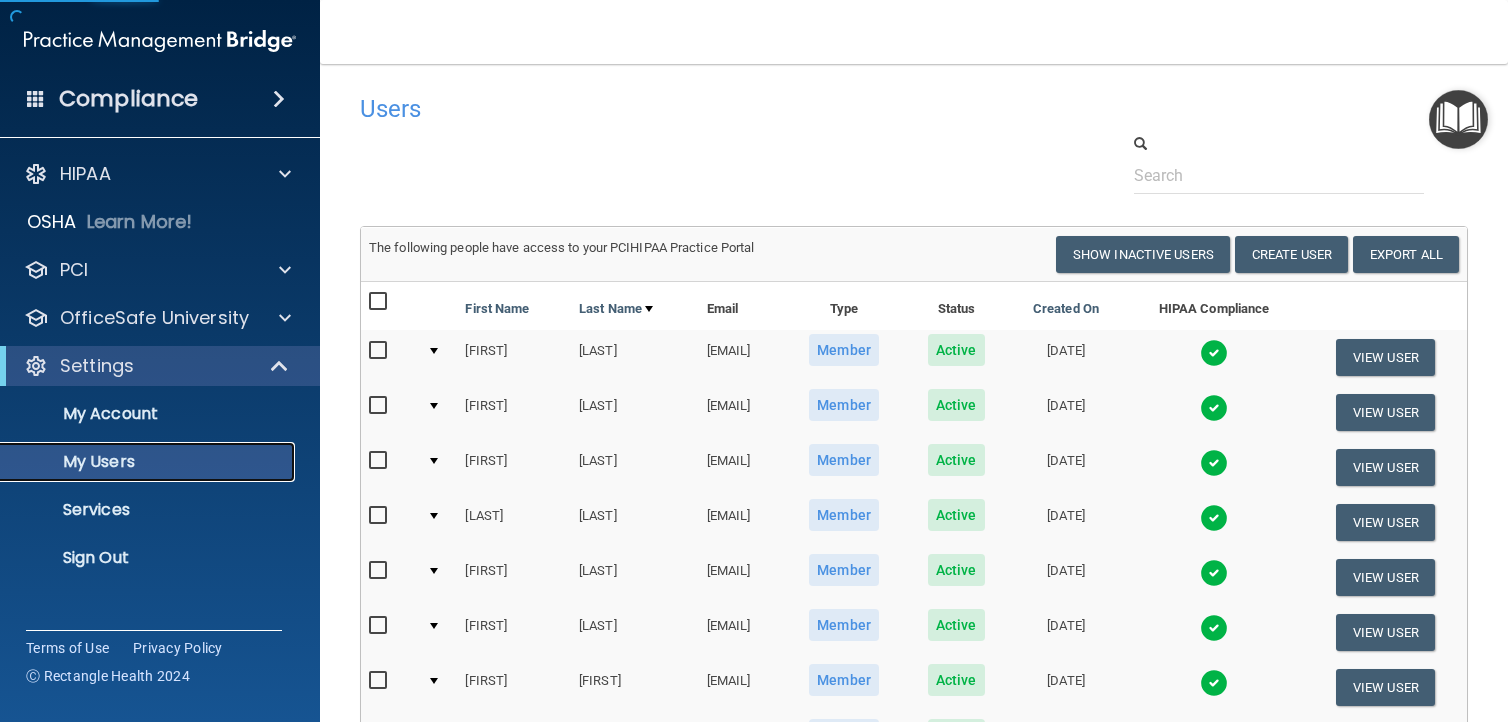 scroll, scrollTop: 900, scrollLeft: 0, axis: vertical 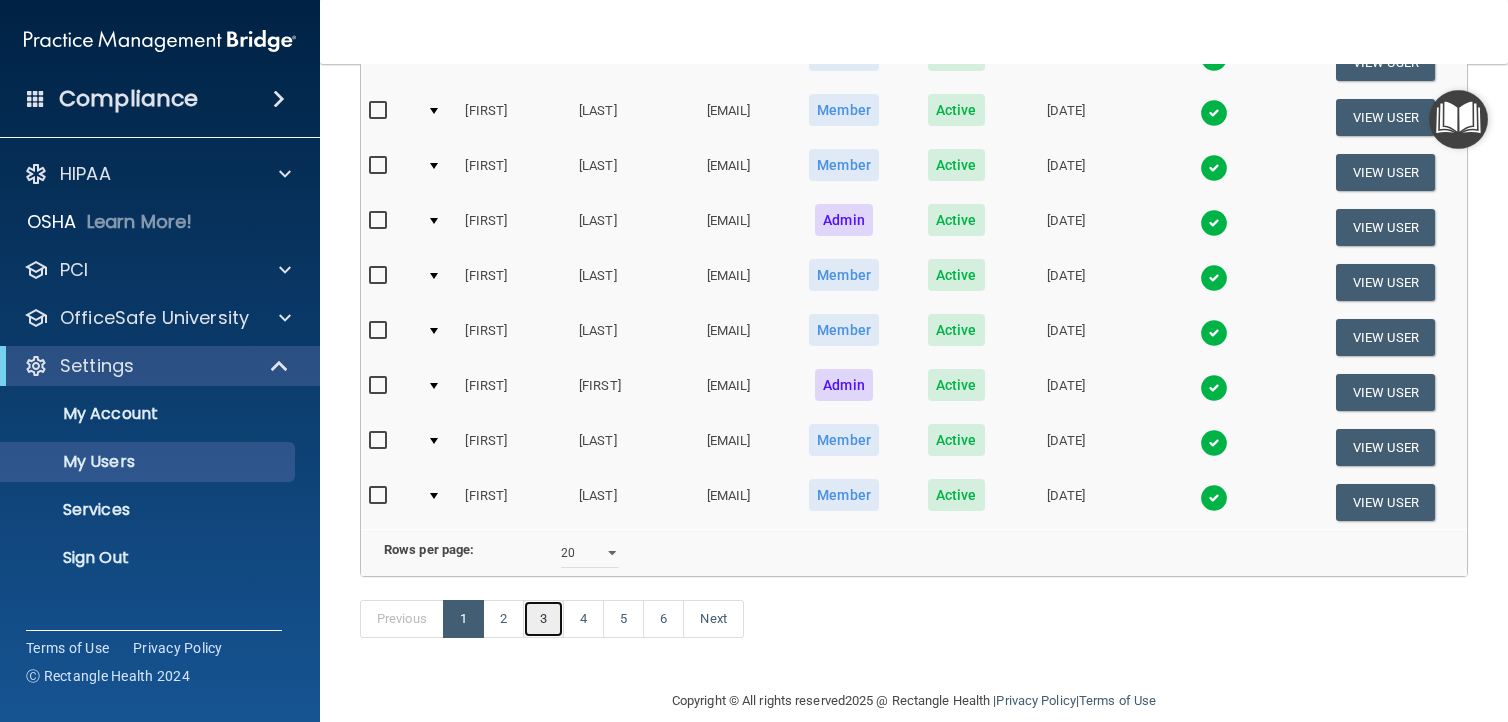 click on "3" at bounding box center (543, 619) 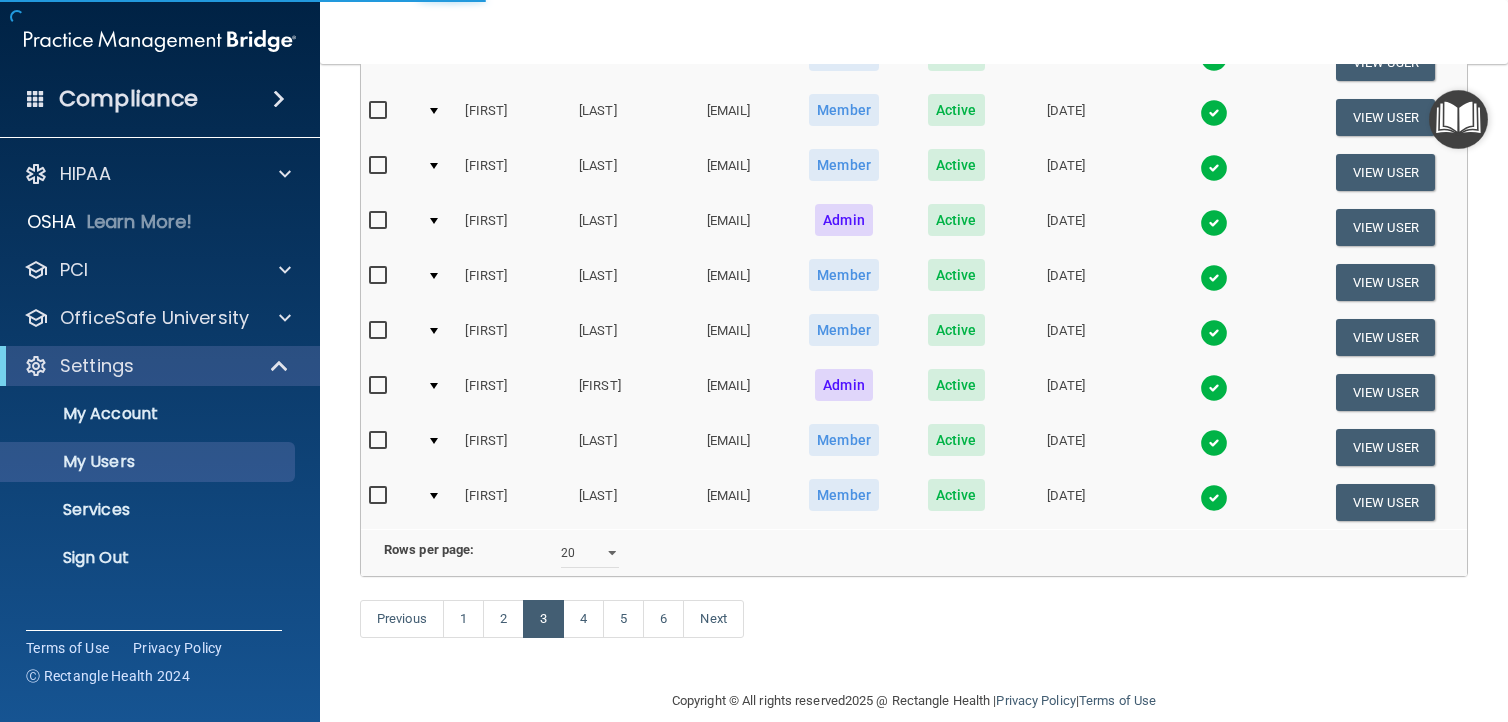 scroll, scrollTop: 0, scrollLeft: 0, axis: both 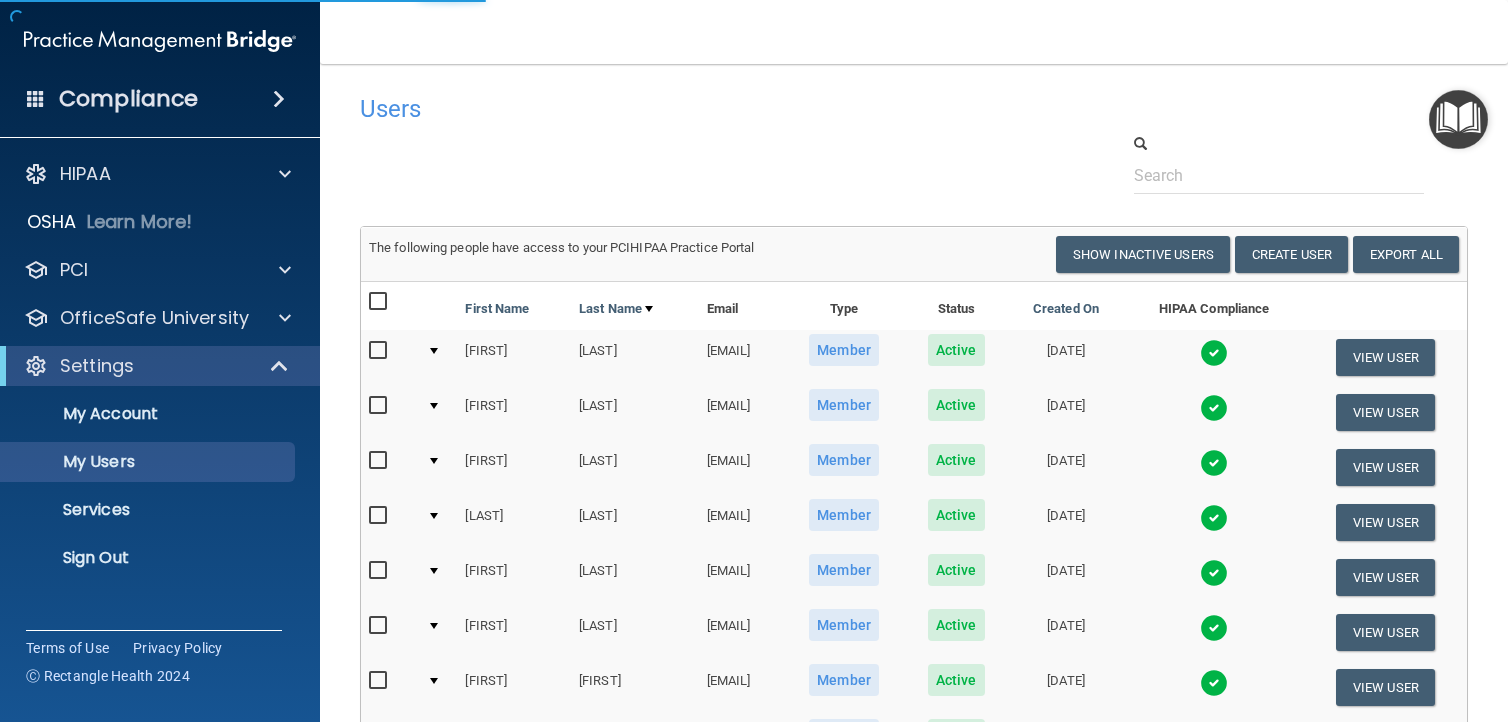 select on "20" 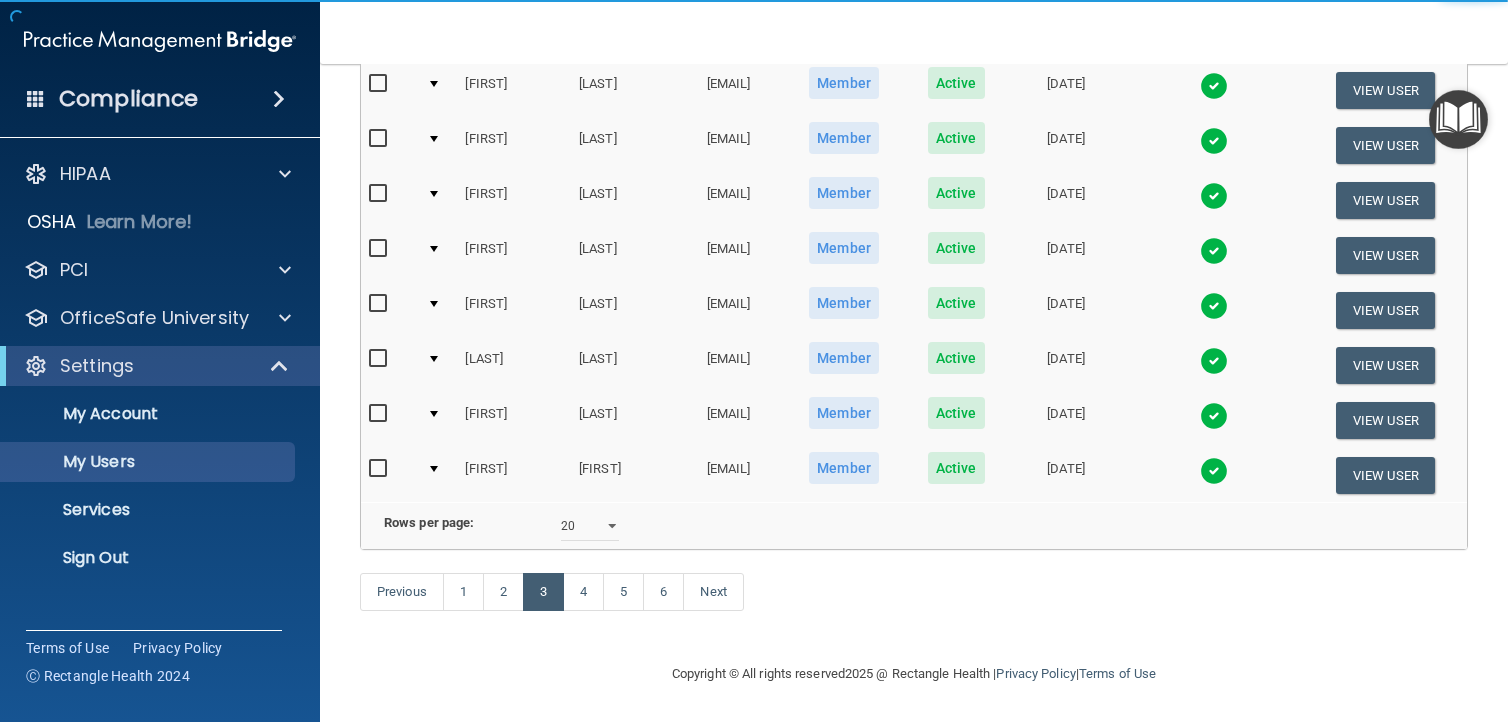 scroll, scrollTop: 957, scrollLeft: 0, axis: vertical 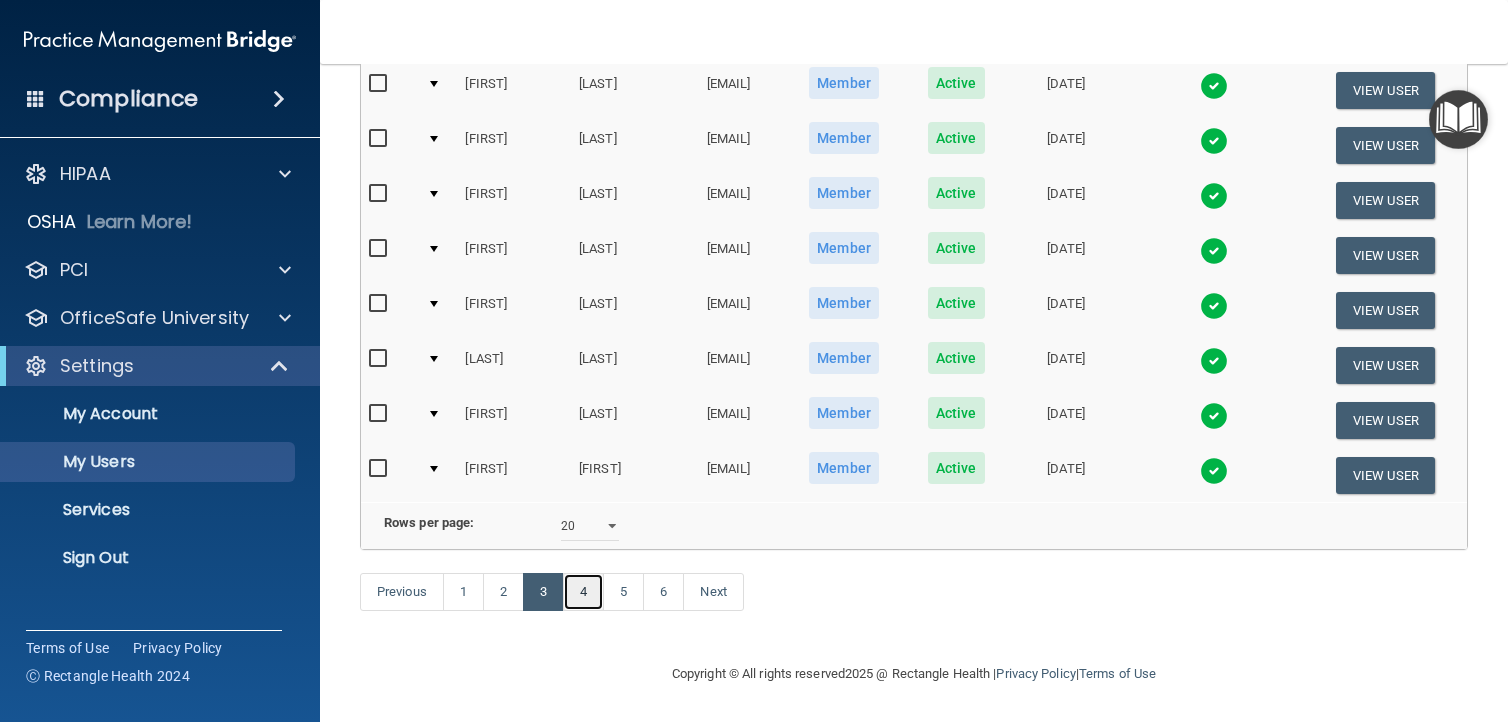 click on "4" at bounding box center (583, 592) 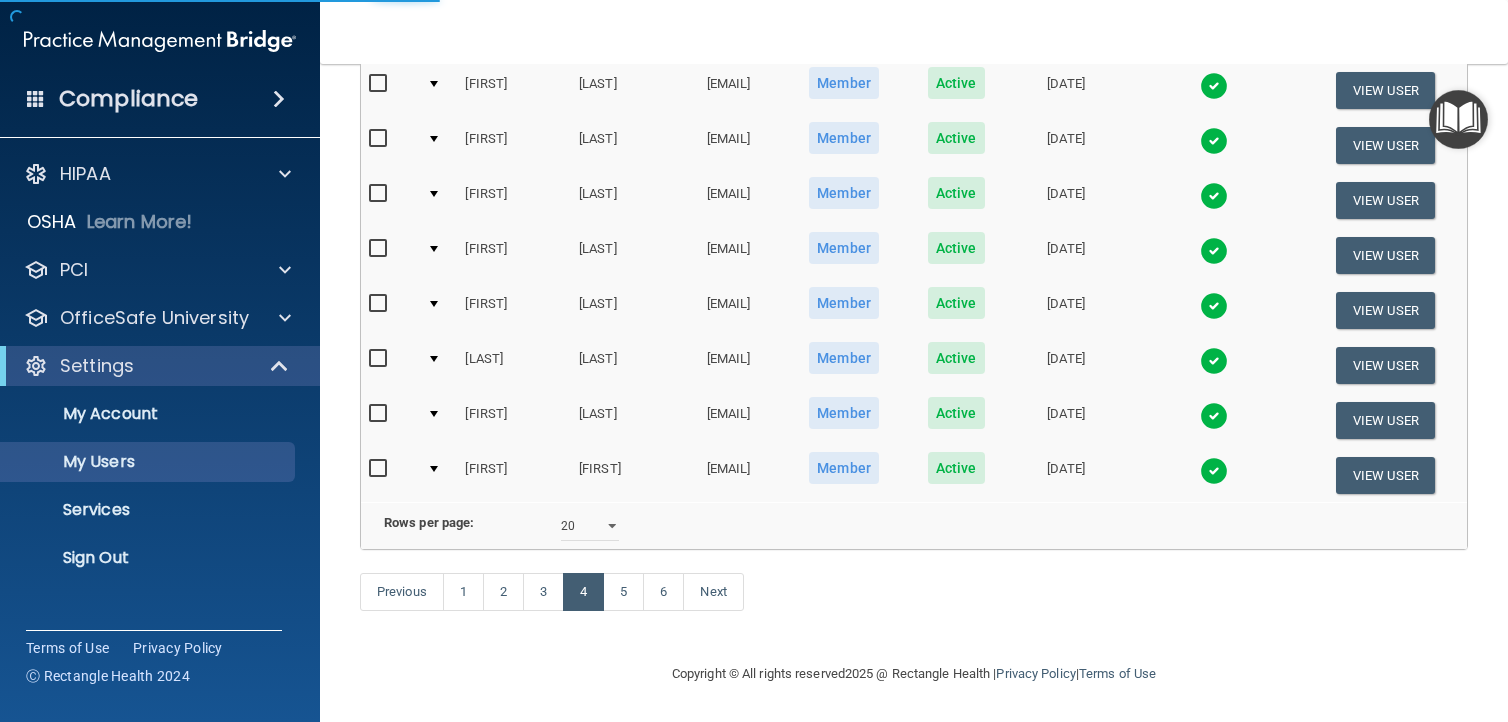 select on "20" 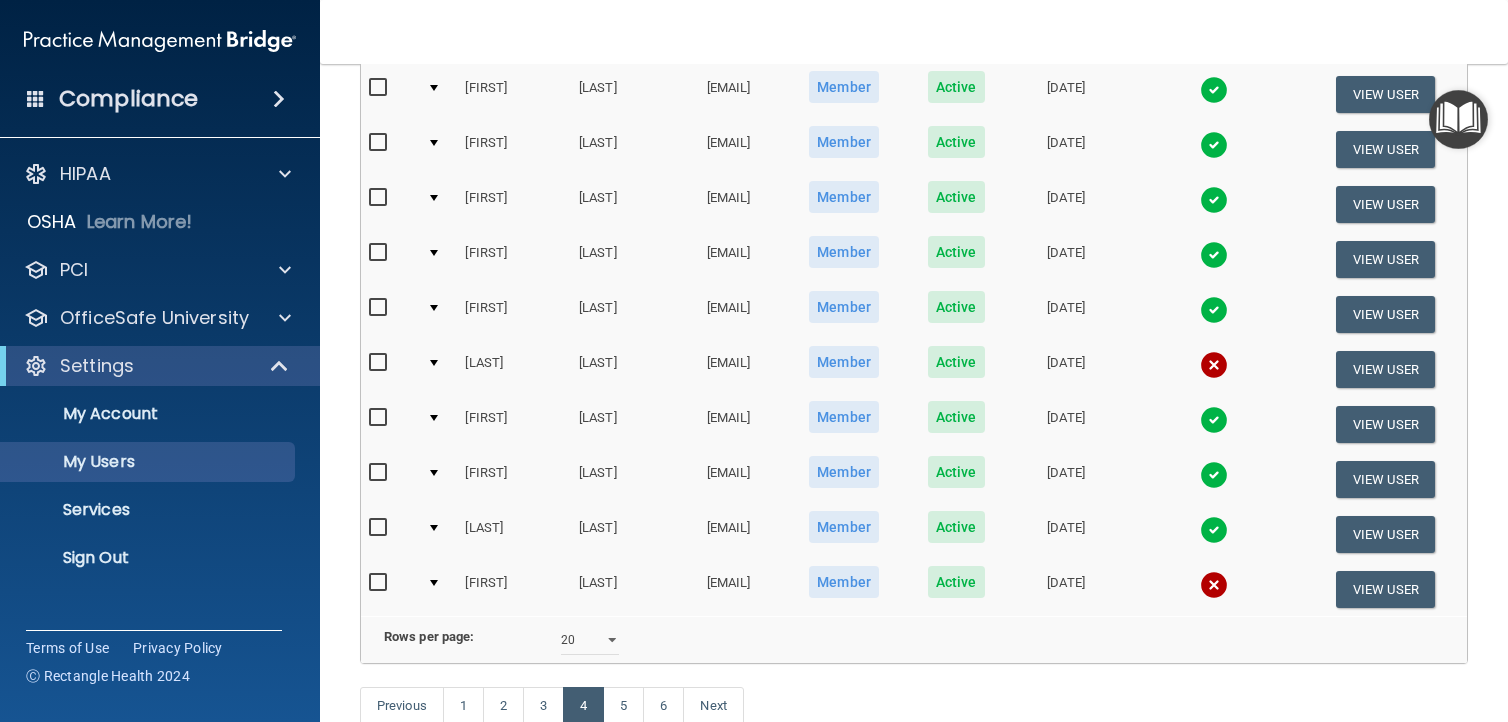 scroll, scrollTop: 900, scrollLeft: 0, axis: vertical 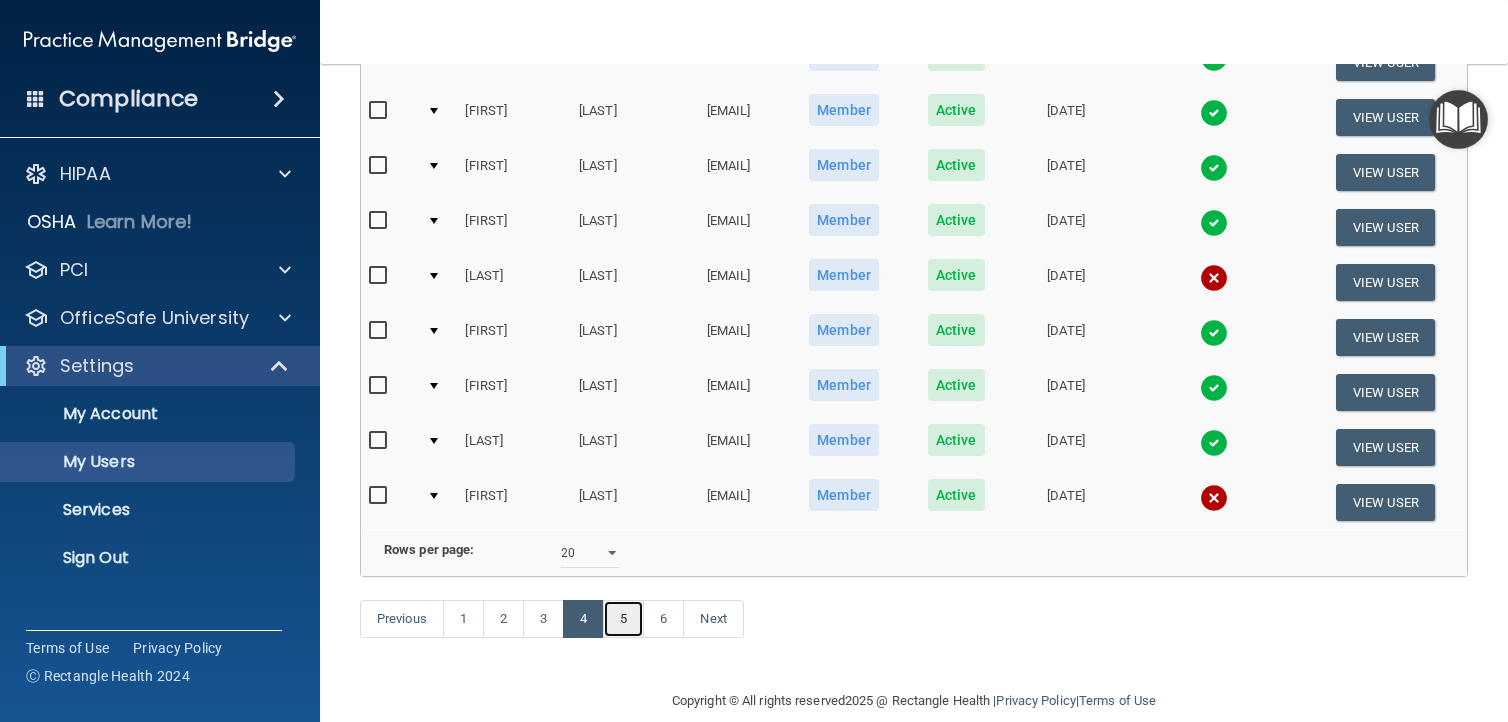 click on "5" at bounding box center [623, 619] 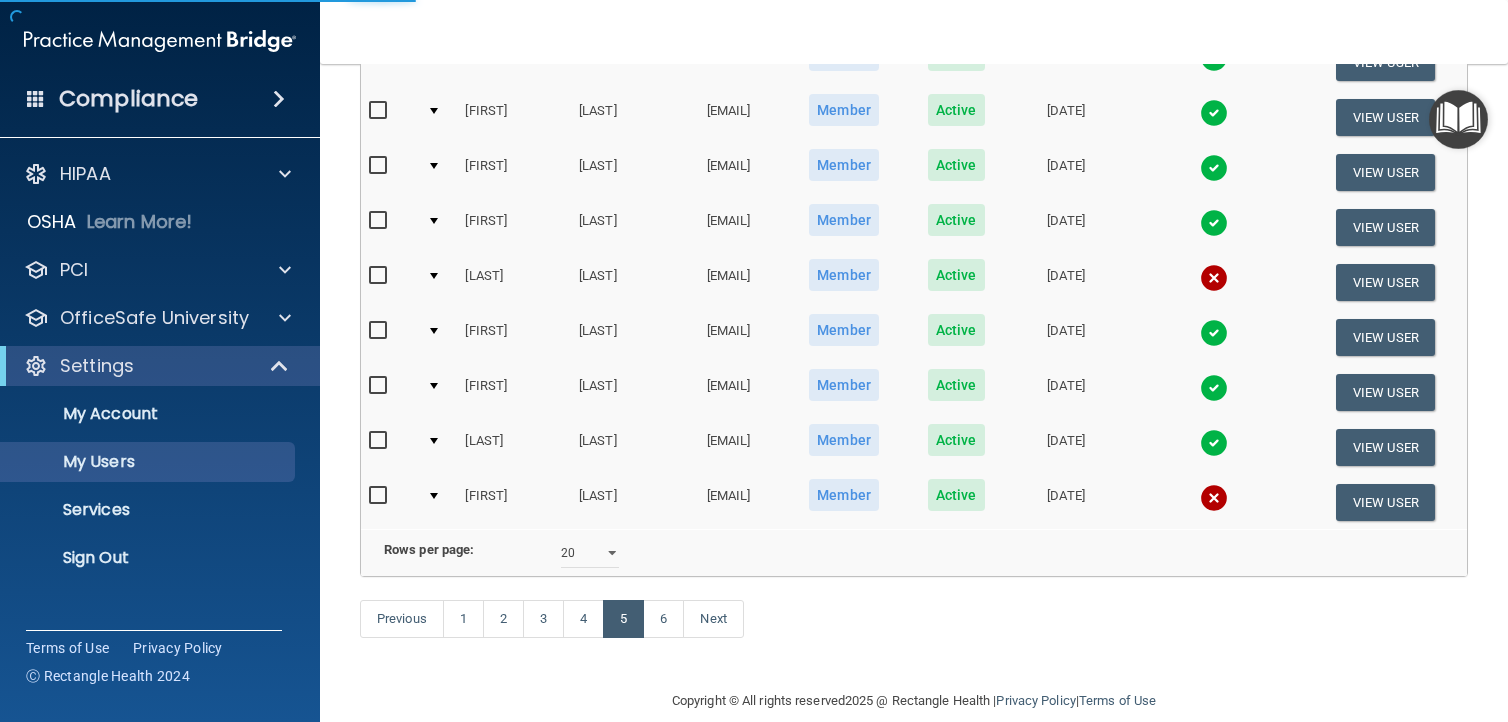 select on "20" 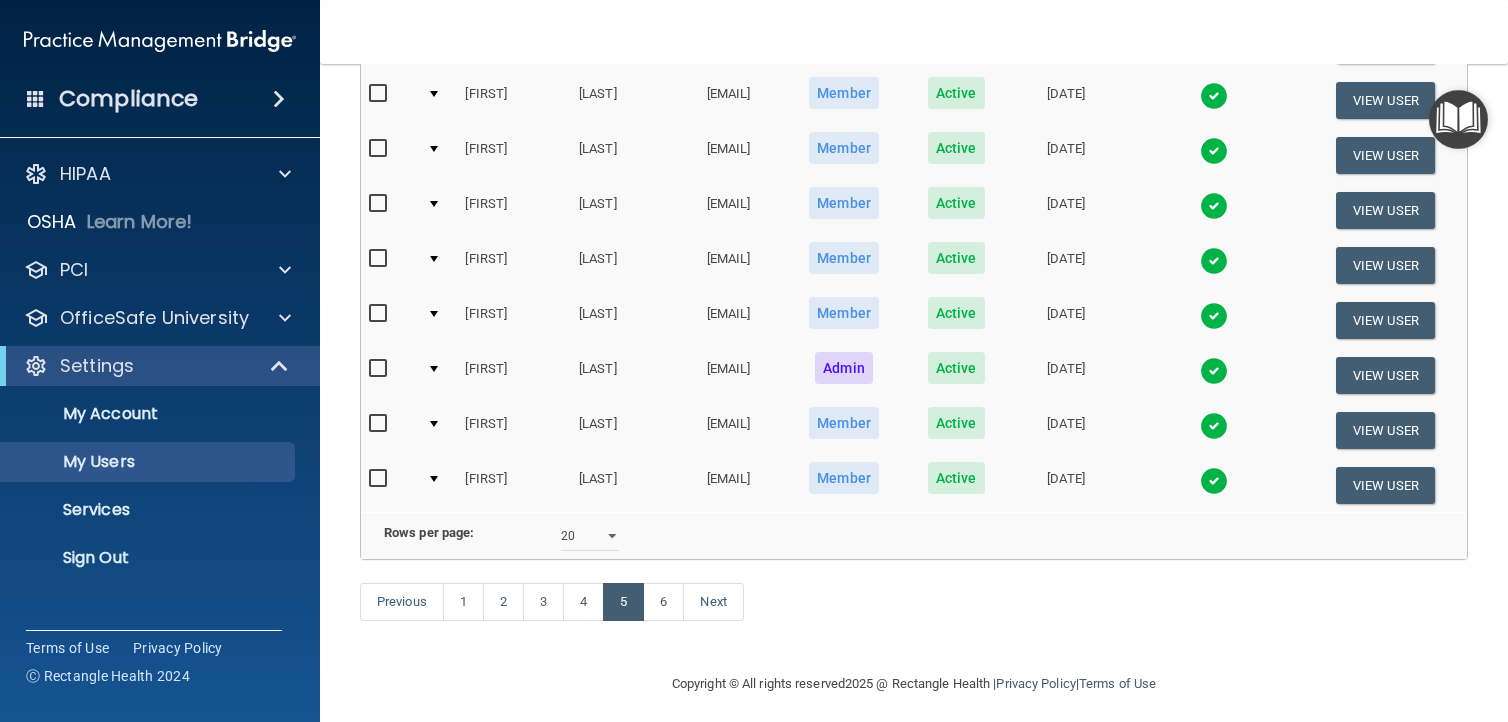 scroll, scrollTop: 957, scrollLeft: 0, axis: vertical 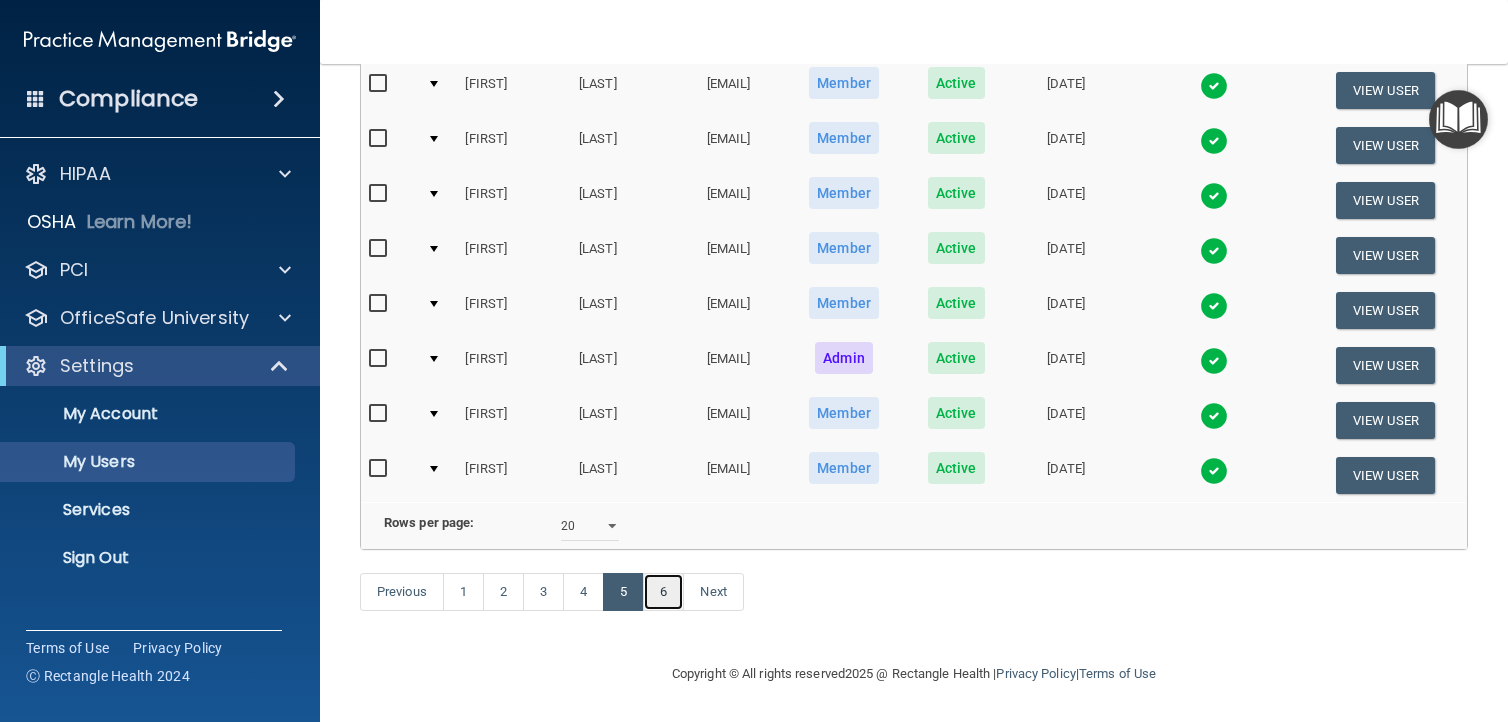 click on "6" at bounding box center [663, 592] 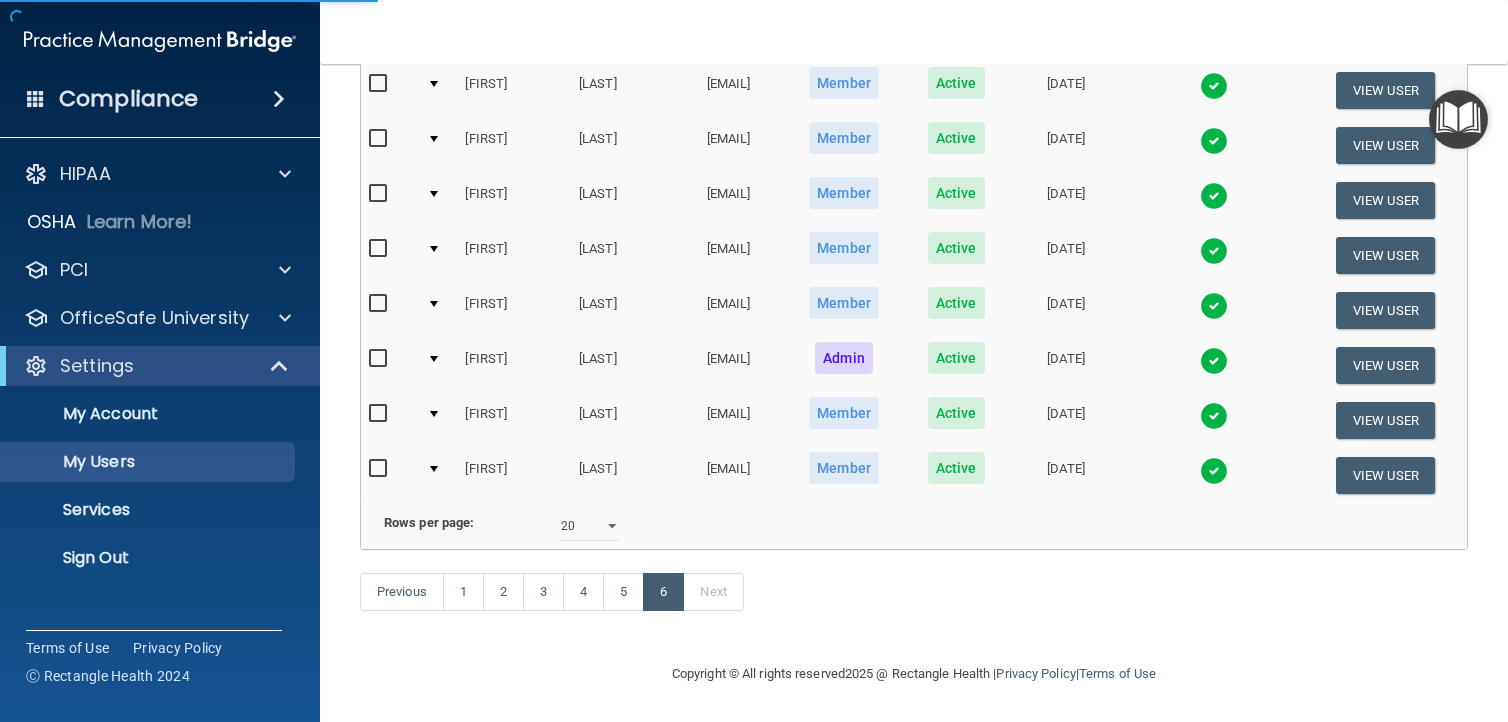 select on "20" 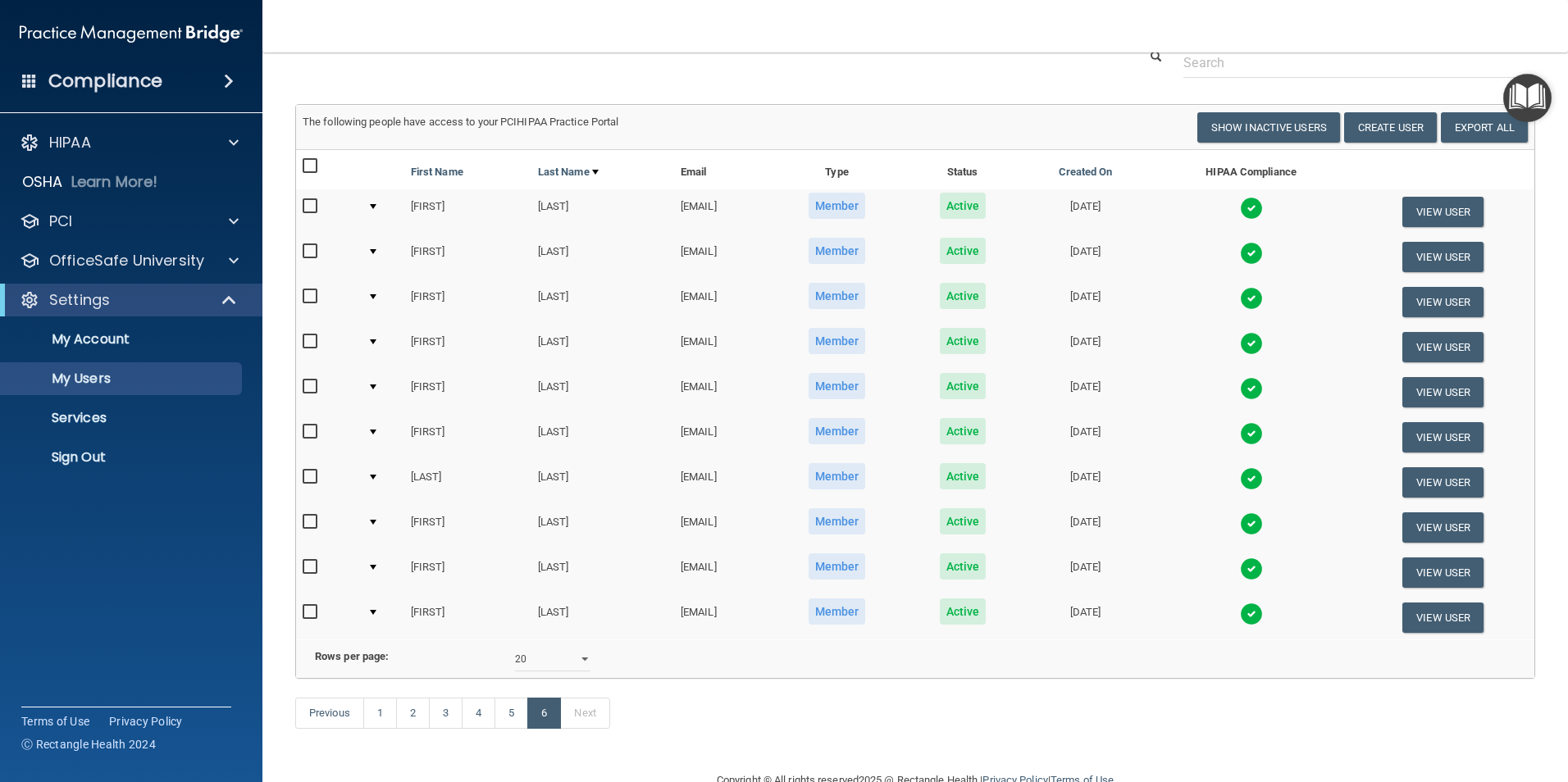 scroll, scrollTop: 124, scrollLeft: 0, axis: vertical 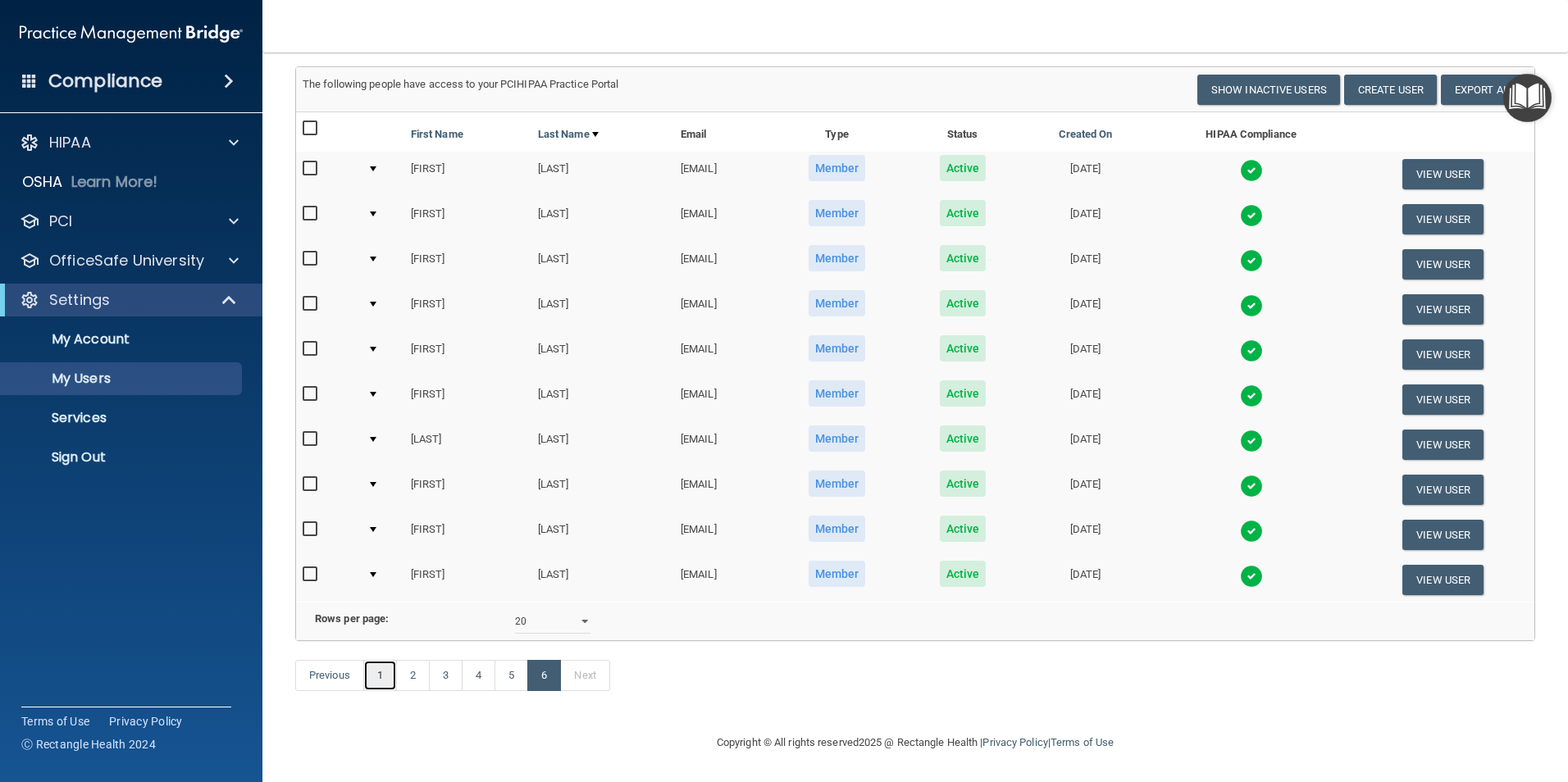 click on "1" at bounding box center [380, 675] 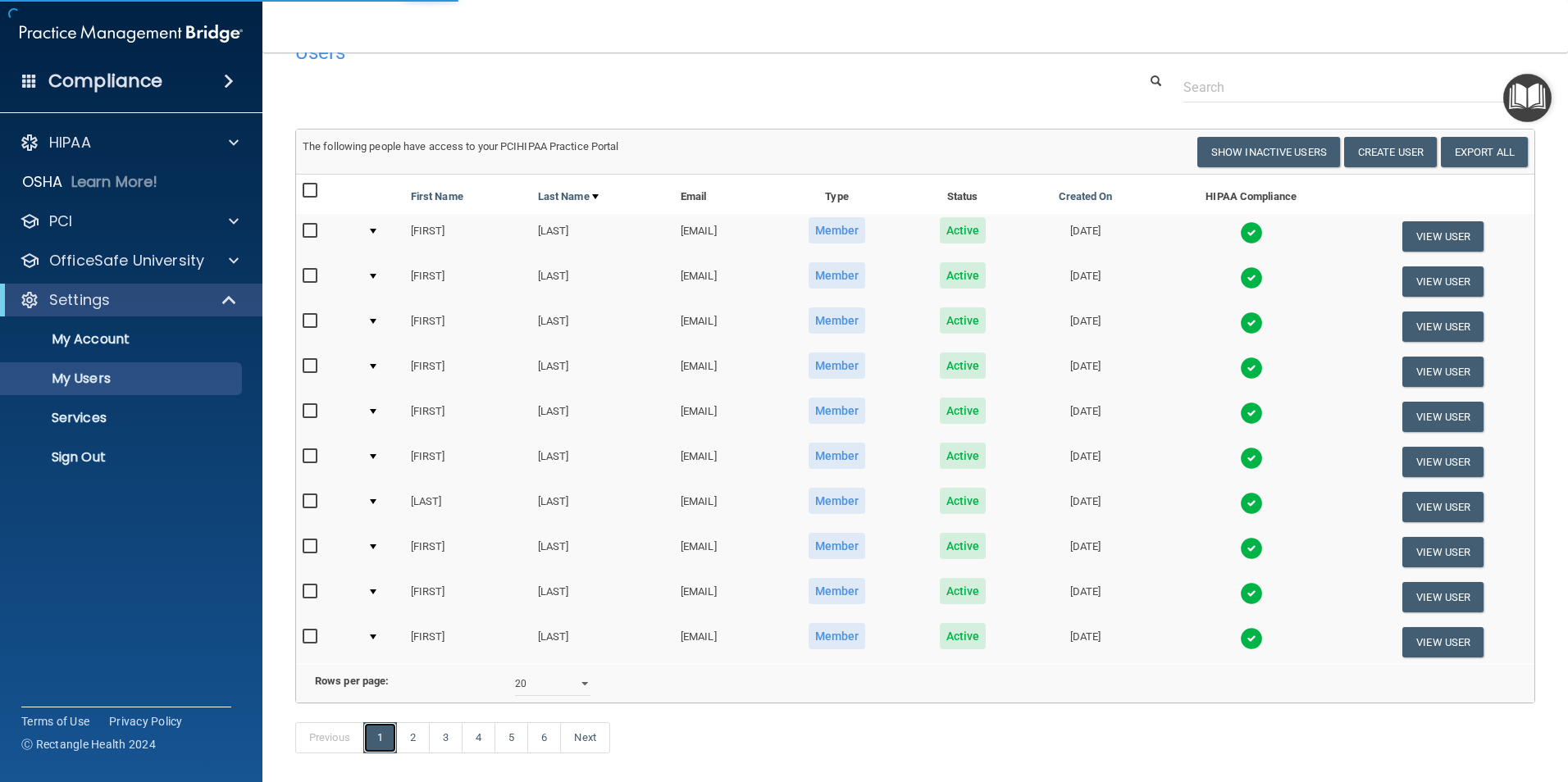 scroll, scrollTop: 0, scrollLeft: 0, axis: both 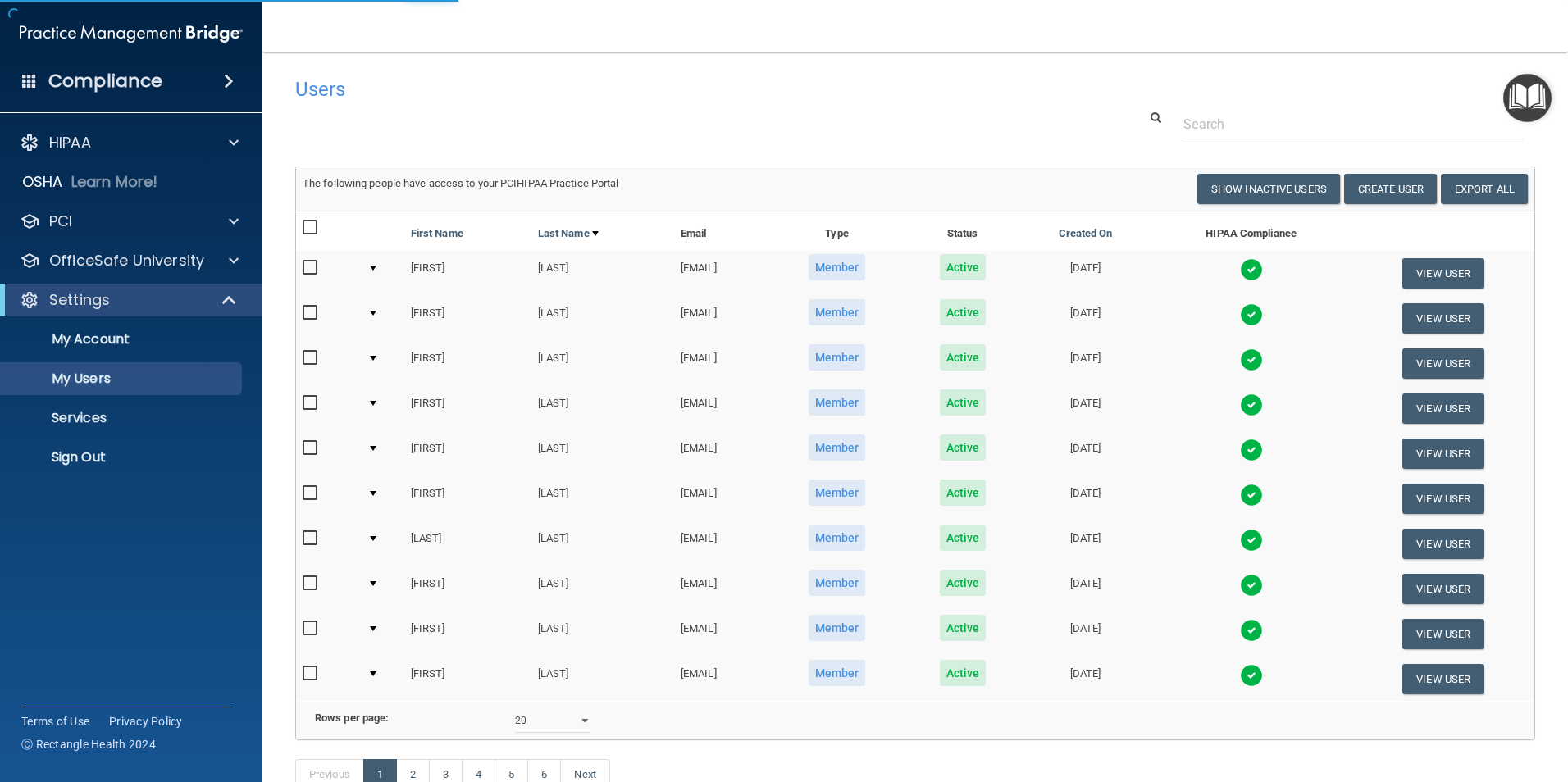 select on "20" 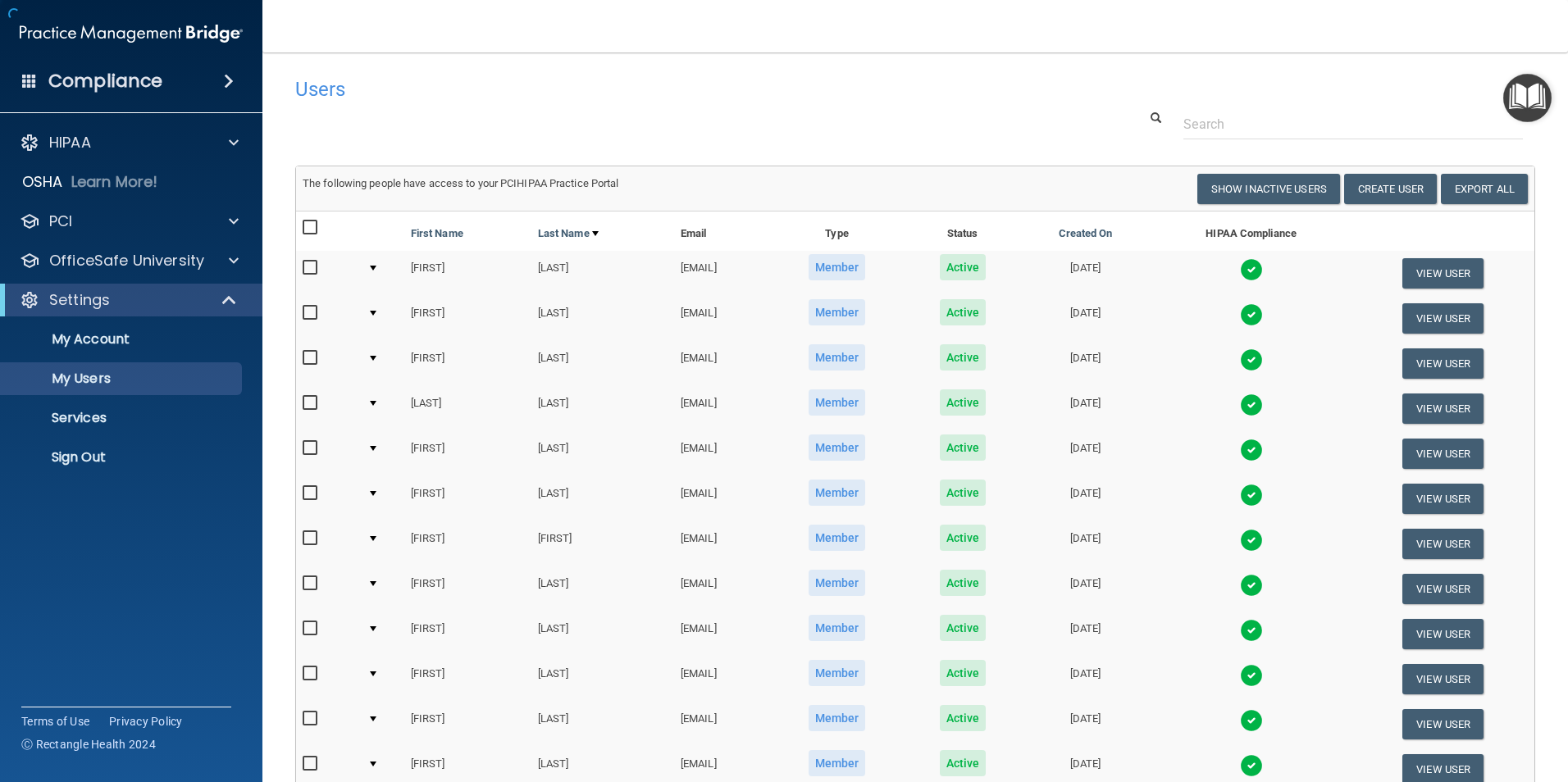scroll, scrollTop: 575, scrollLeft: 0, axis: vertical 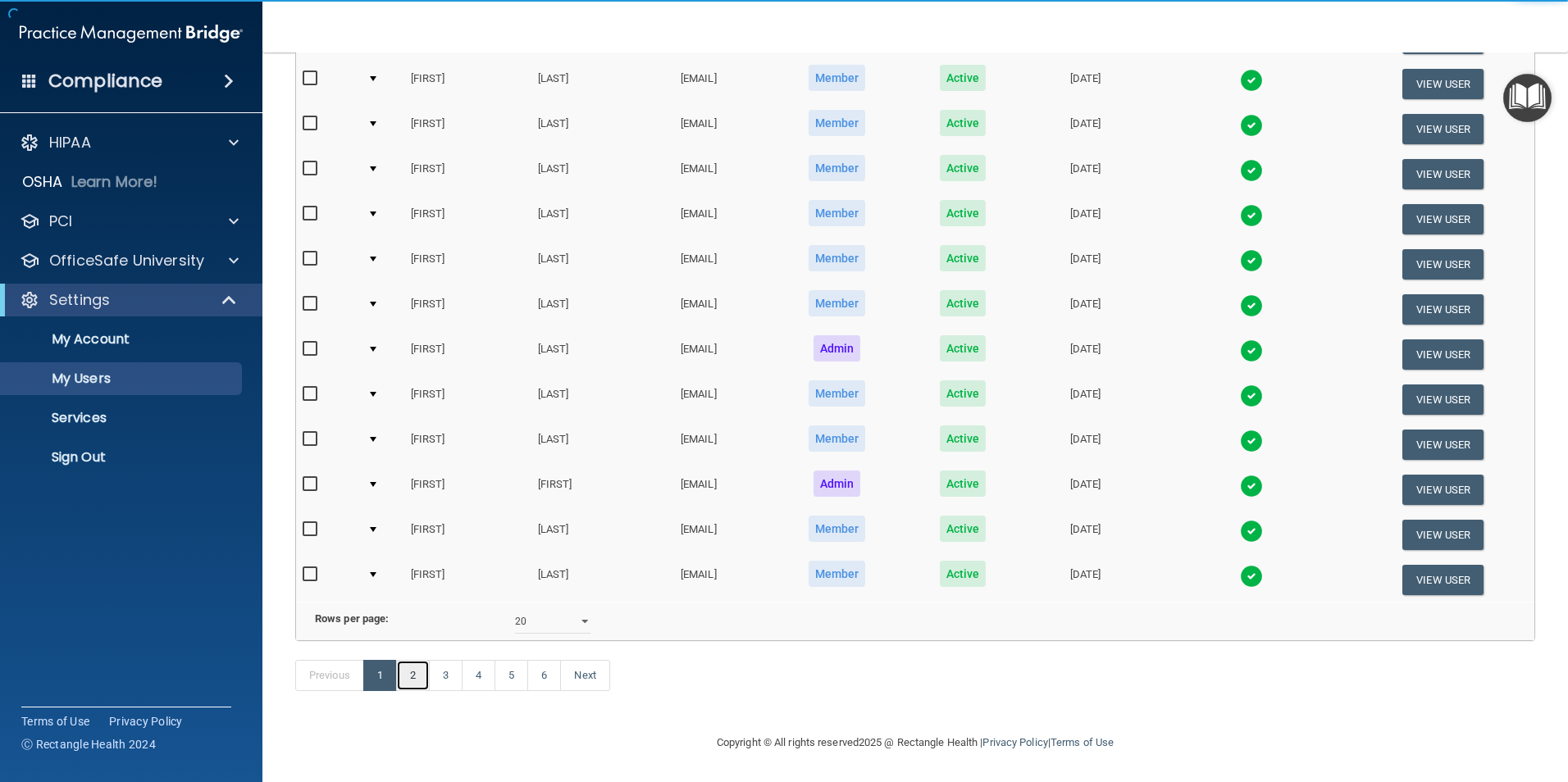 click on "2" at bounding box center [413, 675] 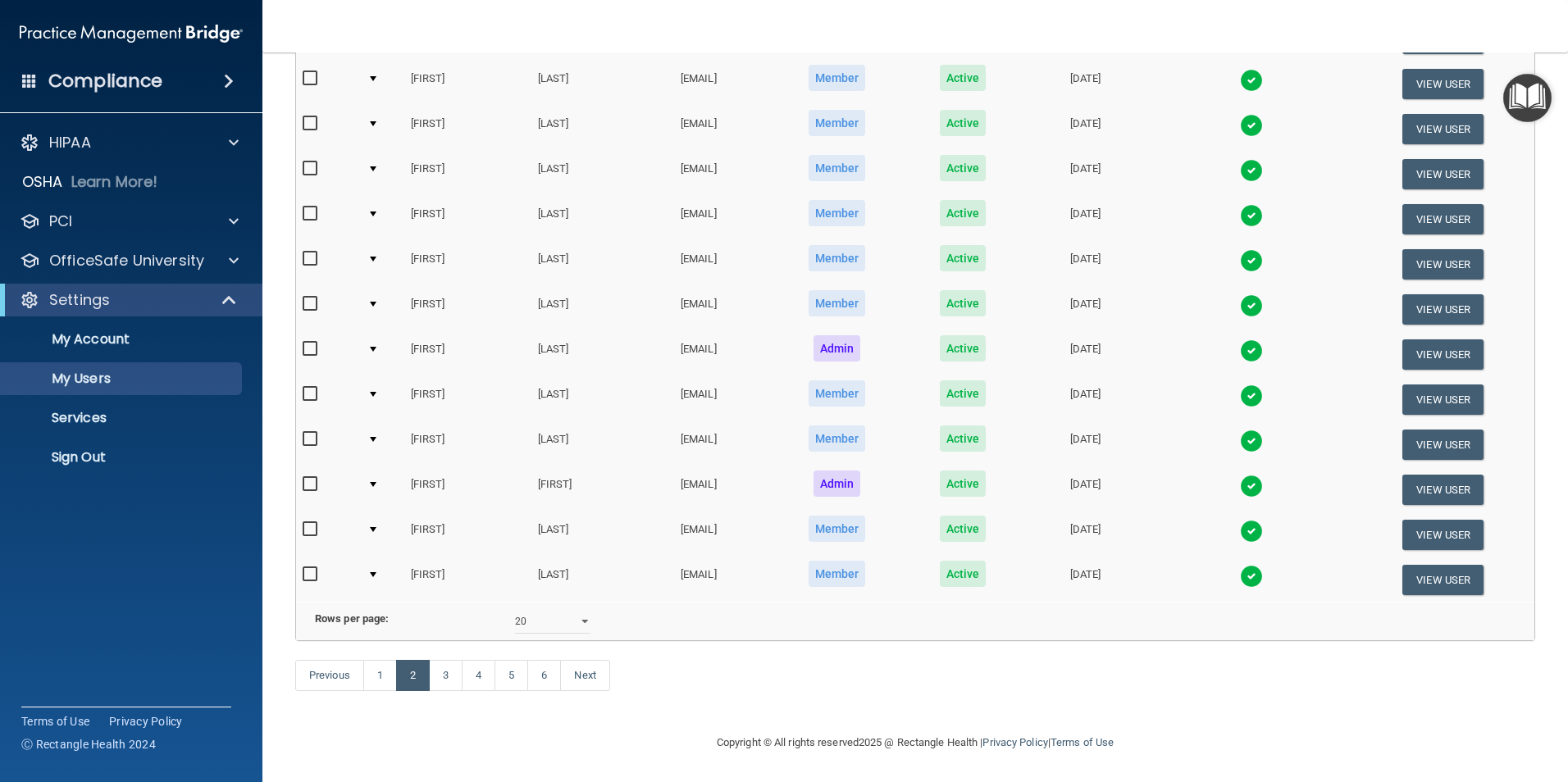 scroll, scrollTop: 0, scrollLeft: 0, axis: both 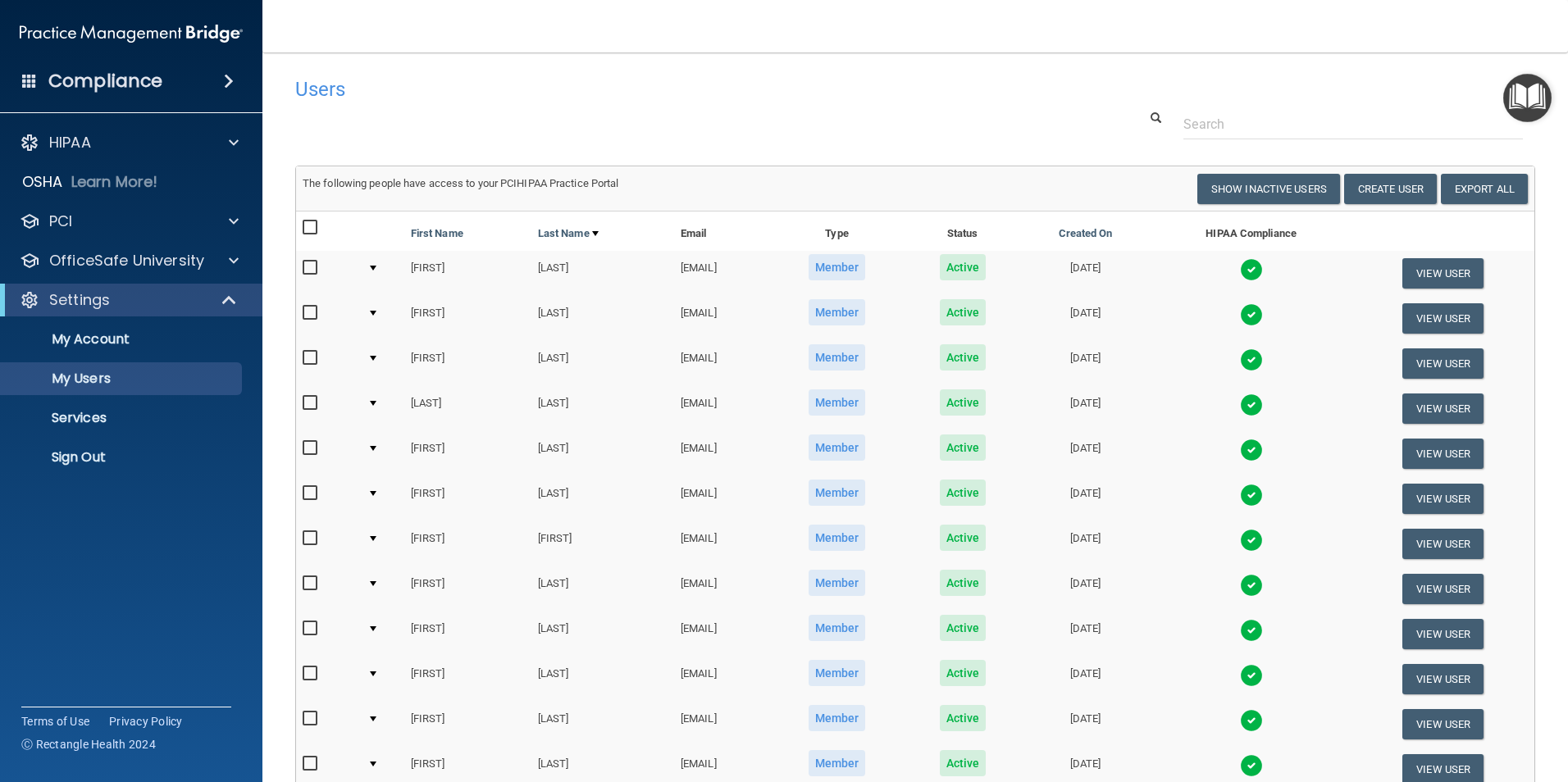 select on "20" 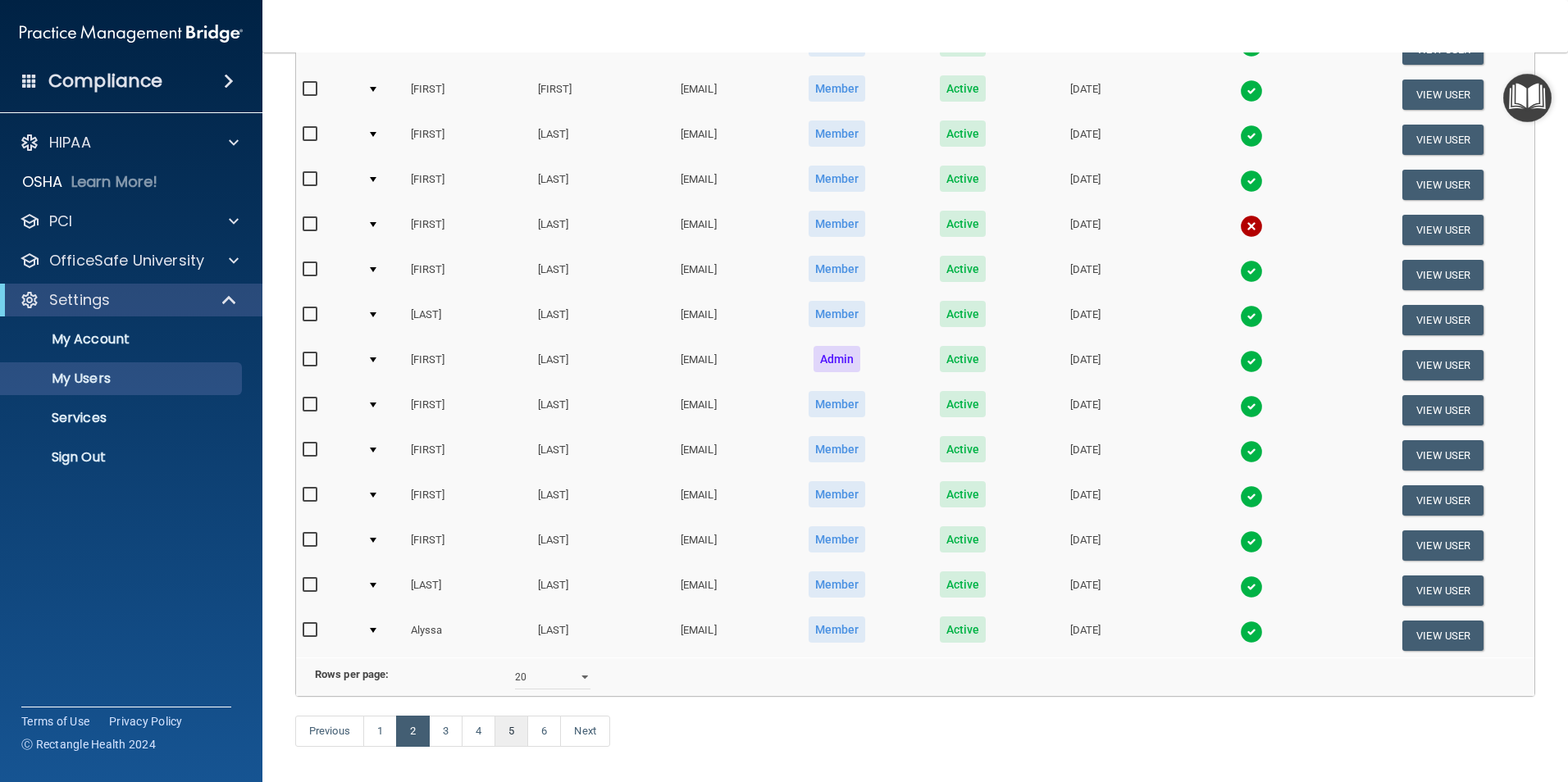 scroll, scrollTop: 575, scrollLeft: 0, axis: vertical 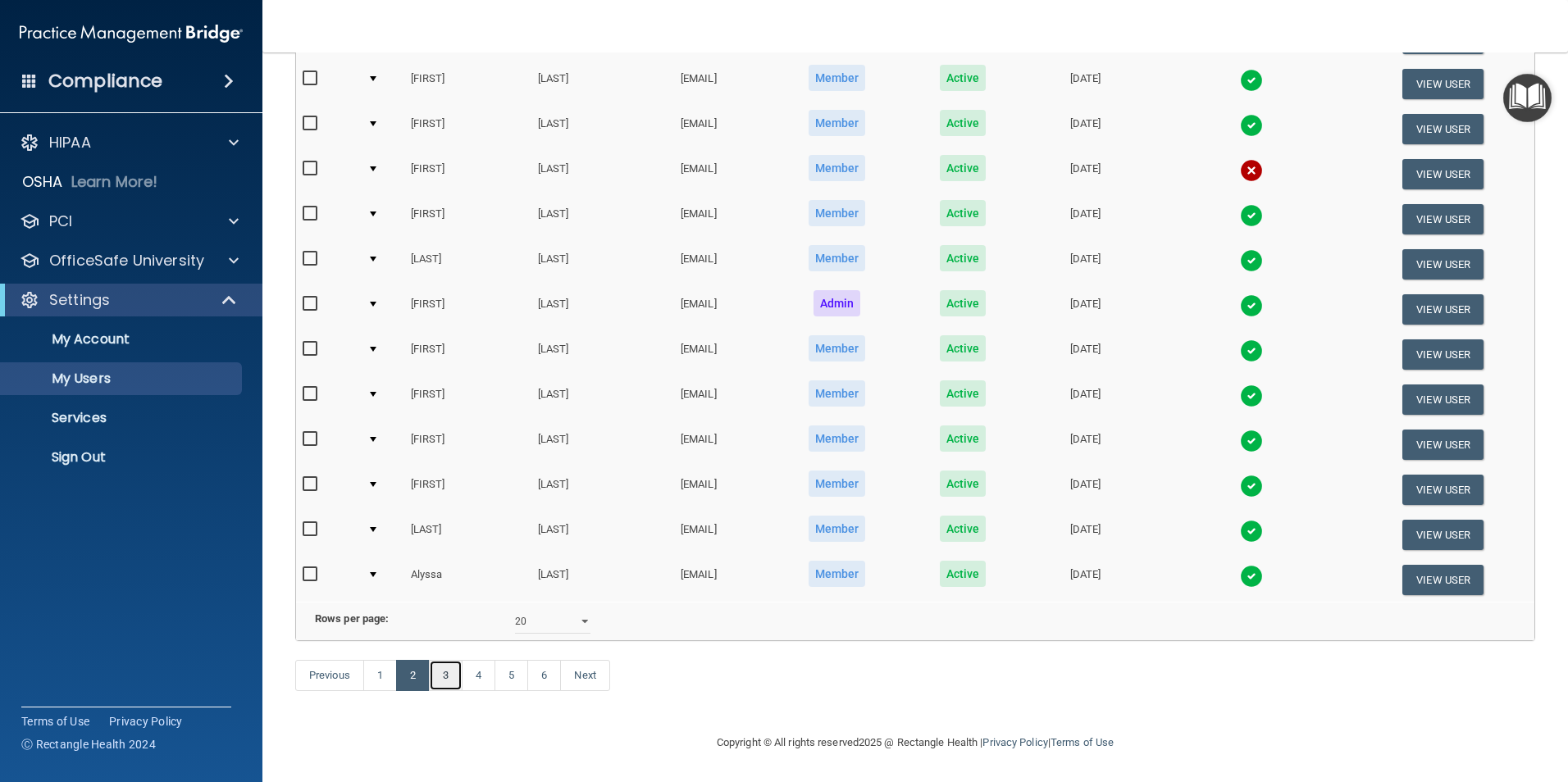 click on "3" at bounding box center [445, 675] 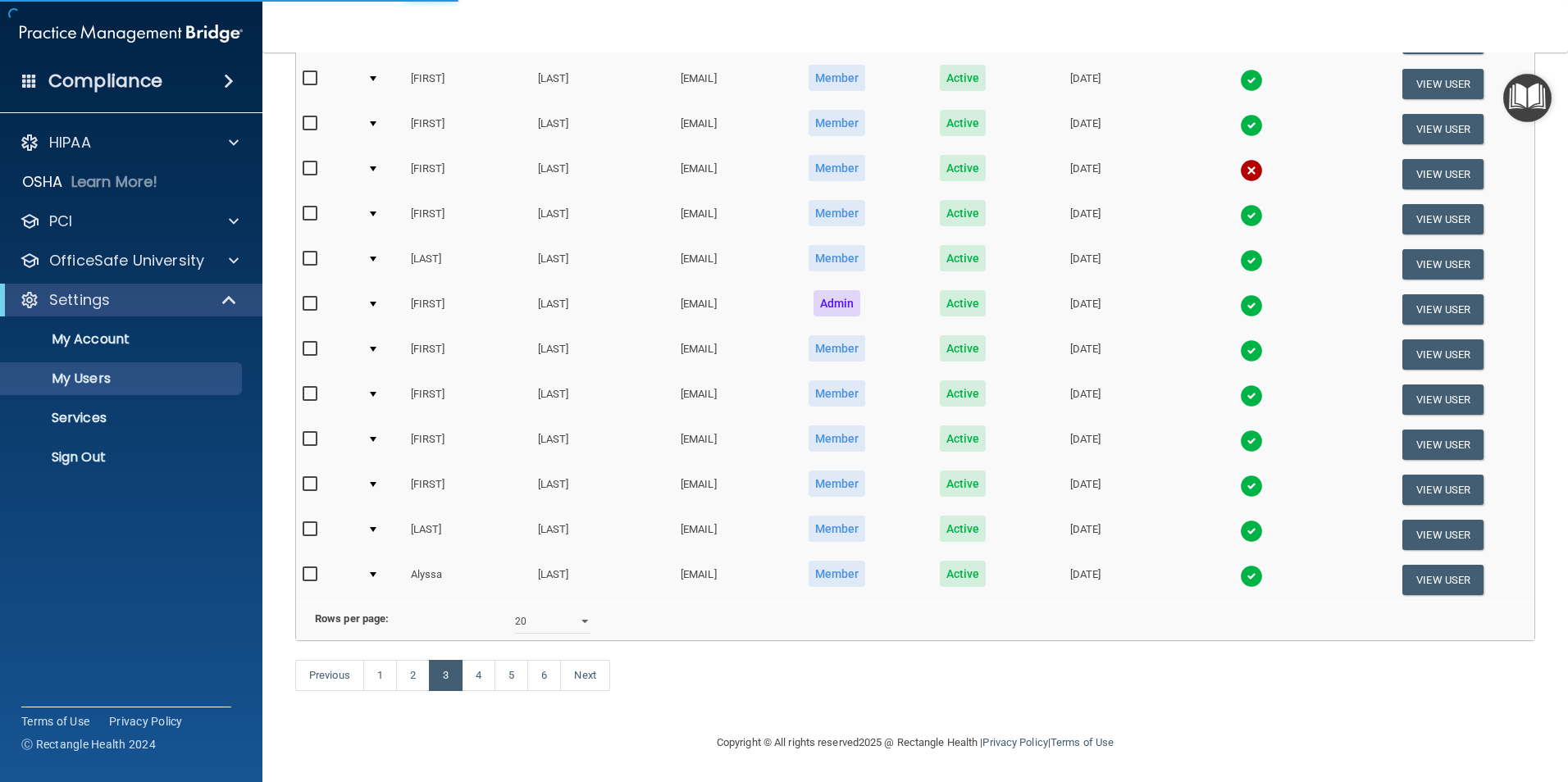 select on "20" 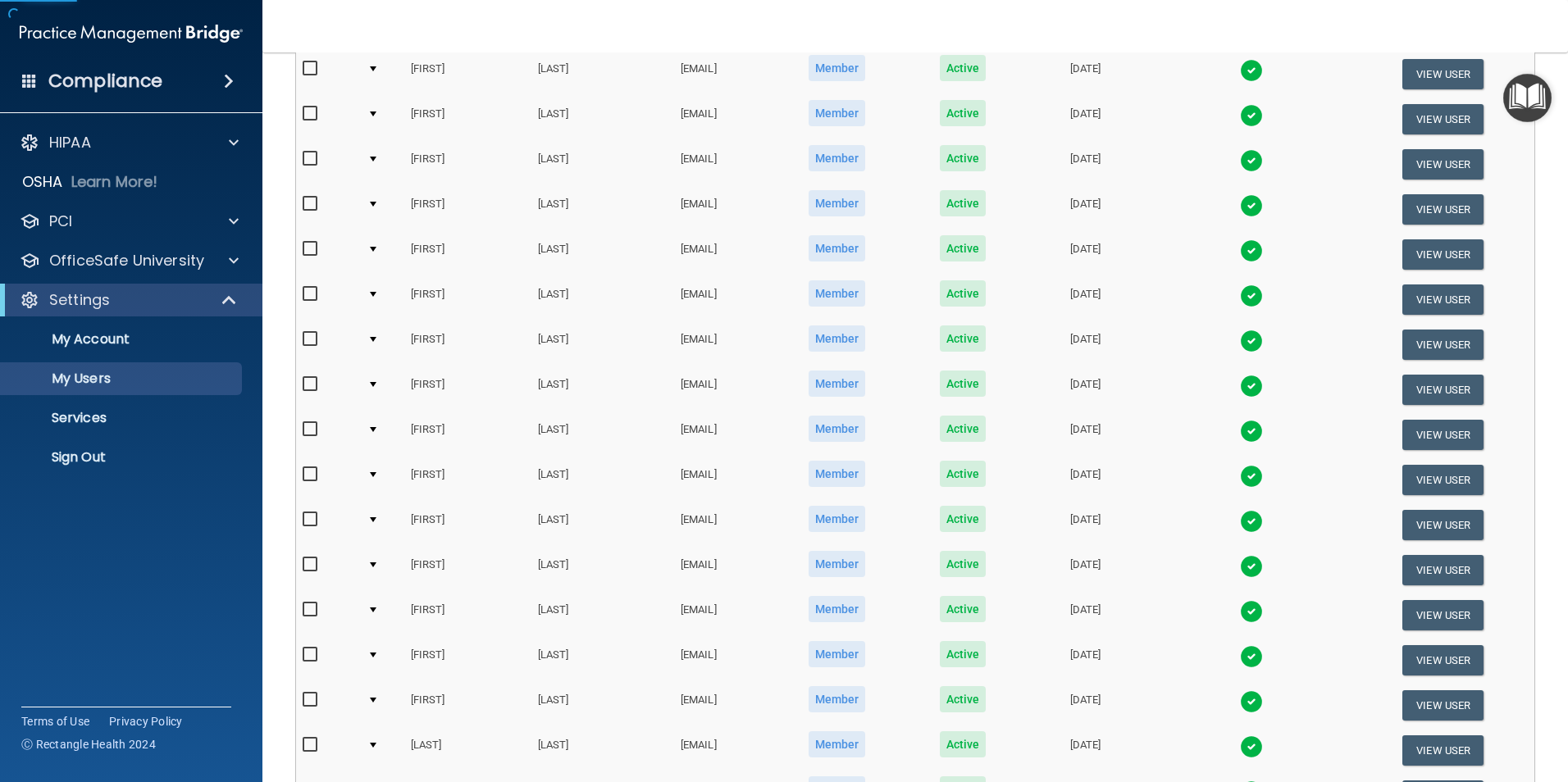 scroll, scrollTop: 575, scrollLeft: 0, axis: vertical 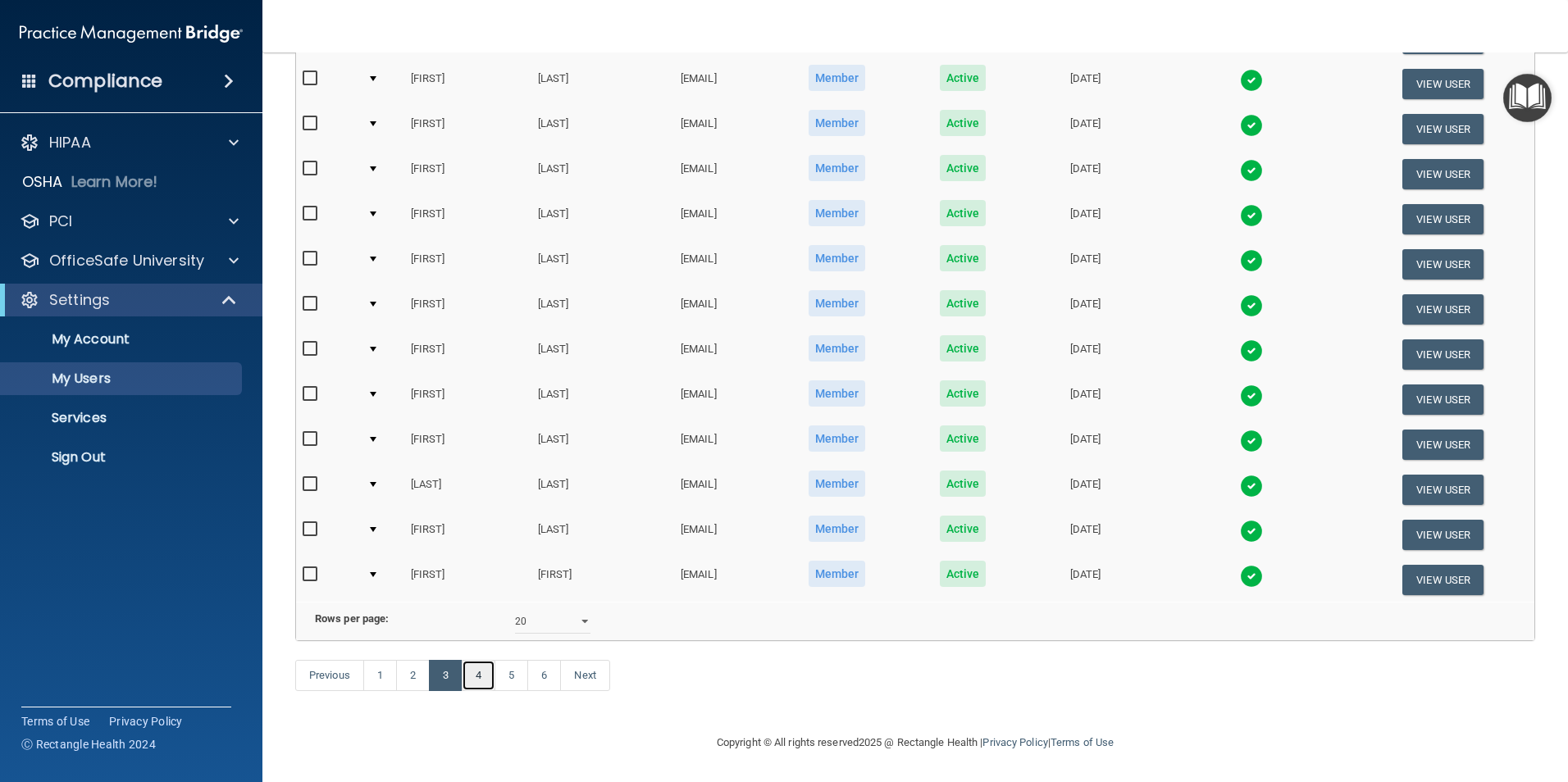click on "4" at bounding box center (478, 675) 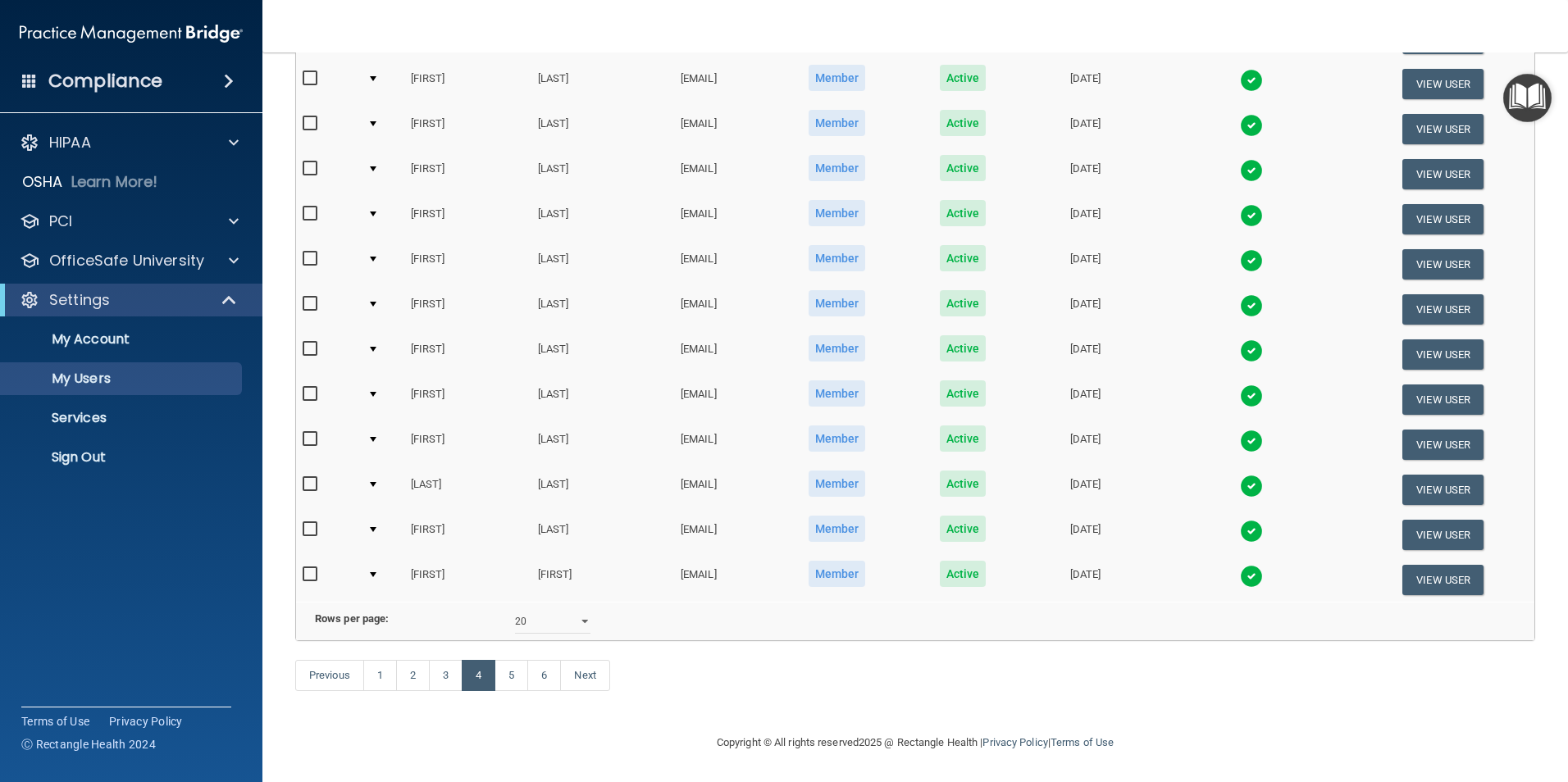 scroll, scrollTop: 0, scrollLeft: 0, axis: both 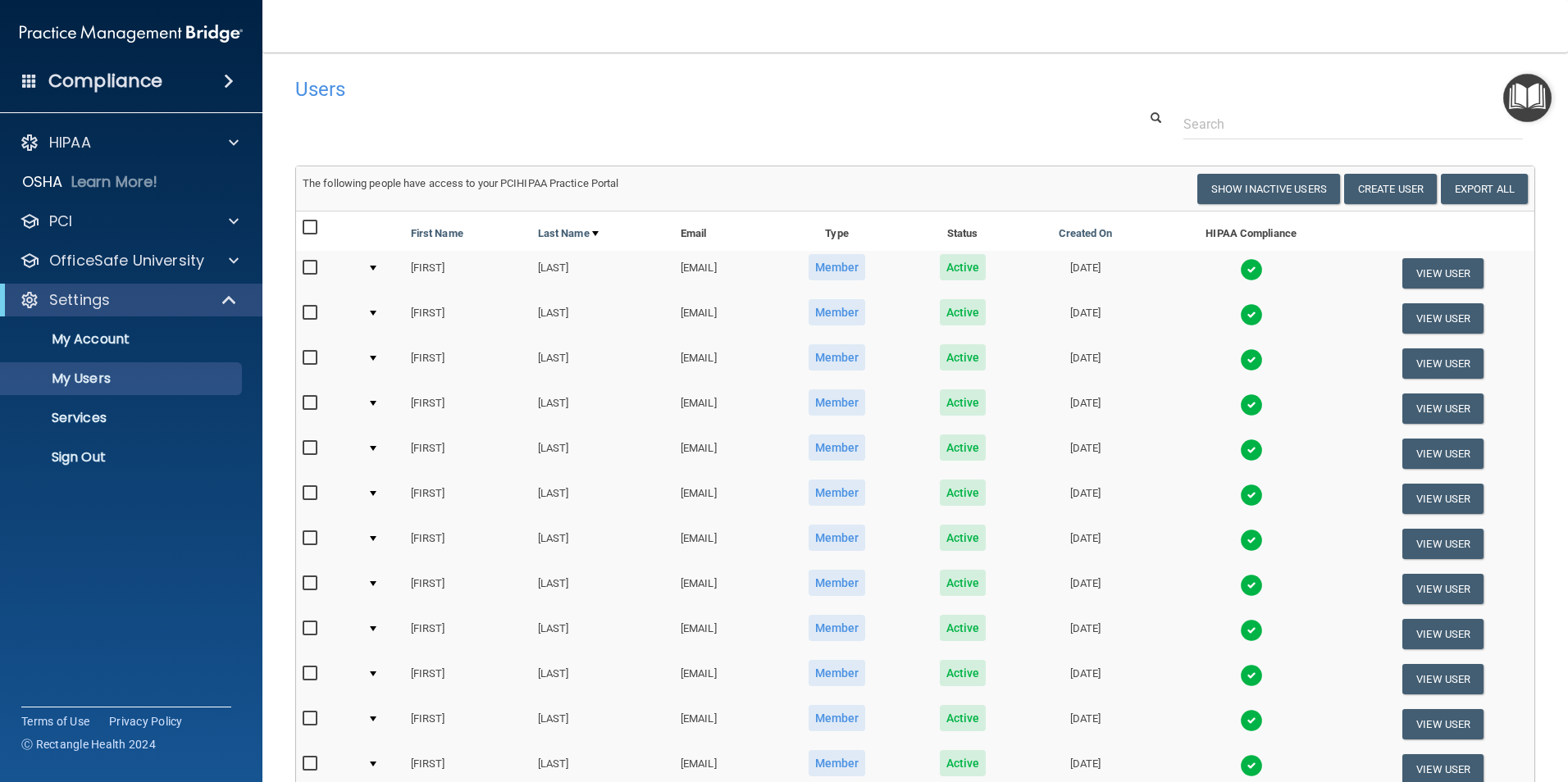 select on "20" 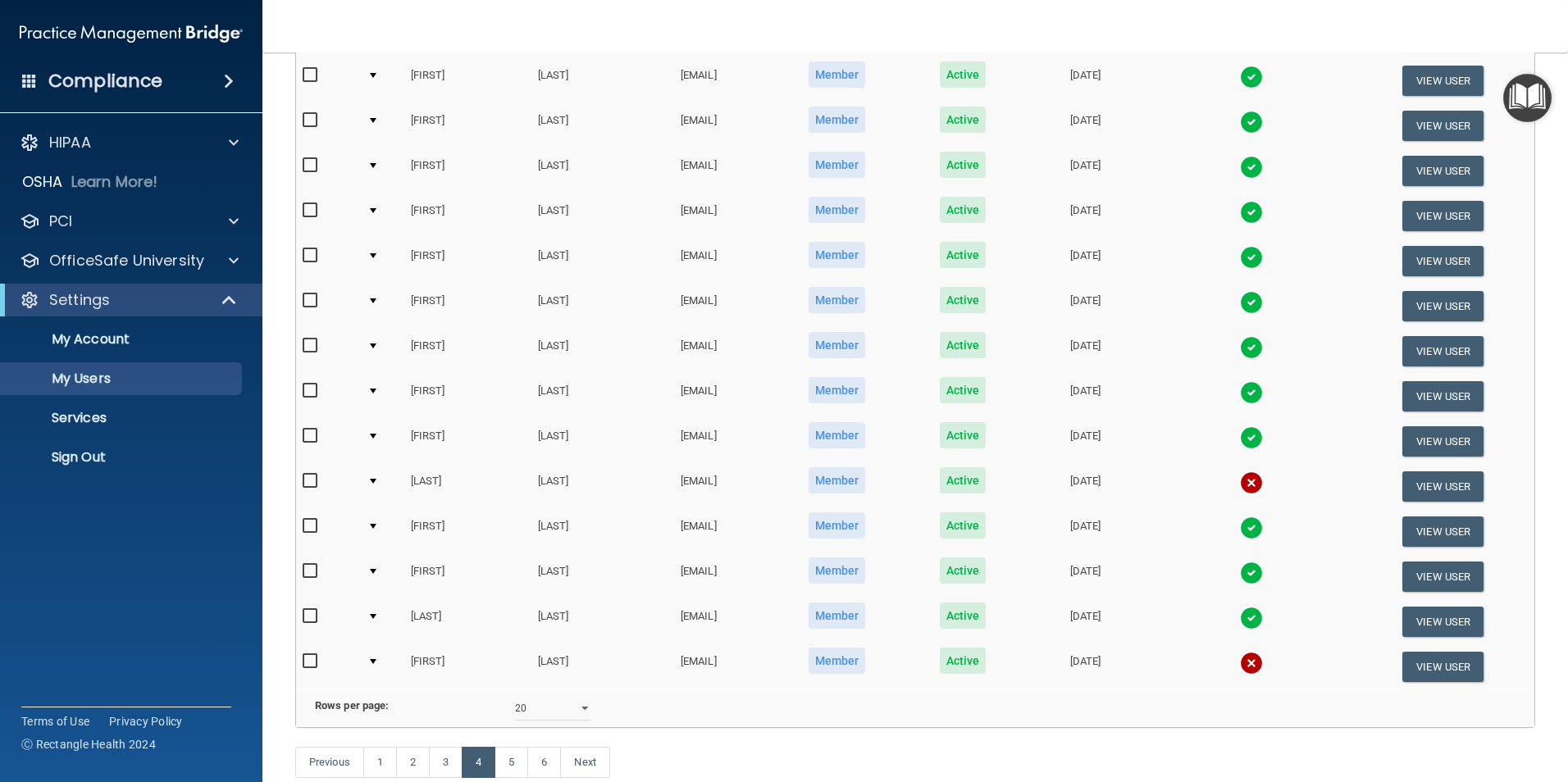 scroll, scrollTop: 575, scrollLeft: 0, axis: vertical 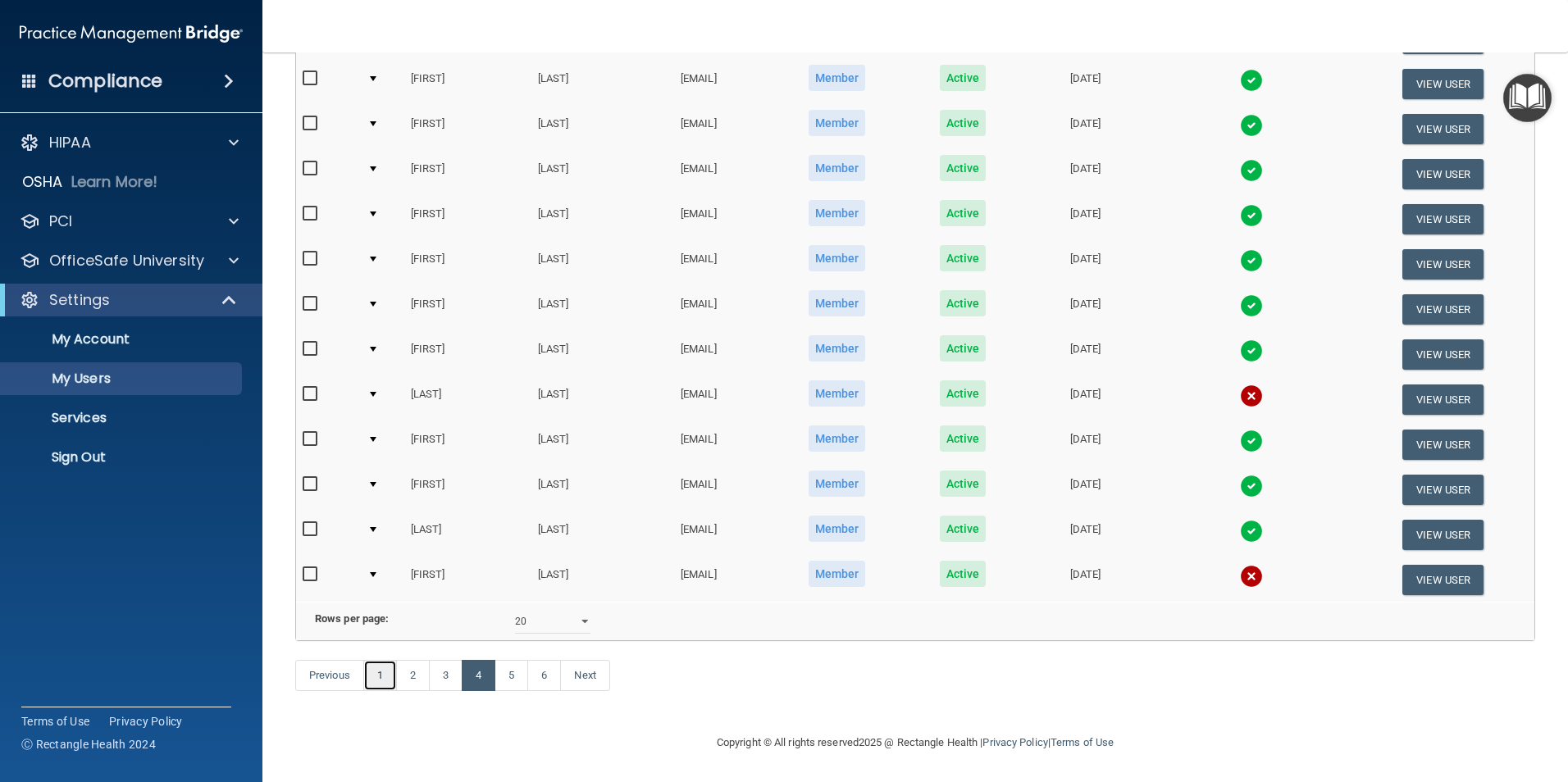 drag, startPoint x: 379, startPoint y: 677, endPoint x: 403, endPoint y: 680, distance: 24.18677 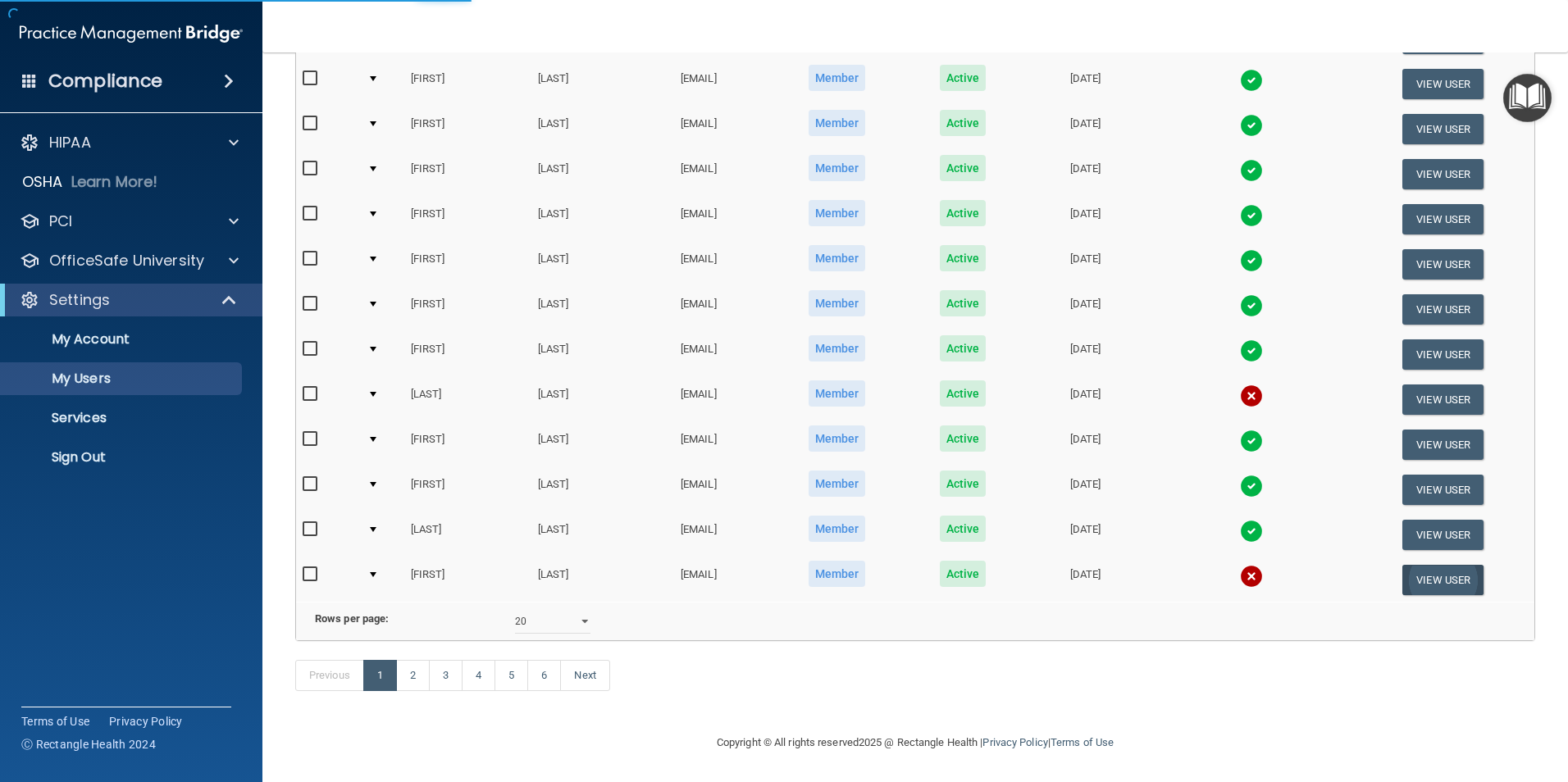 select on "20" 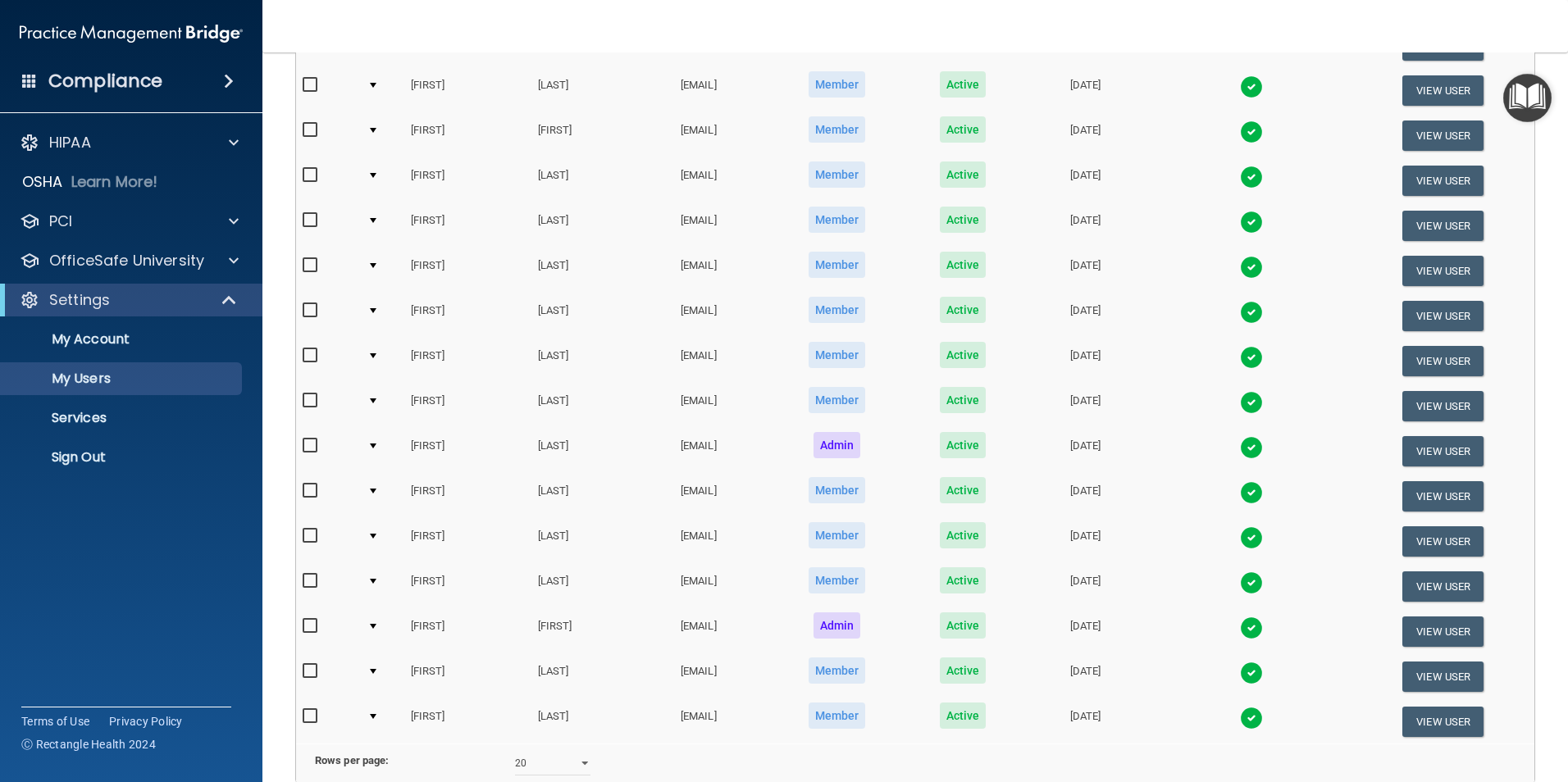 scroll, scrollTop: 410, scrollLeft: 0, axis: vertical 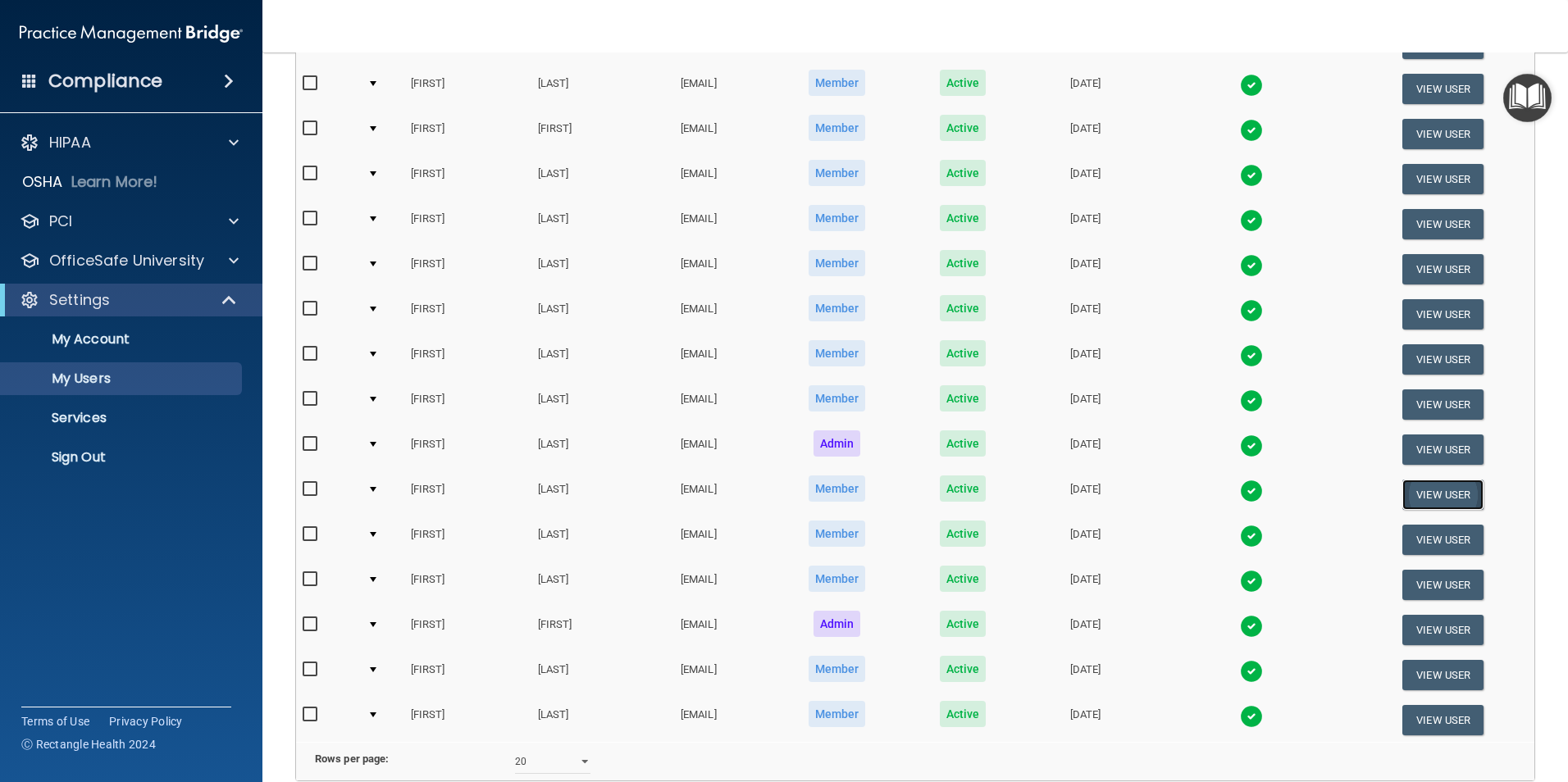click on "View User" at bounding box center [1443, 494] 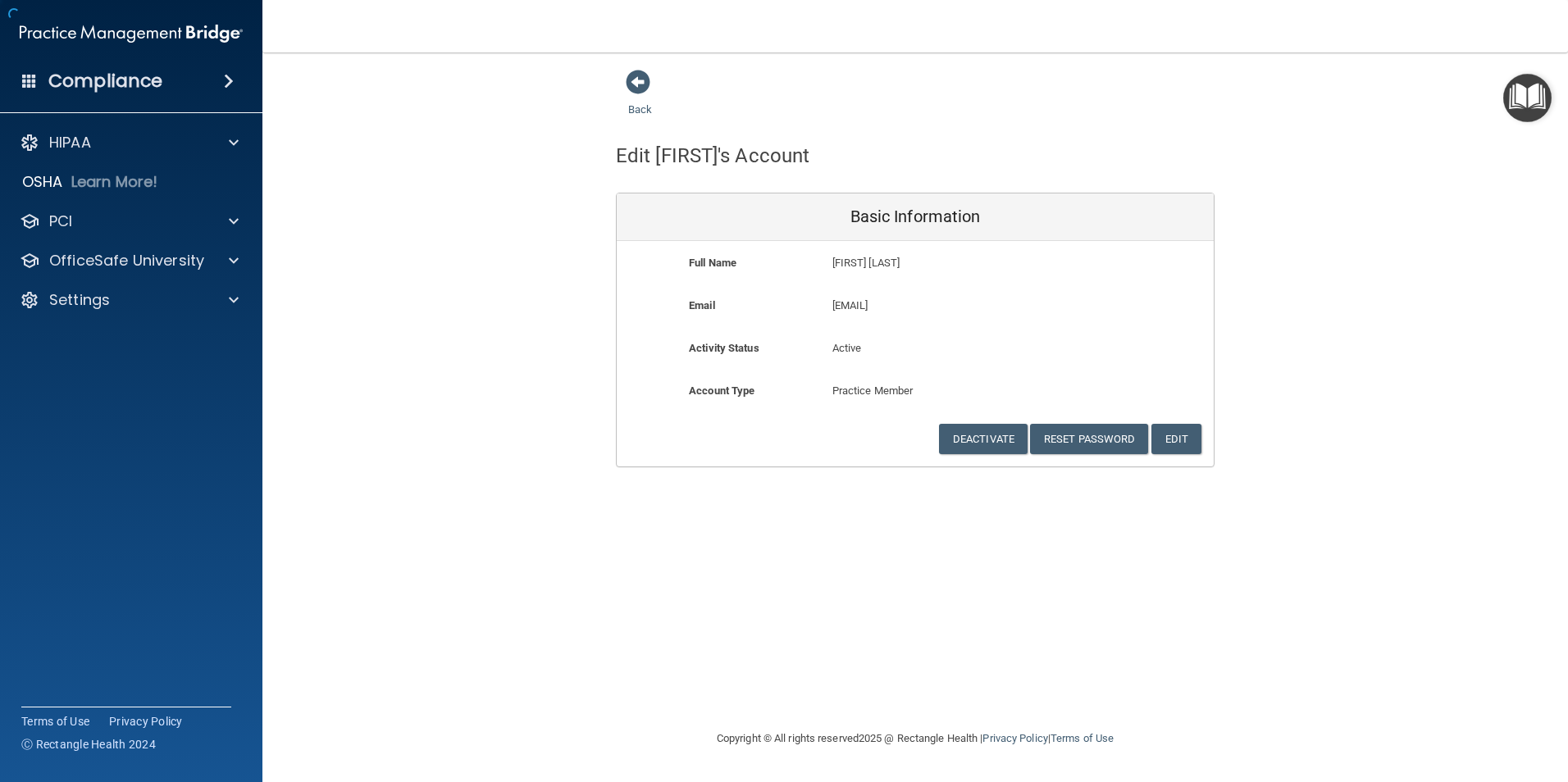 scroll, scrollTop: 0, scrollLeft: 0, axis: both 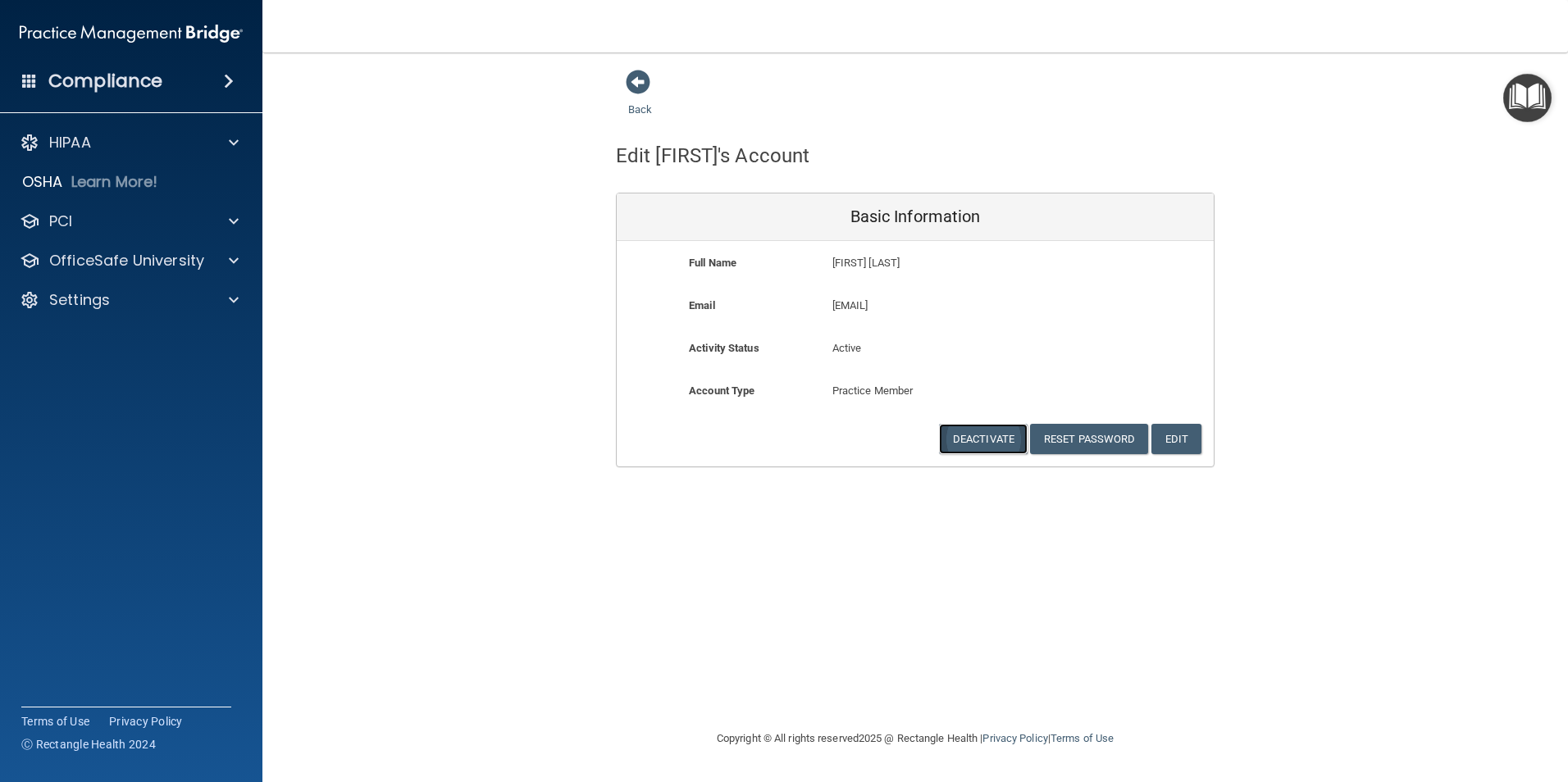 click on "Deactivate" at bounding box center (983, 439) 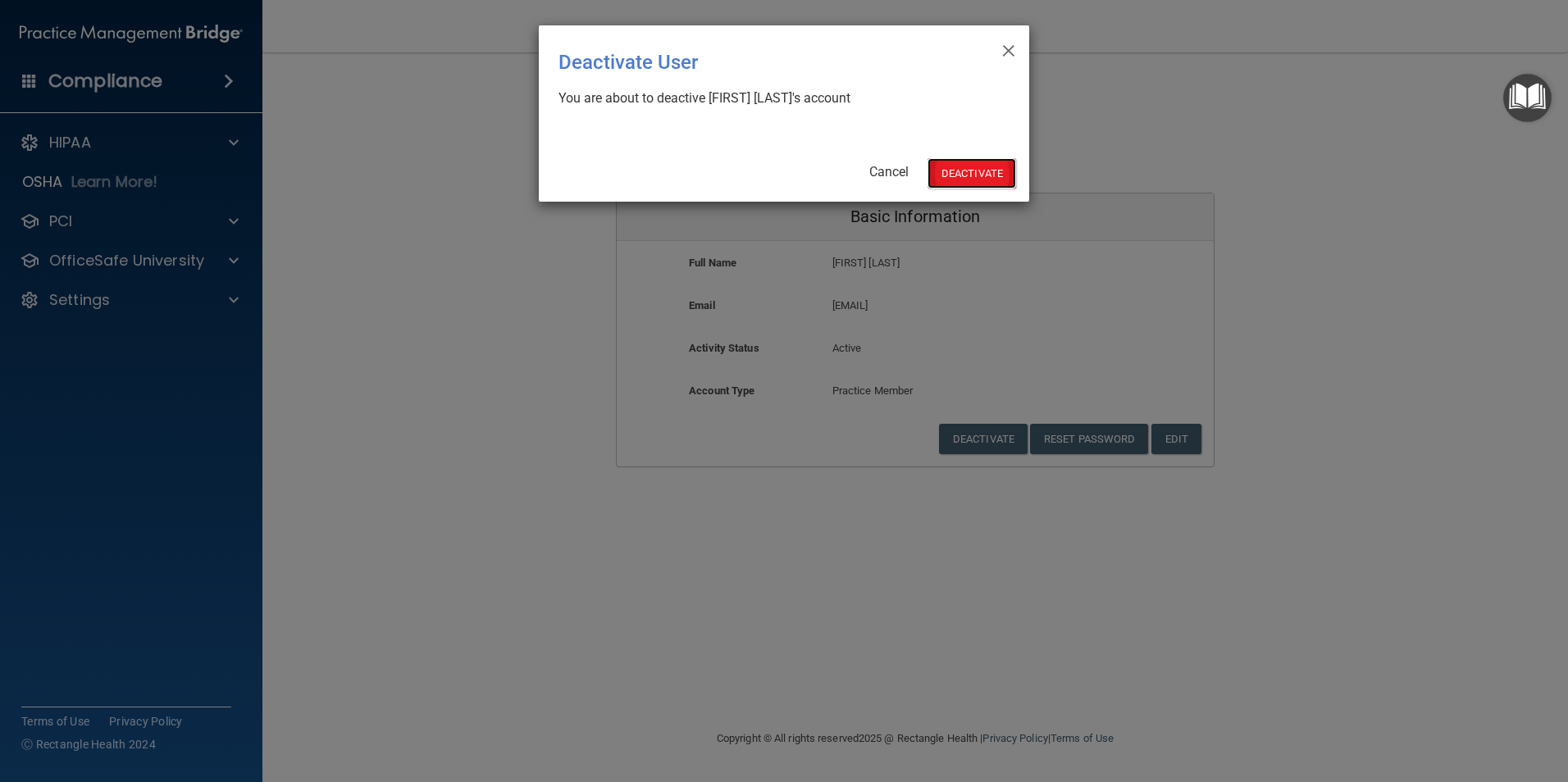 click on "Deactivate" at bounding box center [972, 173] 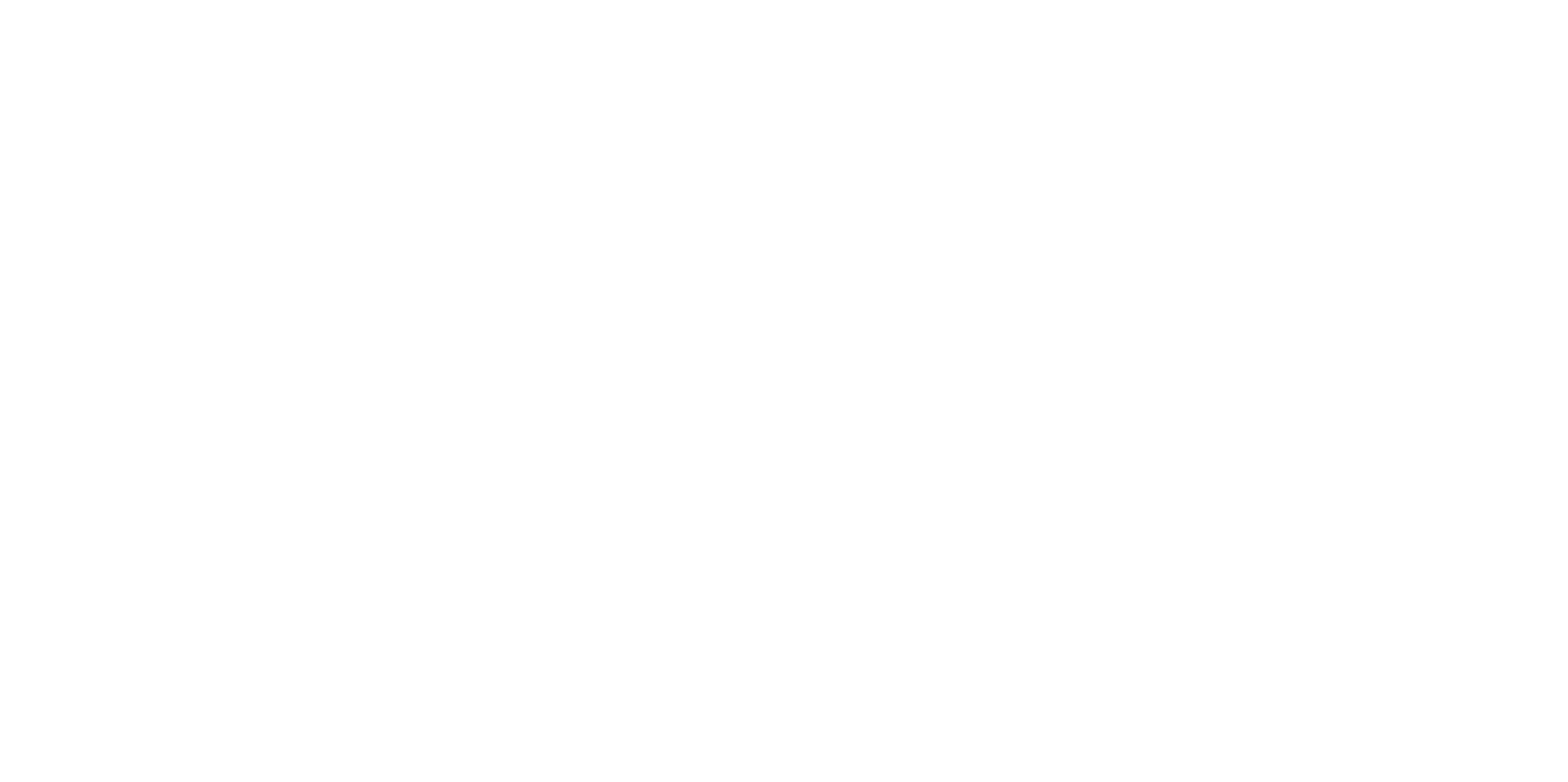 scroll, scrollTop: 0, scrollLeft: 0, axis: both 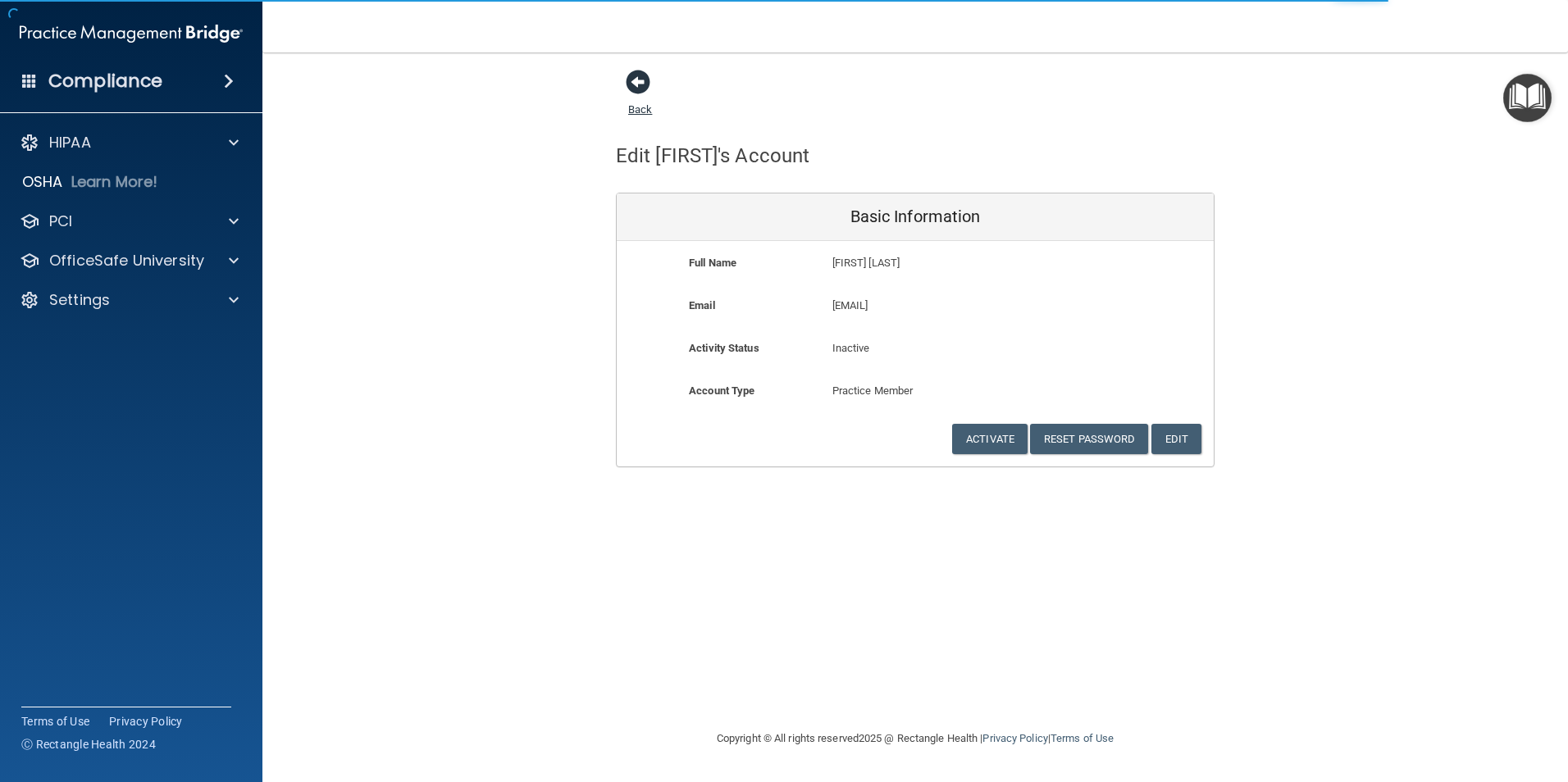 click at bounding box center [638, 82] 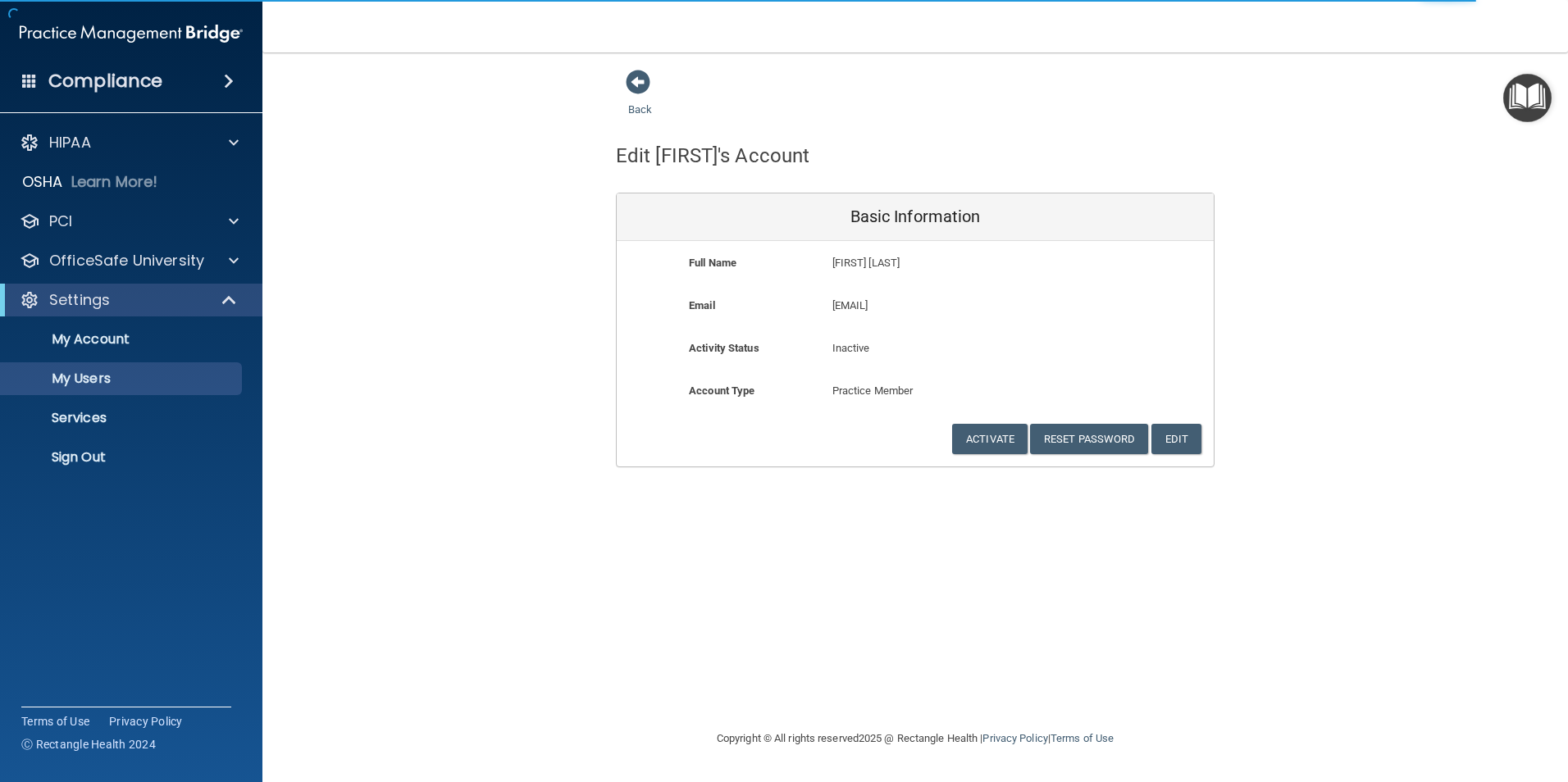 select on "20" 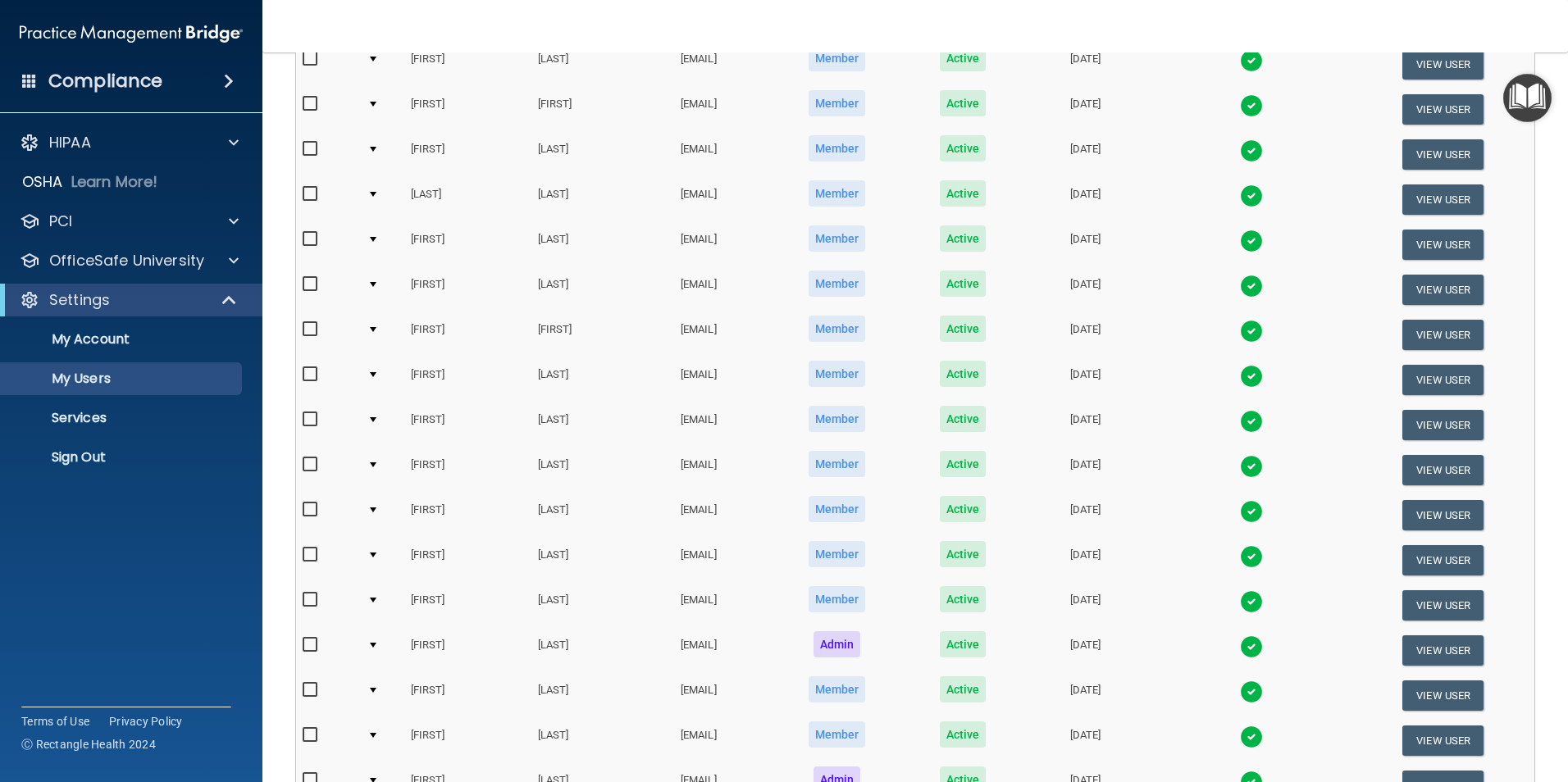 scroll, scrollTop: 328, scrollLeft: 0, axis: vertical 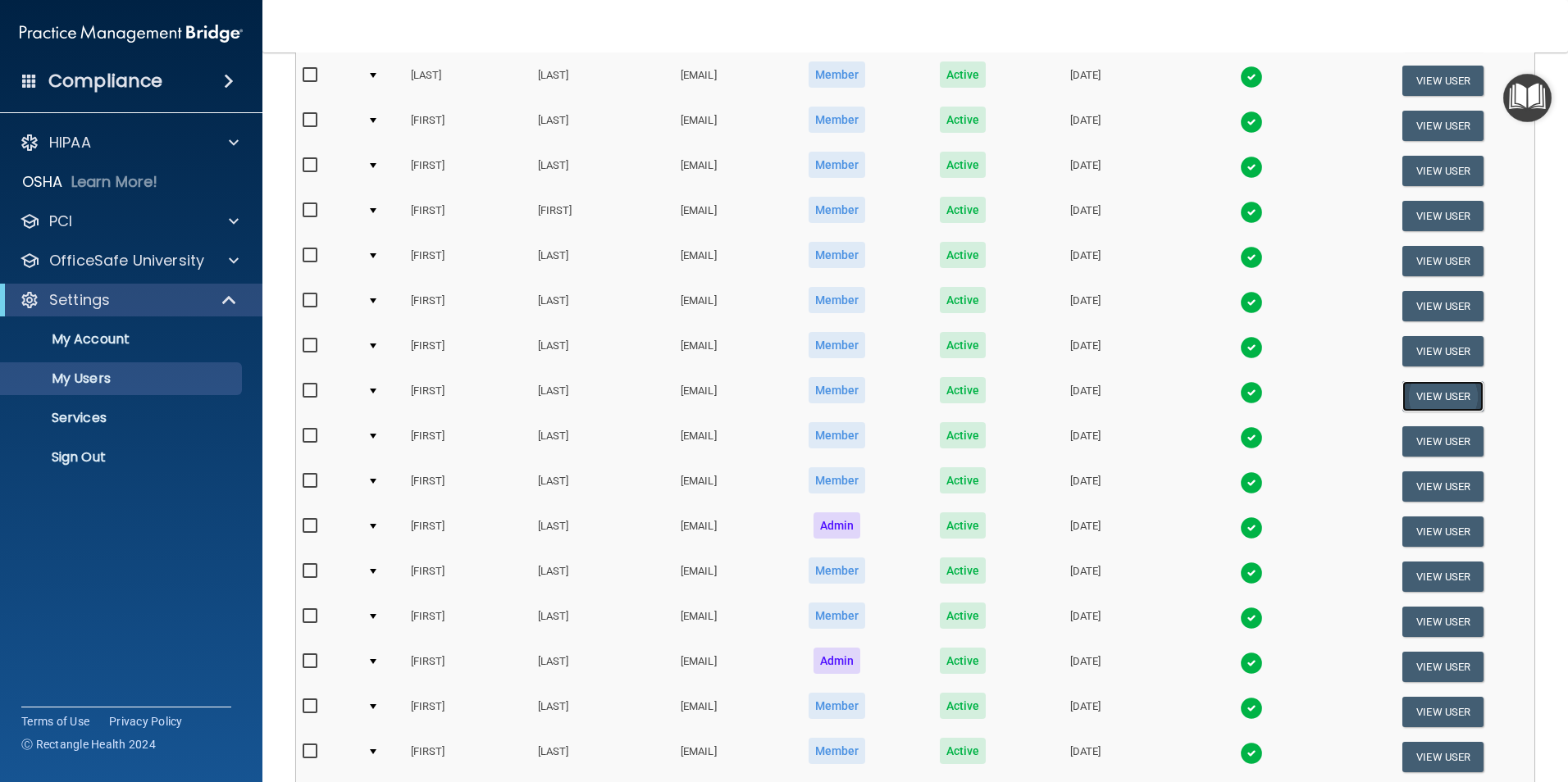 click on "View User" at bounding box center (1443, 396) 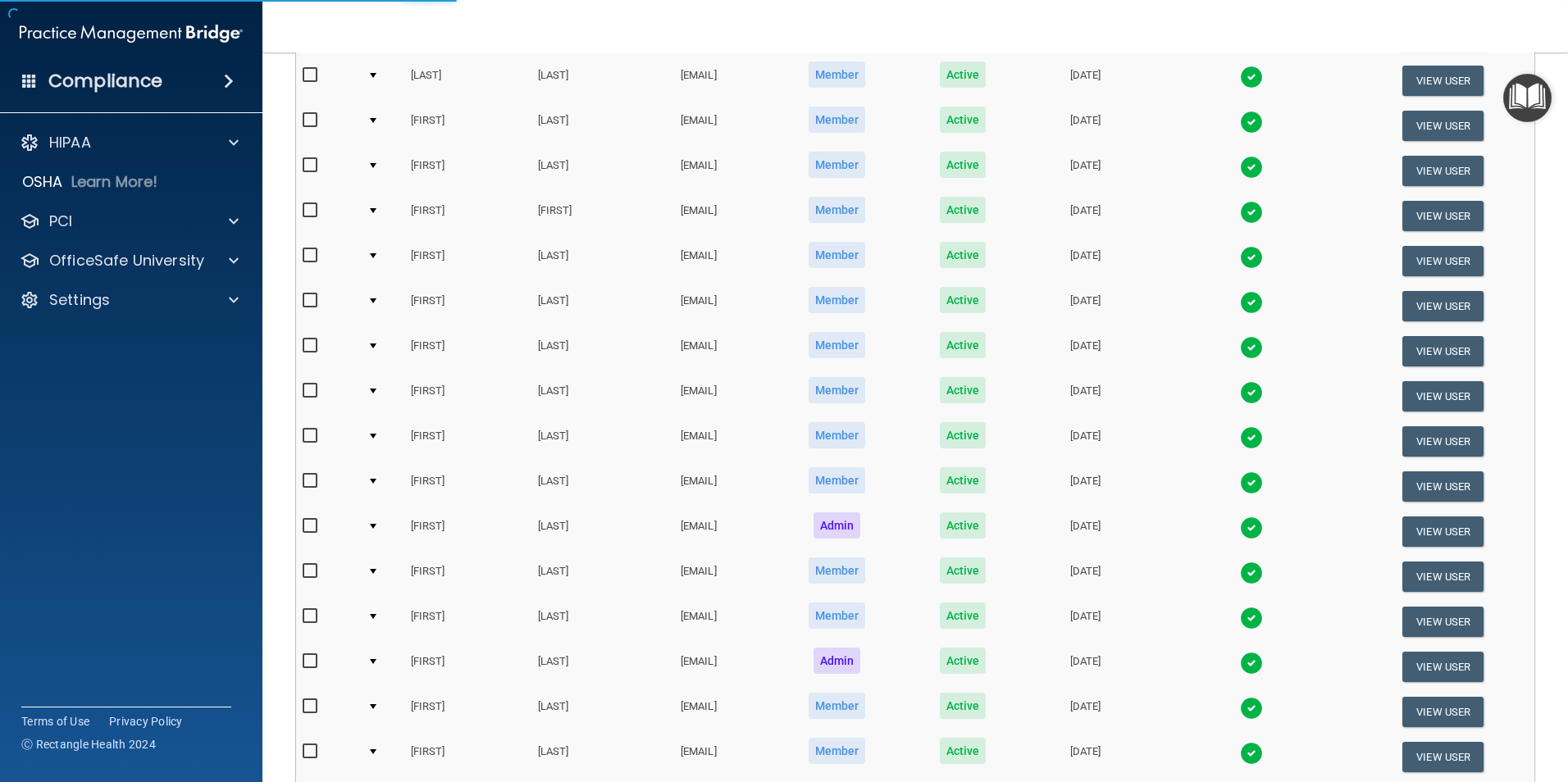 scroll, scrollTop: 0, scrollLeft: 0, axis: both 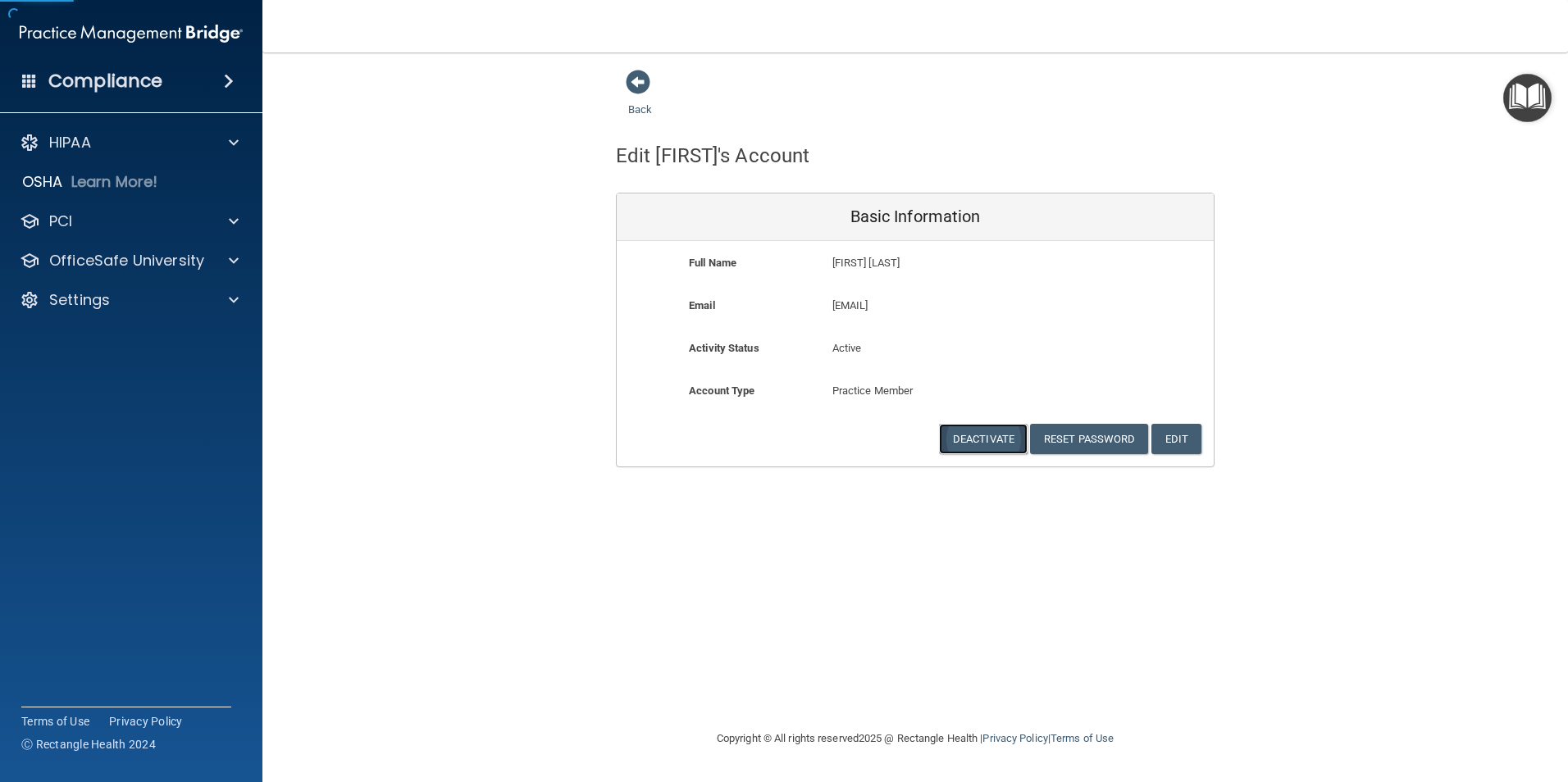 click on "Deactivate" at bounding box center [983, 439] 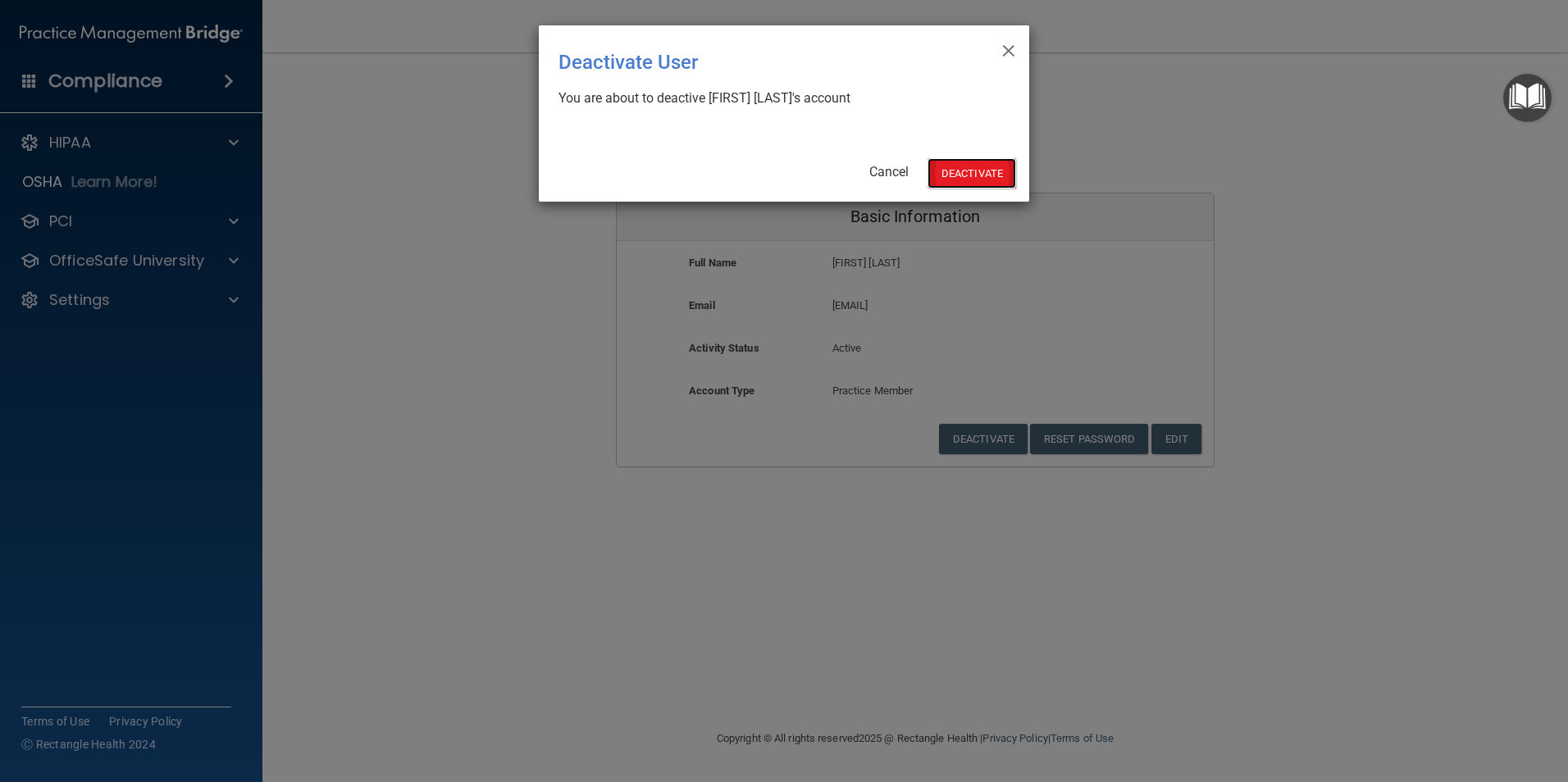 click on "Deactivate" at bounding box center [972, 173] 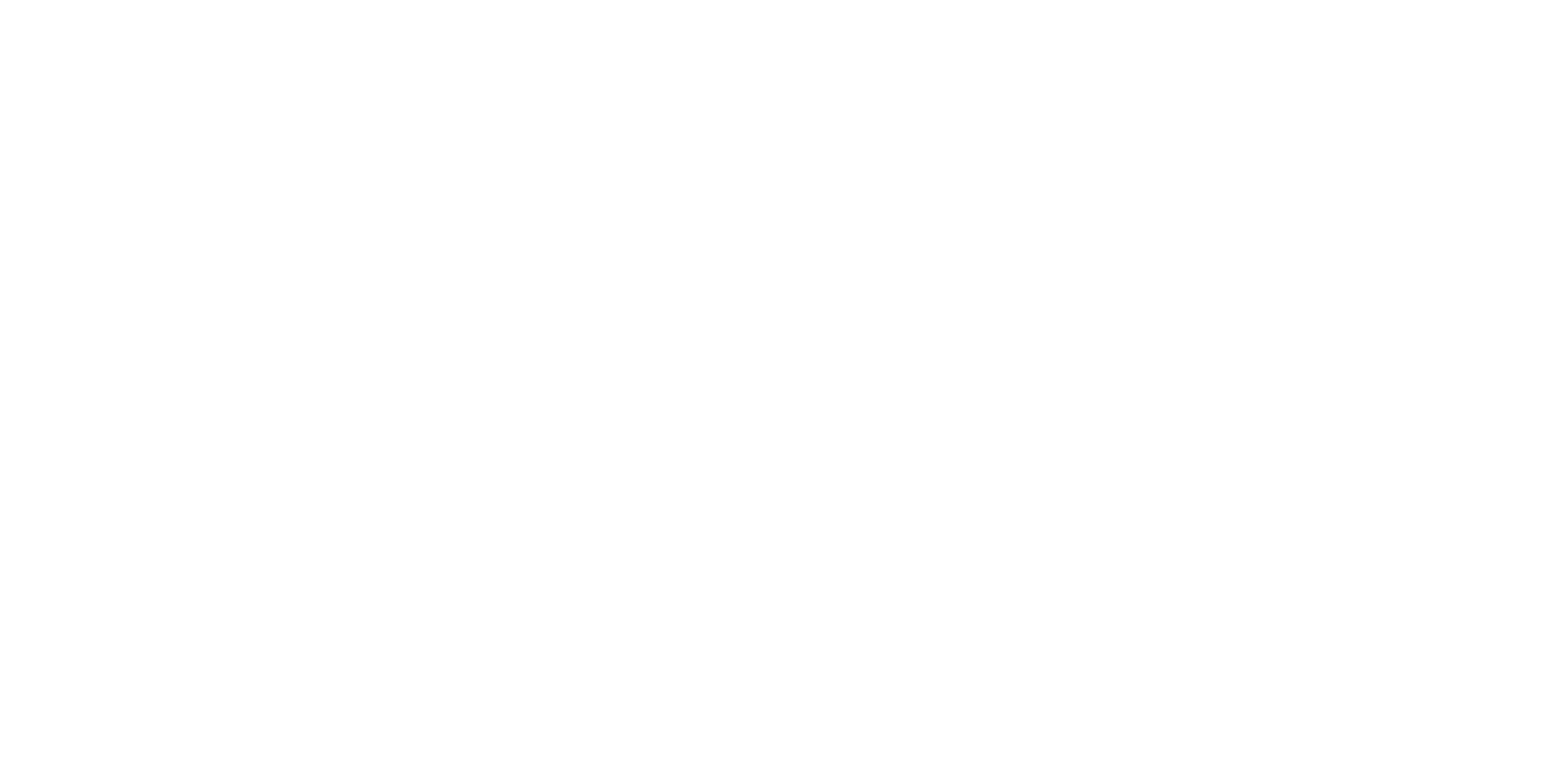 scroll, scrollTop: 0, scrollLeft: 0, axis: both 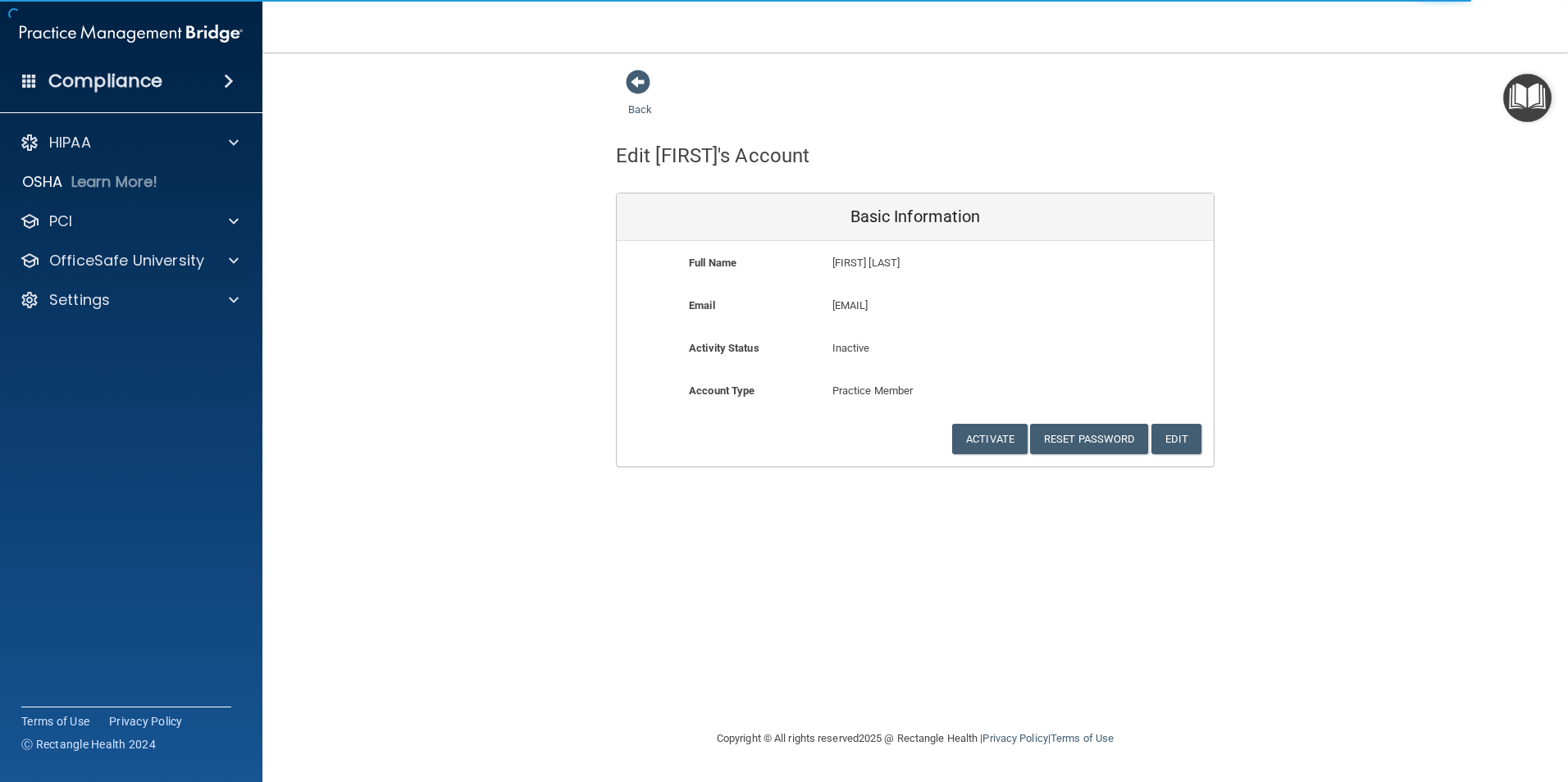 drag, startPoint x: 634, startPoint y: 83, endPoint x: 652, endPoint y: 120, distance: 41.14608 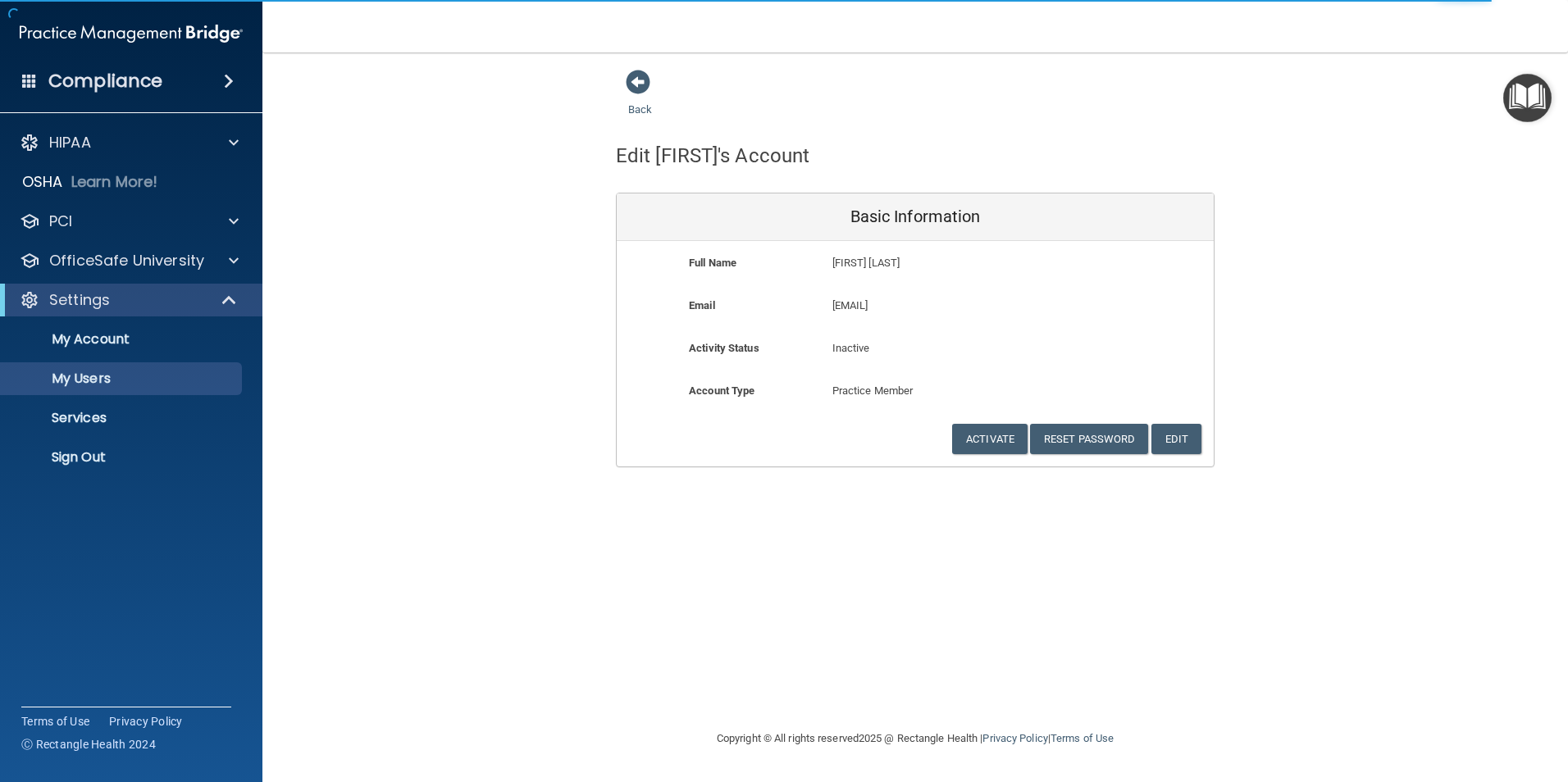 select on "20" 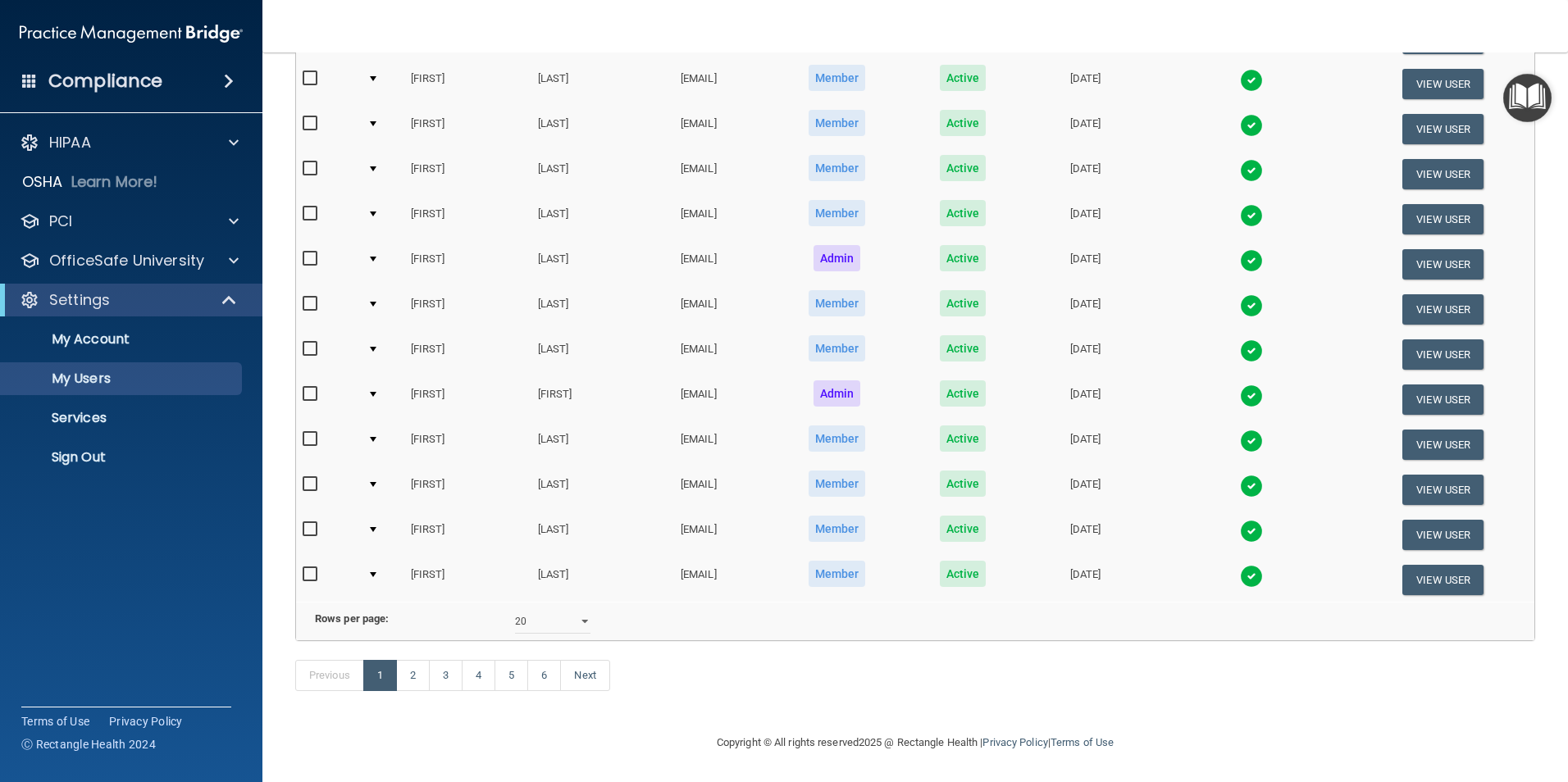 scroll, scrollTop: 574, scrollLeft: 0, axis: vertical 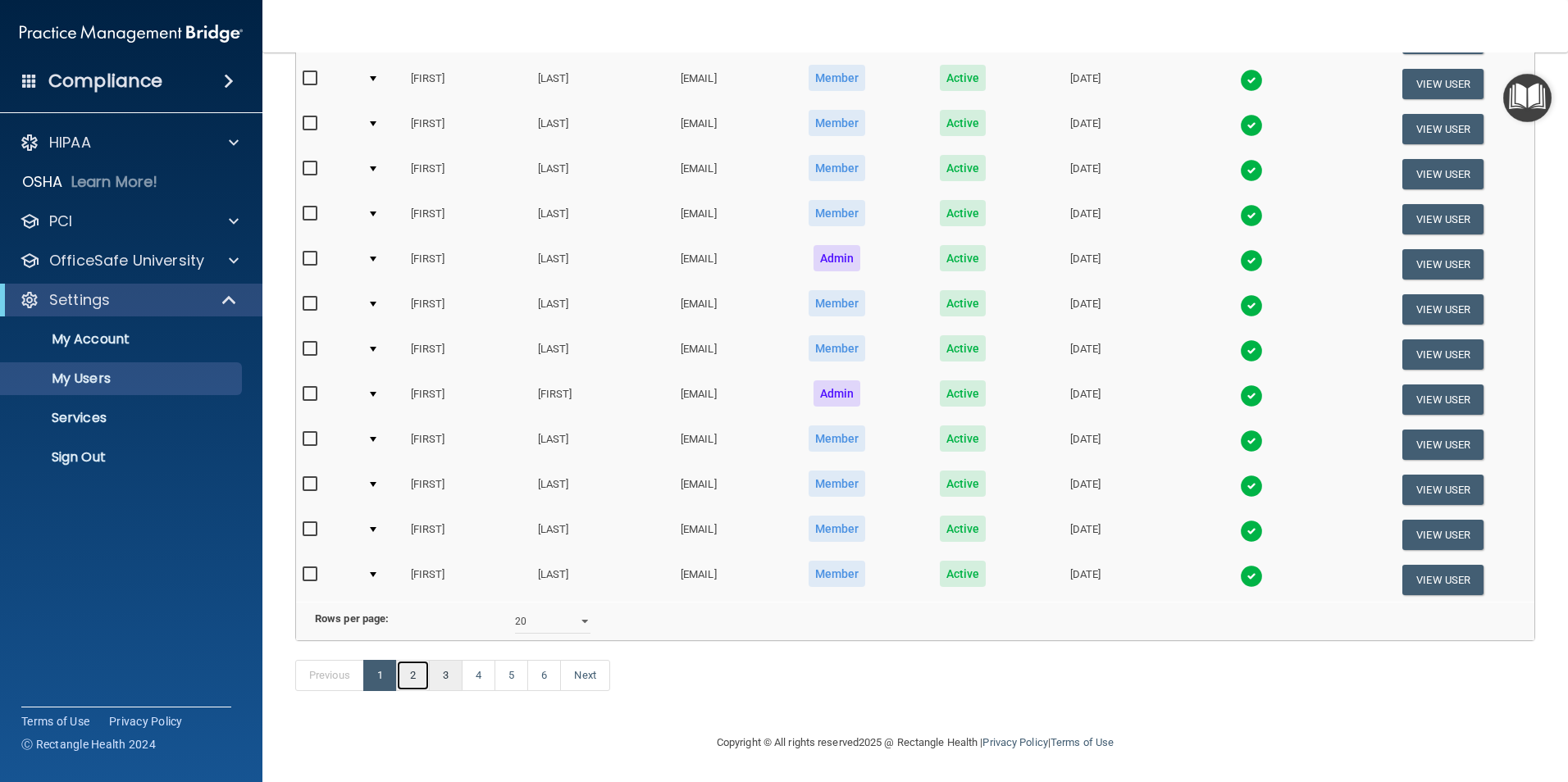 click on "2" at bounding box center (413, 675) 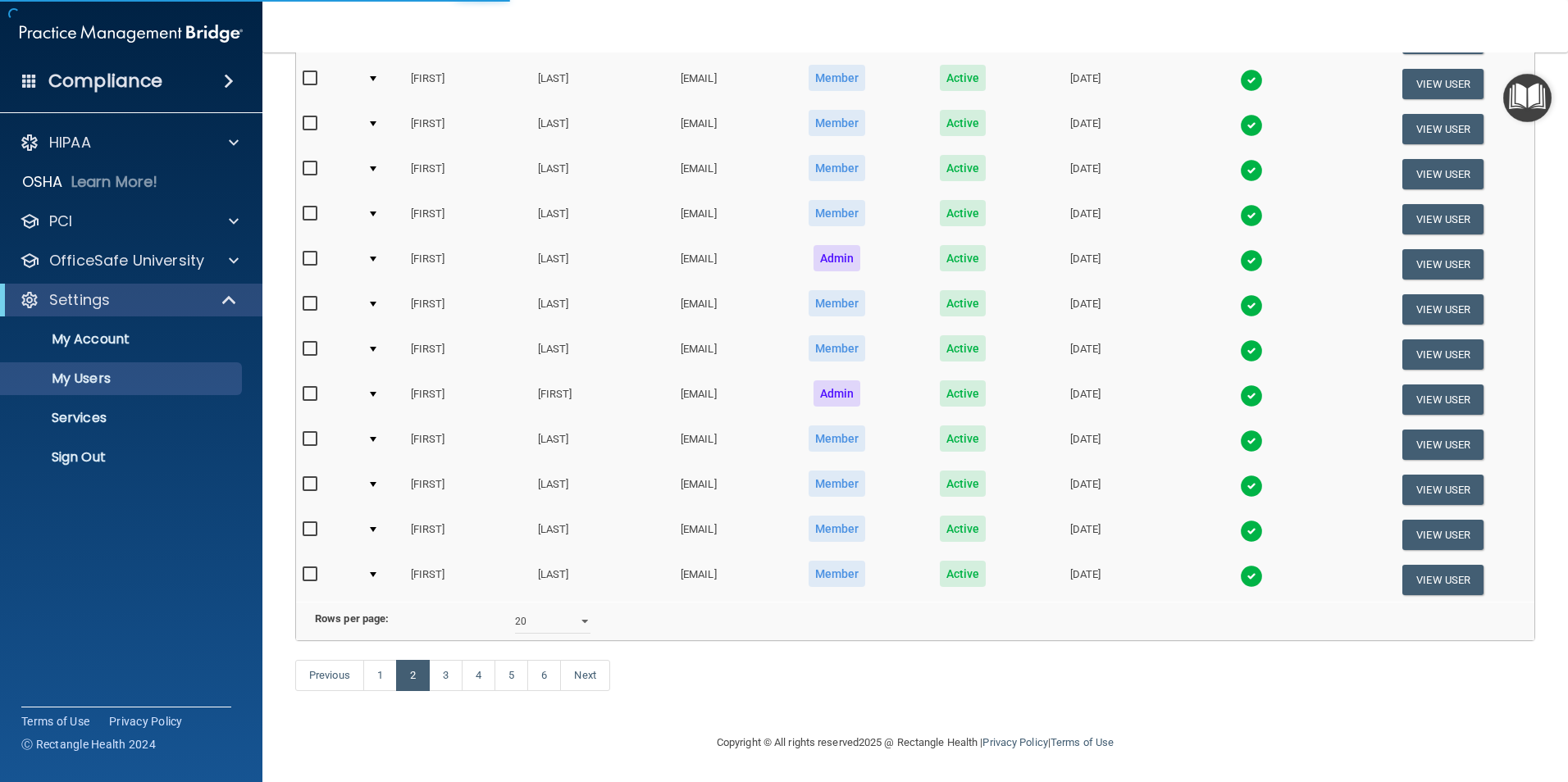 select on "20" 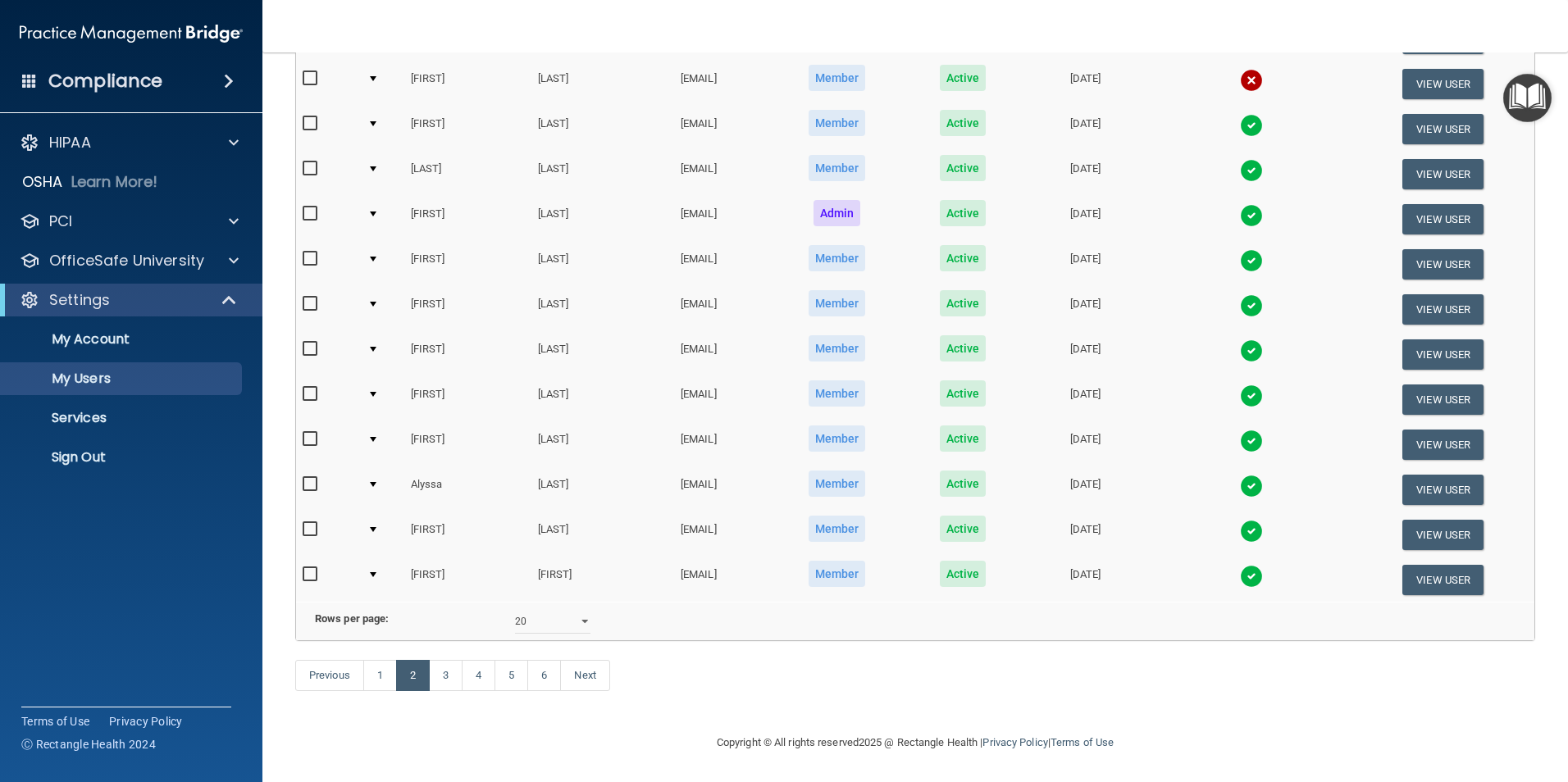 scroll, scrollTop: 575, scrollLeft: 0, axis: vertical 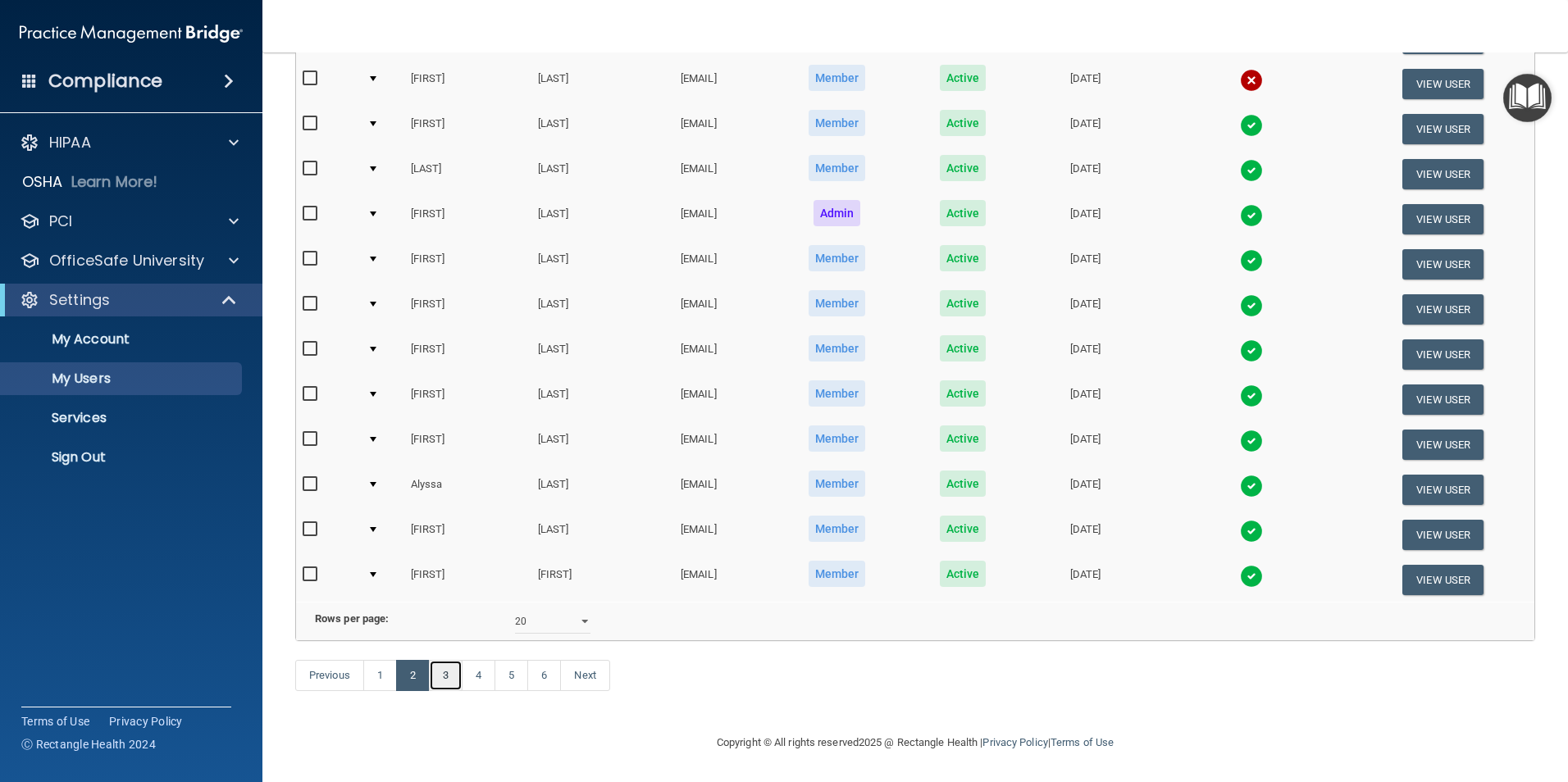 click on "3" at bounding box center (445, 675) 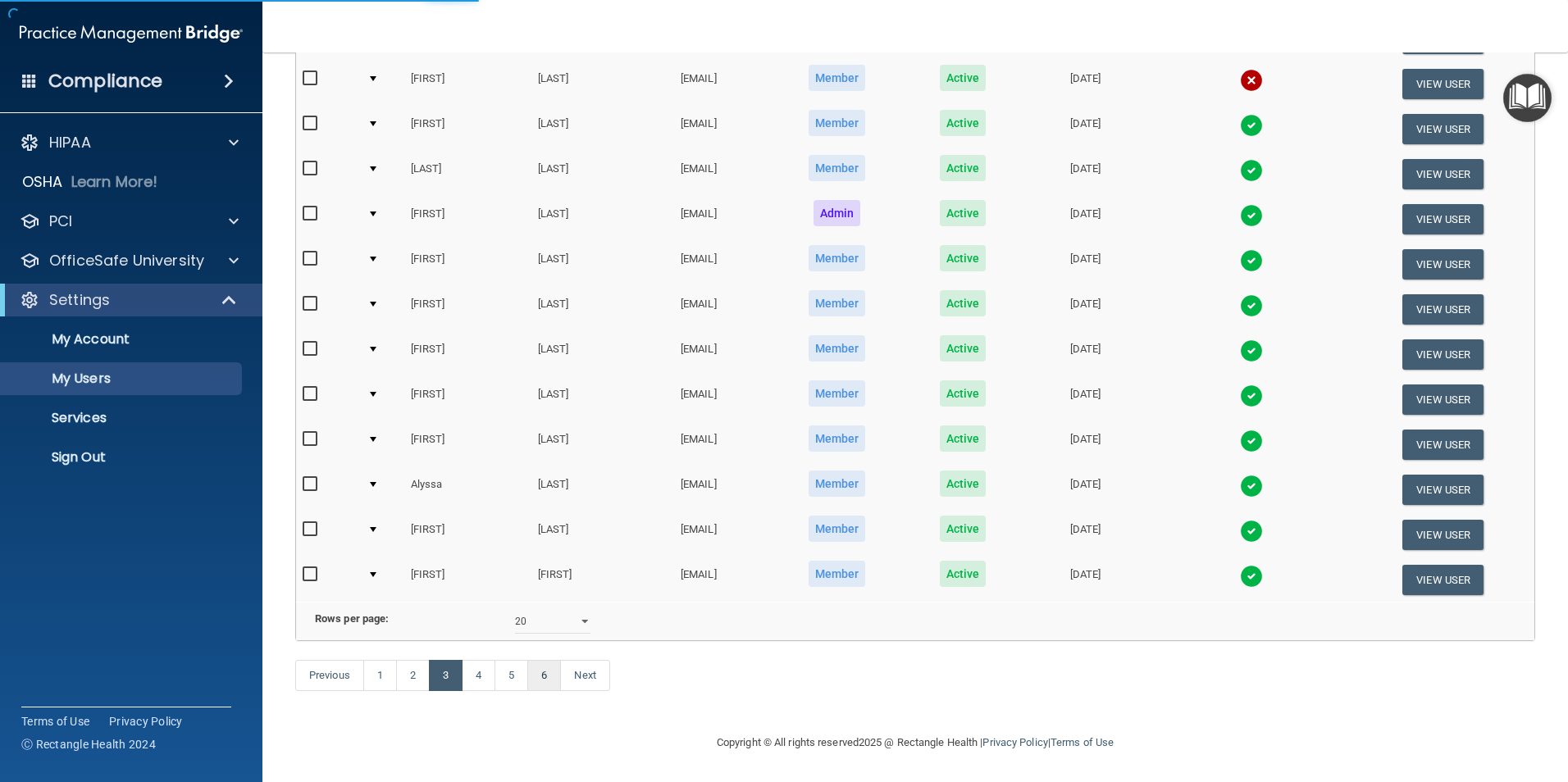select on "20" 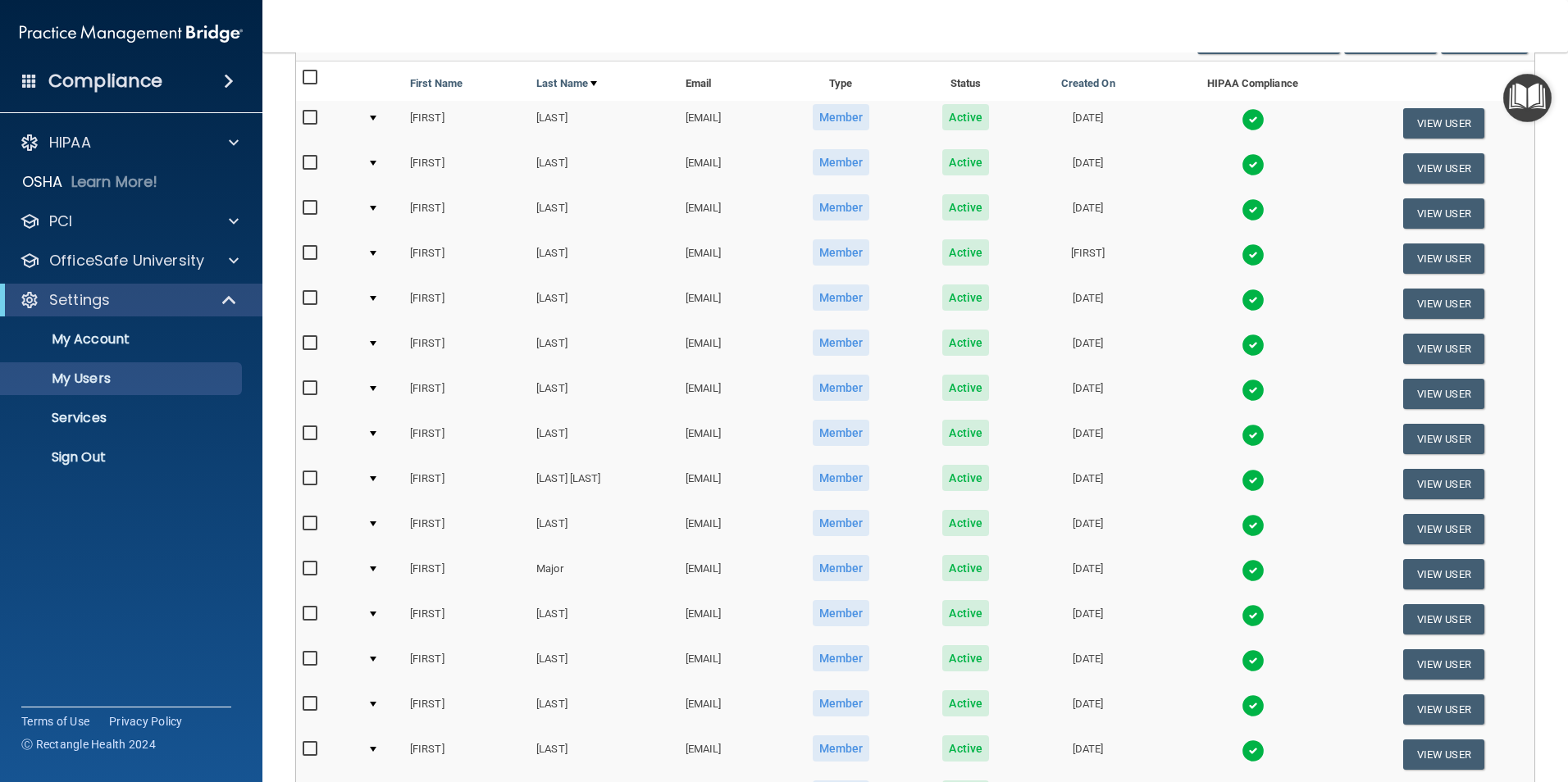scroll, scrollTop: 246, scrollLeft: 0, axis: vertical 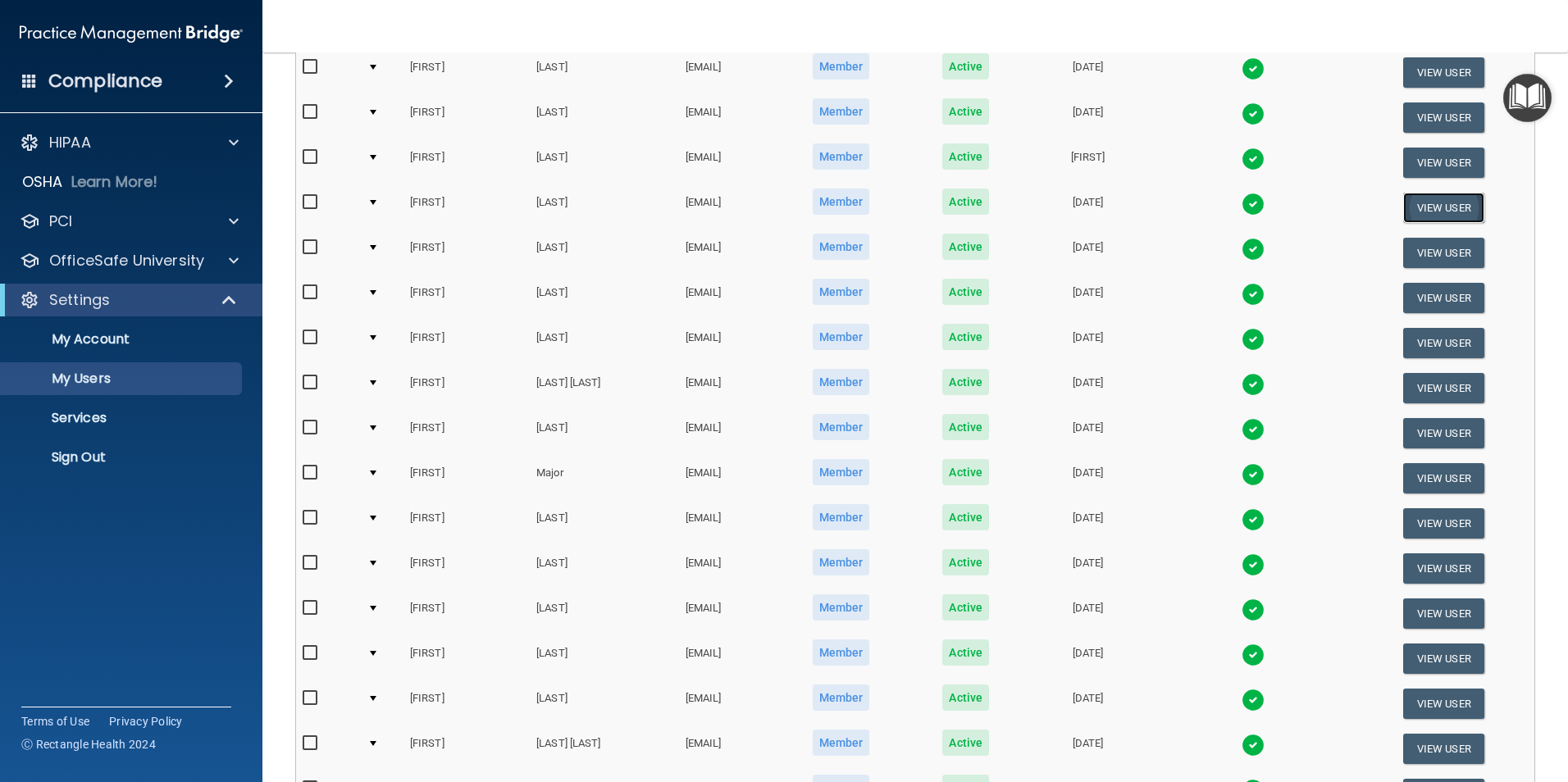 click on "View User" at bounding box center (1443, 207) 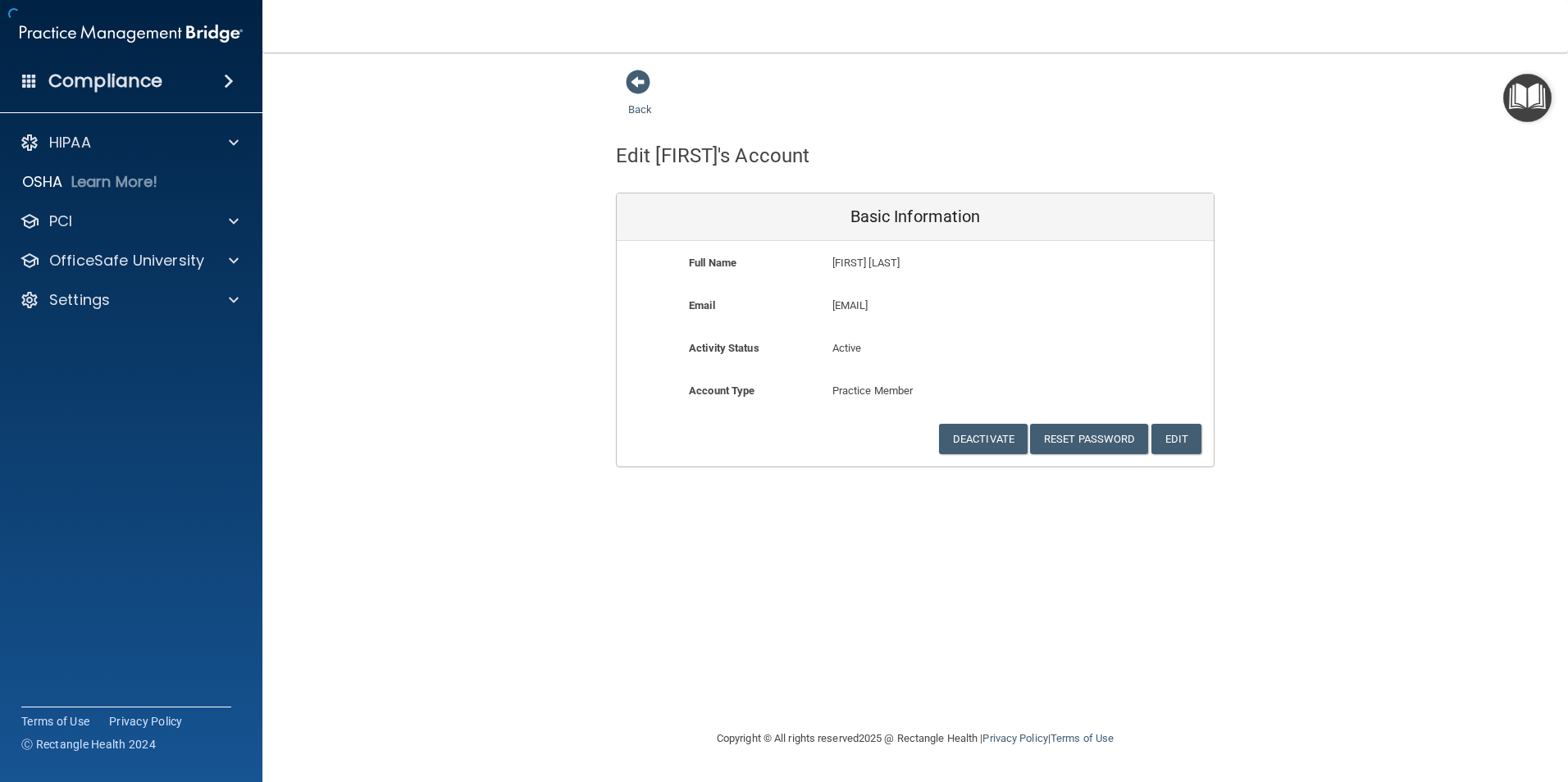 scroll, scrollTop: 0, scrollLeft: 0, axis: both 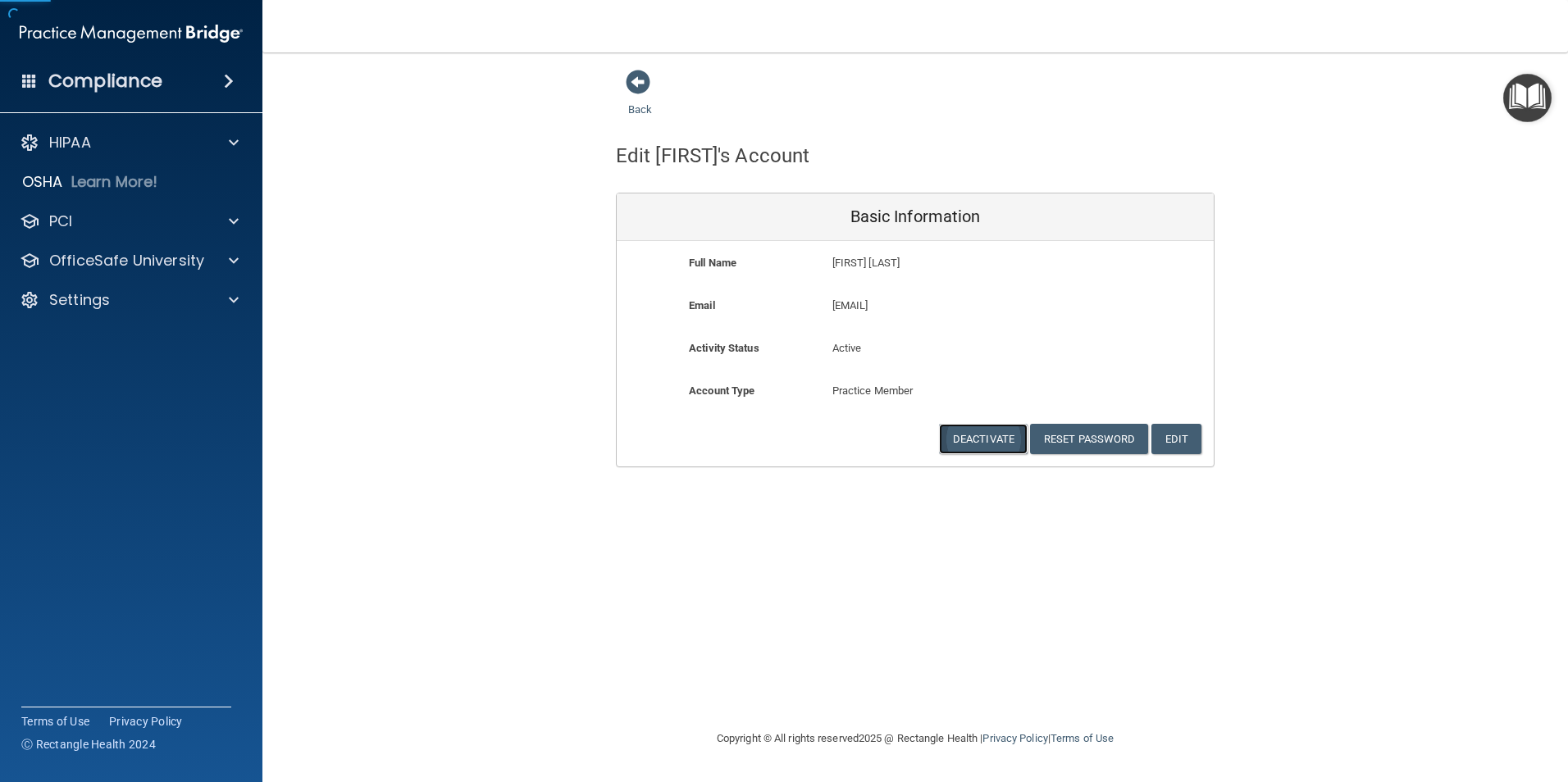 click on "Deactivate" at bounding box center [983, 439] 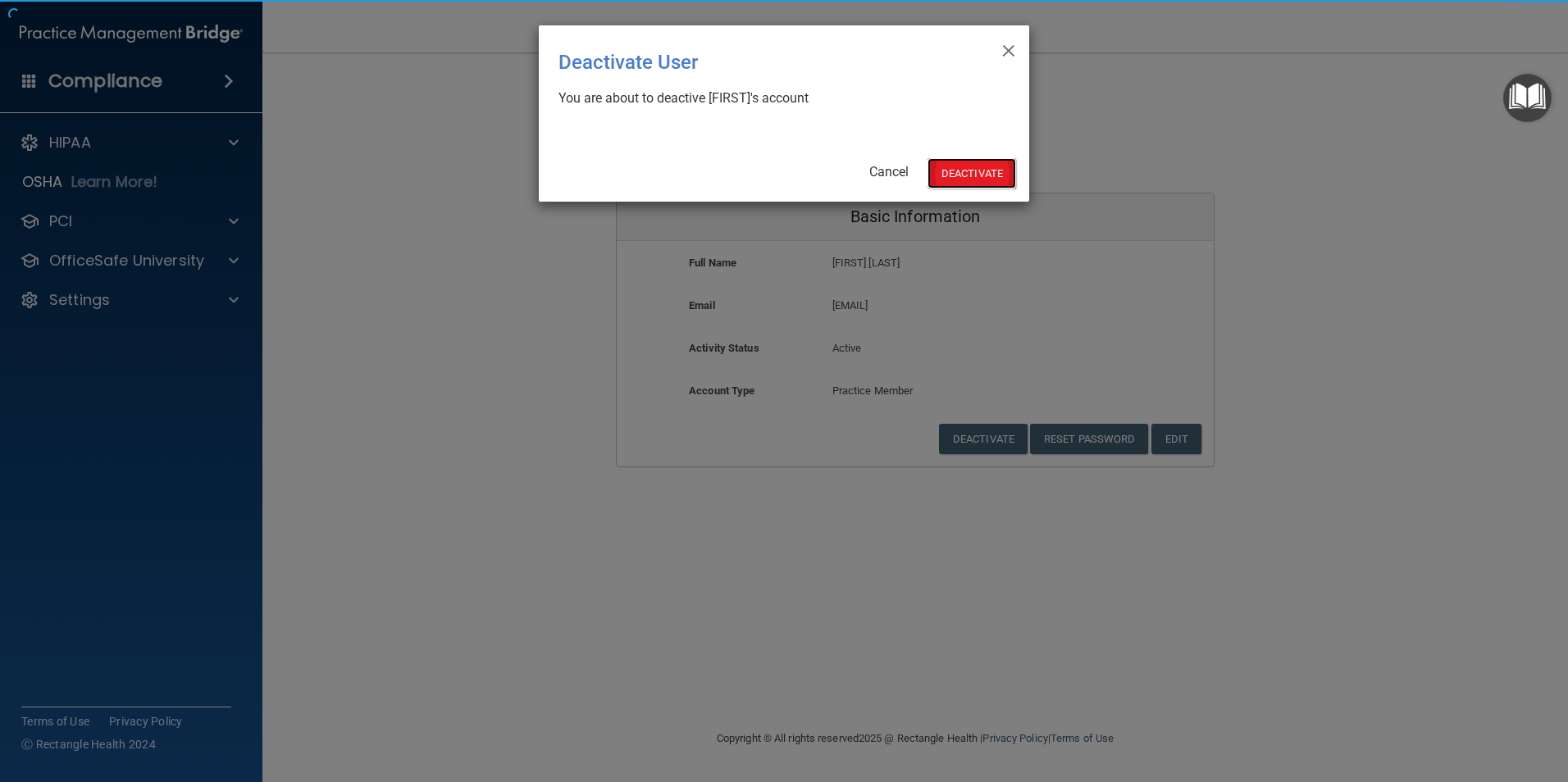 click on "Deactivate" at bounding box center [972, 173] 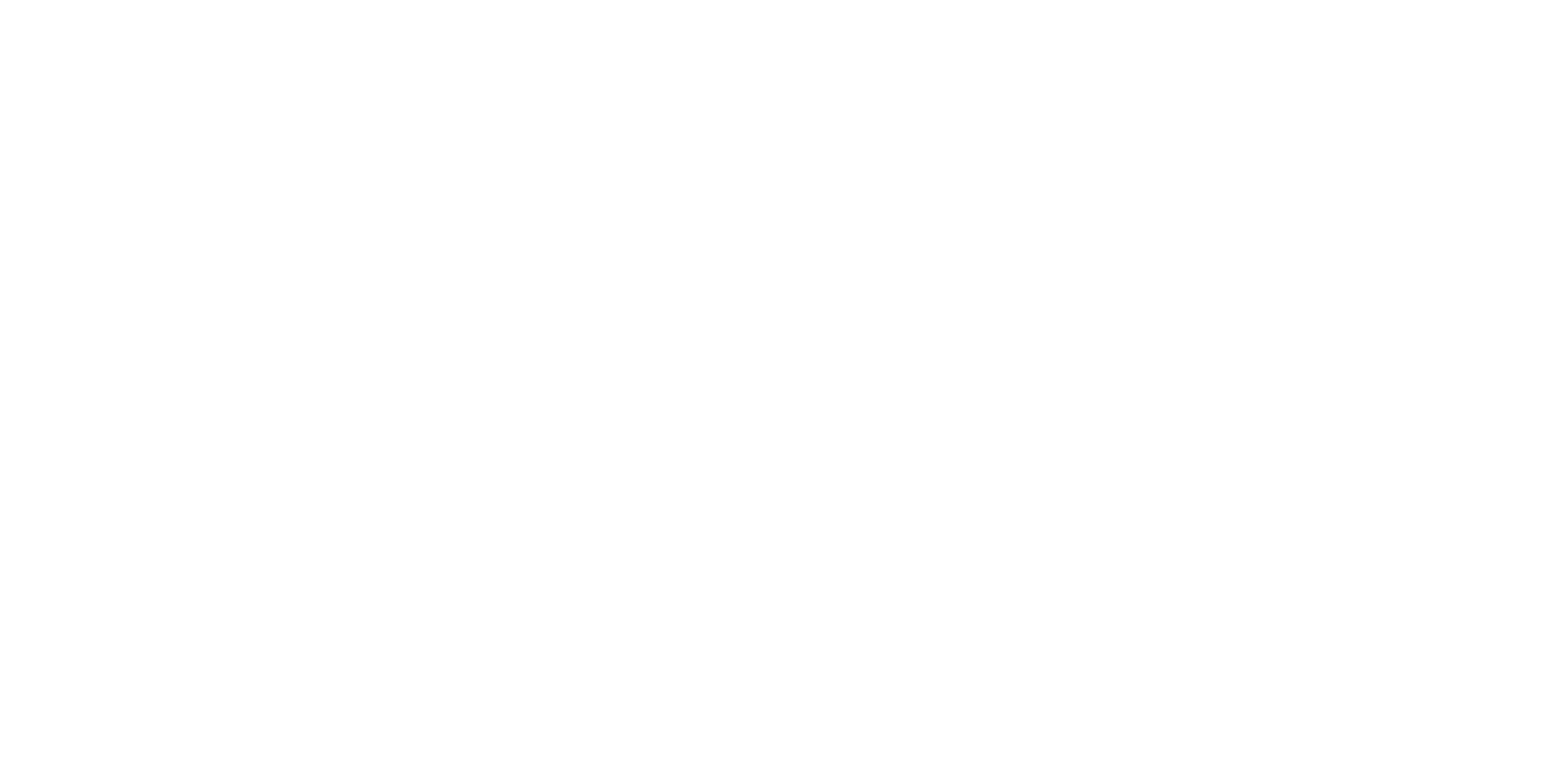 scroll, scrollTop: 0, scrollLeft: 0, axis: both 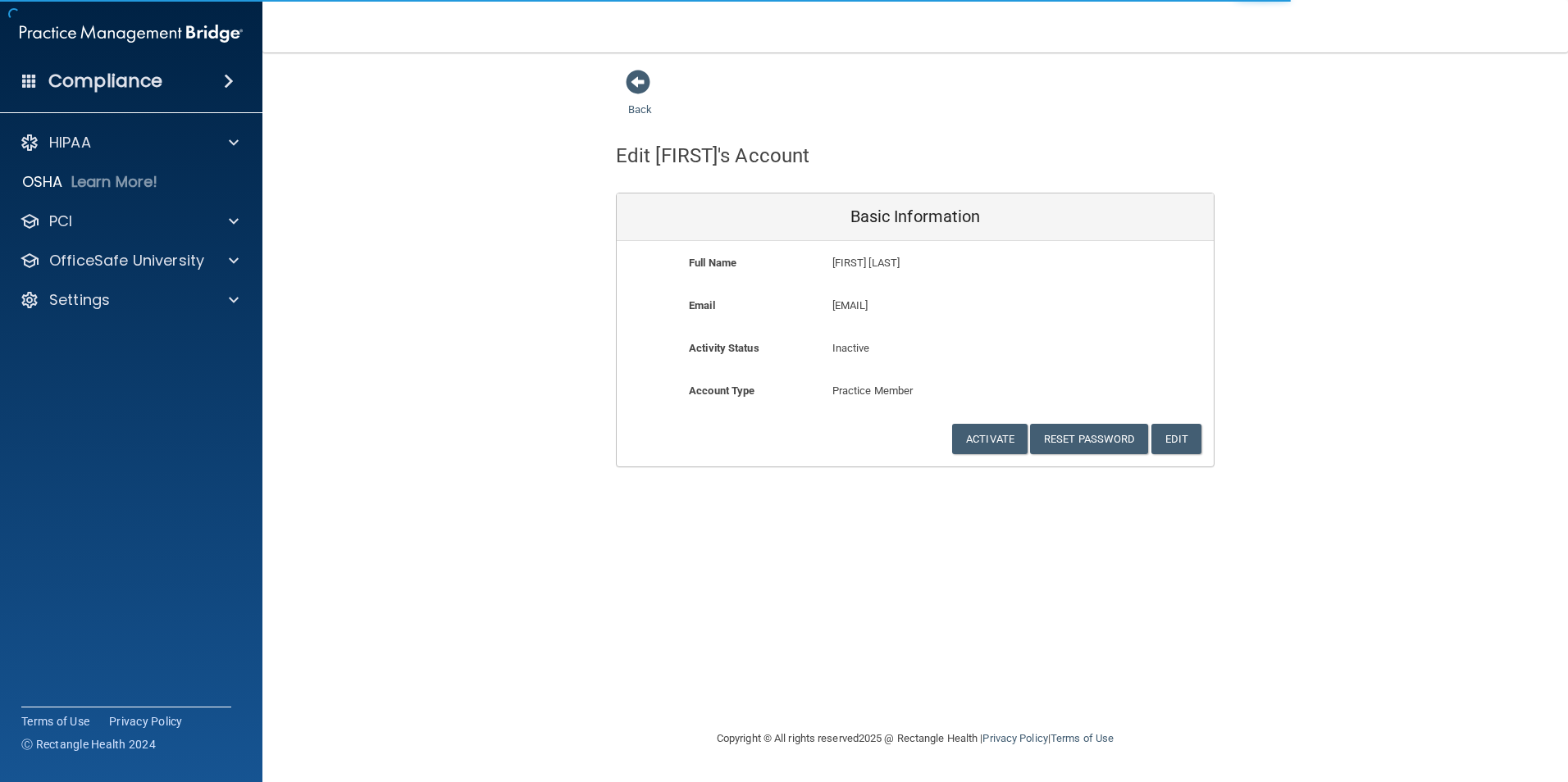 click on "Back" at bounding box center [666, 94] 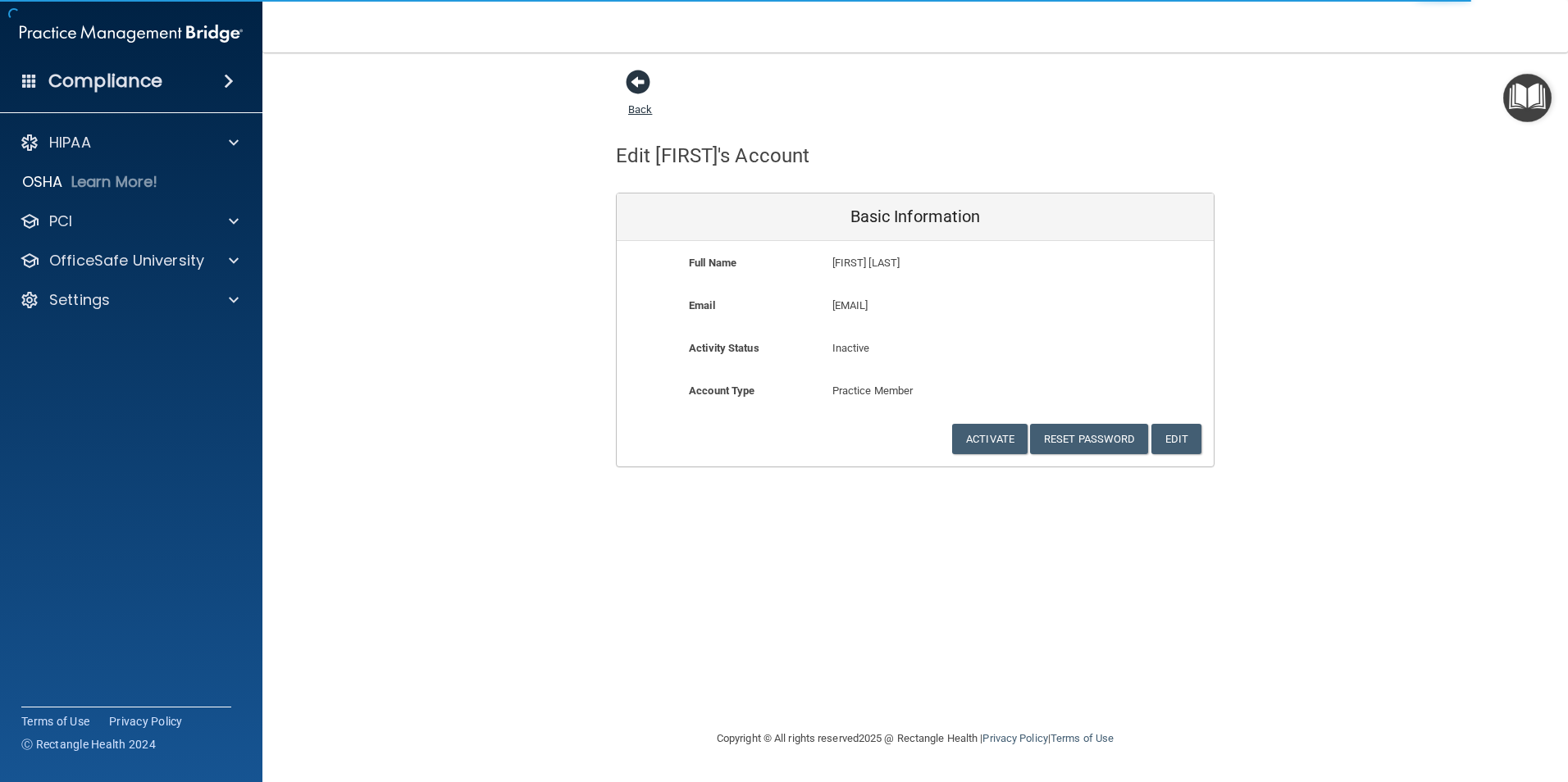 click at bounding box center [638, 82] 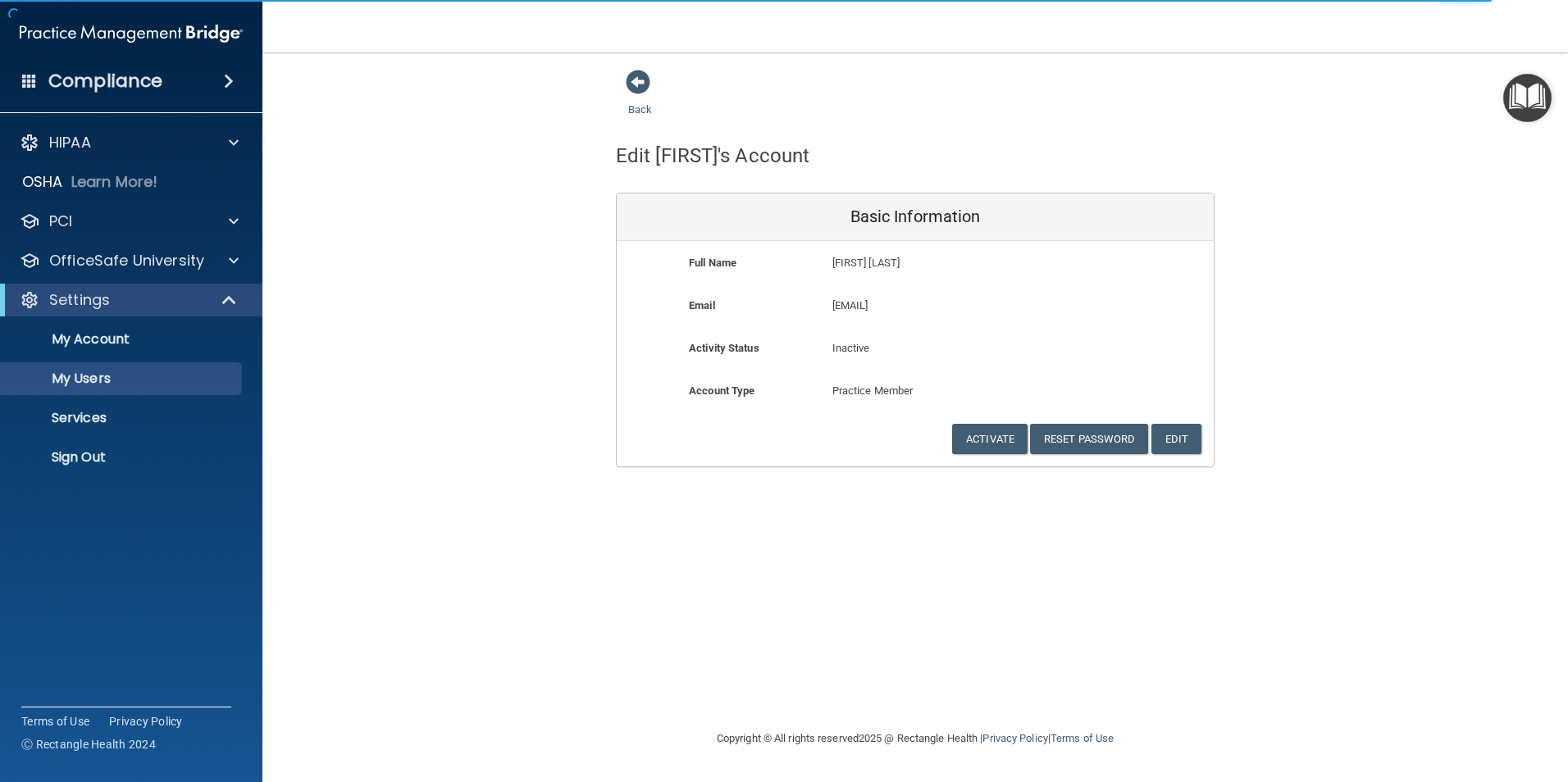 select on "20" 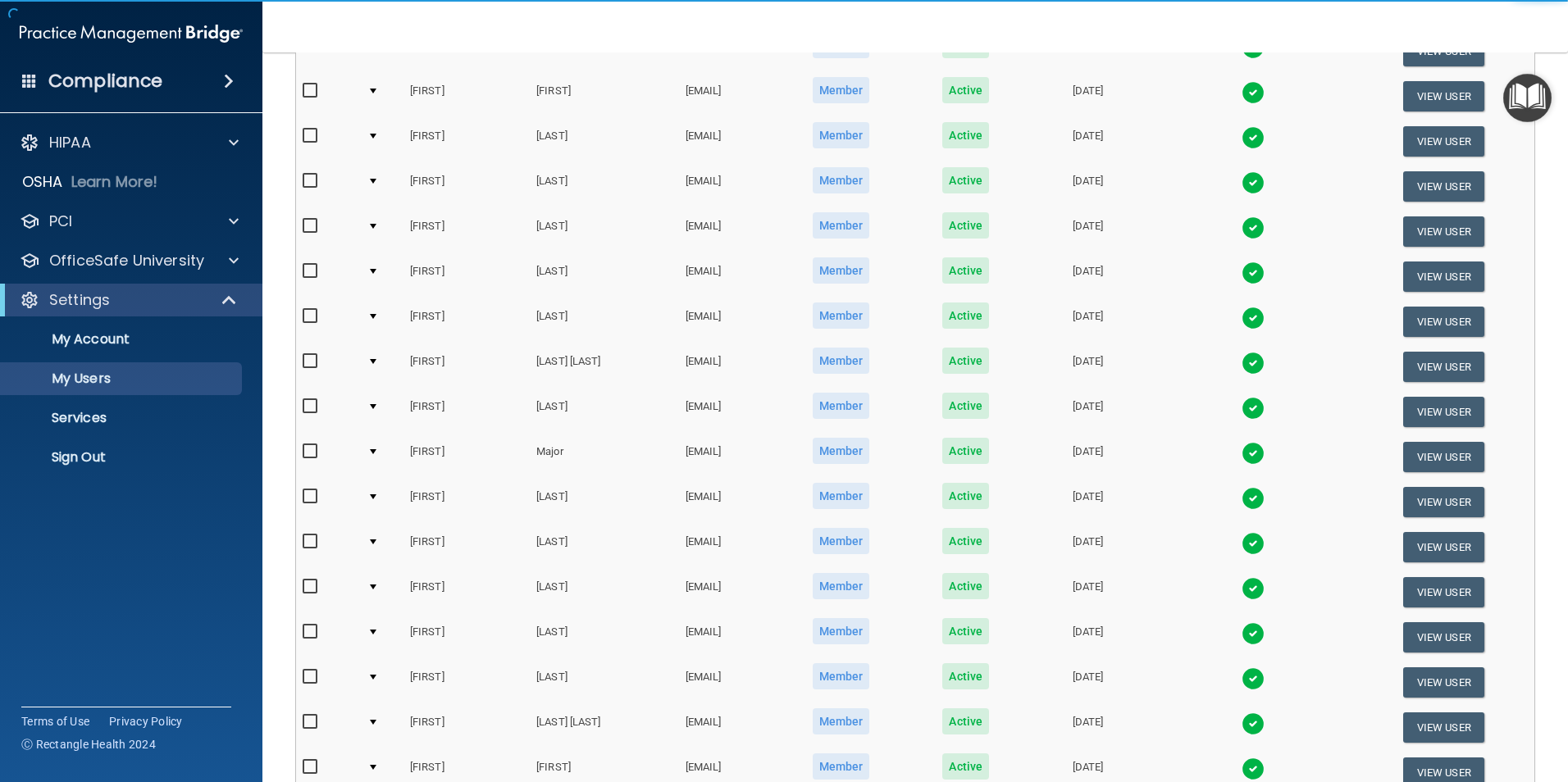 scroll, scrollTop: 246, scrollLeft: 0, axis: vertical 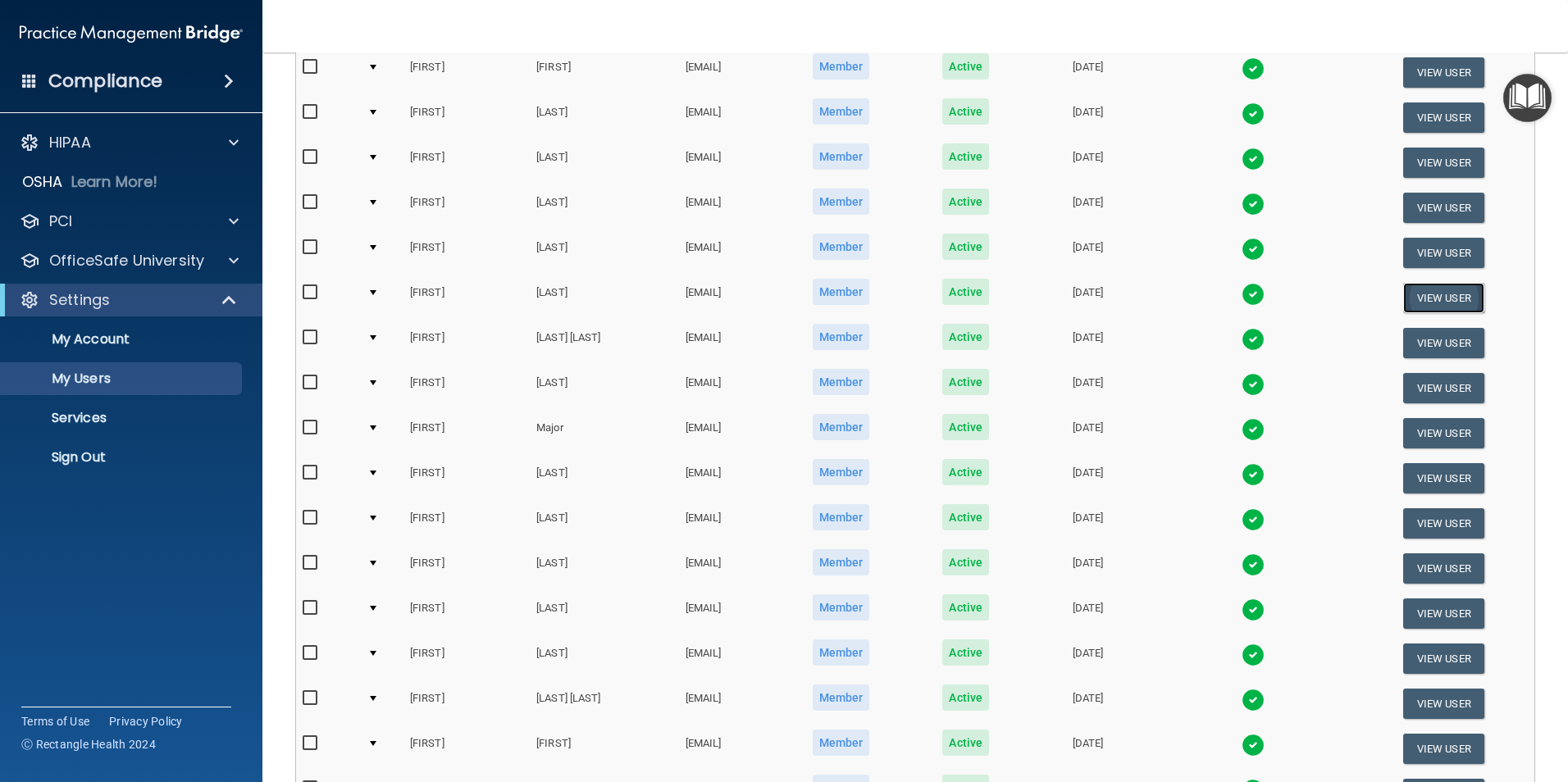 click on "View User" at bounding box center [1443, 298] 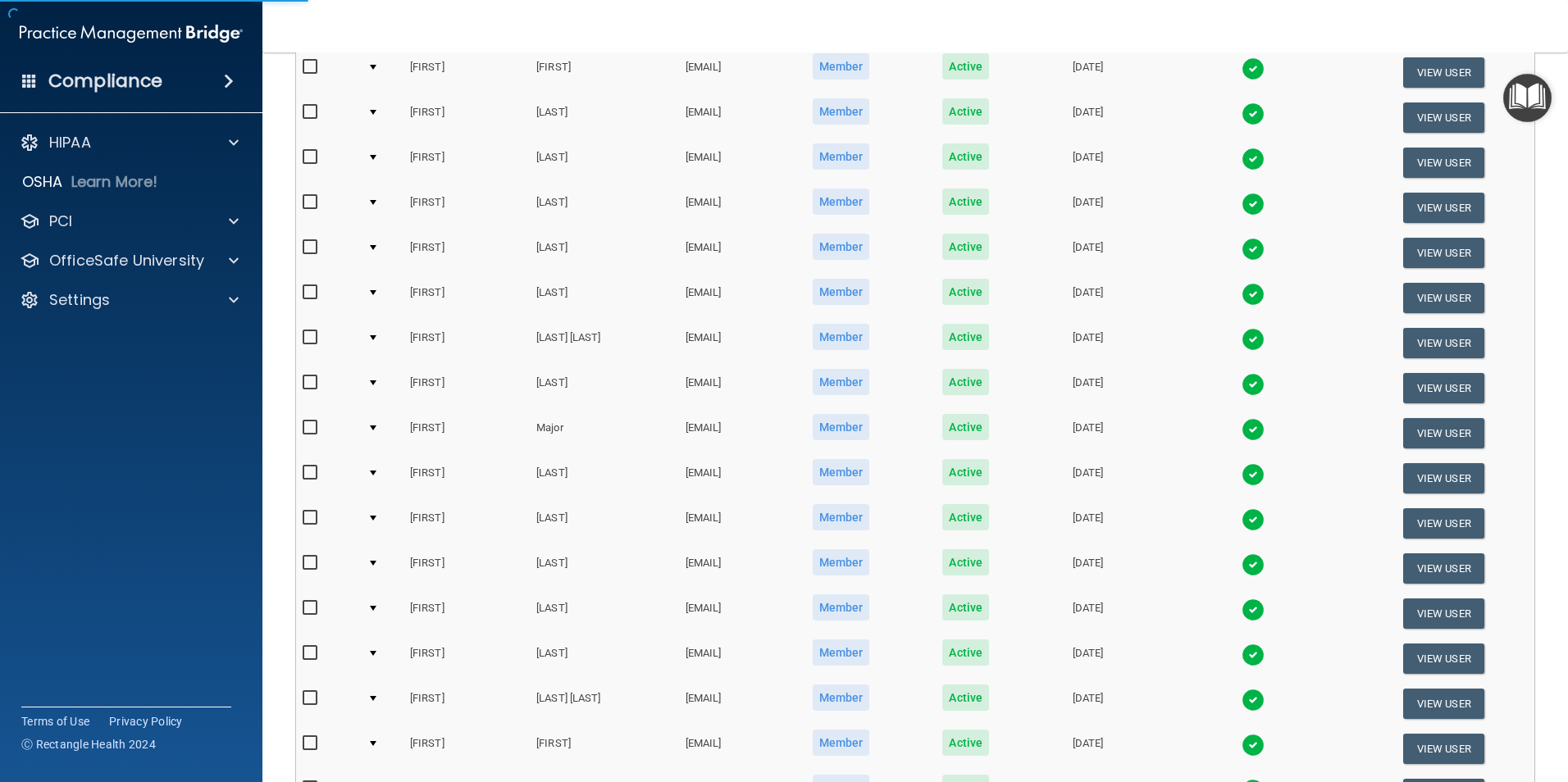 scroll, scrollTop: 0, scrollLeft: 0, axis: both 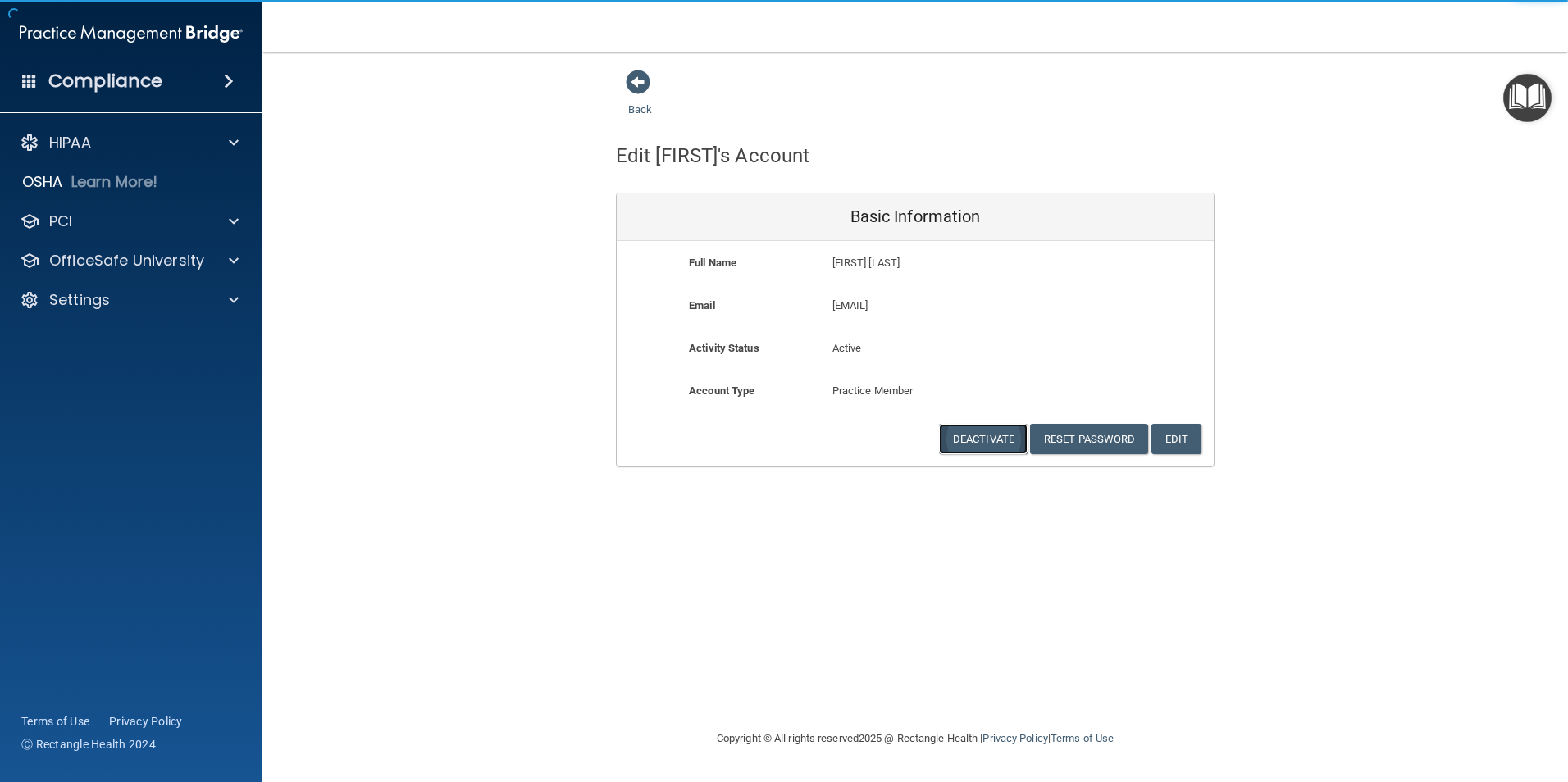 click on "Deactivate" at bounding box center [983, 439] 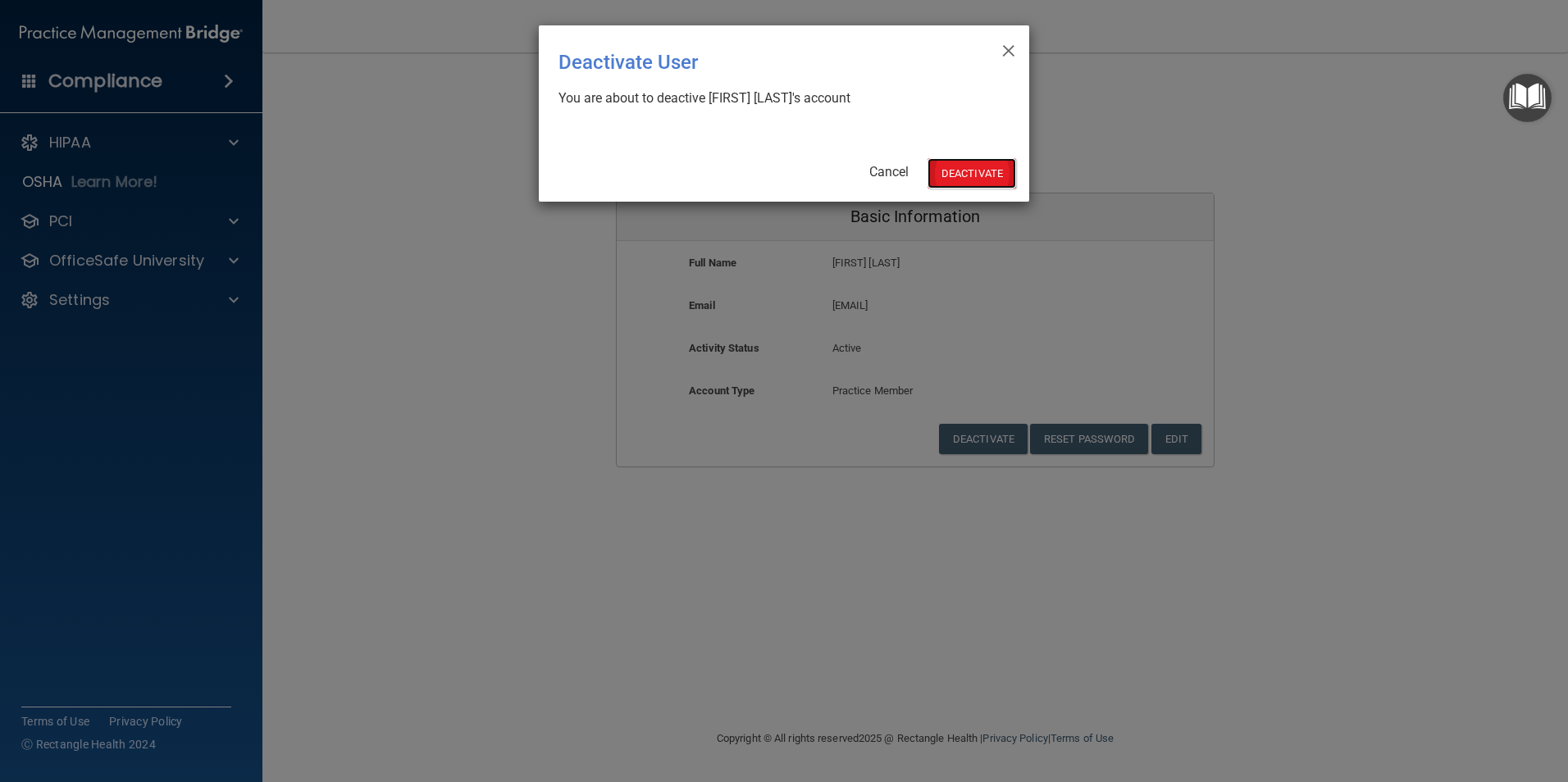 click on "Deactivate" at bounding box center (972, 173) 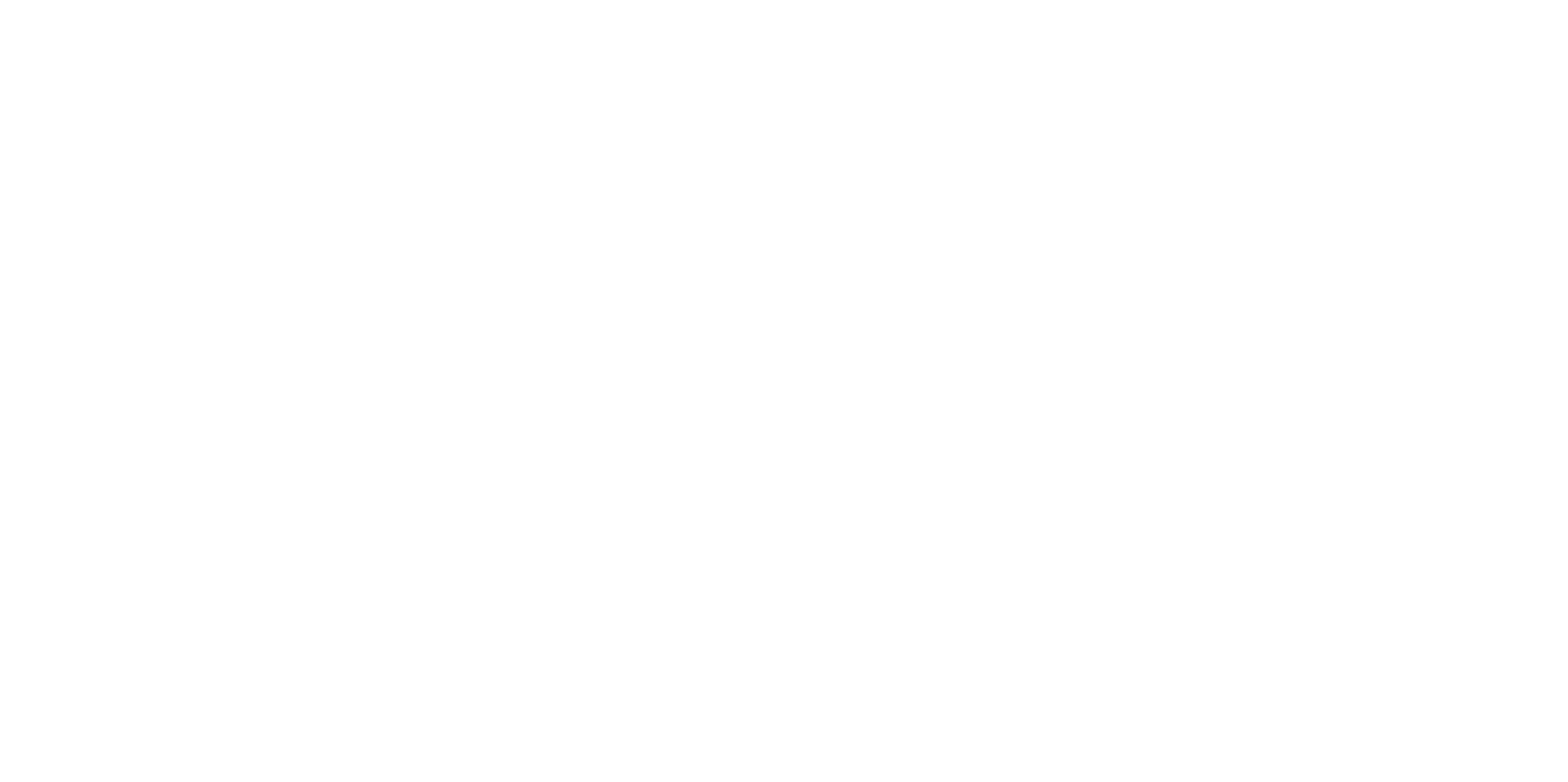 scroll, scrollTop: 0, scrollLeft: 0, axis: both 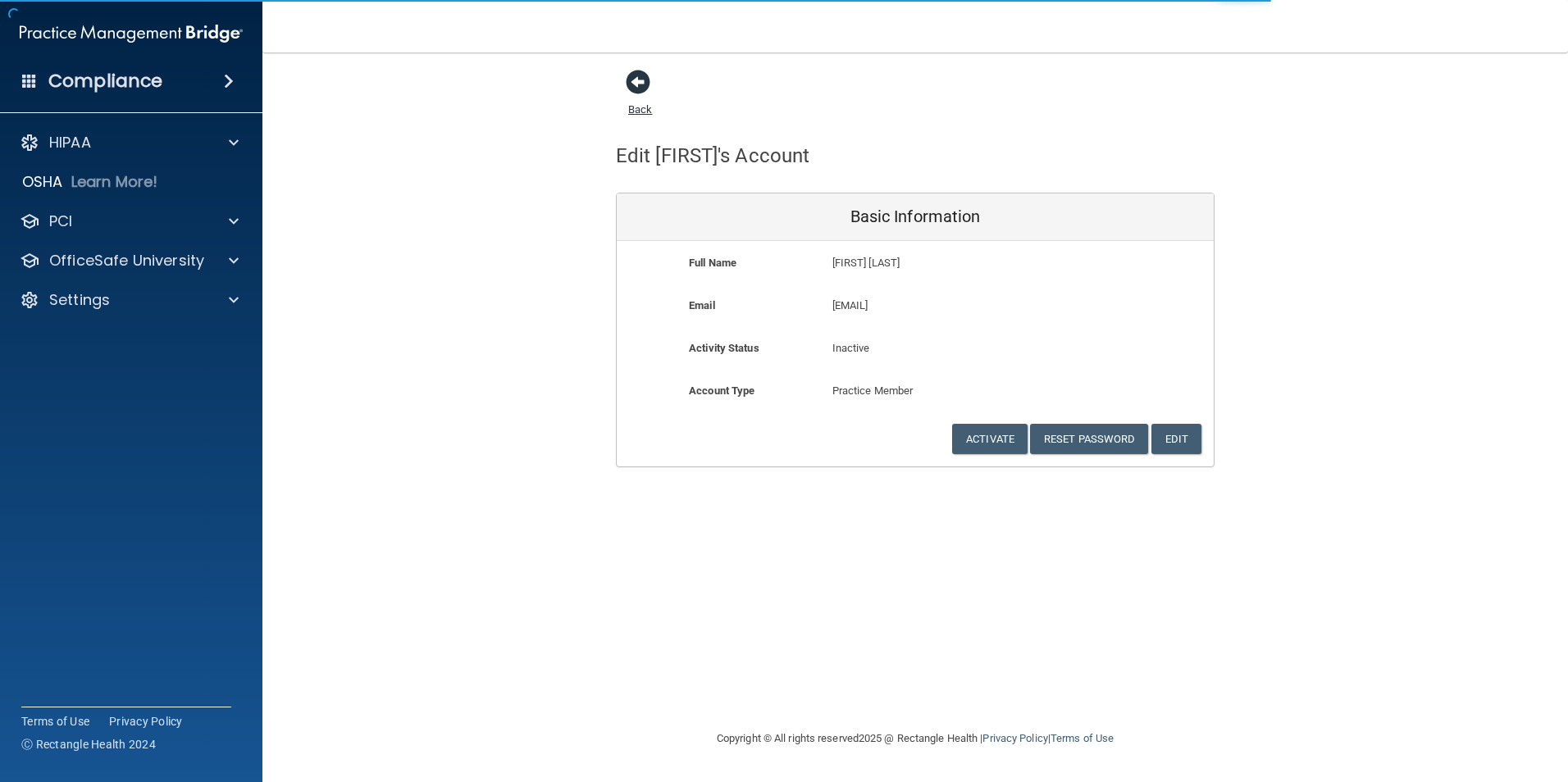 click at bounding box center (638, 82) 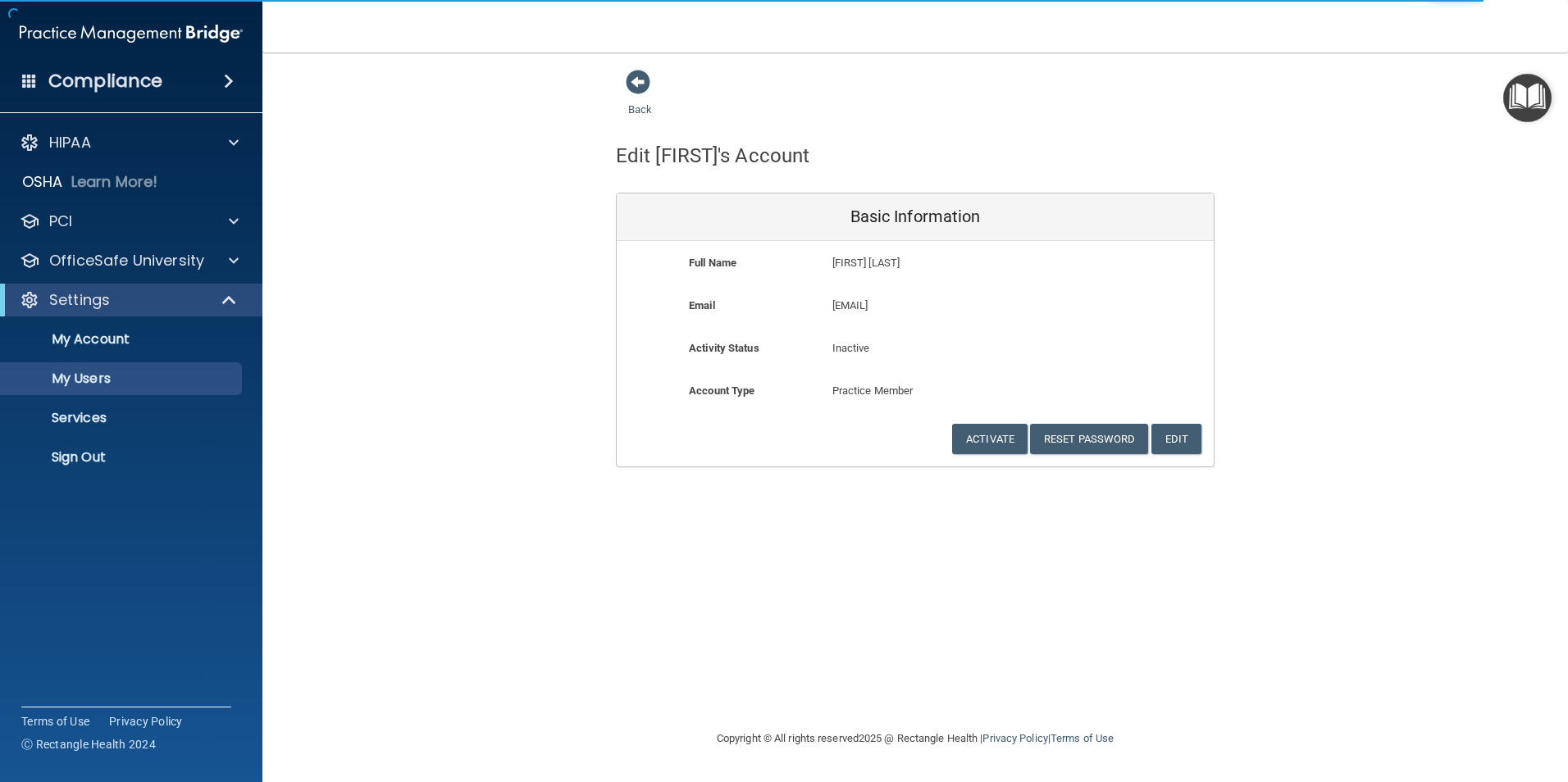 select on "20" 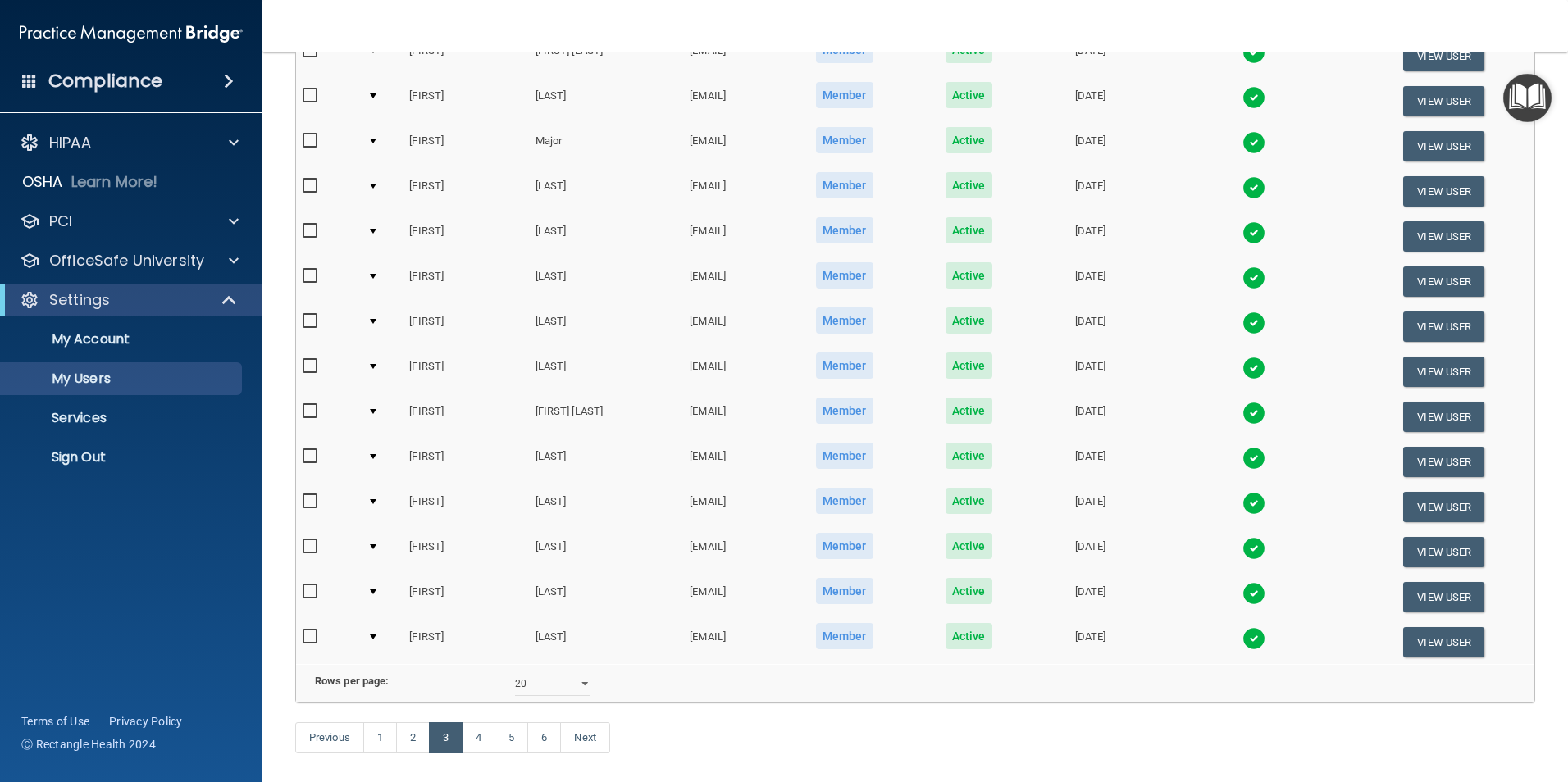 scroll, scrollTop: 492, scrollLeft: 0, axis: vertical 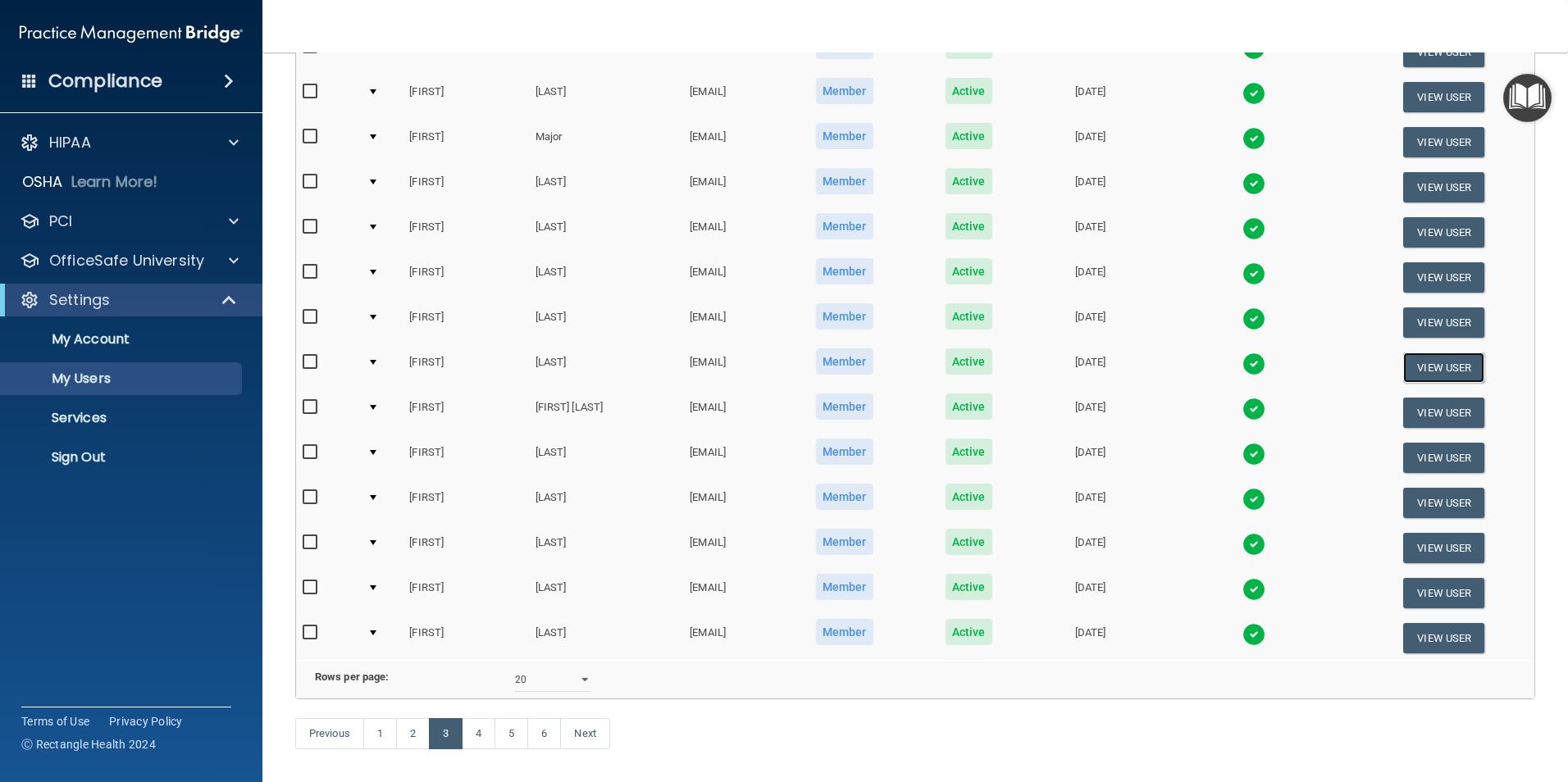 drag, startPoint x: 1419, startPoint y: 359, endPoint x: 1402, endPoint y: 358, distance: 17.029386 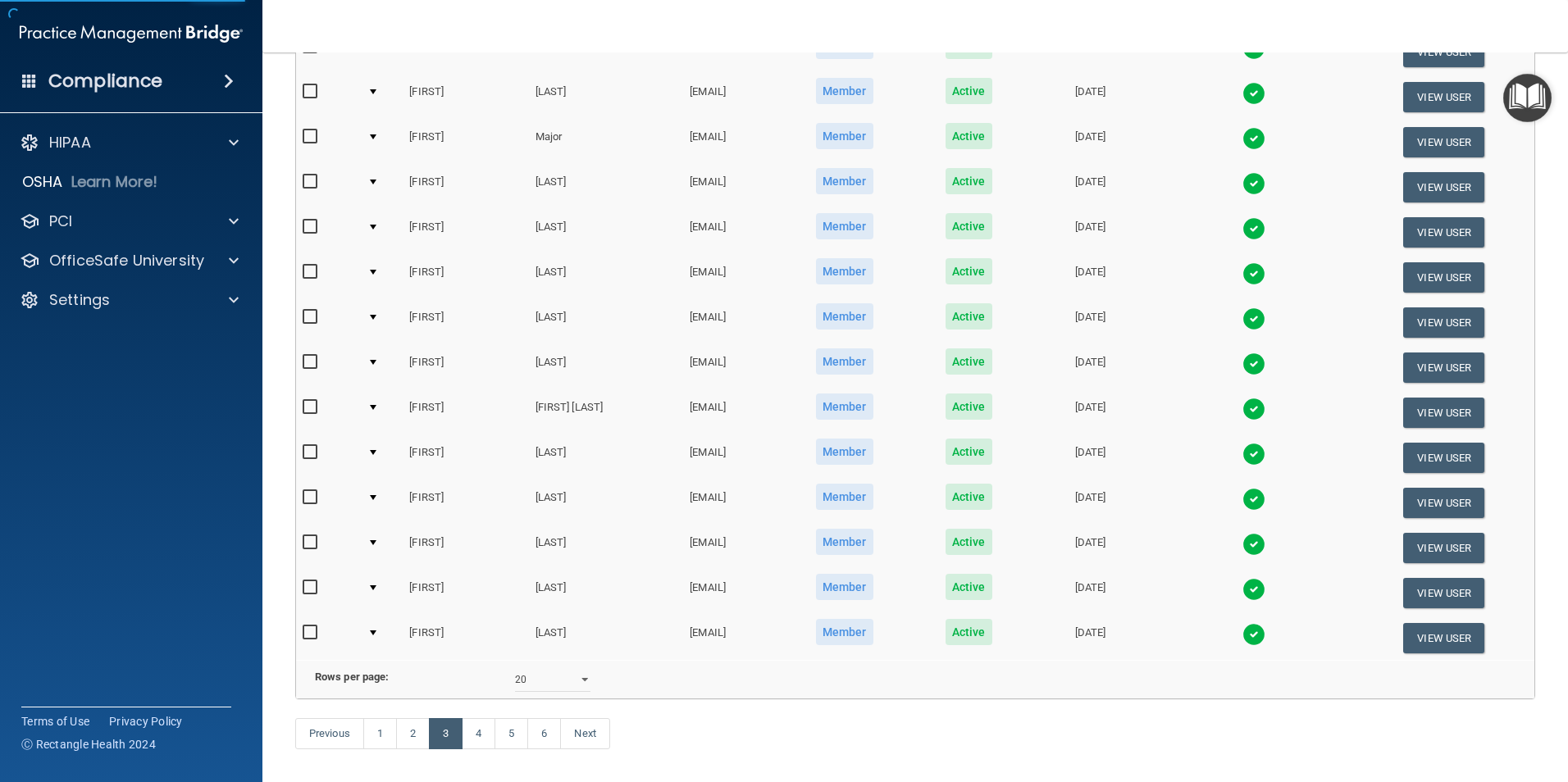 scroll, scrollTop: 0, scrollLeft: 0, axis: both 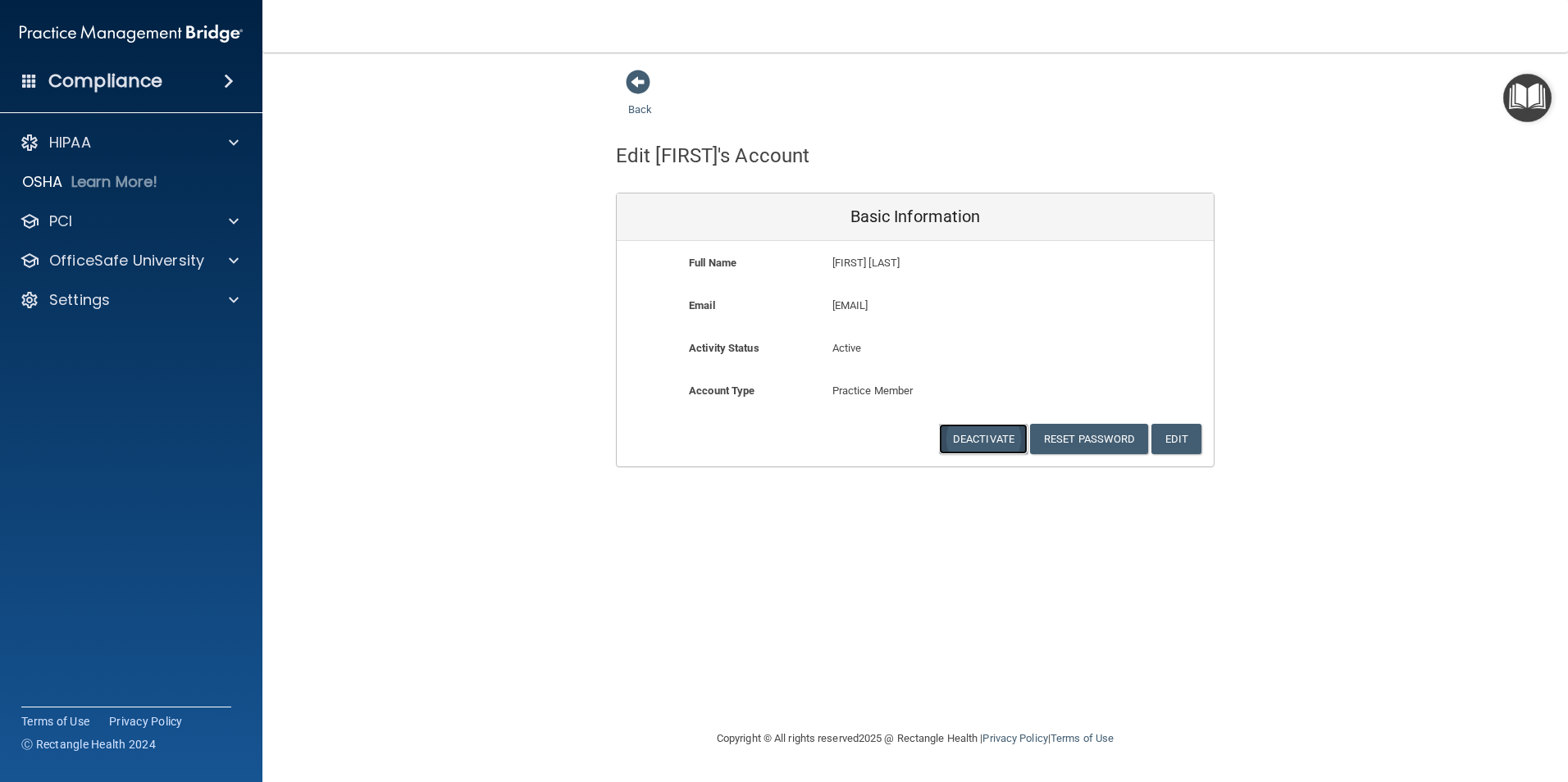 click on "Deactivate" at bounding box center (983, 439) 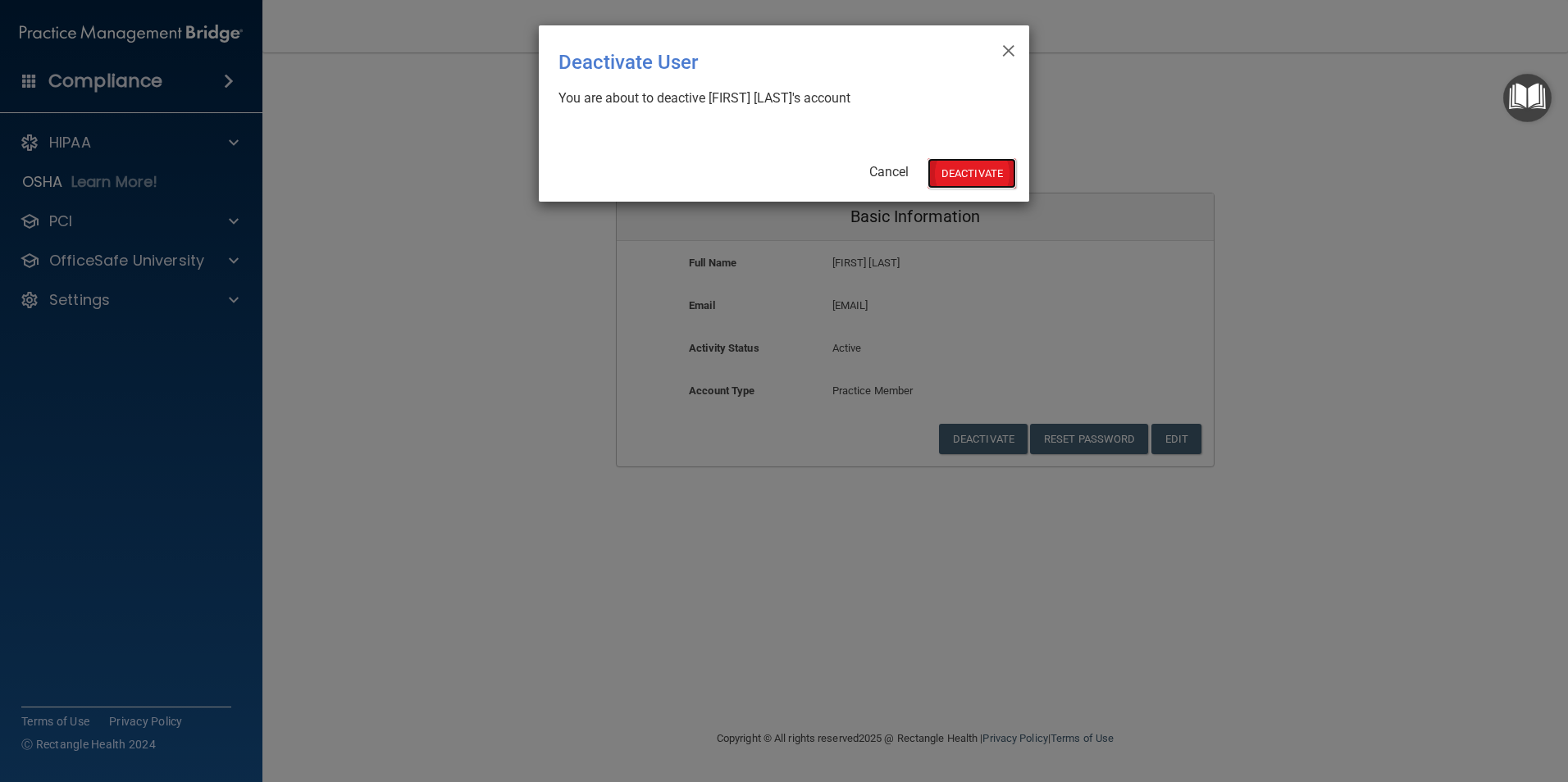 click on "Deactivate" at bounding box center [972, 173] 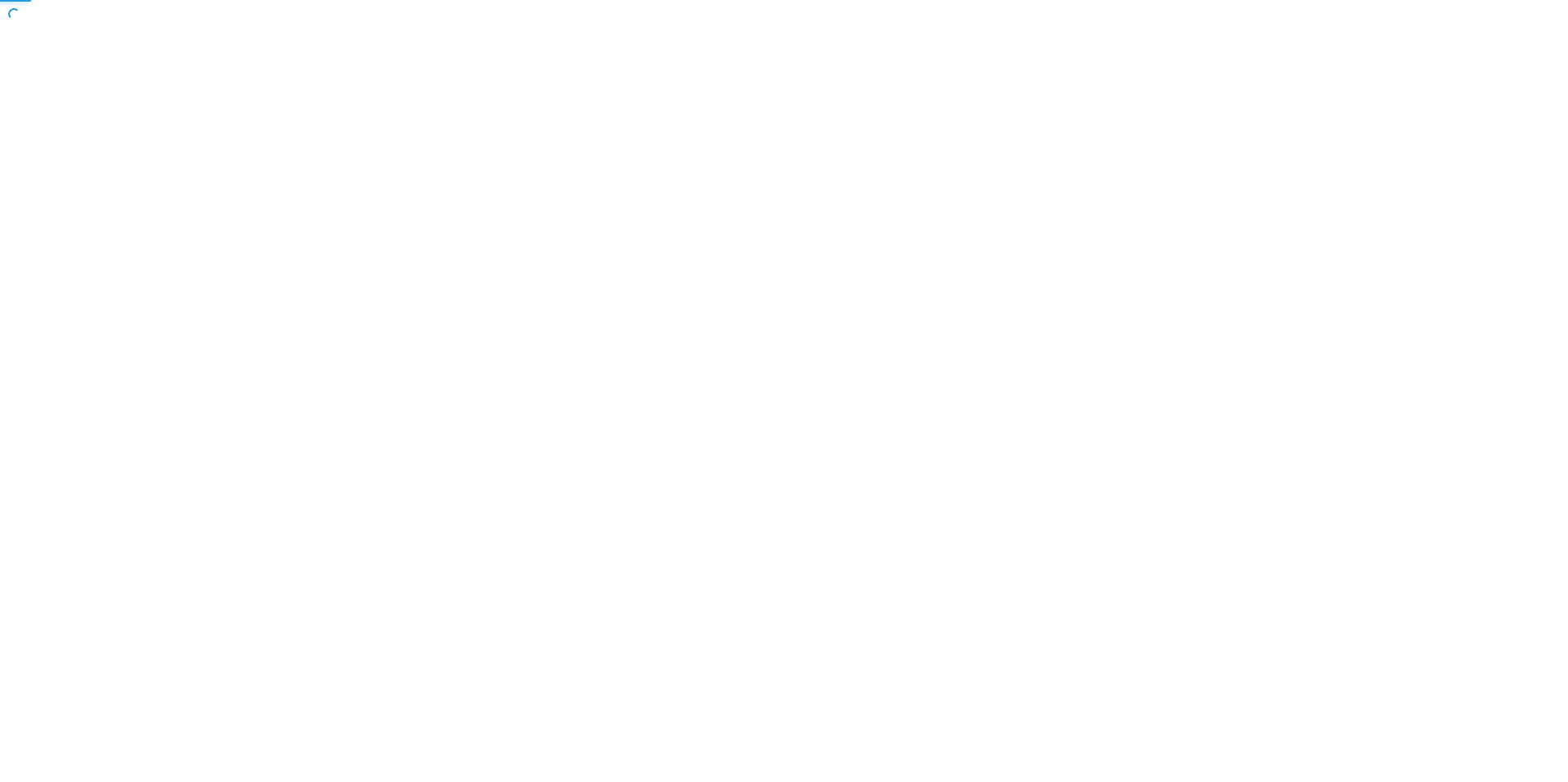 scroll, scrollTop: 0, scrollLeft: 0, axis: both 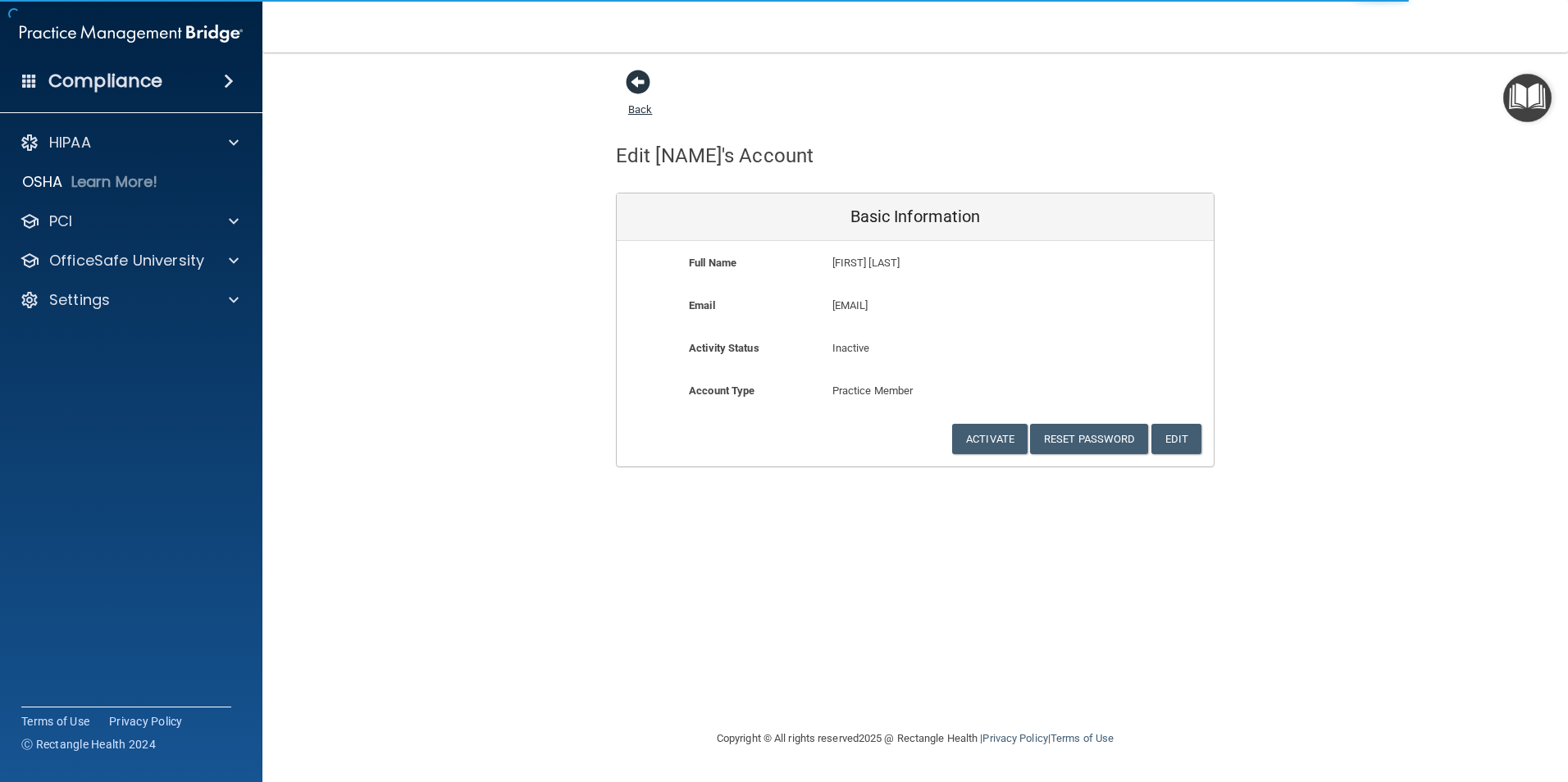 click at bounding box center (638, 82) 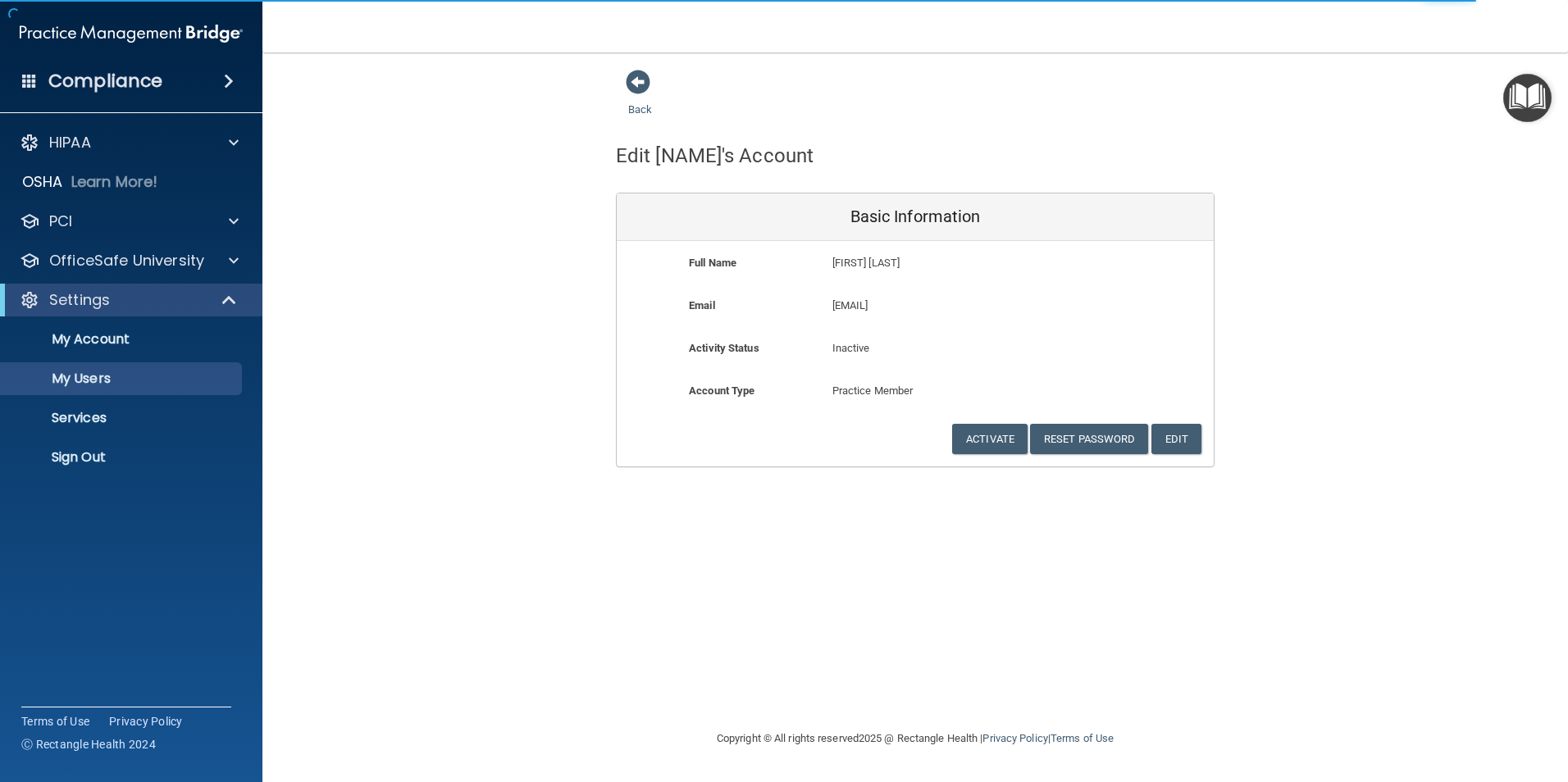 select on "20" 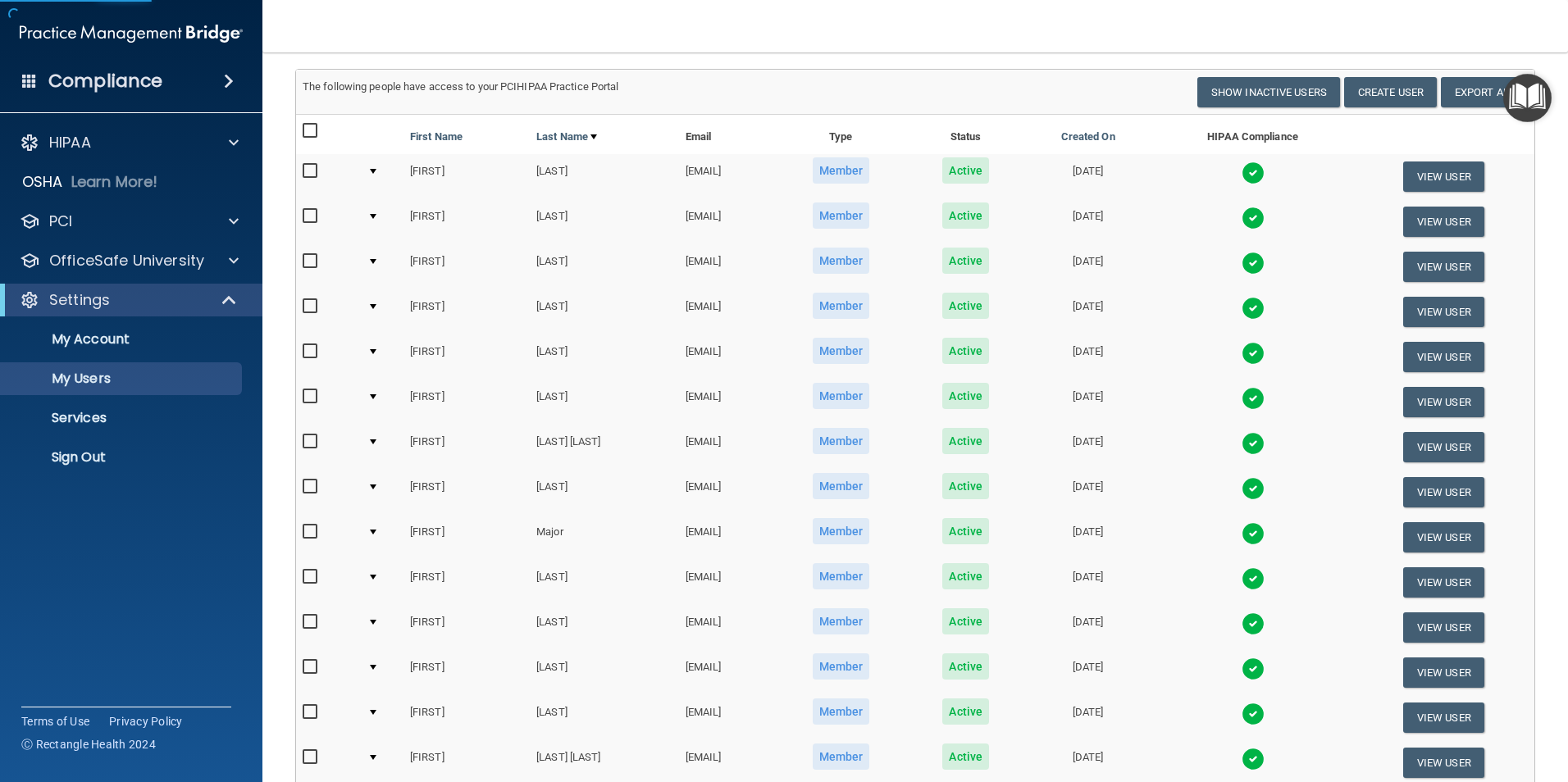 scroll, scrollTop: 246, scrollLeft: 0, axis: vertical 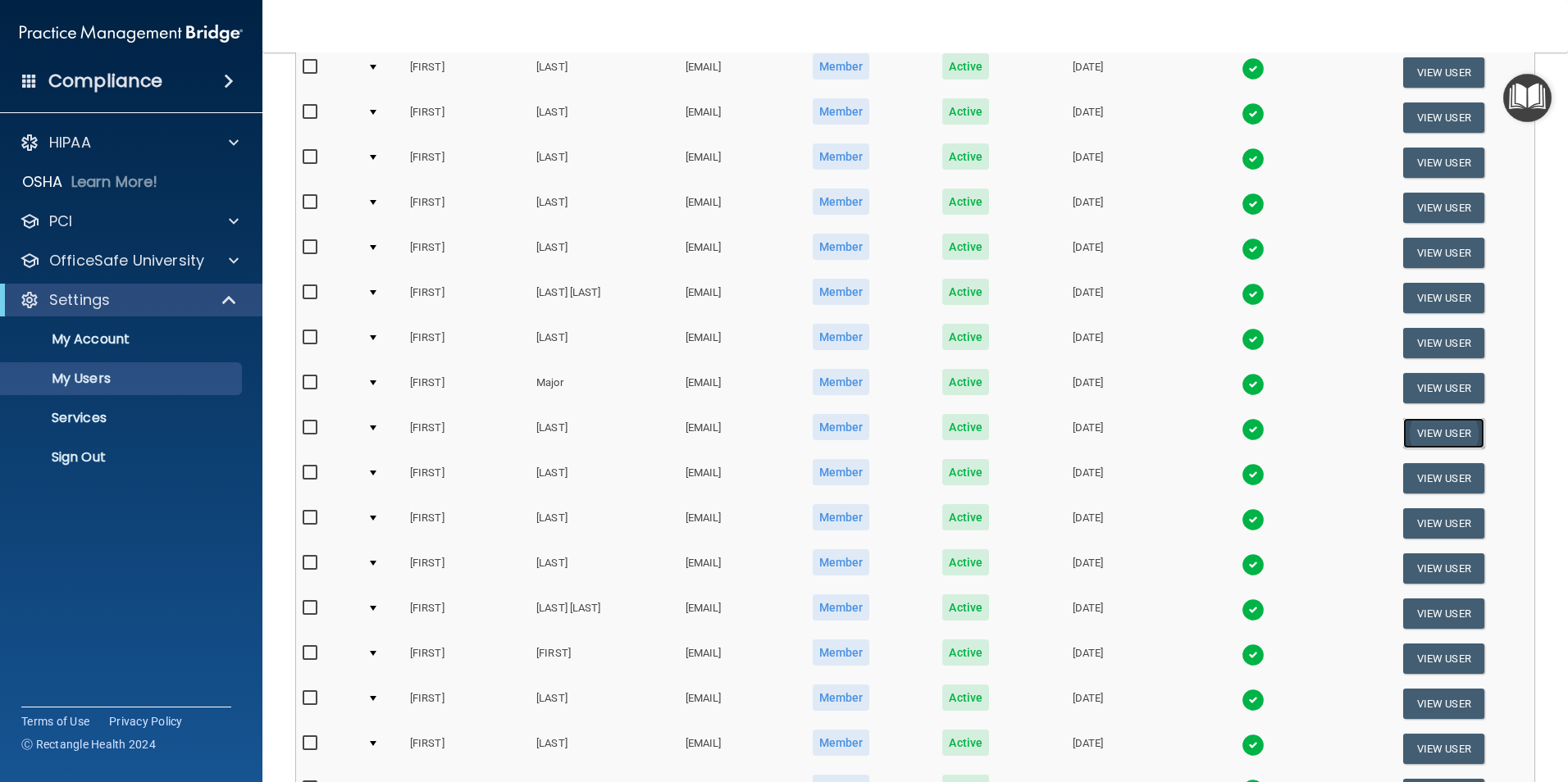 click on "View User" at bounding box center [1443, 433] 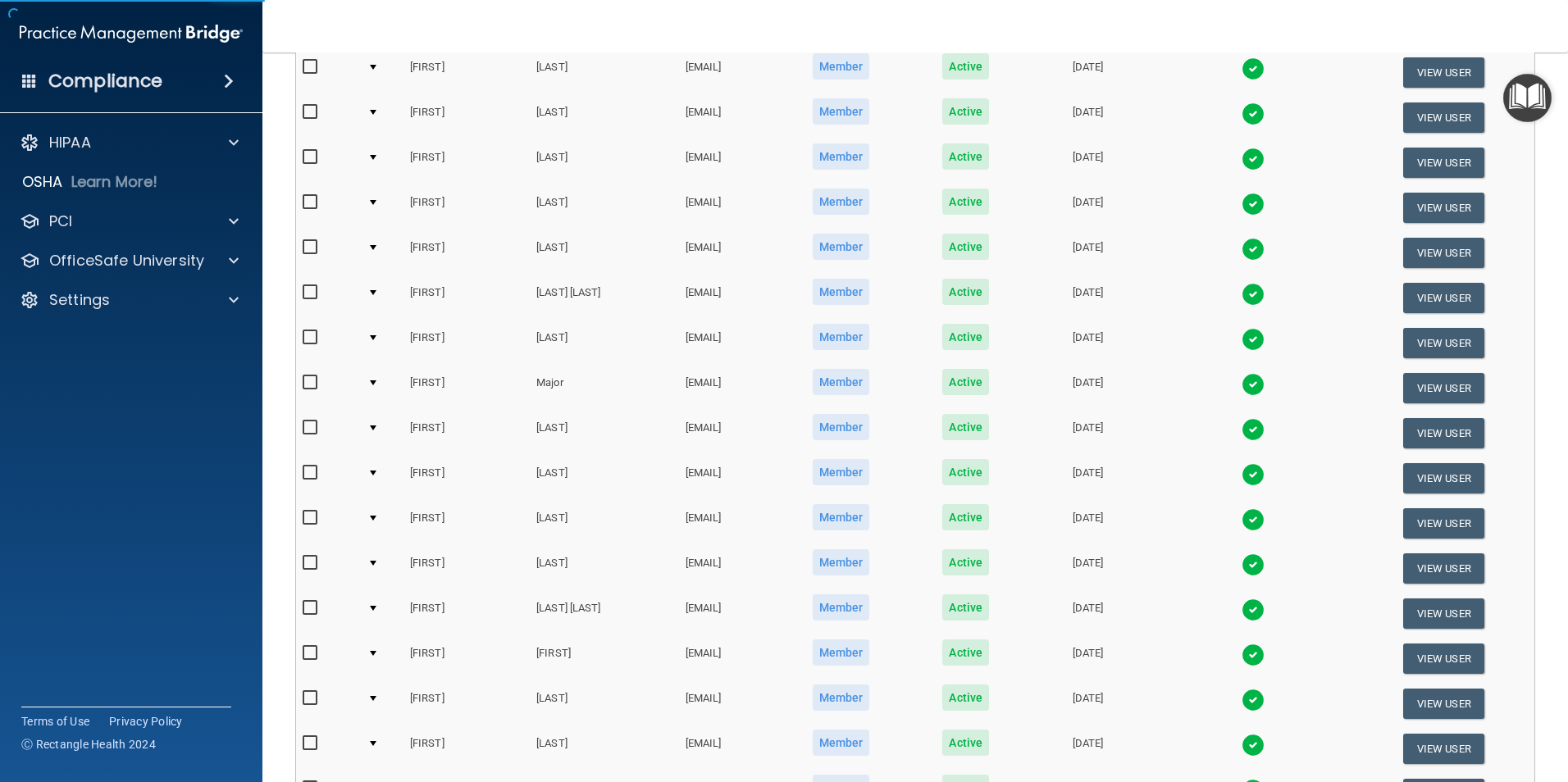 scroll, scrollTop: 0, scrollLeft: 0, axis: both 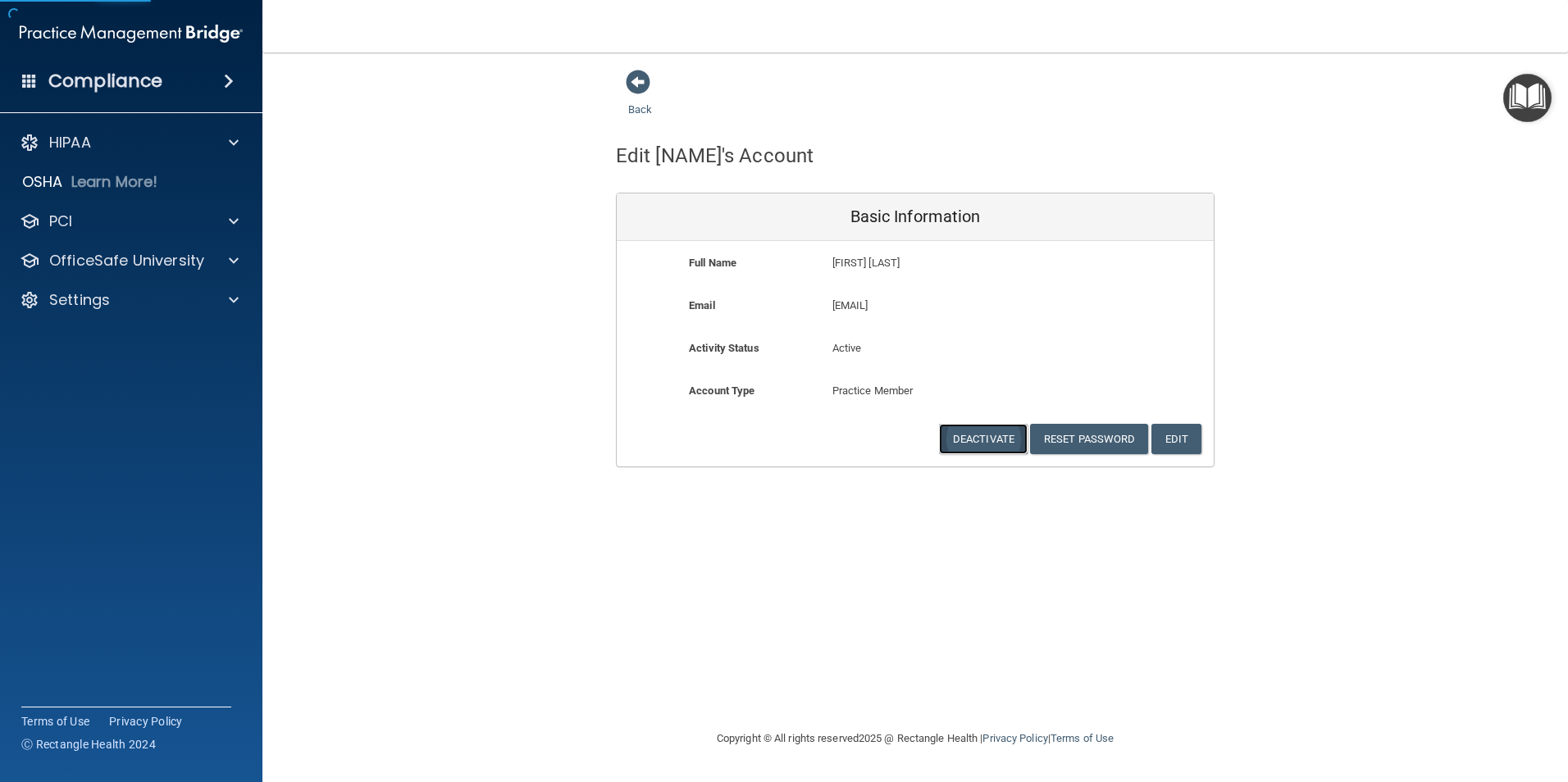 click on "Deactivate" at bounding box center [983, 439] 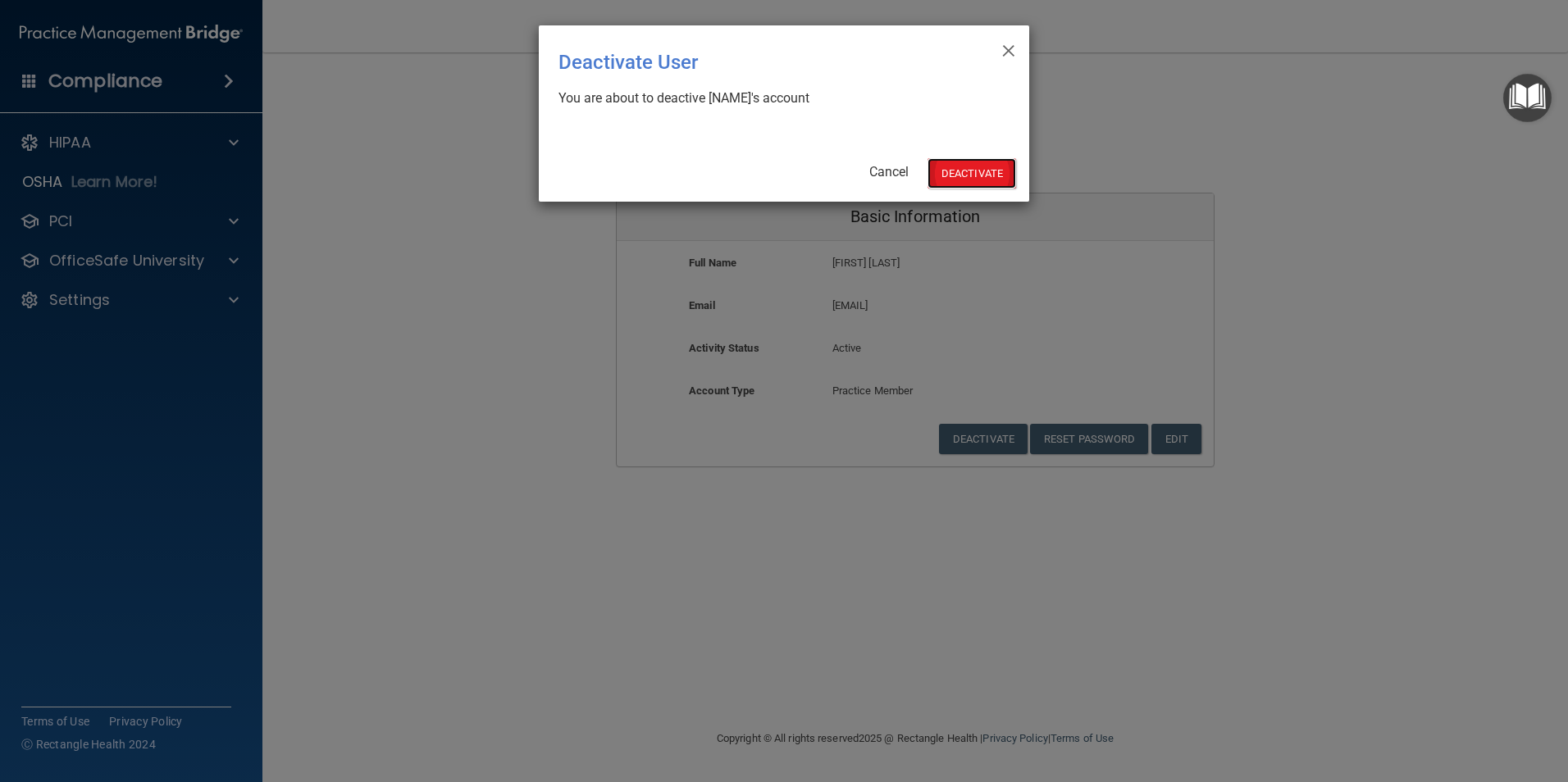 click on "Deactivate" at bounding box center (972, 173) 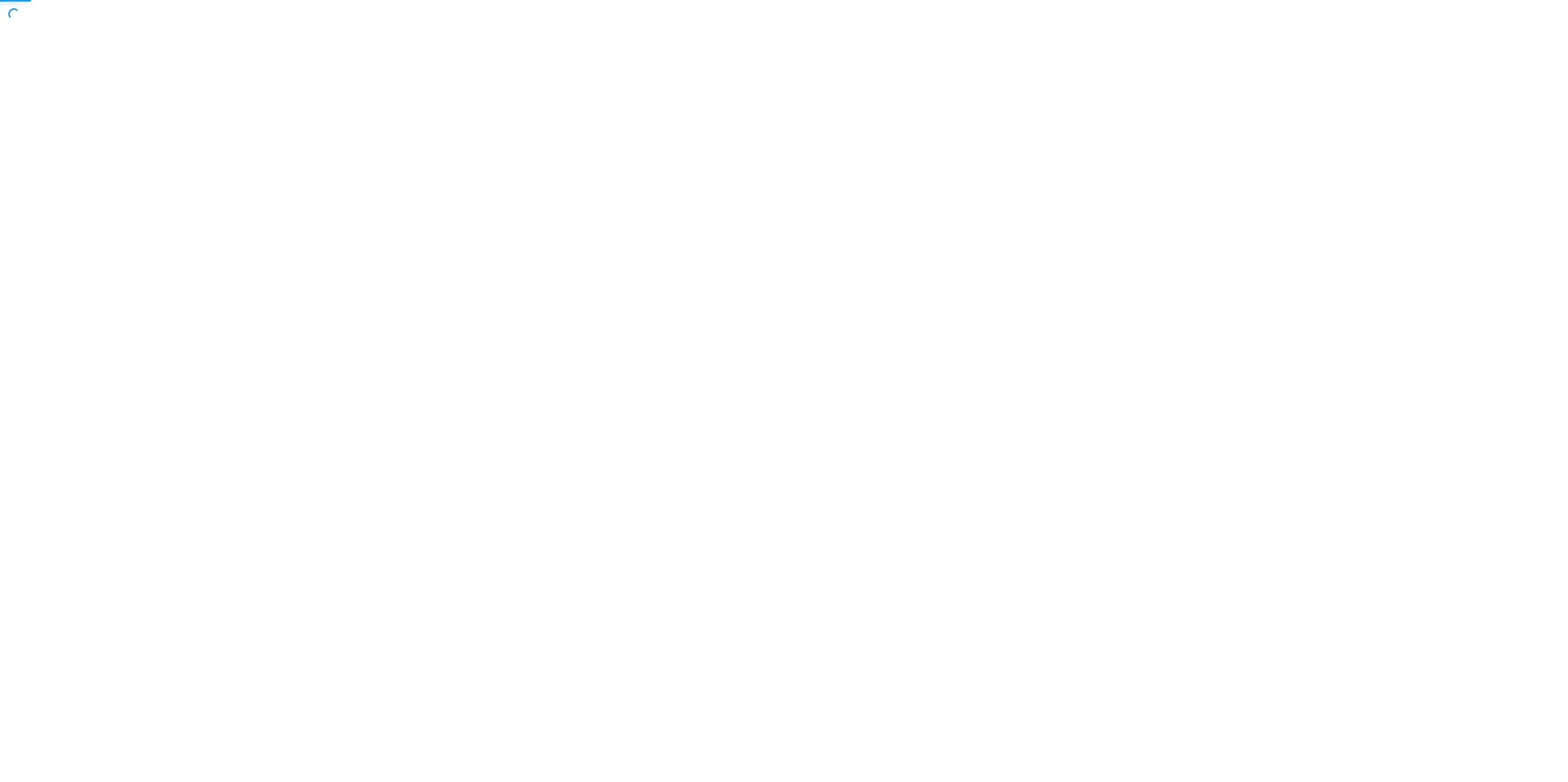 scroll, scrollTop: 0, scrollLeft: 0, axis: both 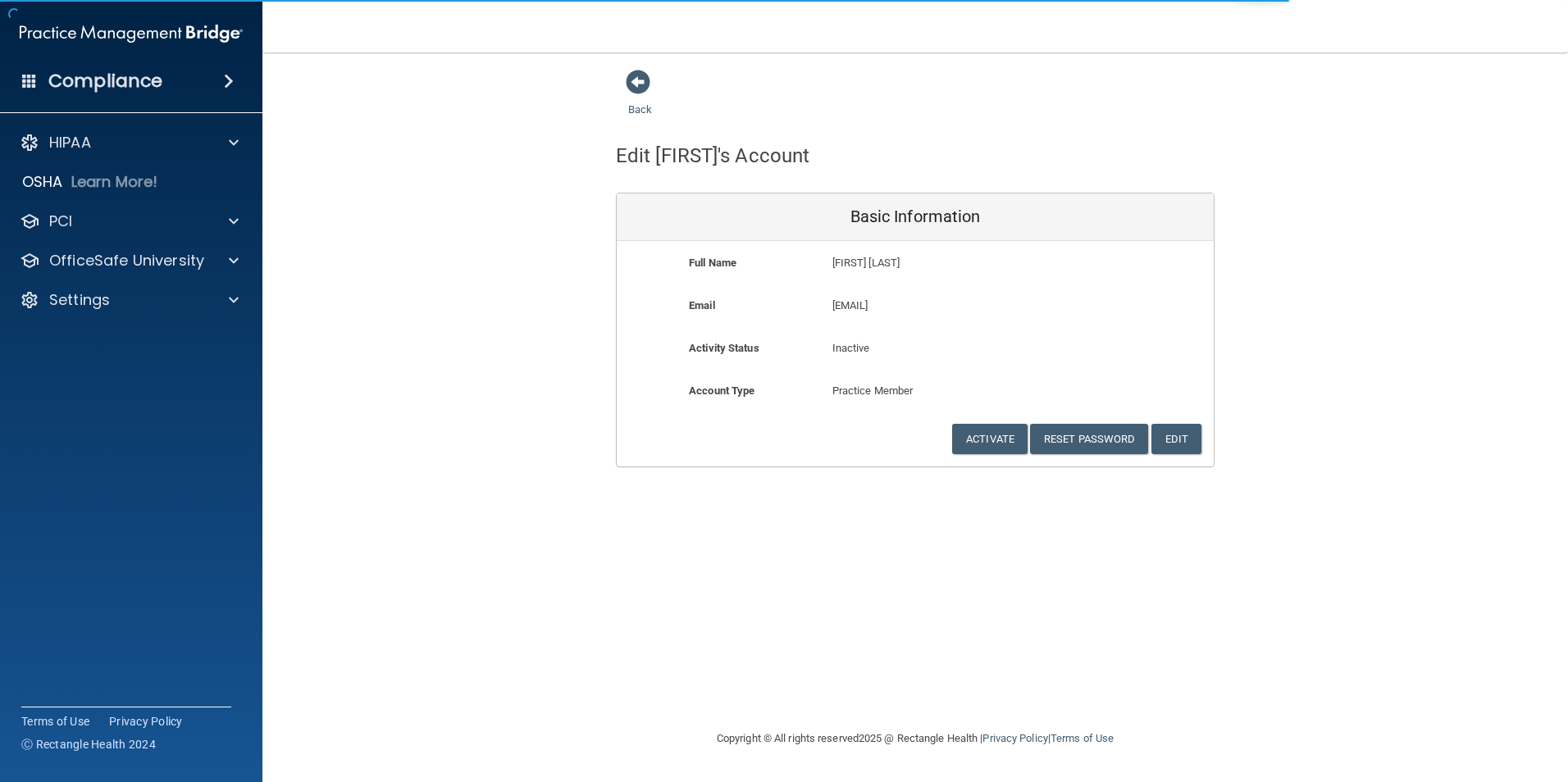 click on "Back" at bounding box center [666, 94] 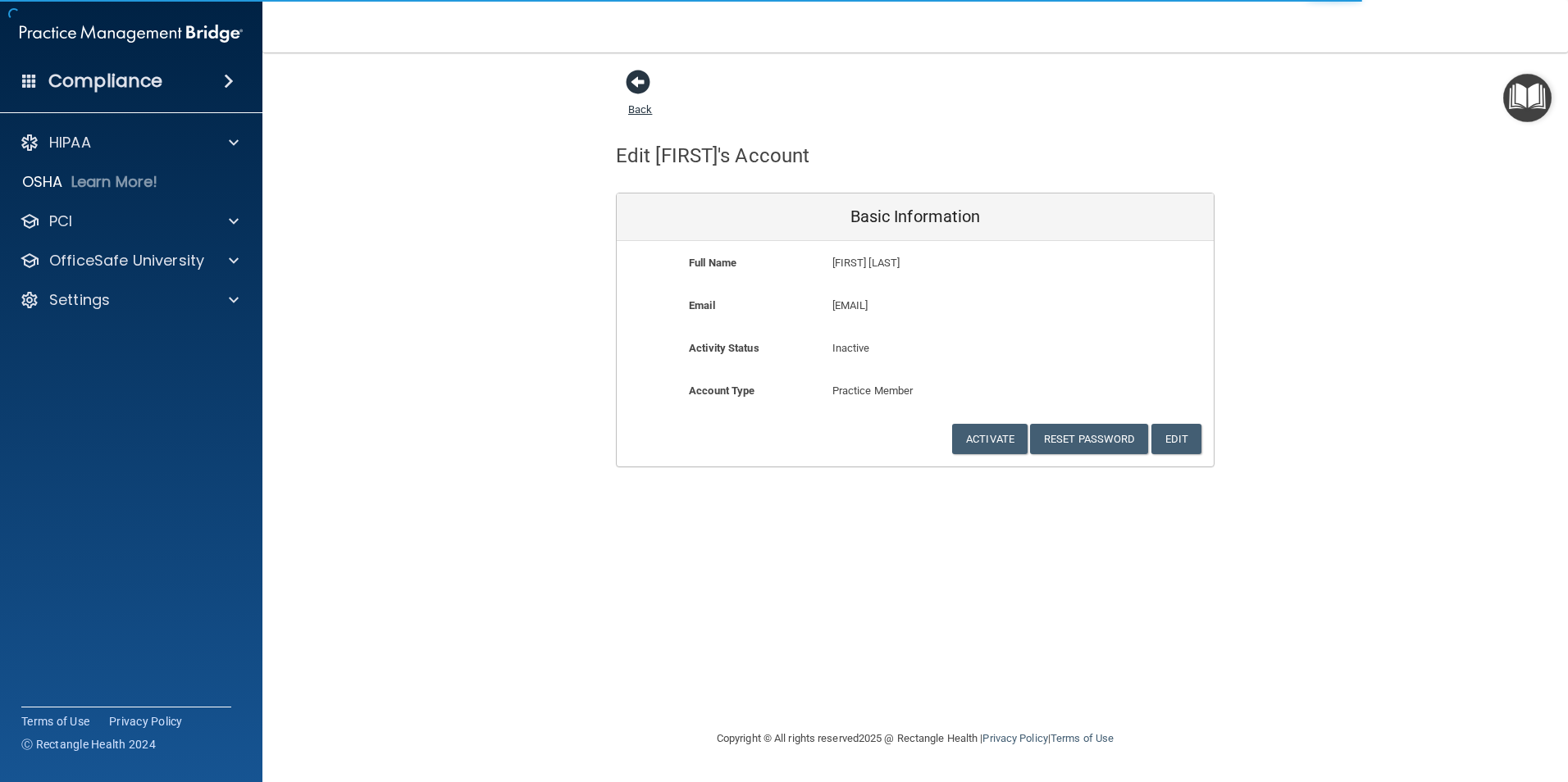 click at bounding box center [638, 82] 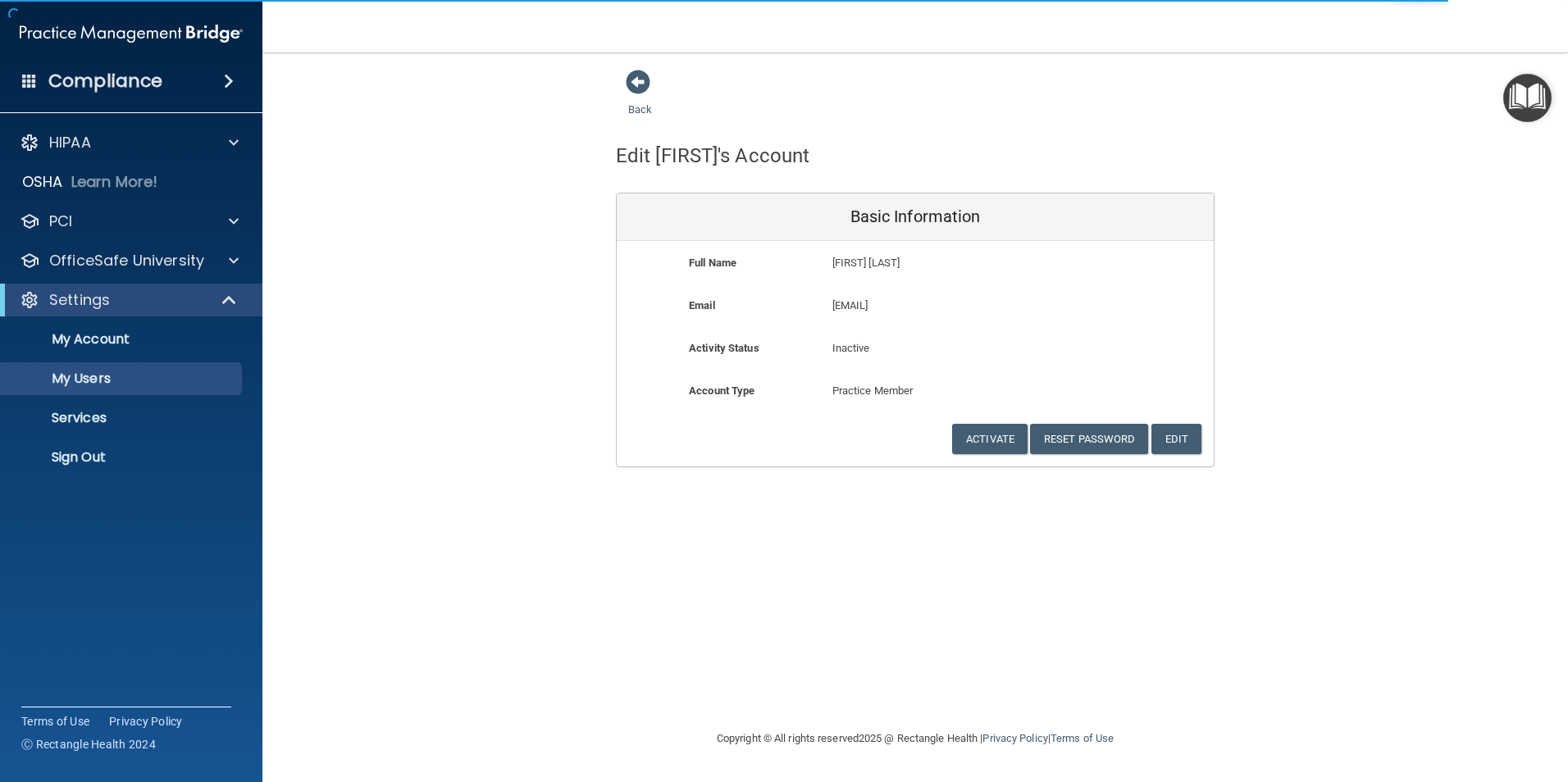 select on "20" 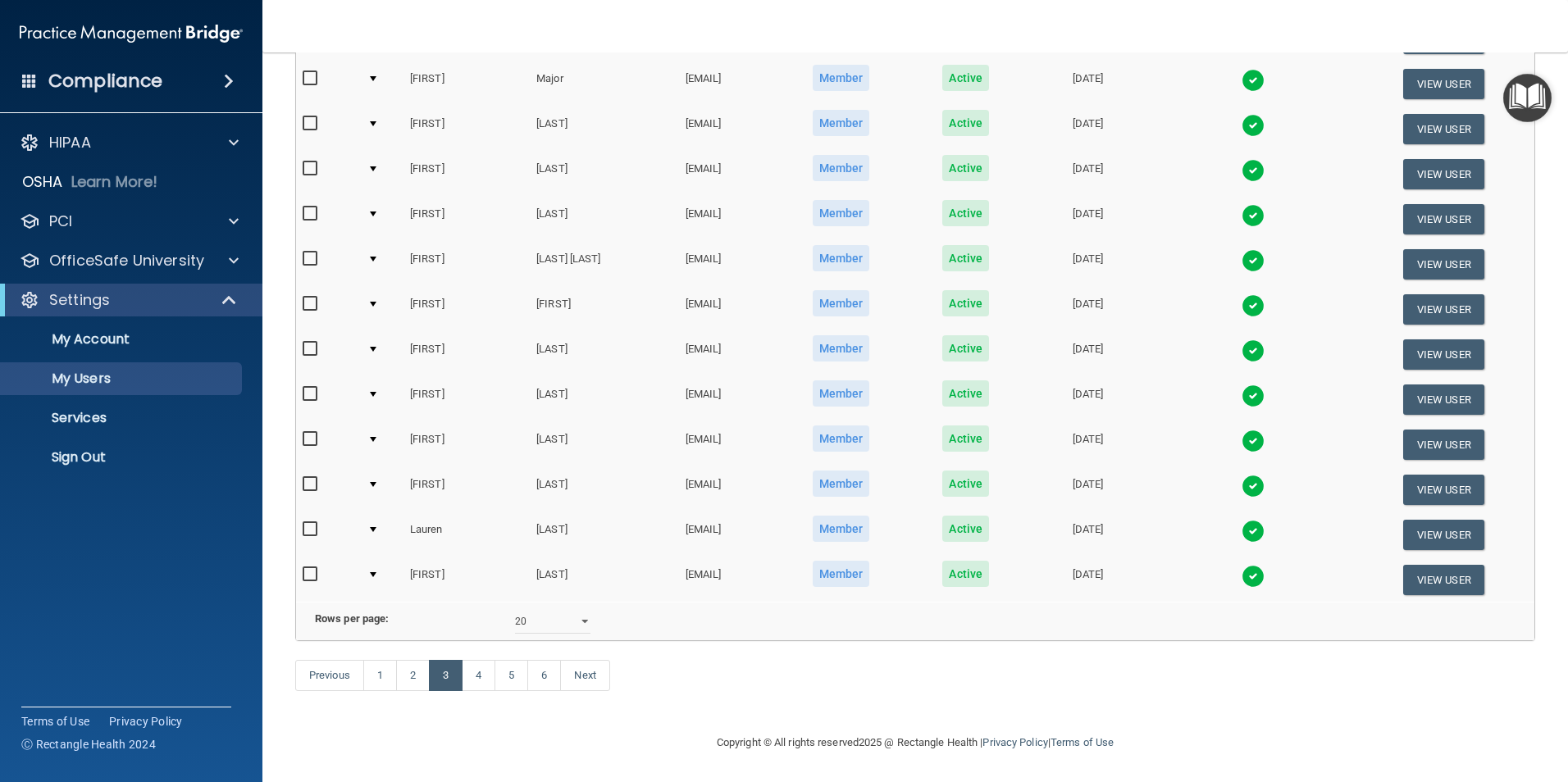 scroll, scrollTop: 574, scrollLeft: 0, axis: vertical 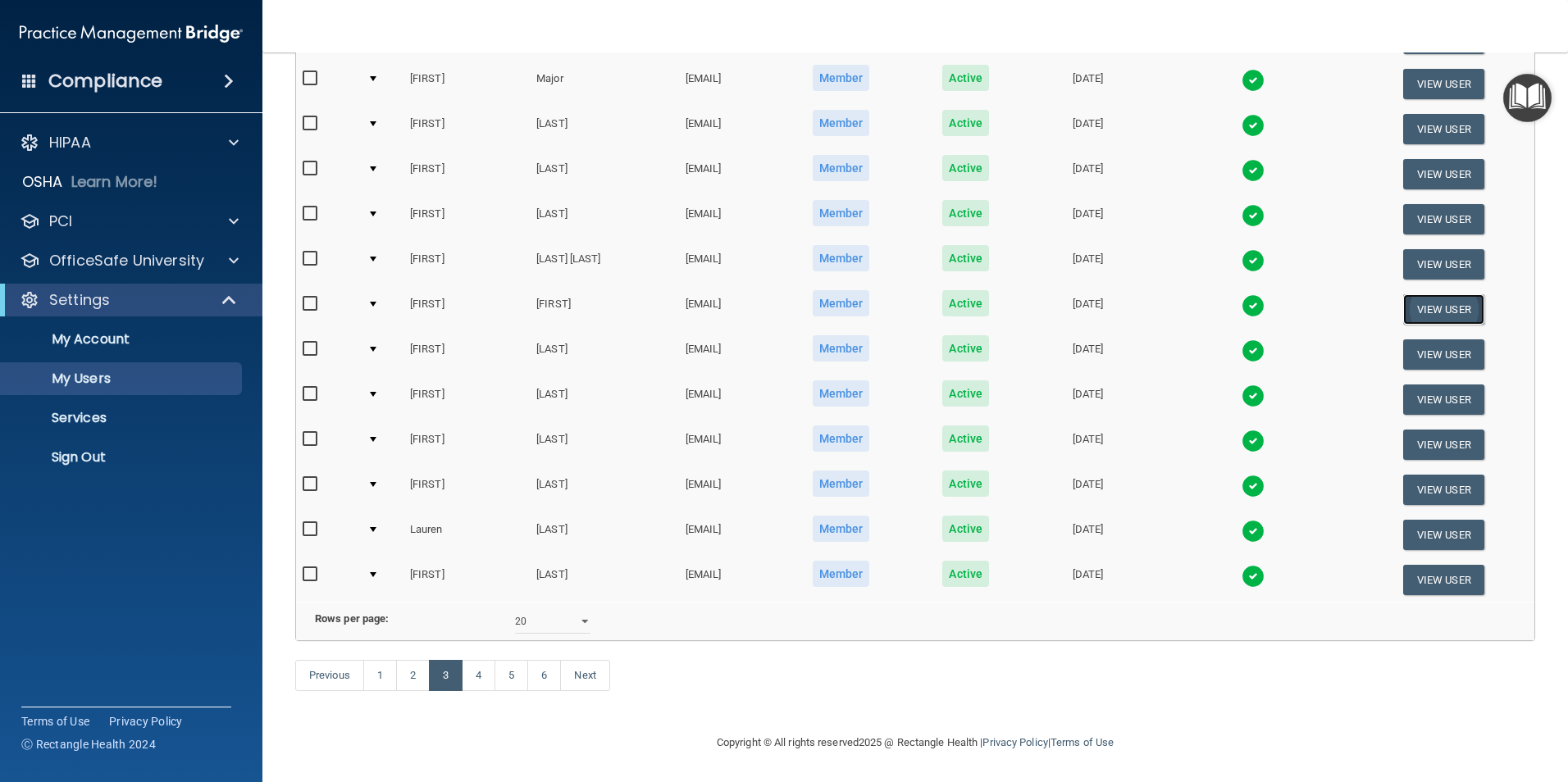 click on "View User" at bounding box center [1443, 309] 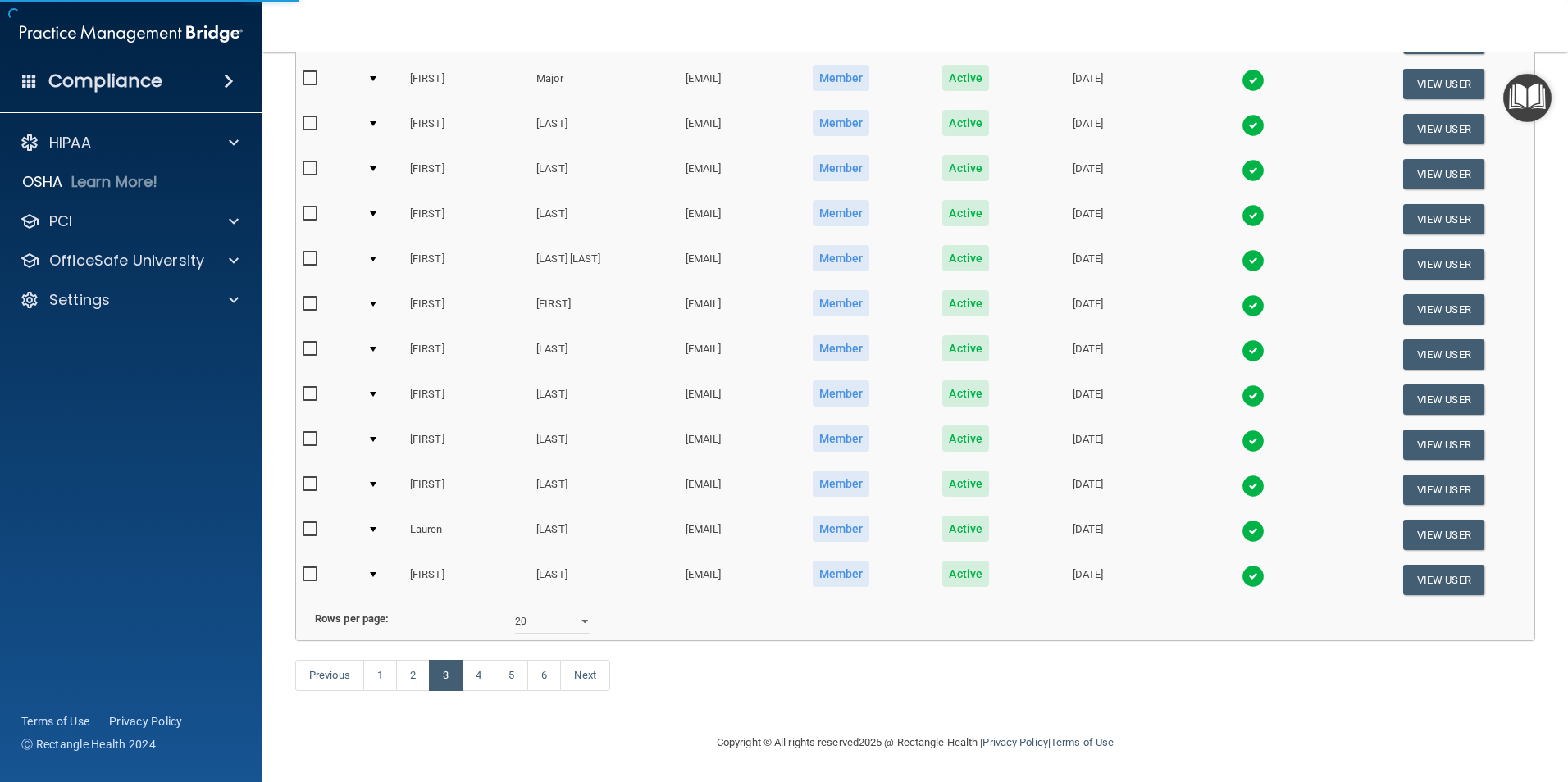 scroll, scrollTop: 0, scrollLeft: 0, axis: both 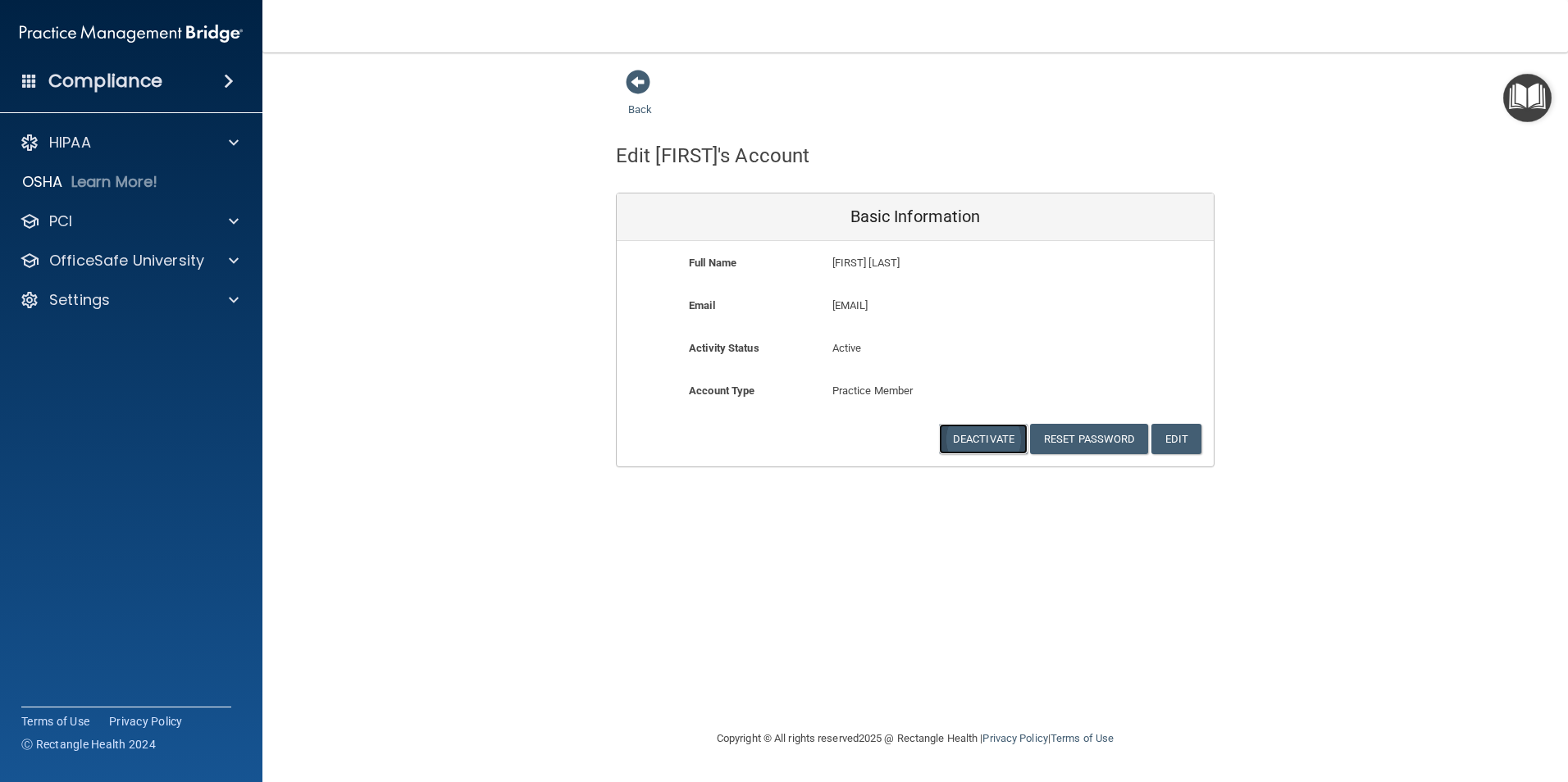 click on "Deactivate" at bounding box center [983, 439] 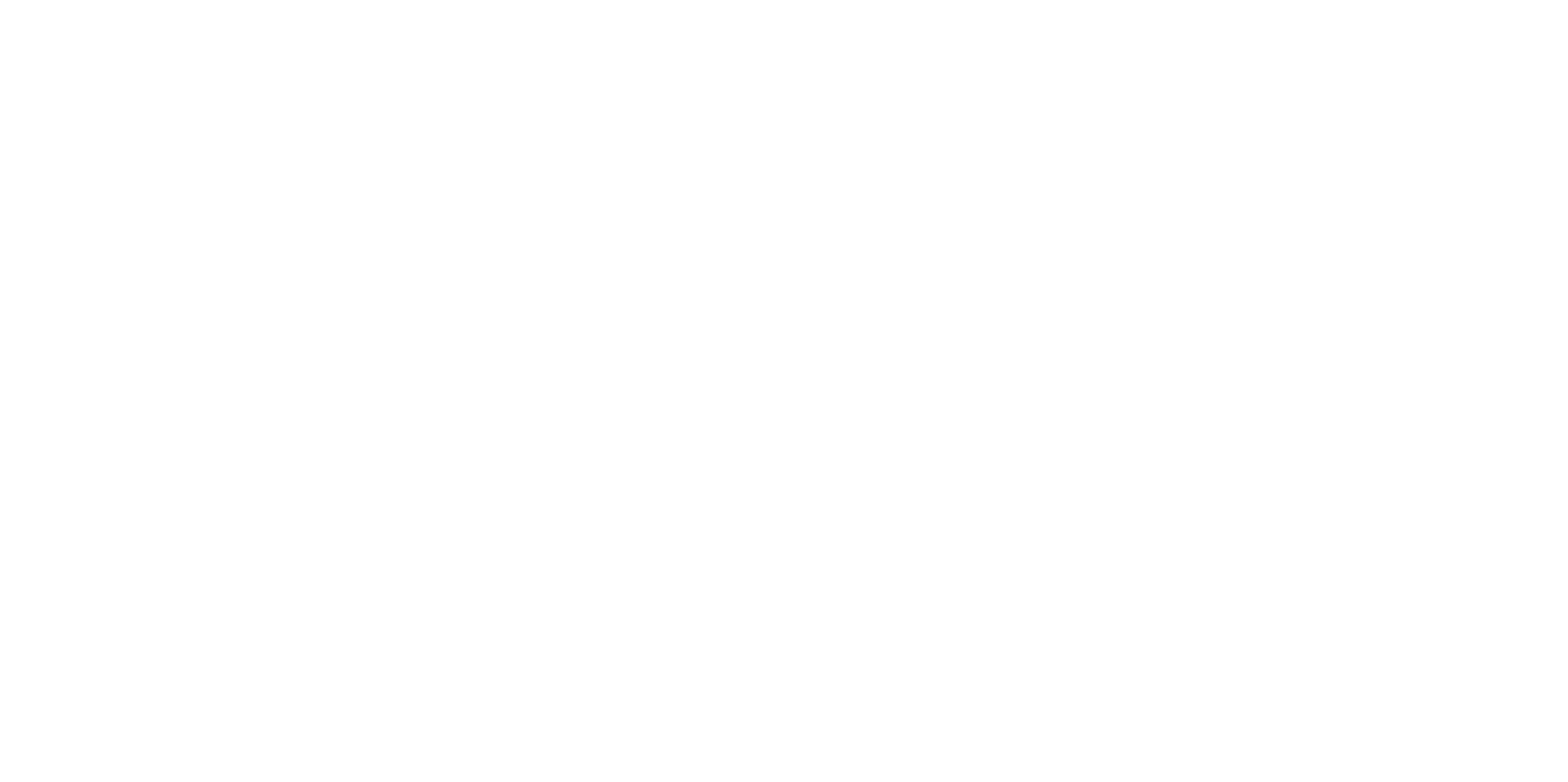 scroll, scrollTop: 0, scrollLeft: 0, axis: both 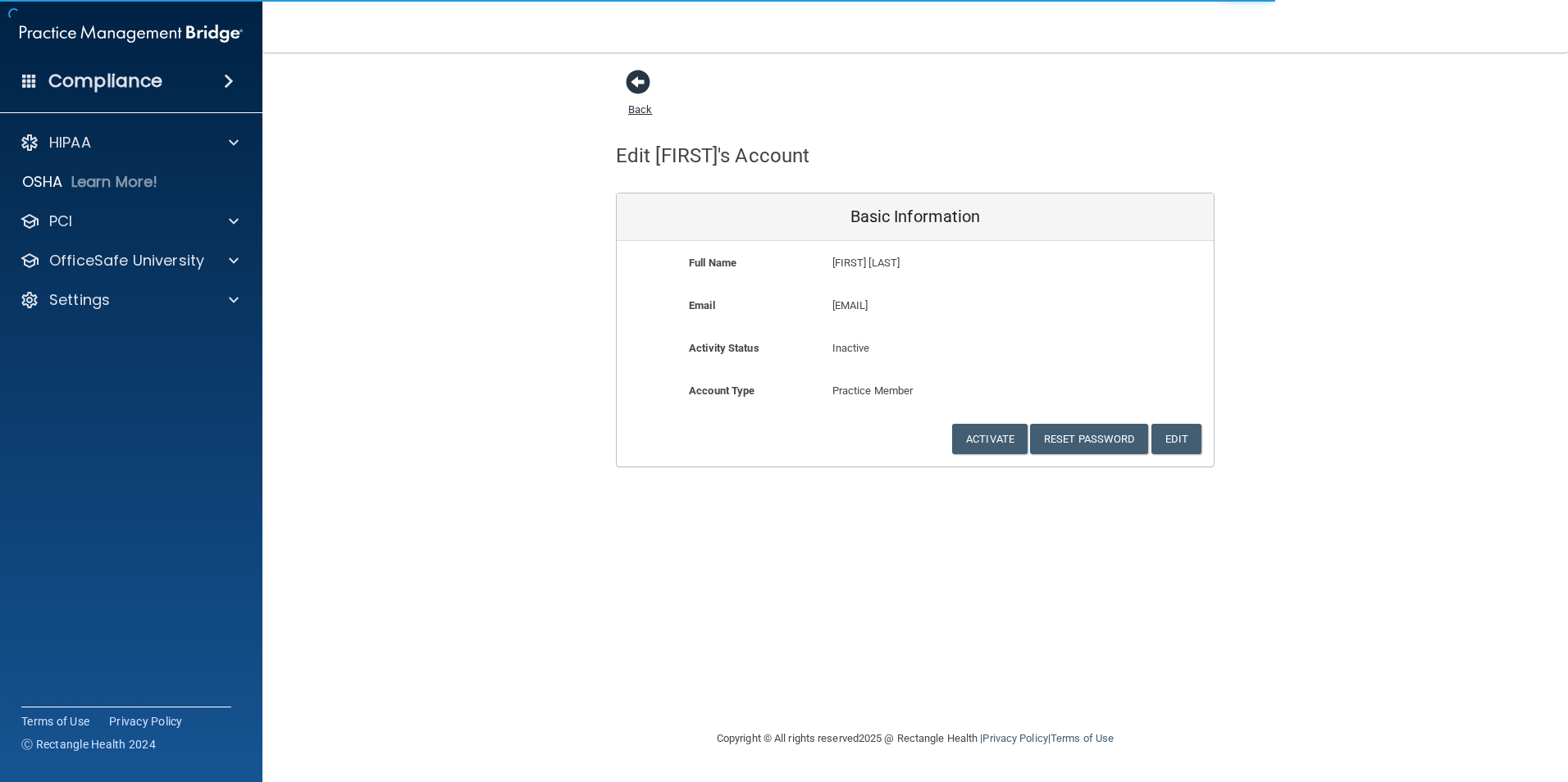 click at bounding box center [638, 82] 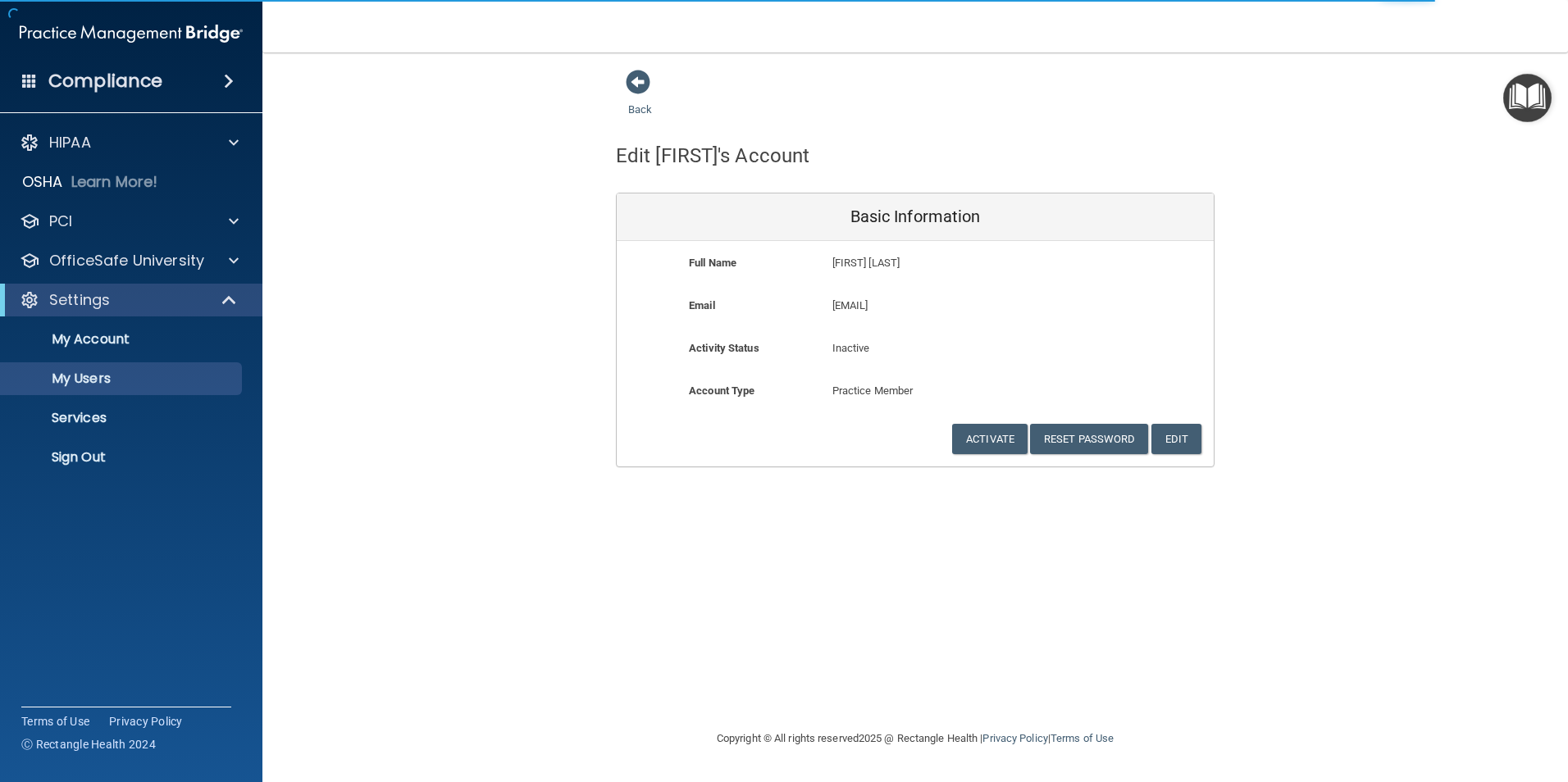 select on "20" 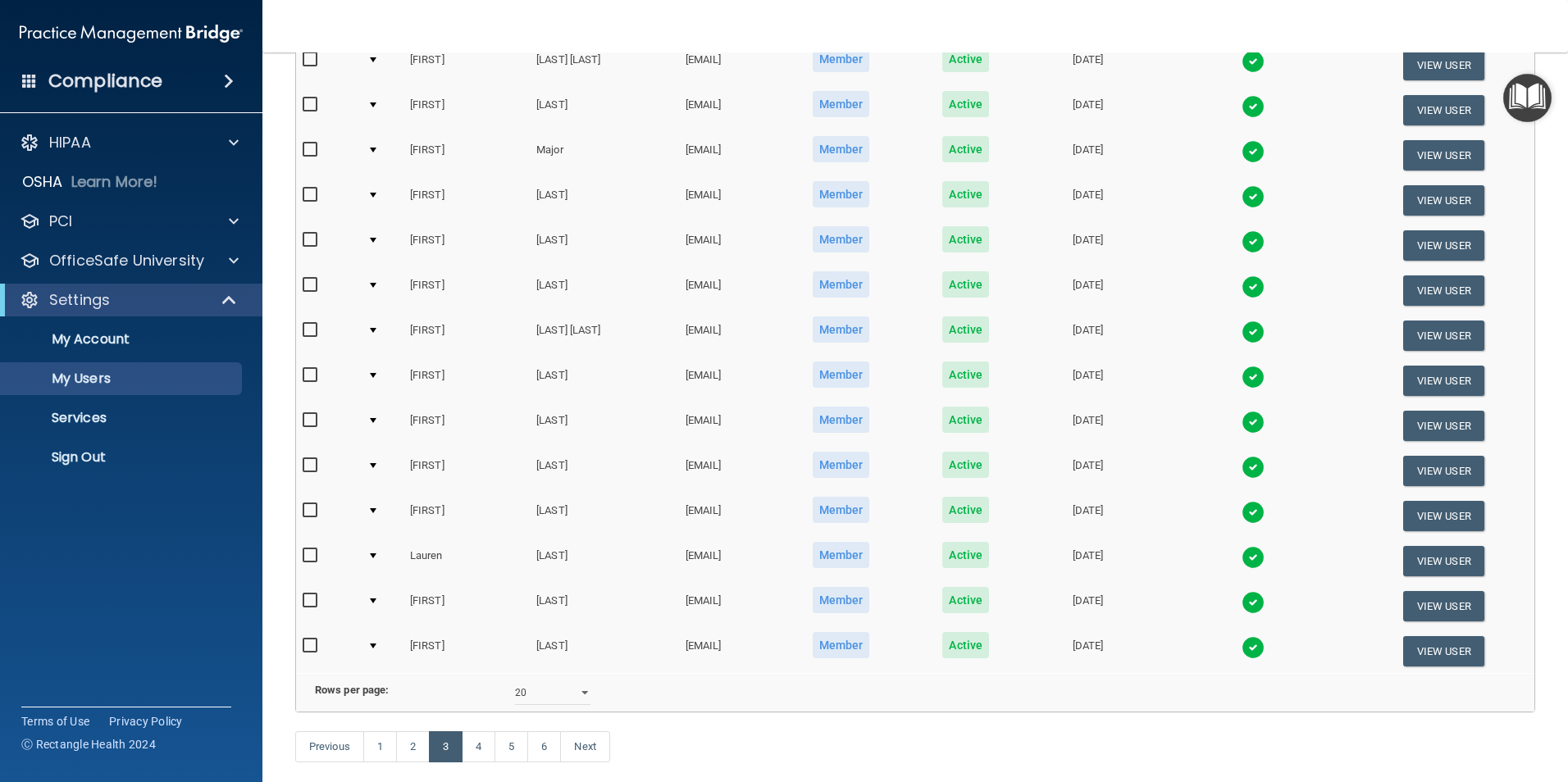 scroll, scrollTop: 574, scrollLeft: 0, axis: vertical 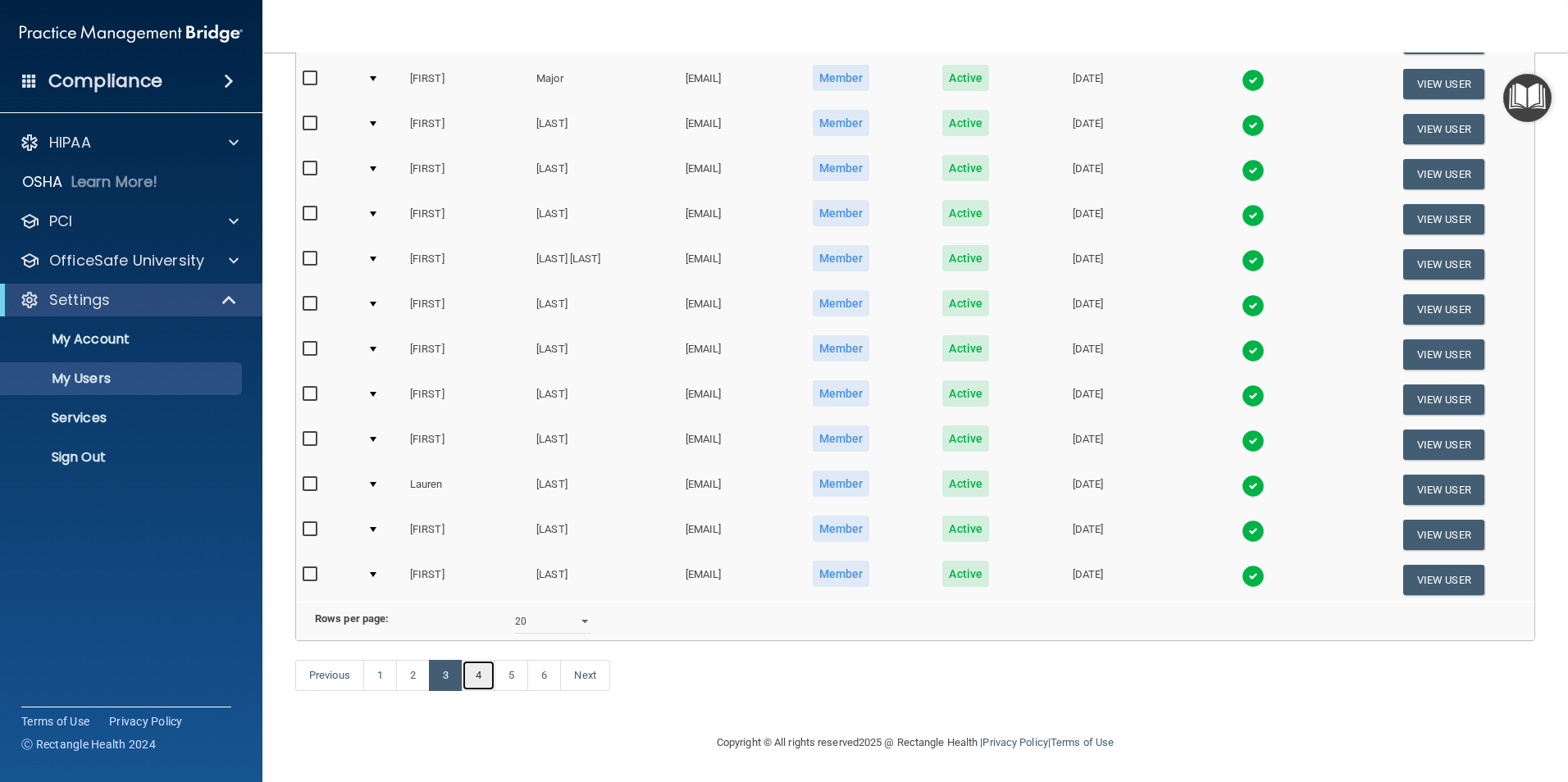 click on "4" at bounding box center [478, 675] 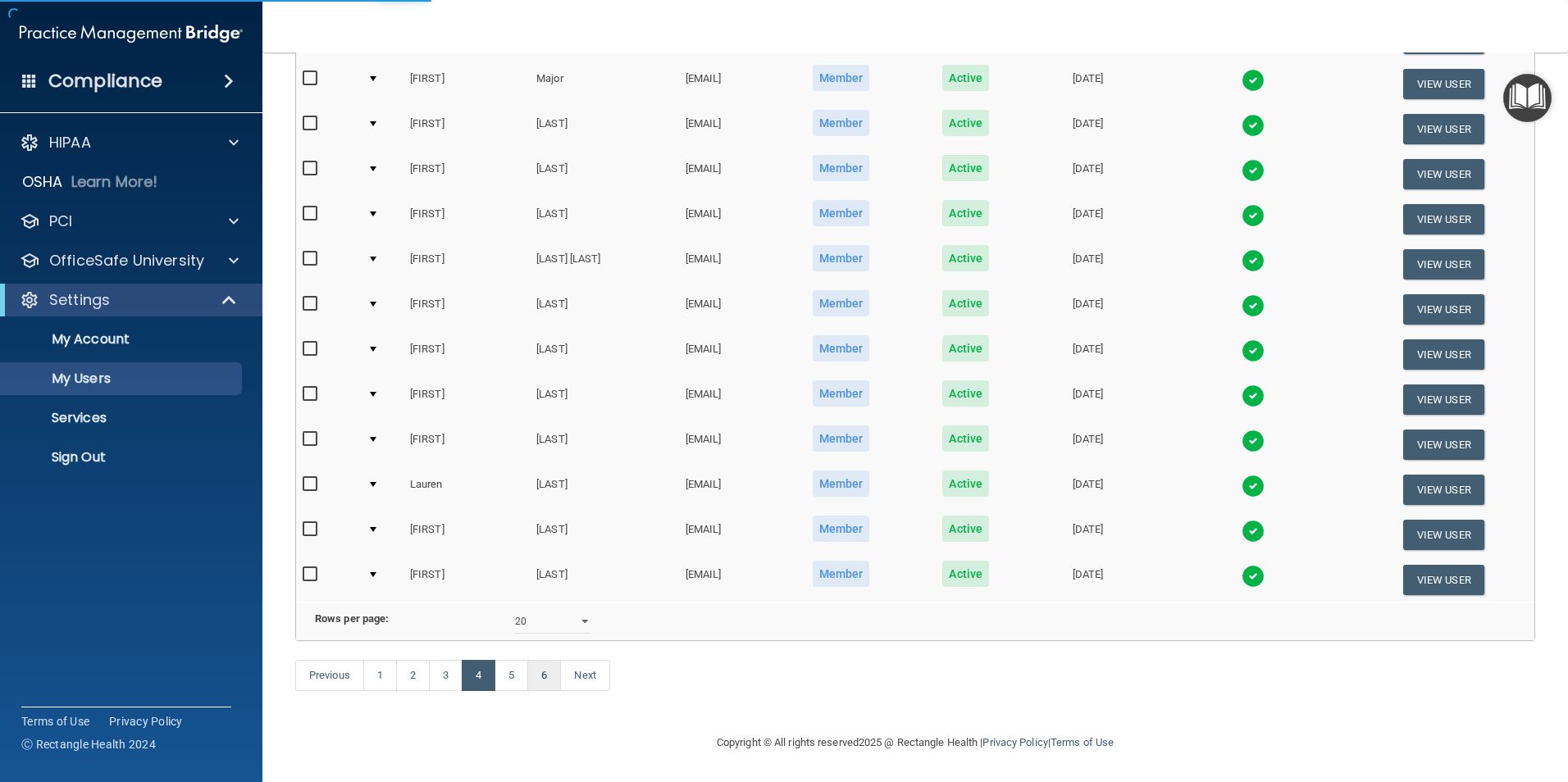 scroll, scrollTop: 0, scrollLeft: 0, axis: both 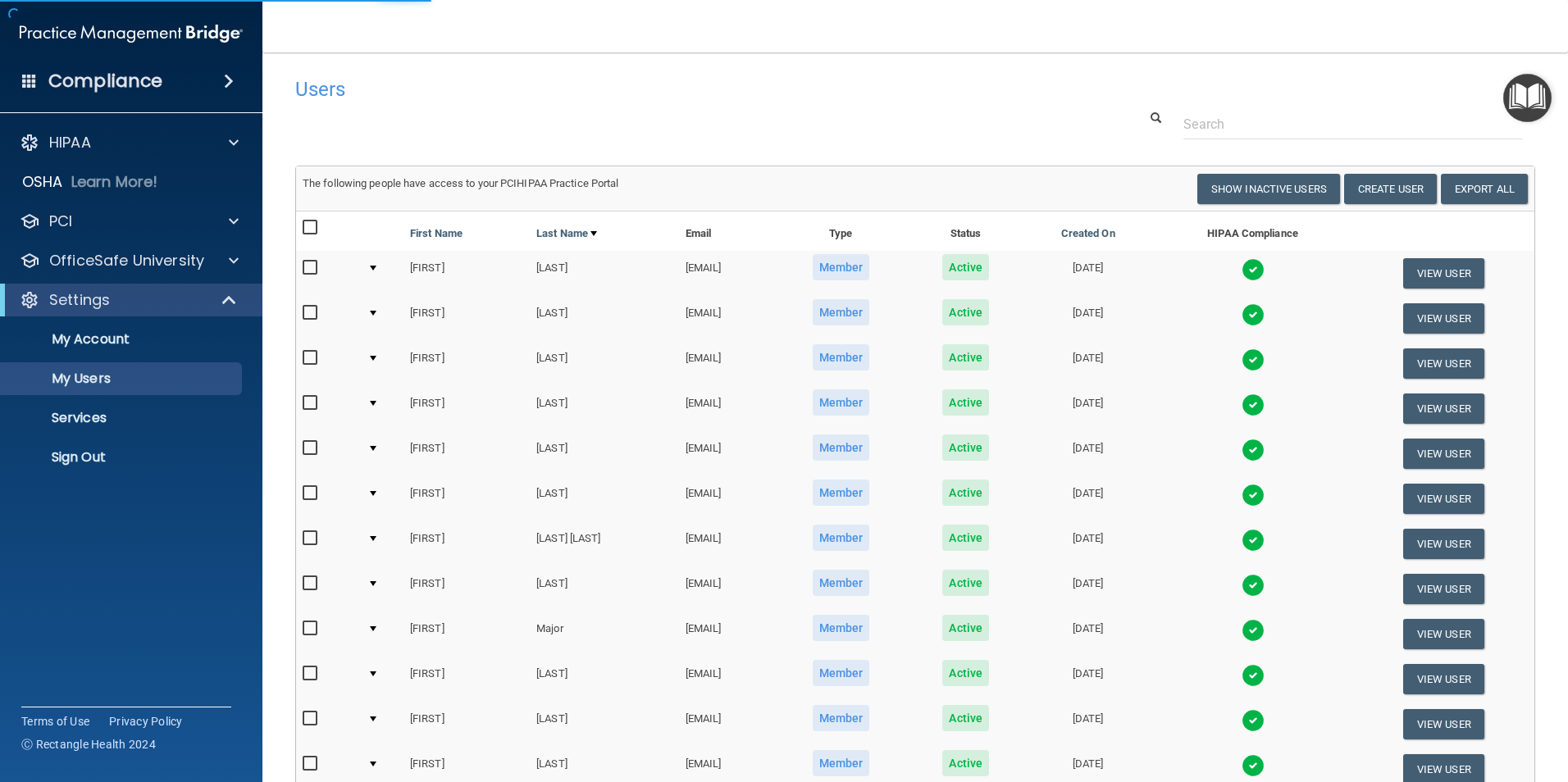 select on "20" 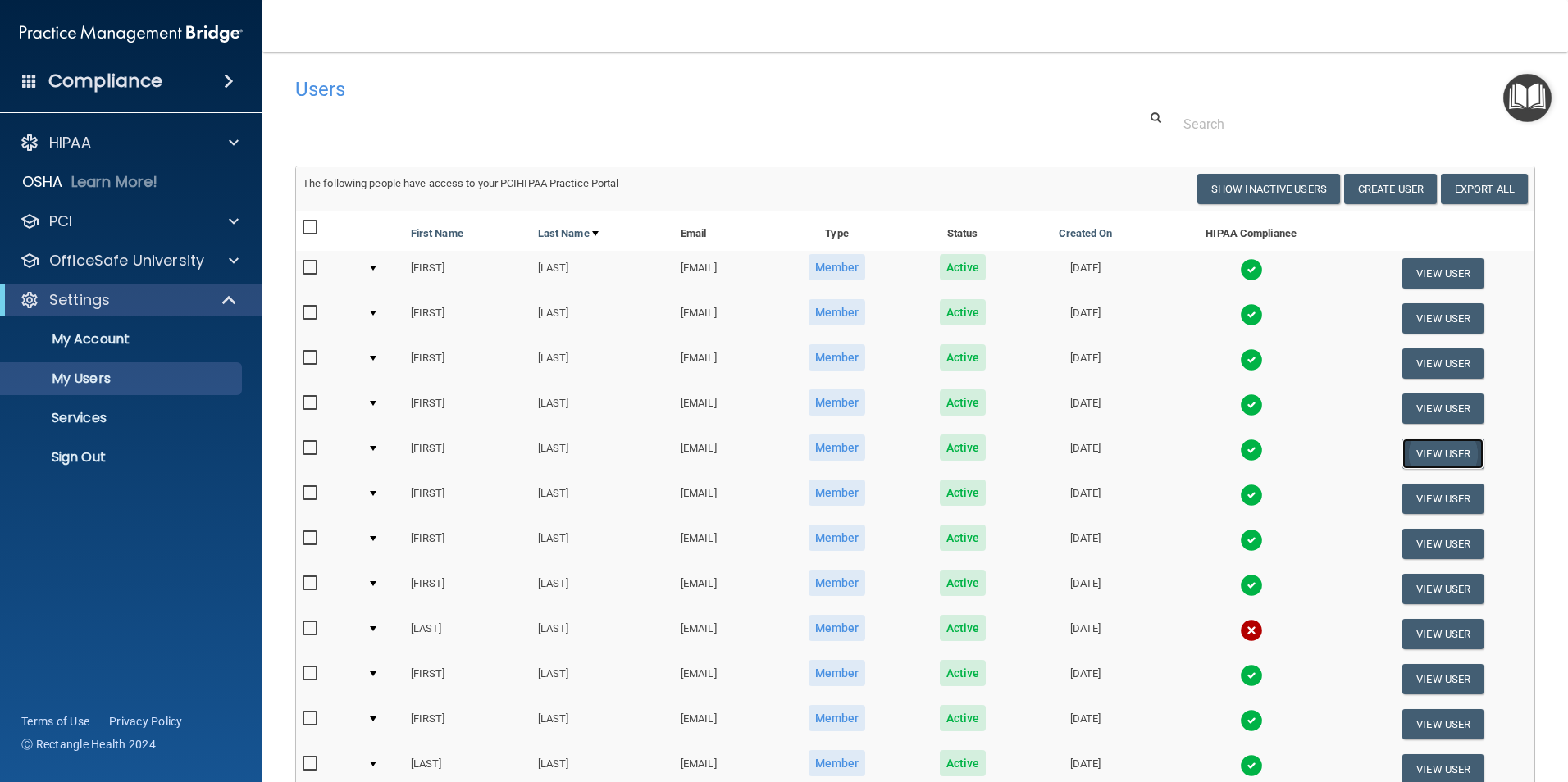 drag, startPoint x: 1430, startPoint y: 457, endPoint x: 1422, endPoint y: 452, distance: 9.43398 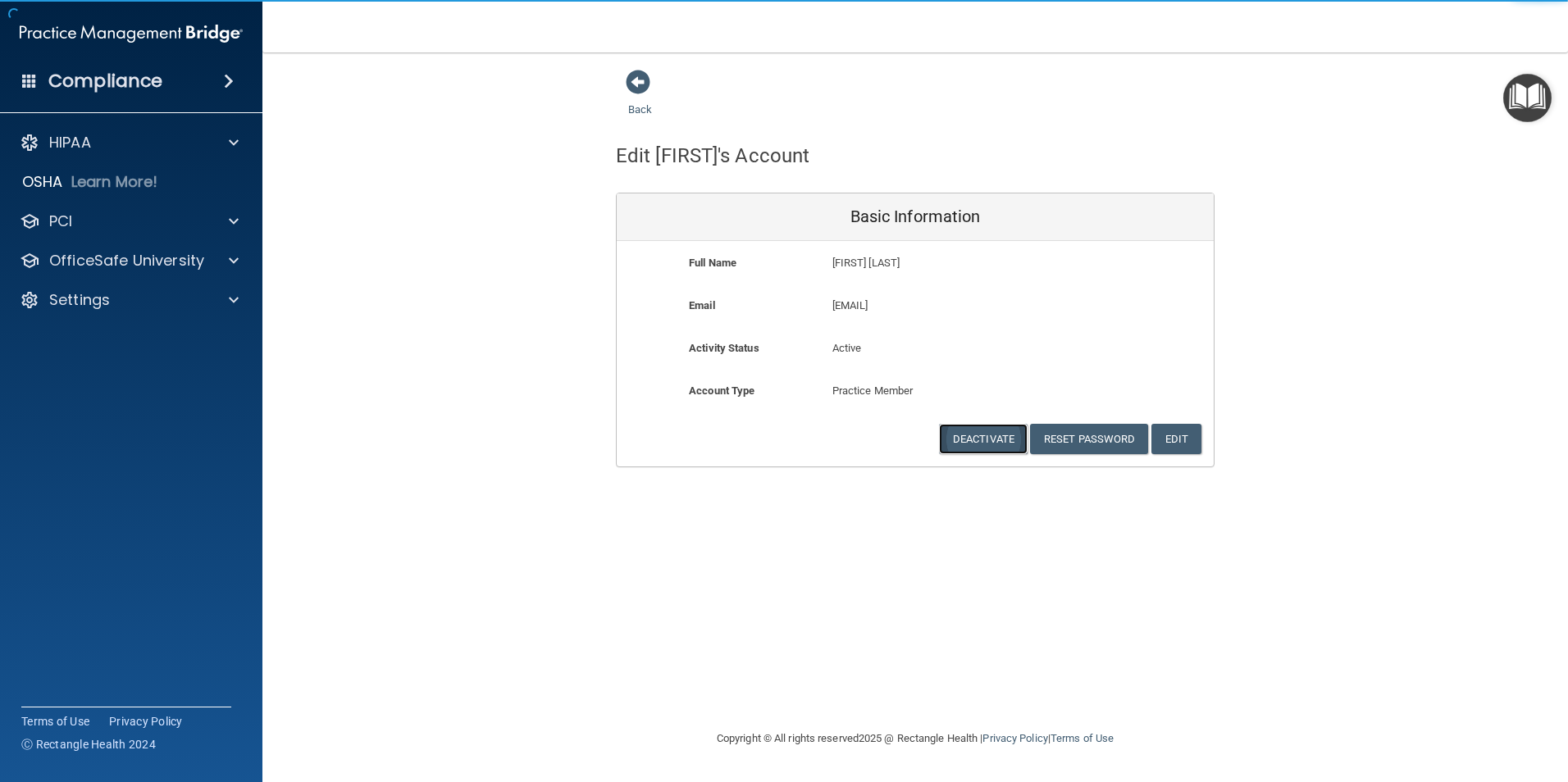 click on "Deactivate" at bounding box center [983, 439] 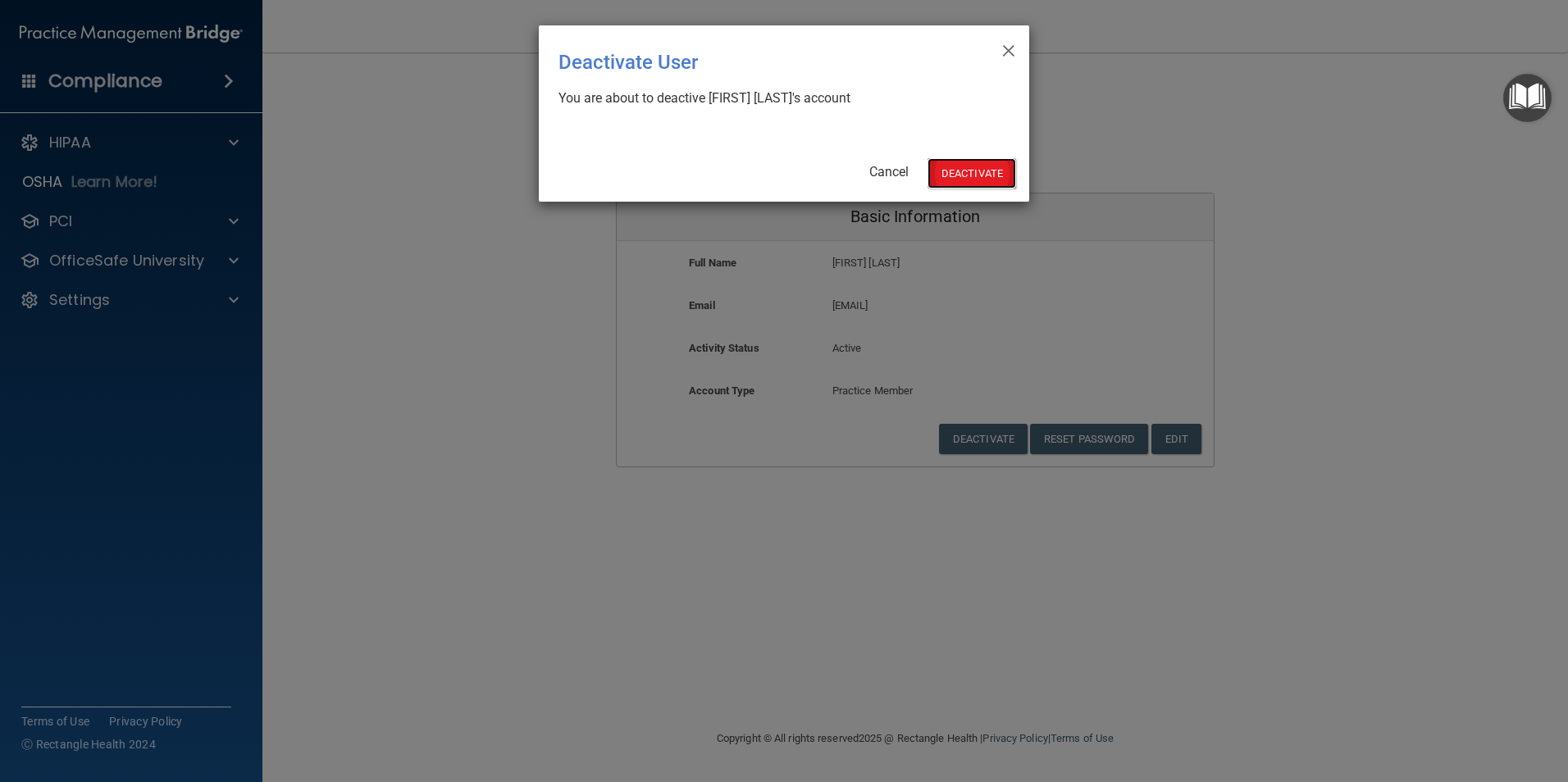 click on "Deactivate" at bounding box center (972, 173) 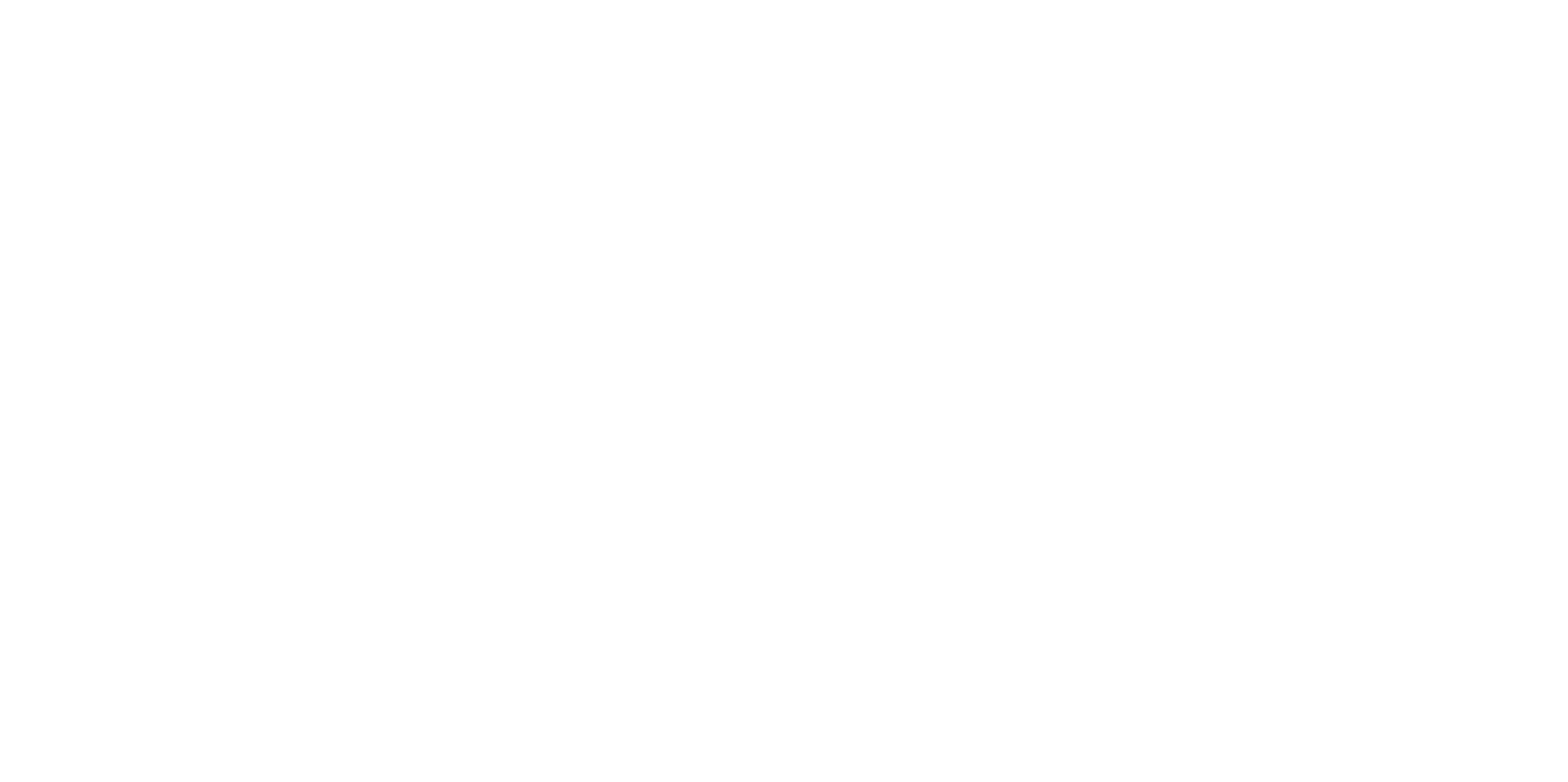 scroll, scrollTop: 0, scrollLeft: 0, axis: both 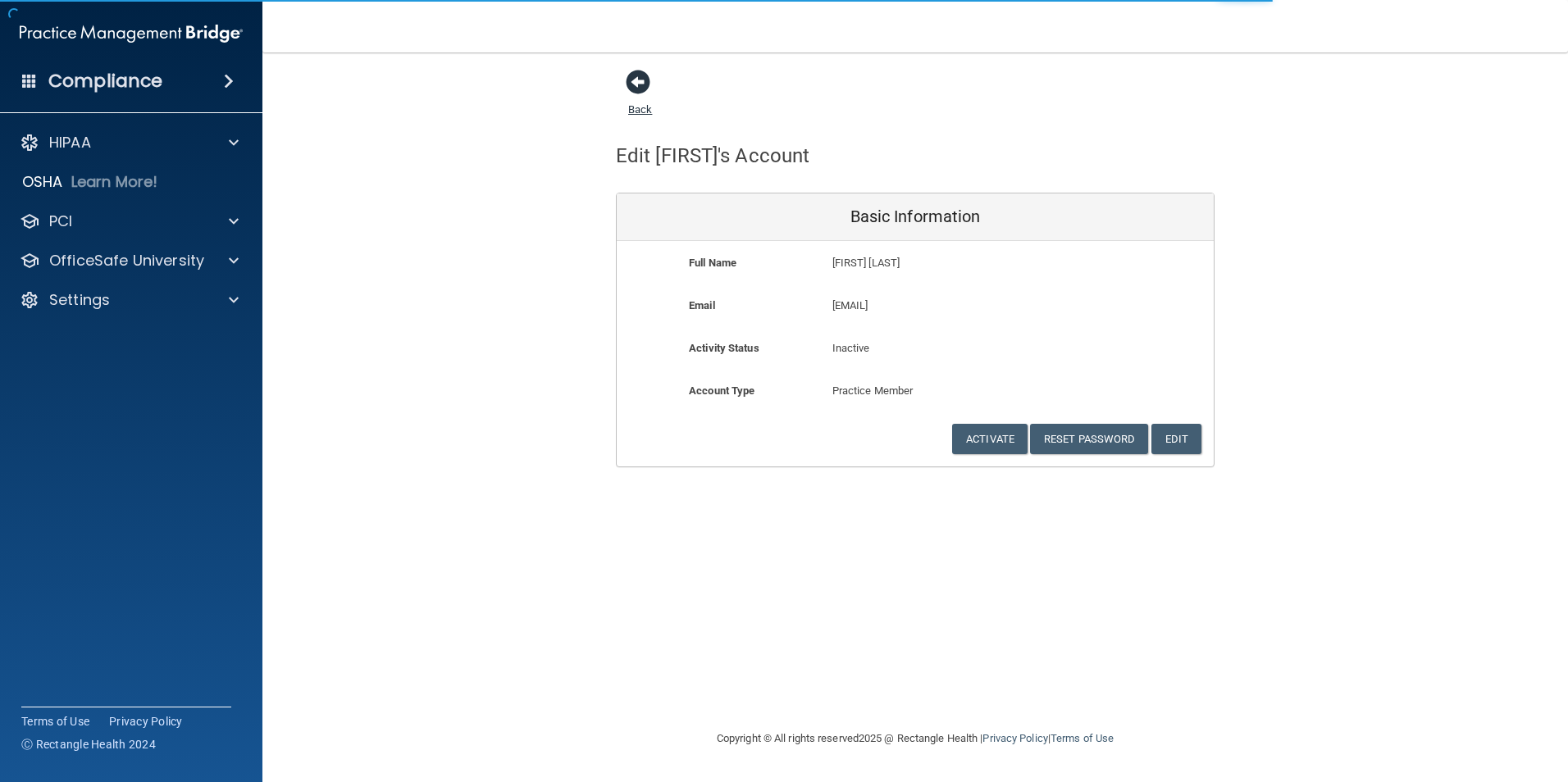 click at bounding box center (638, 82) 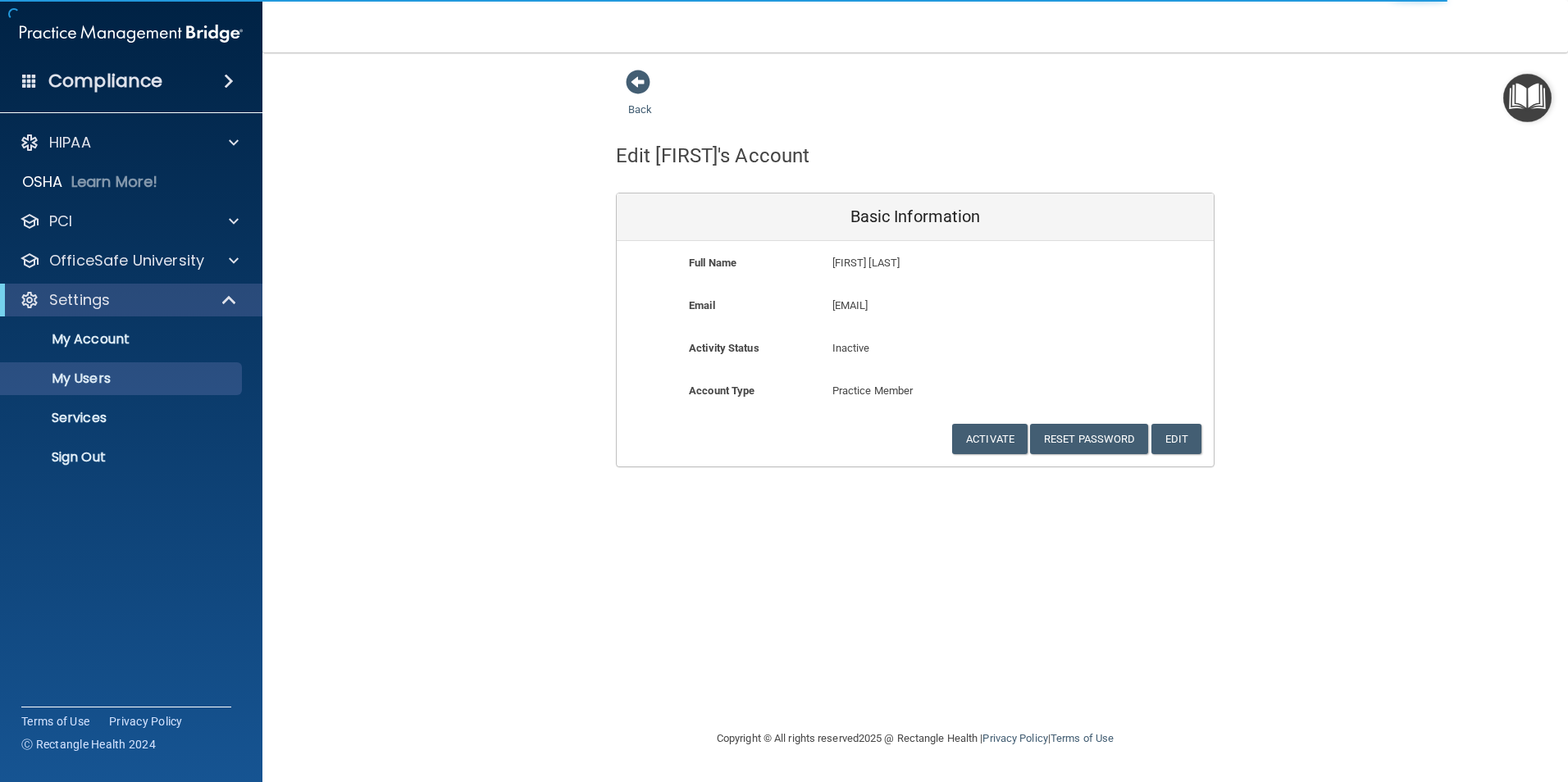 select on "20" 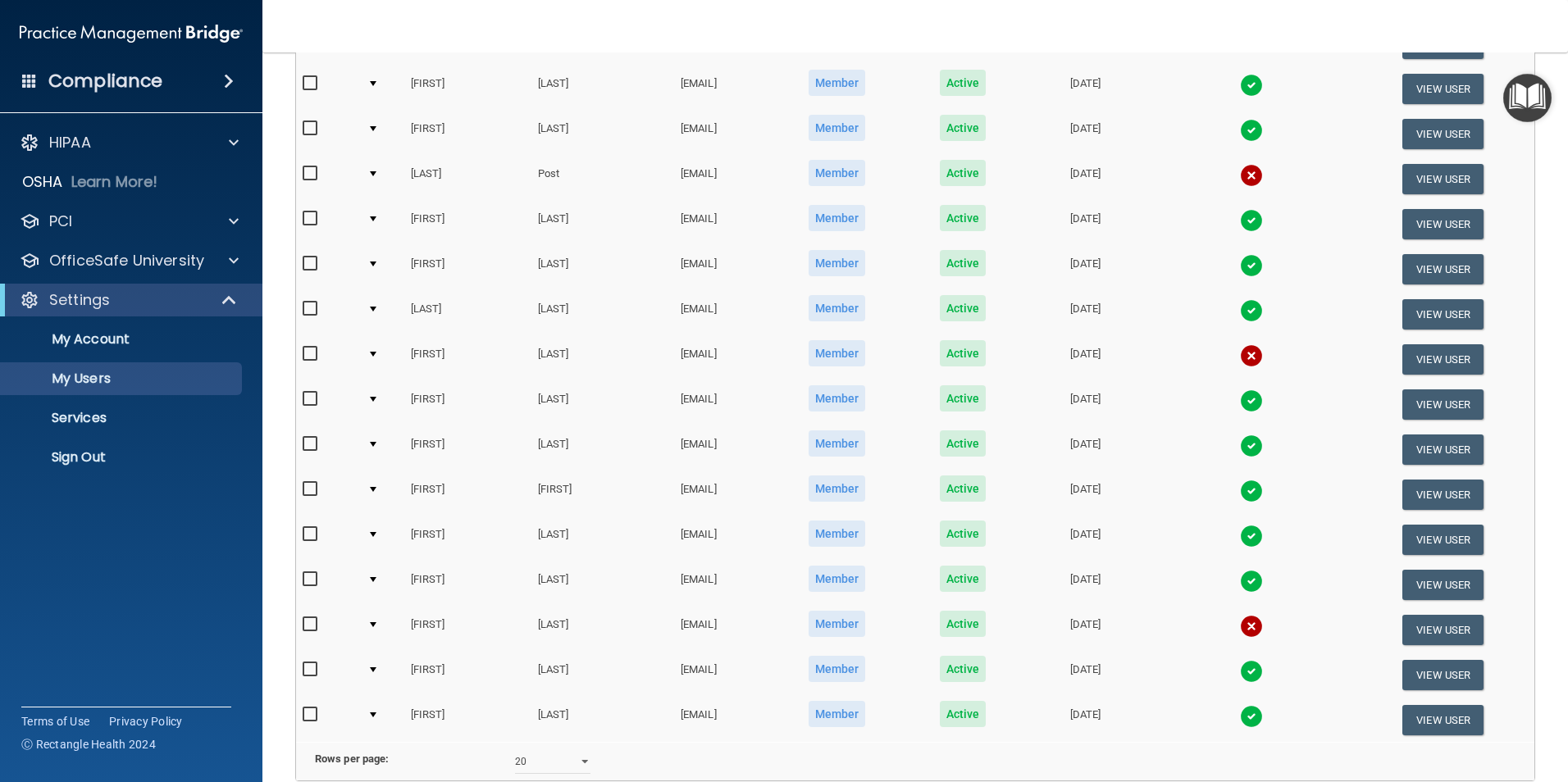 scroll, scrollTop: 492, scrollLeft: 0, axis: vertical 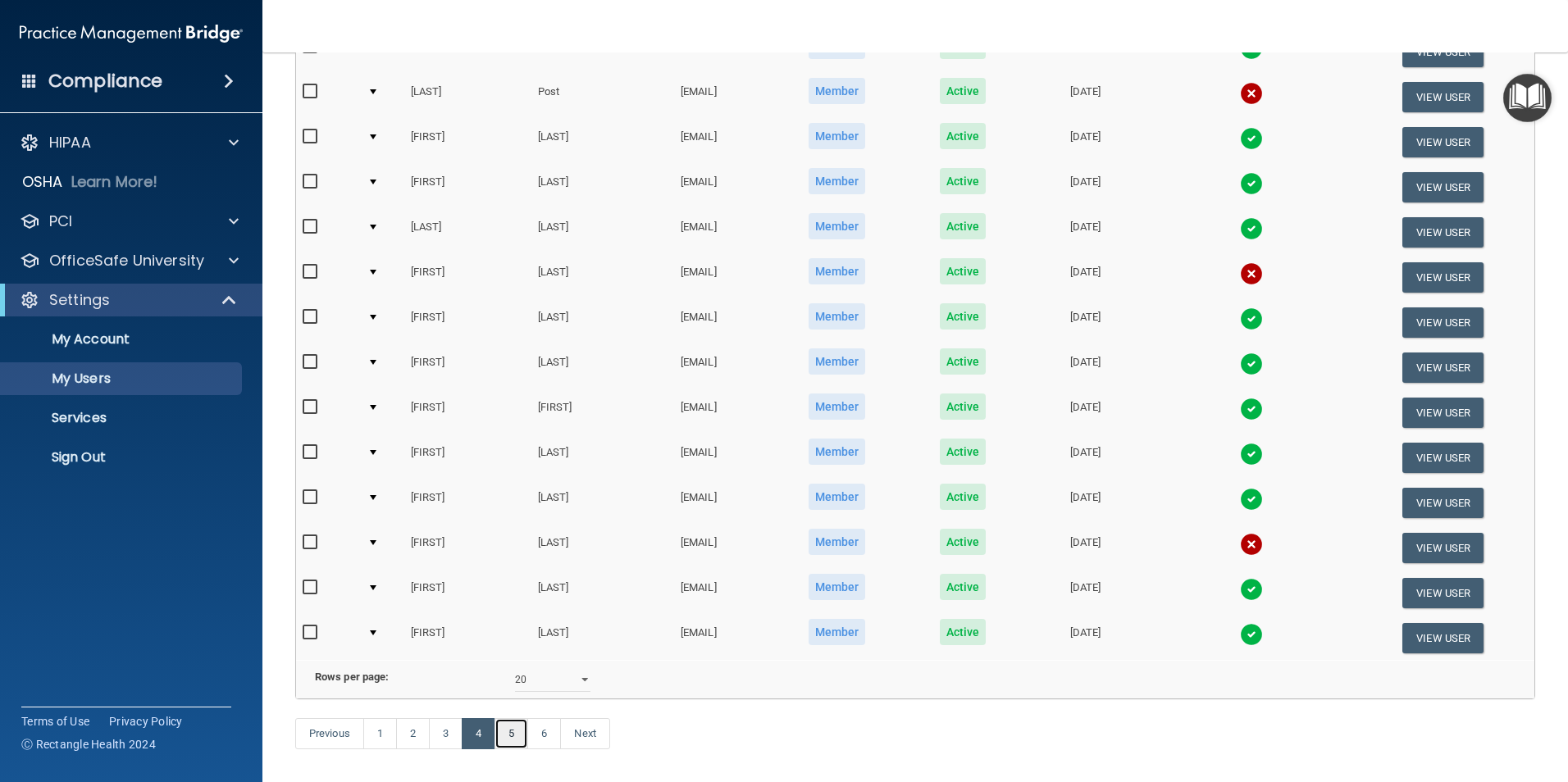 click on "5" at bounding box center [511, 734] 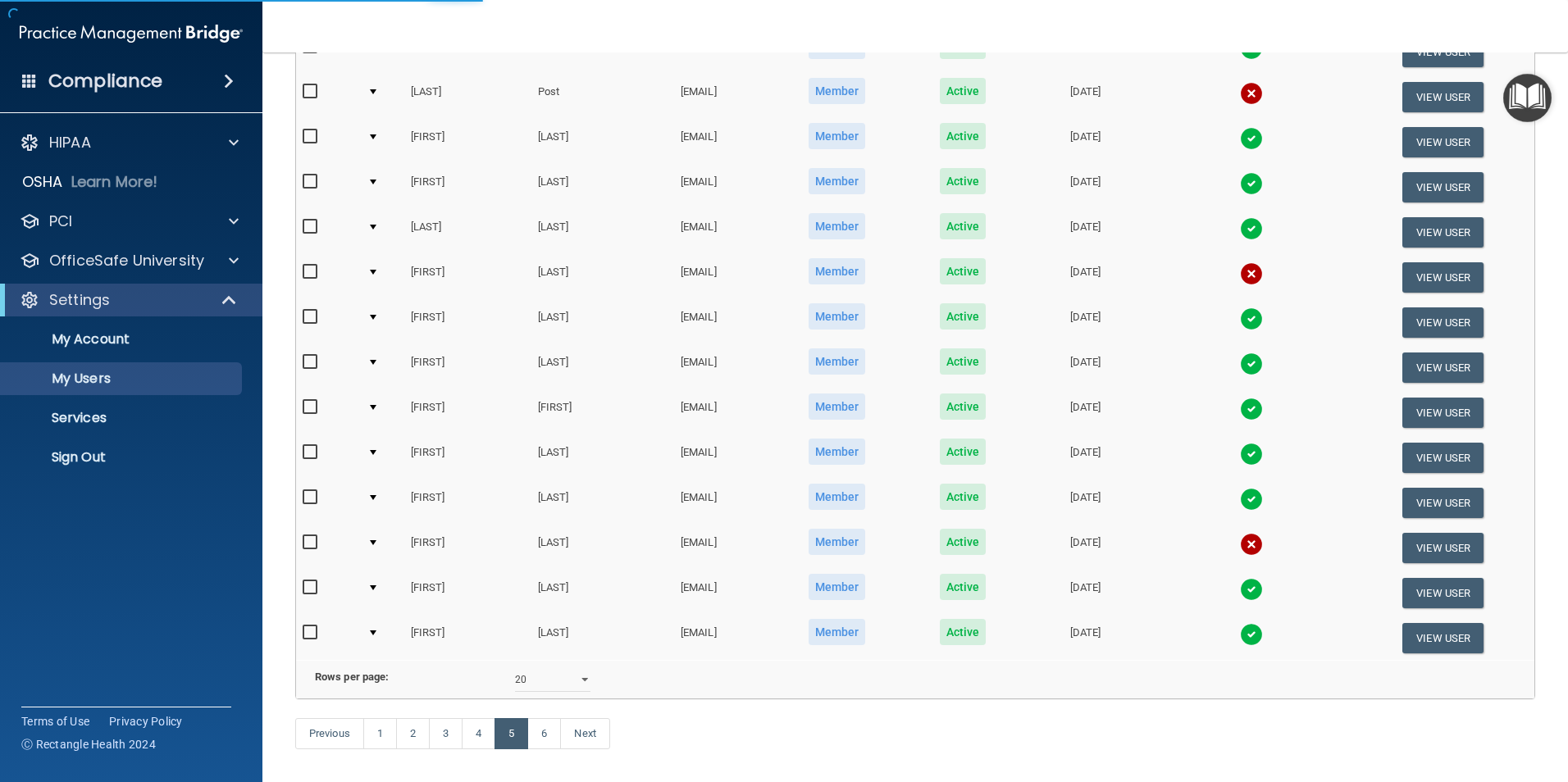 select on "20" 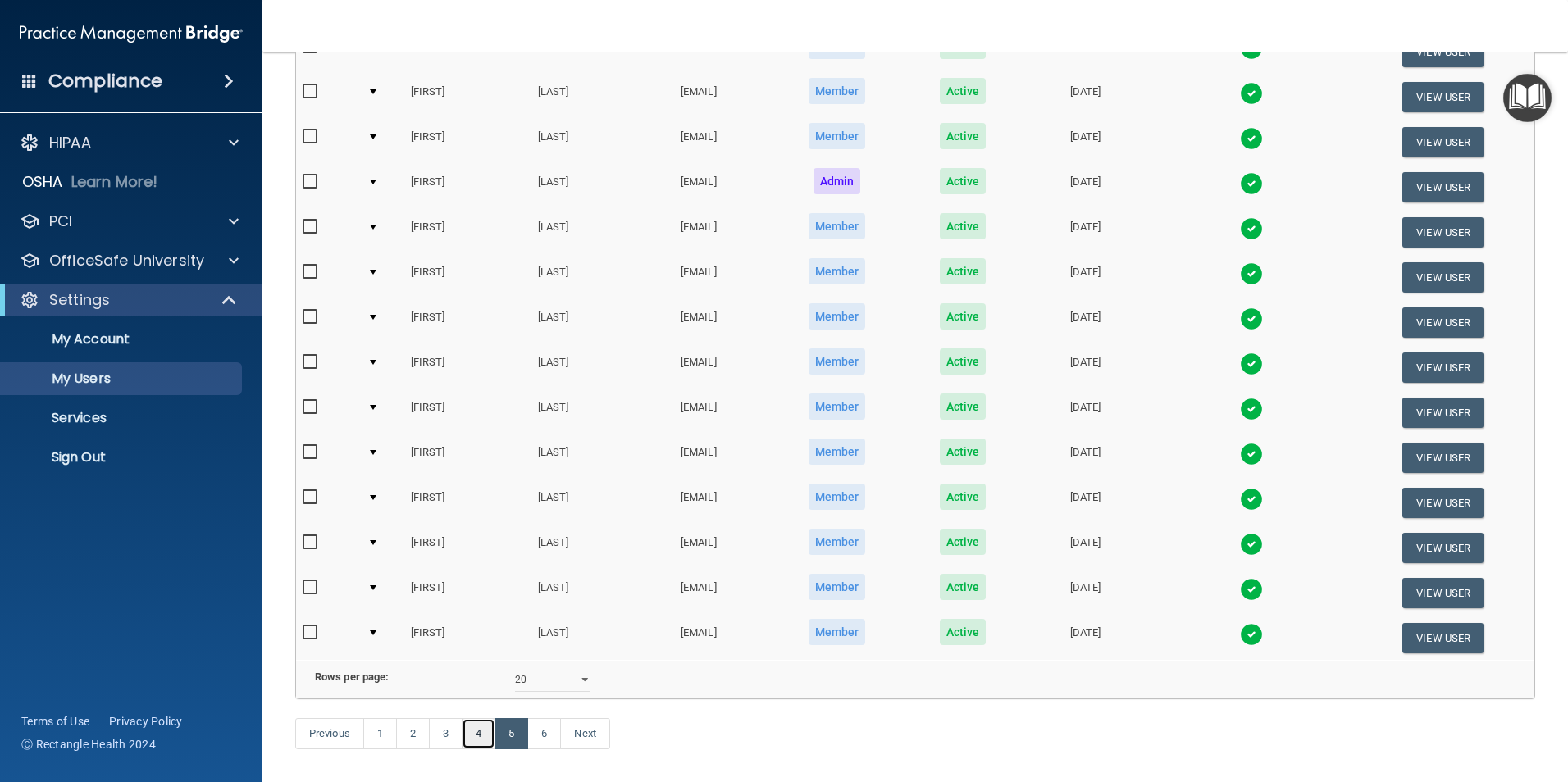 click on "4" at bounding box center (478, 734) 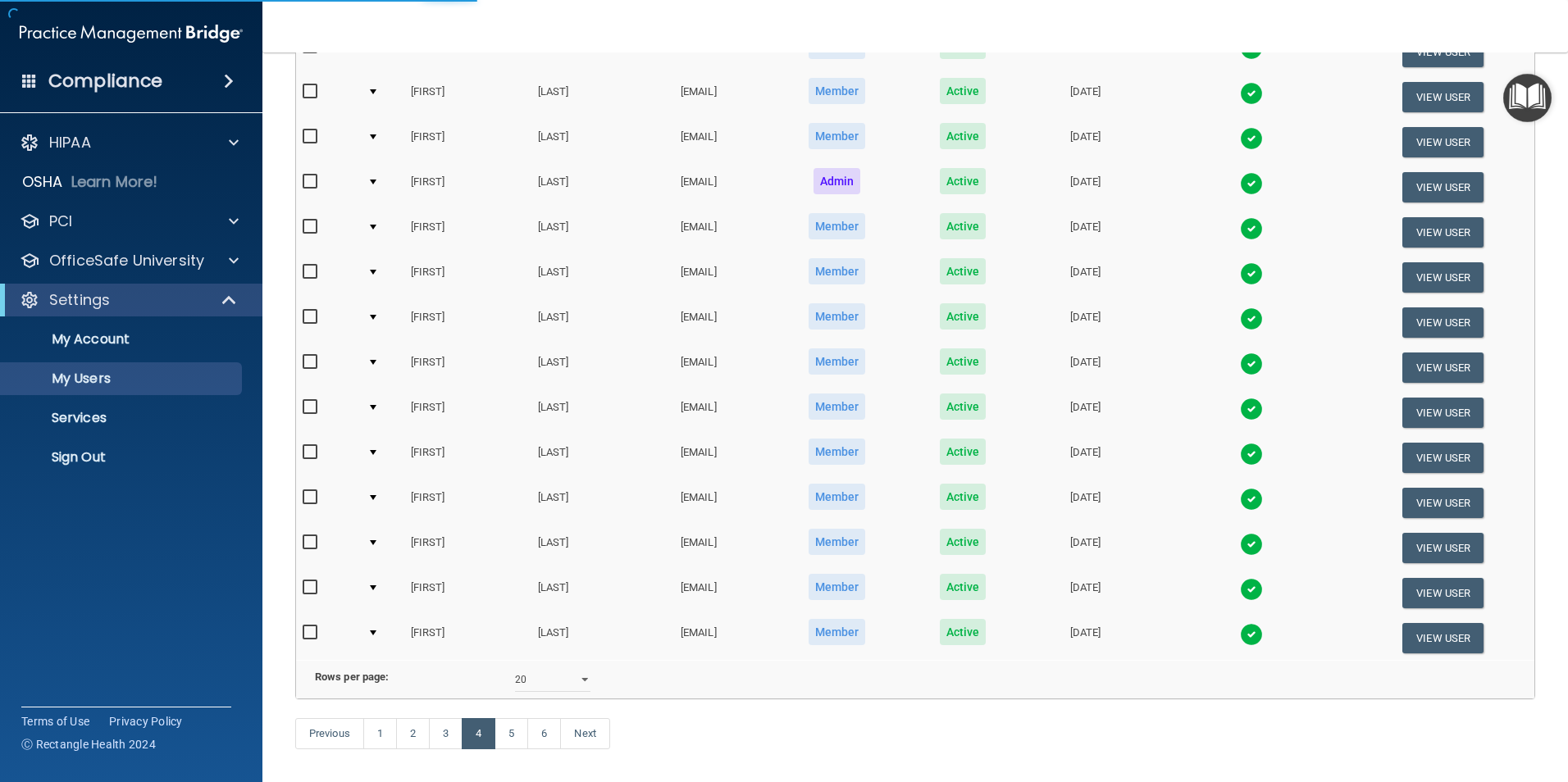 select on "20" 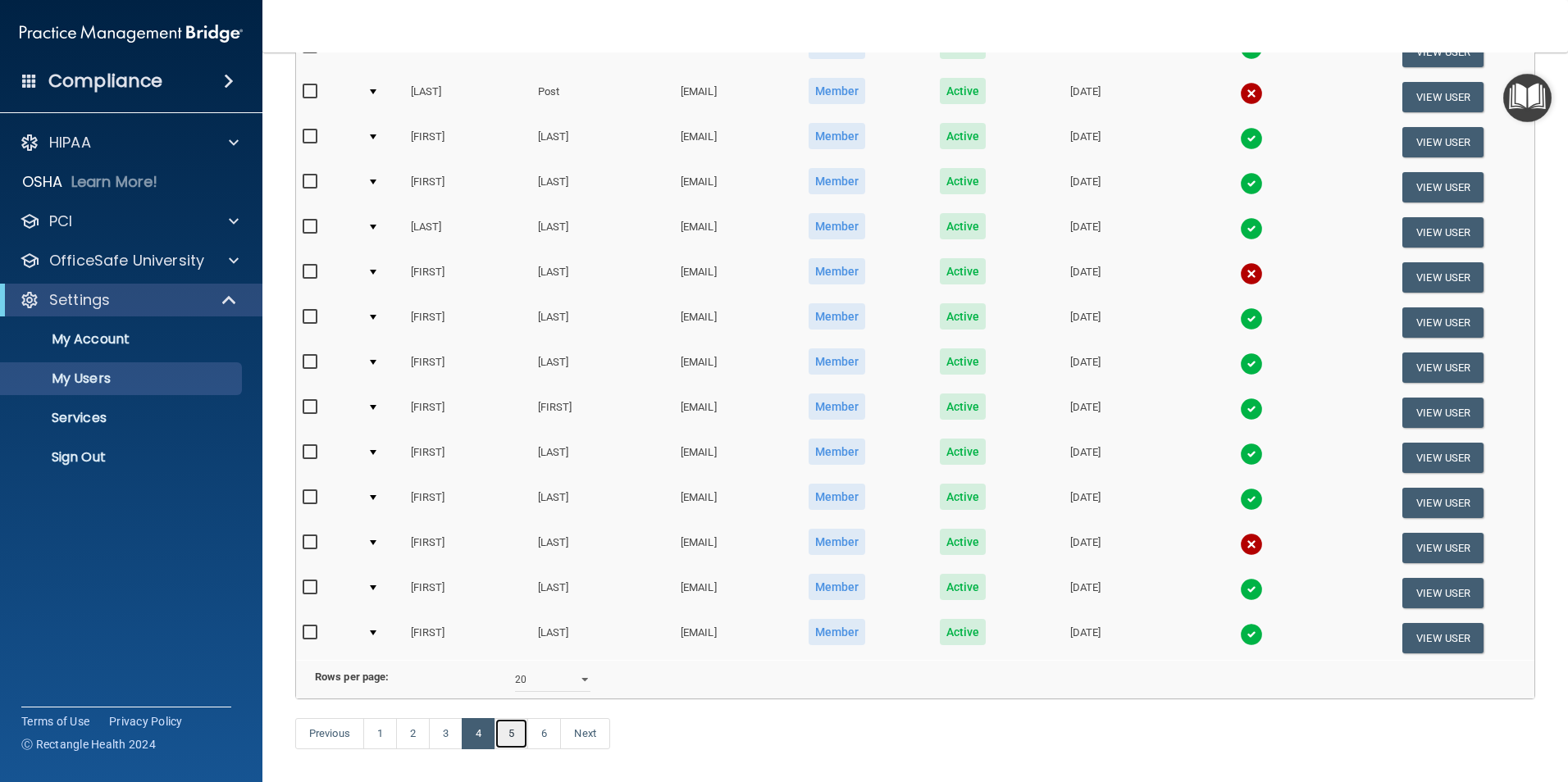 click on "5" at bounding box center (511, 734) 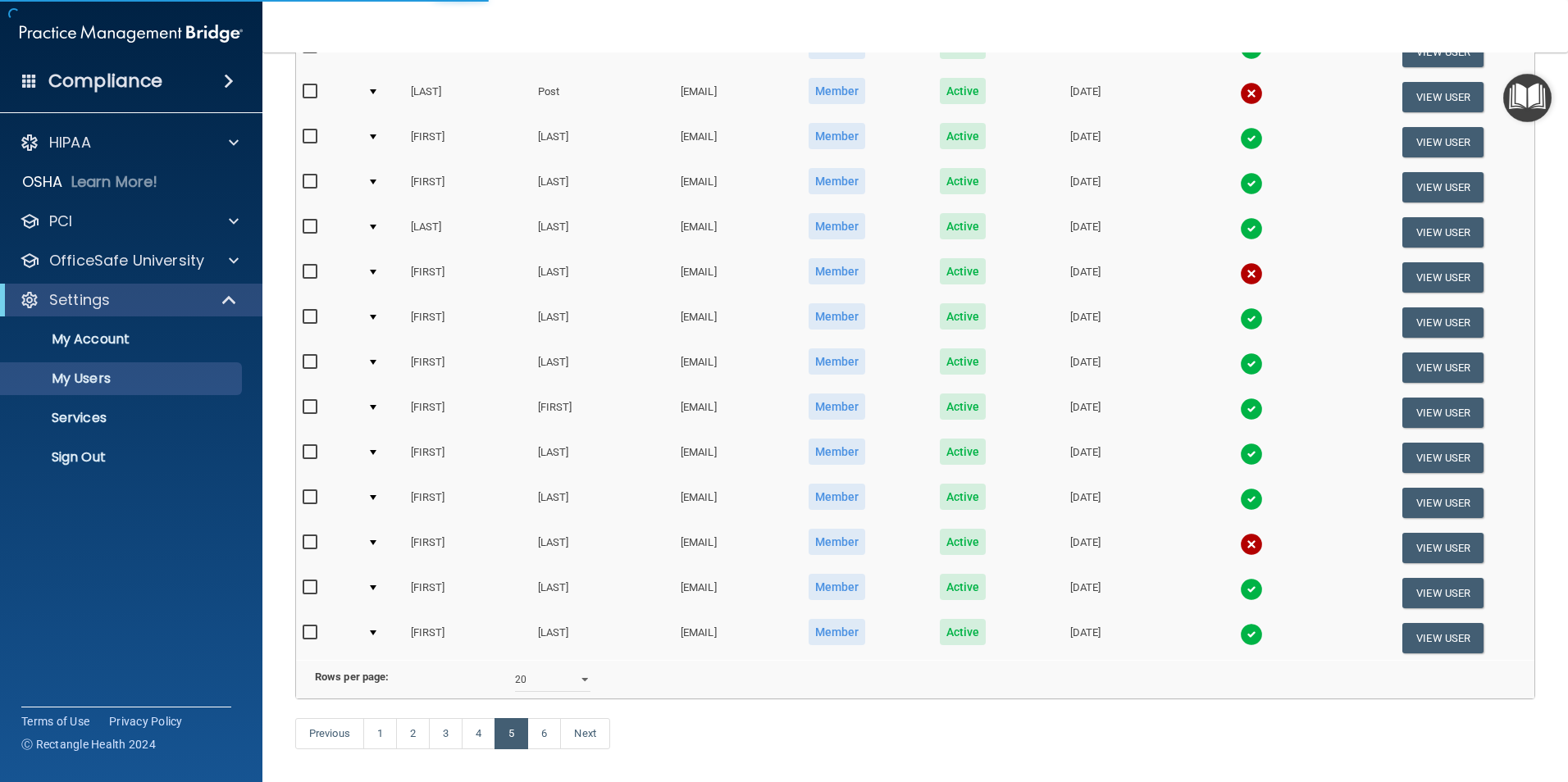 select on "20" 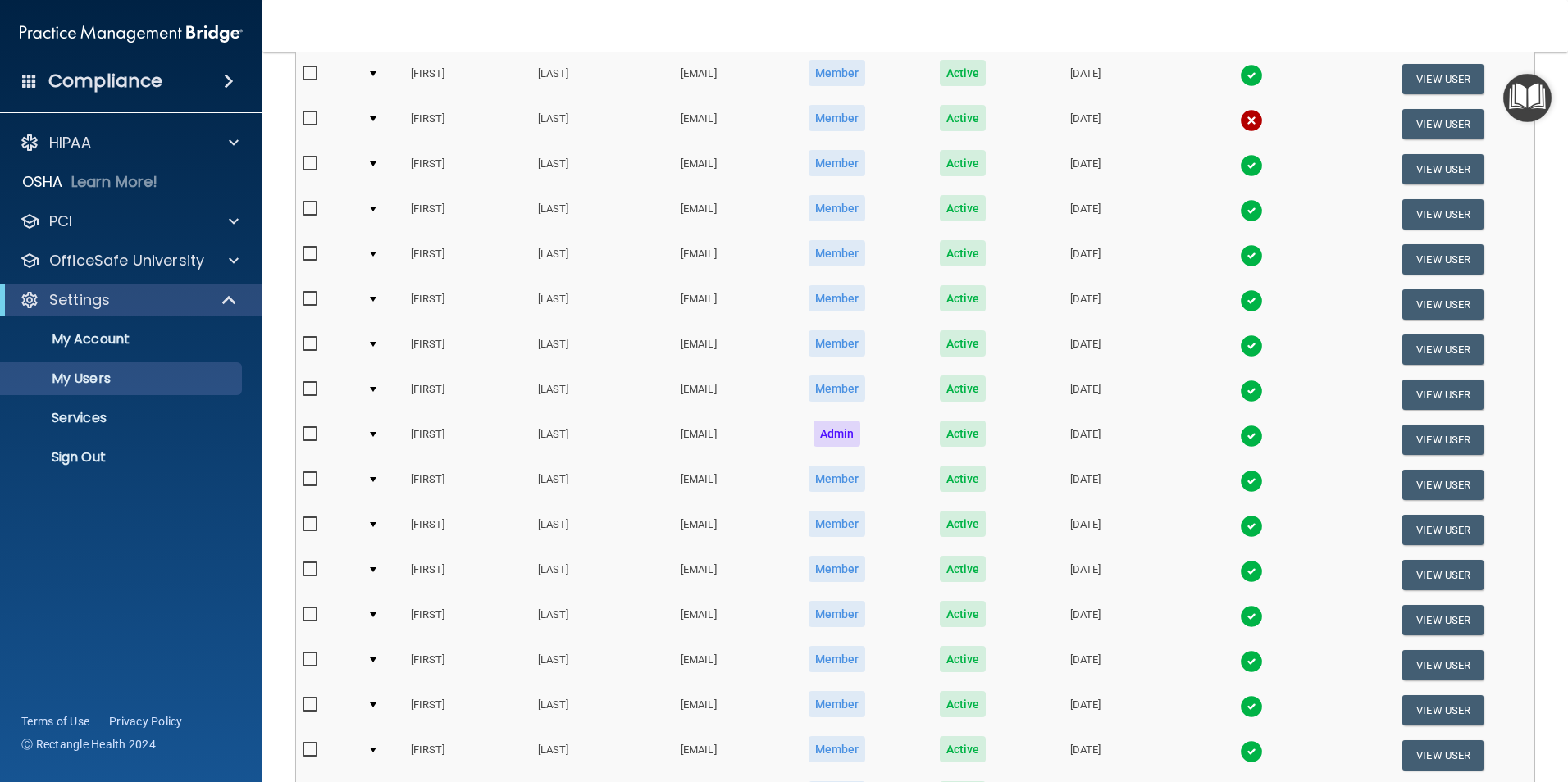 scroll, scrollTop: 246, scrollLeft: 0, axis: vertical 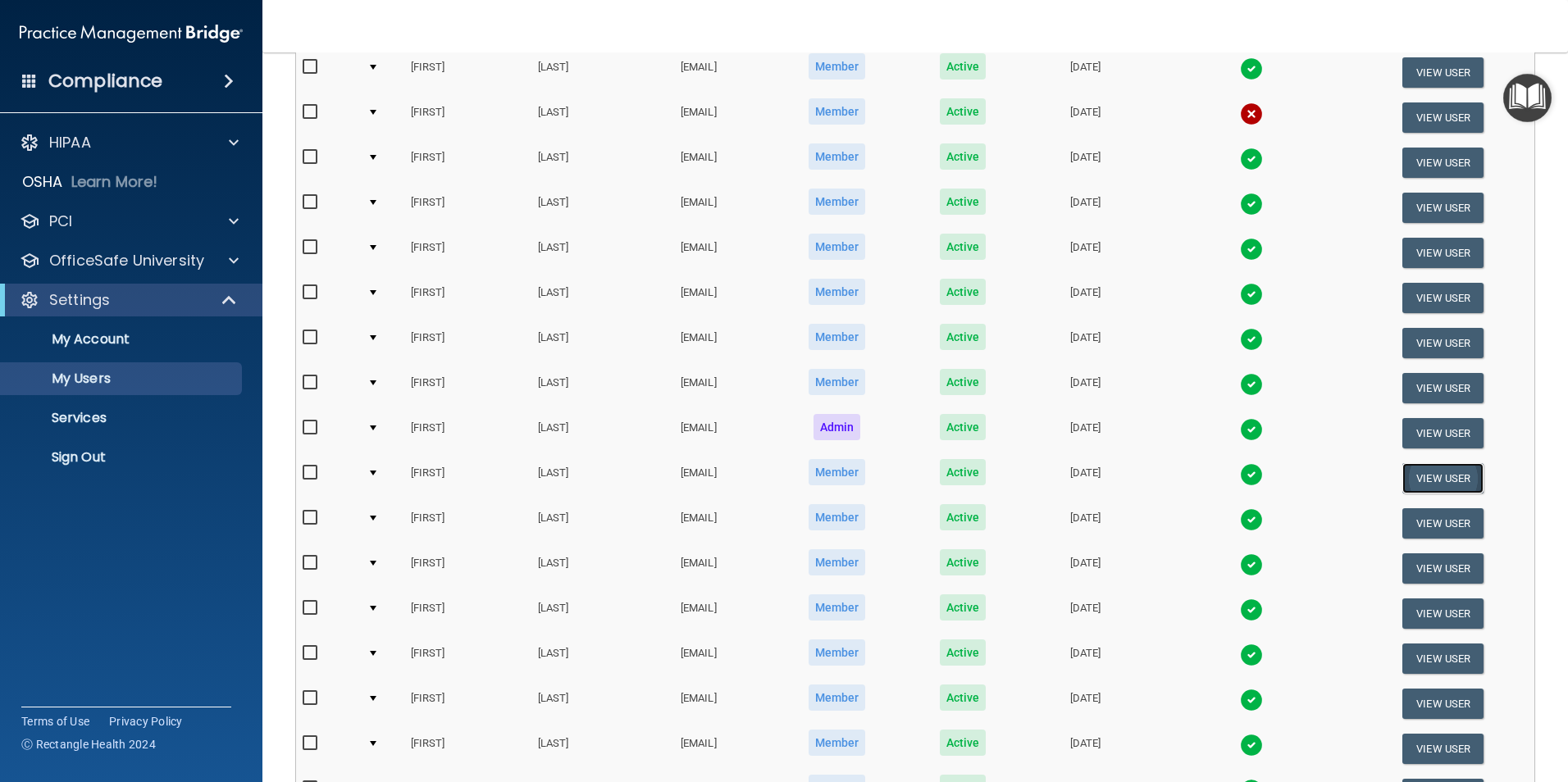 click on "View User" at bounding box center [1443, 478] 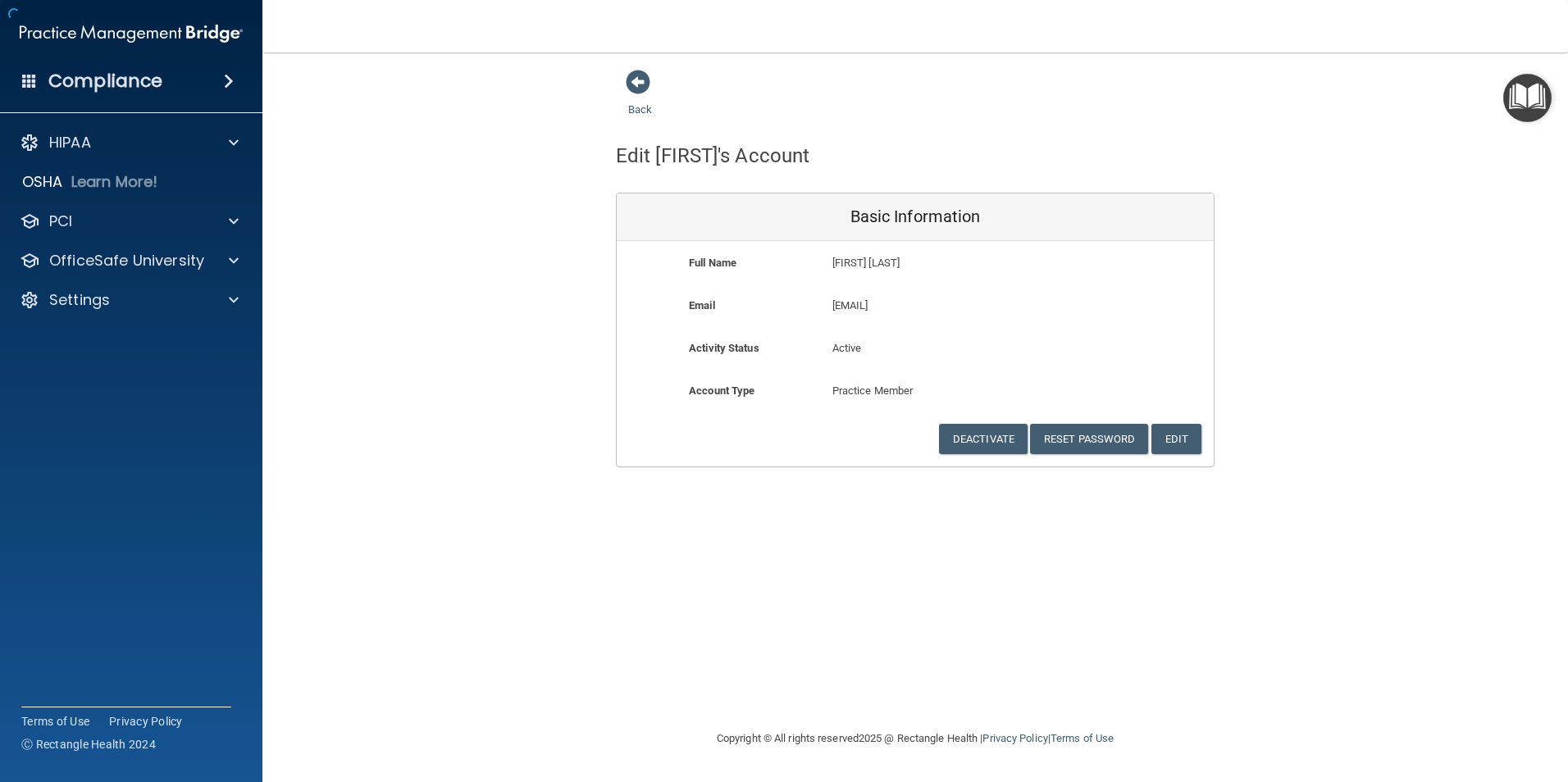 scroll, scrollTop: 0, scrollLeft: 0, axis: both 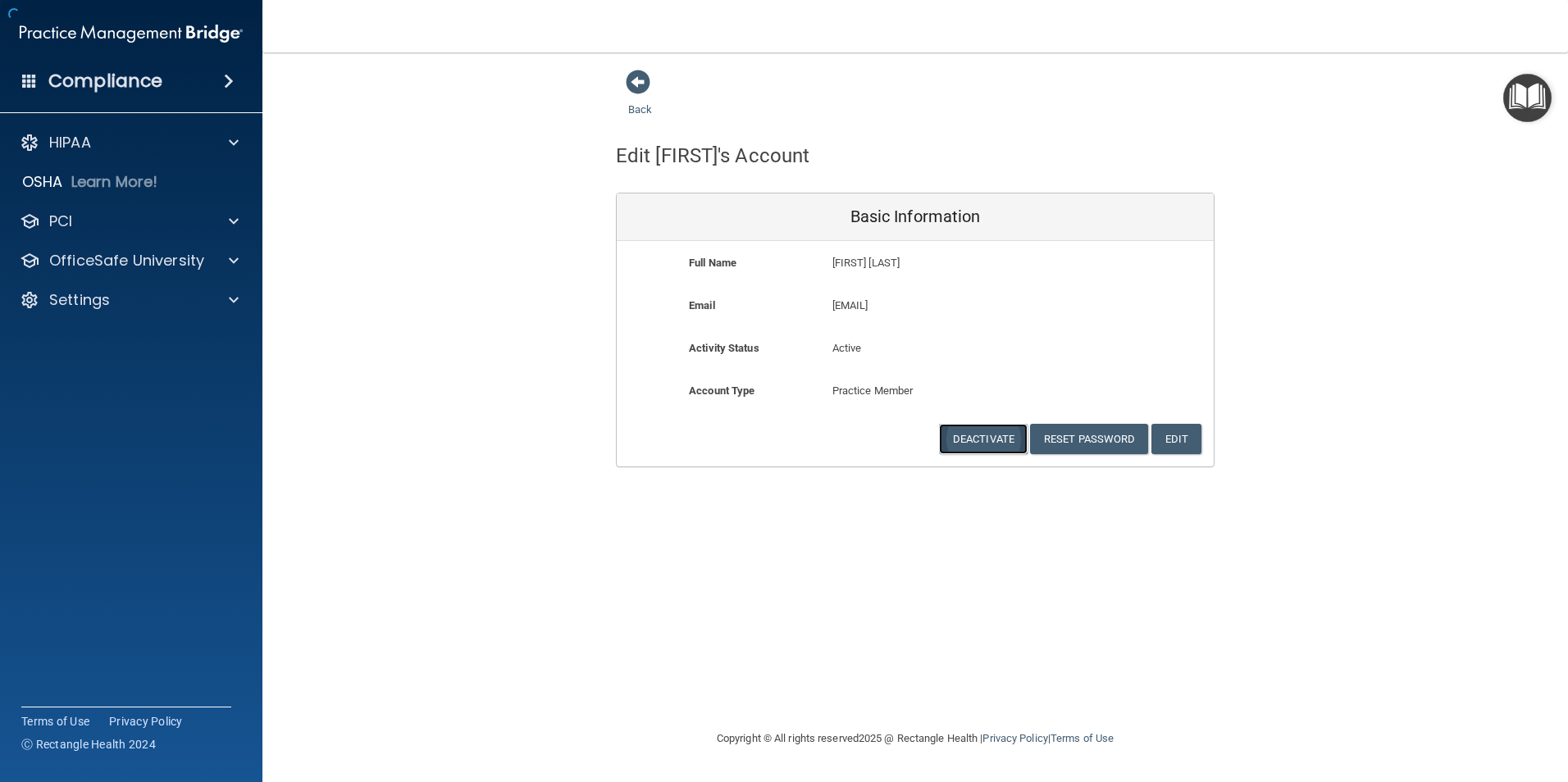 click on "Deactivate" at bounding box center [983, 439] 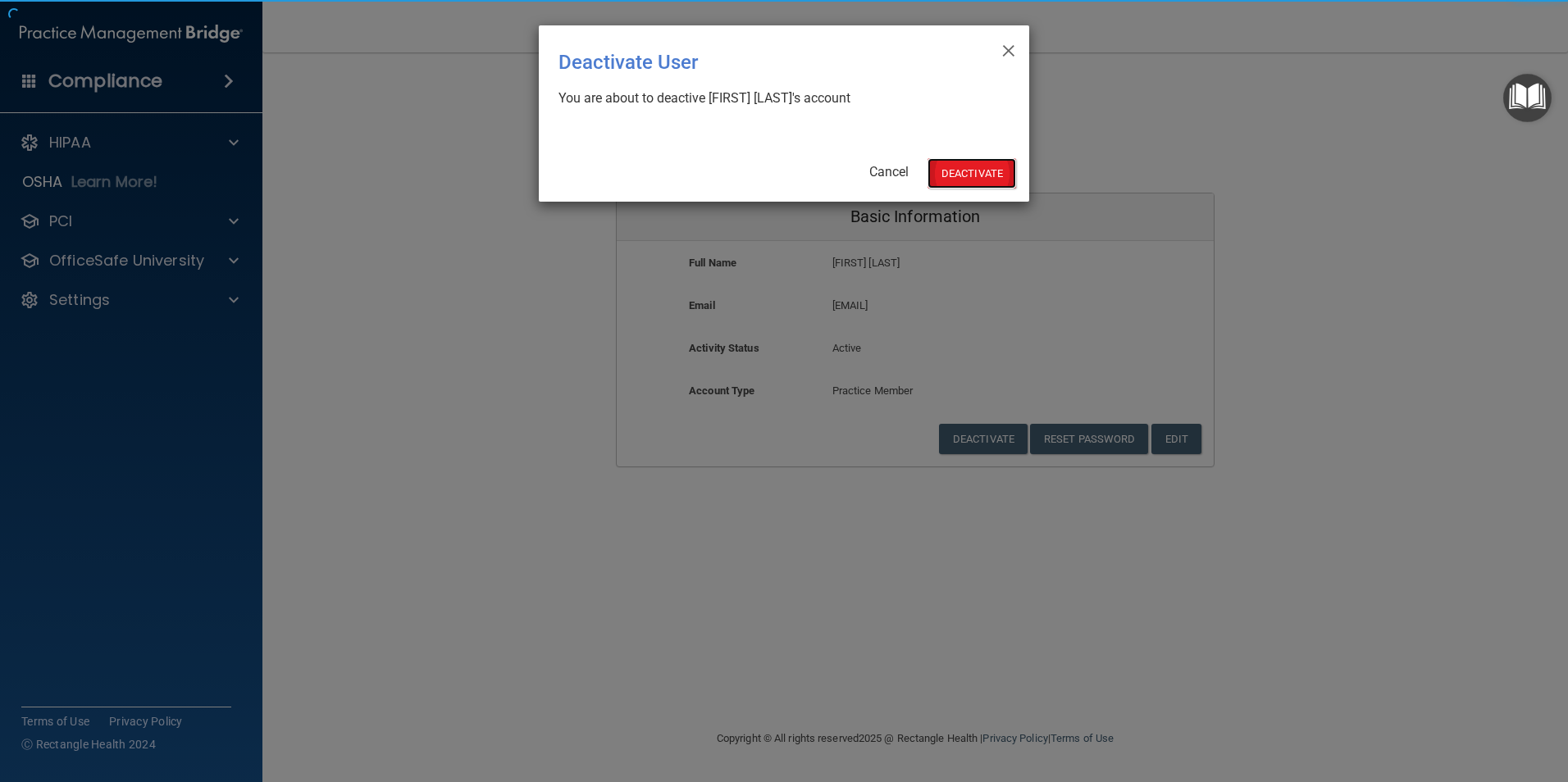 click on "Deactivate" at bounding box center [972, 173] 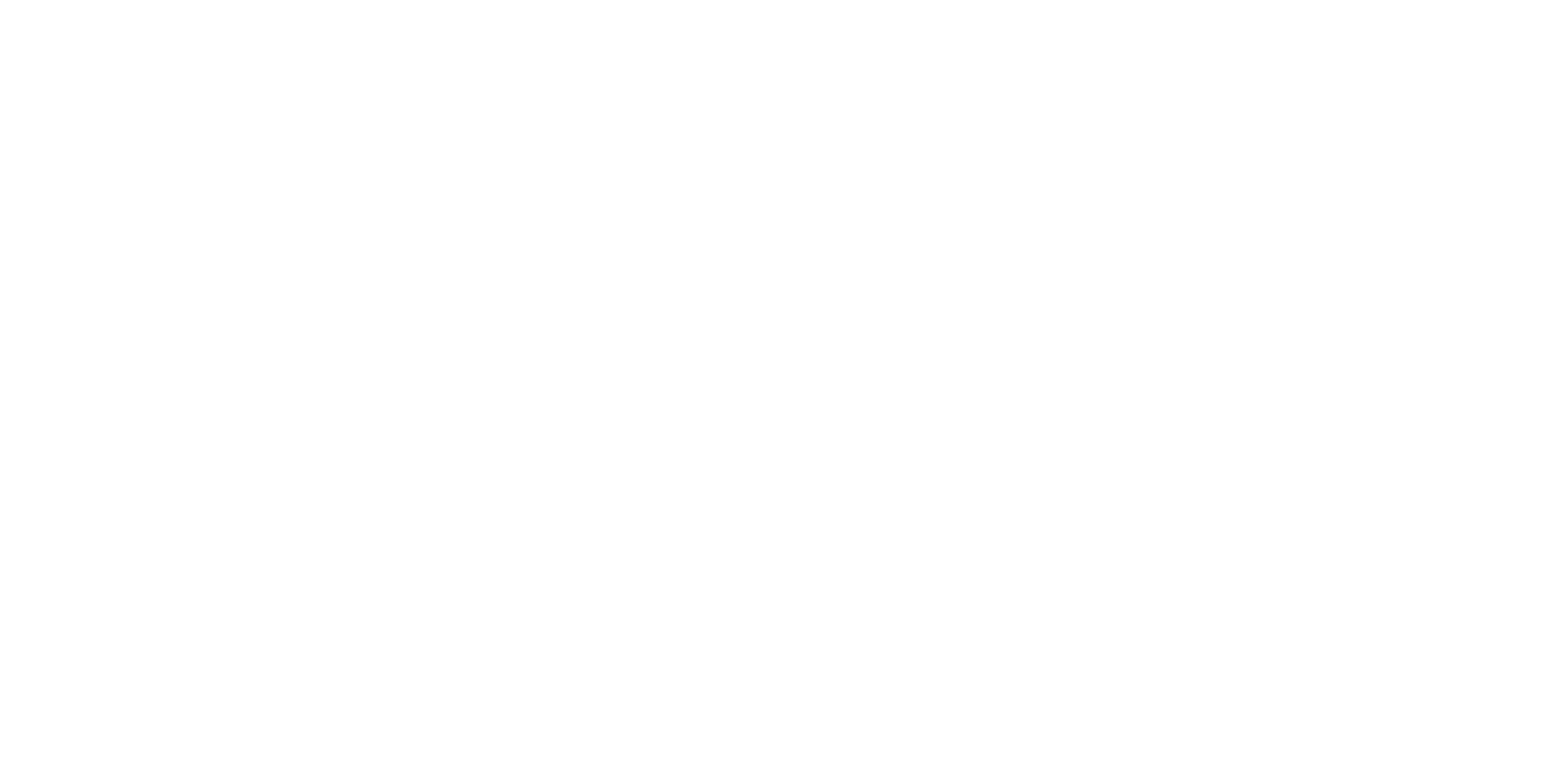 scroll, scrollTop: 0, scrollLeft: 0, axis: both 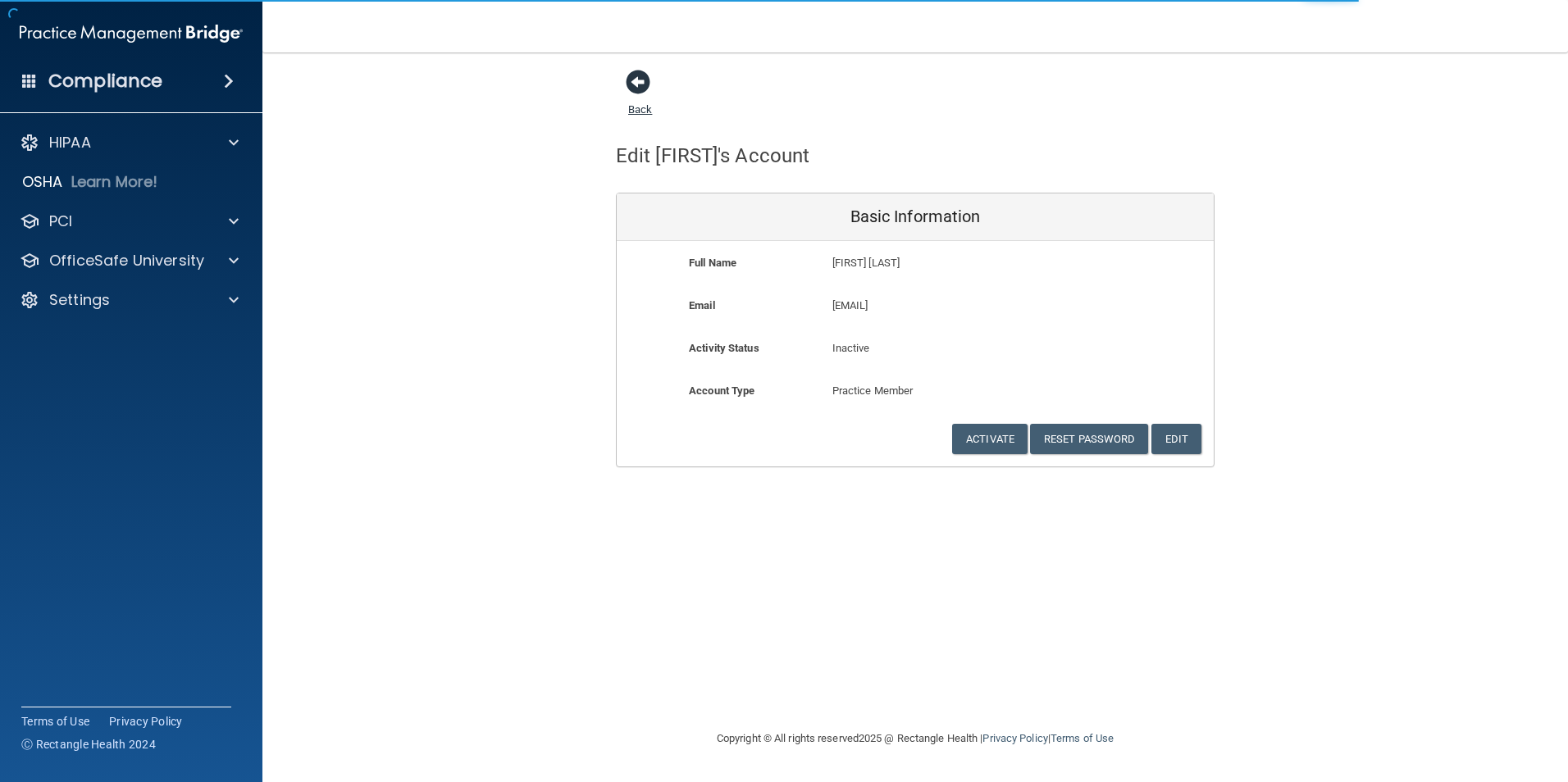 click at bounding box center (638, 82) 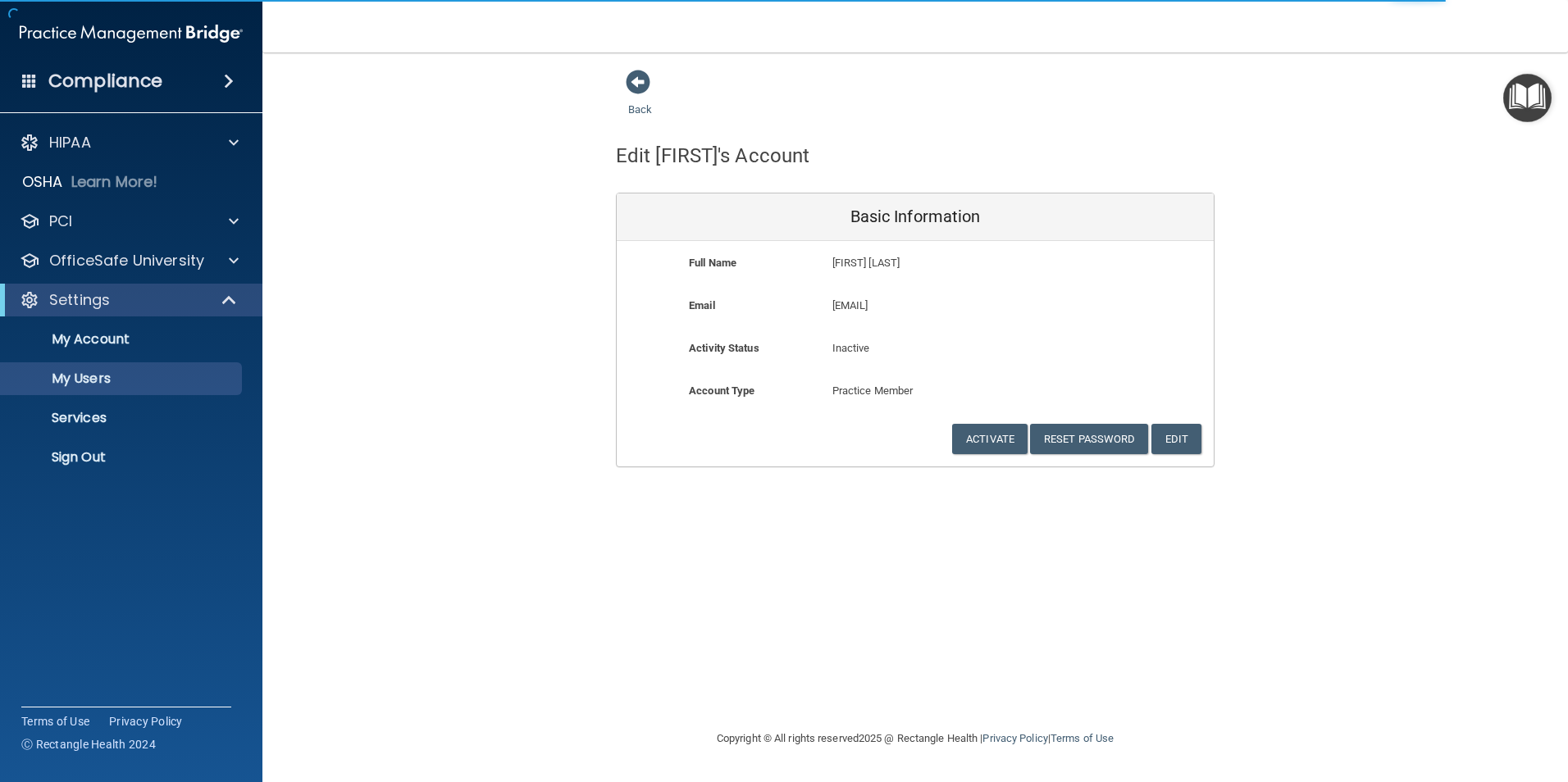 select on "20" 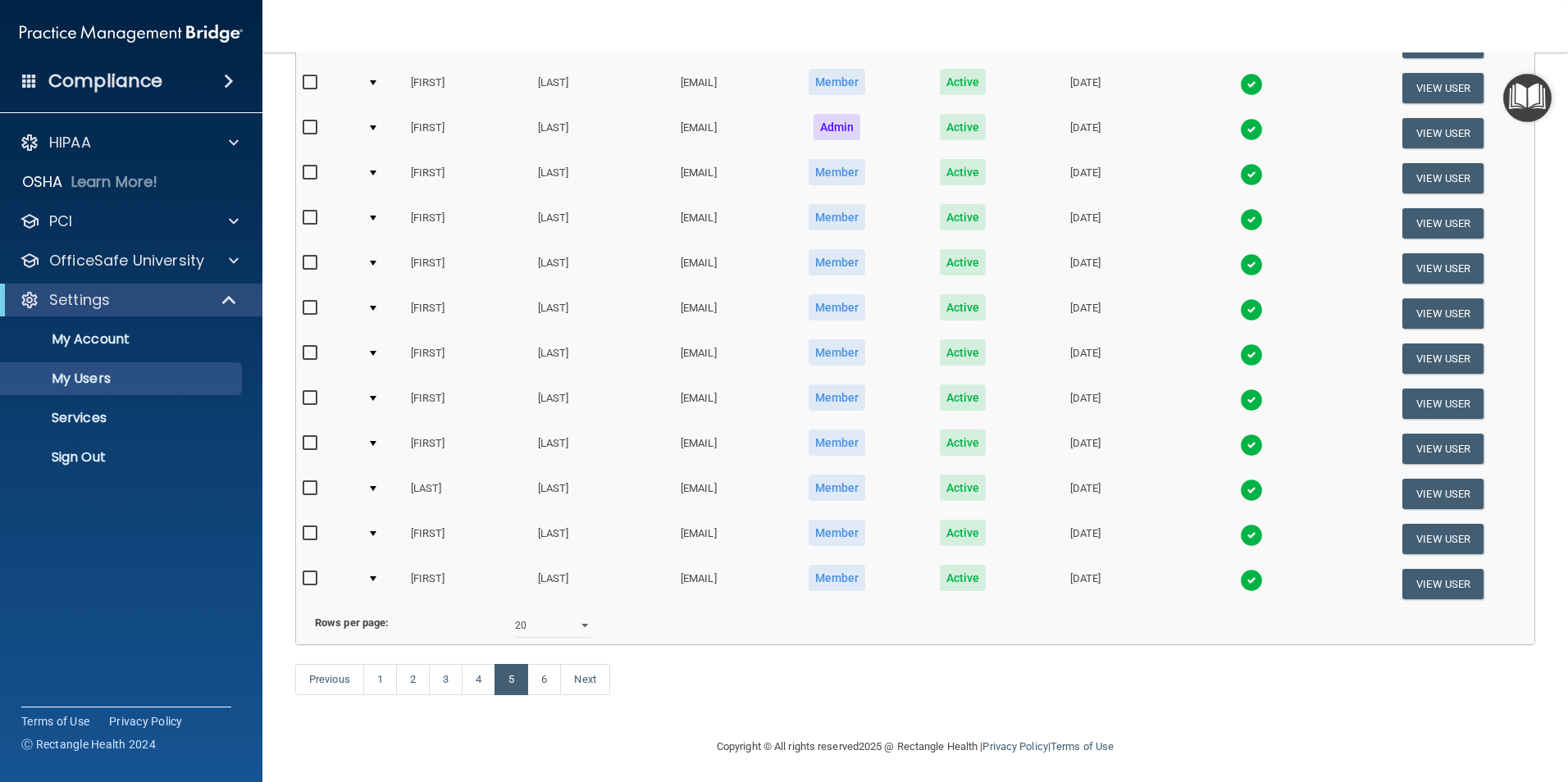 scroll, scrollTop: 575, scrollLeft: 0, axis: vertical 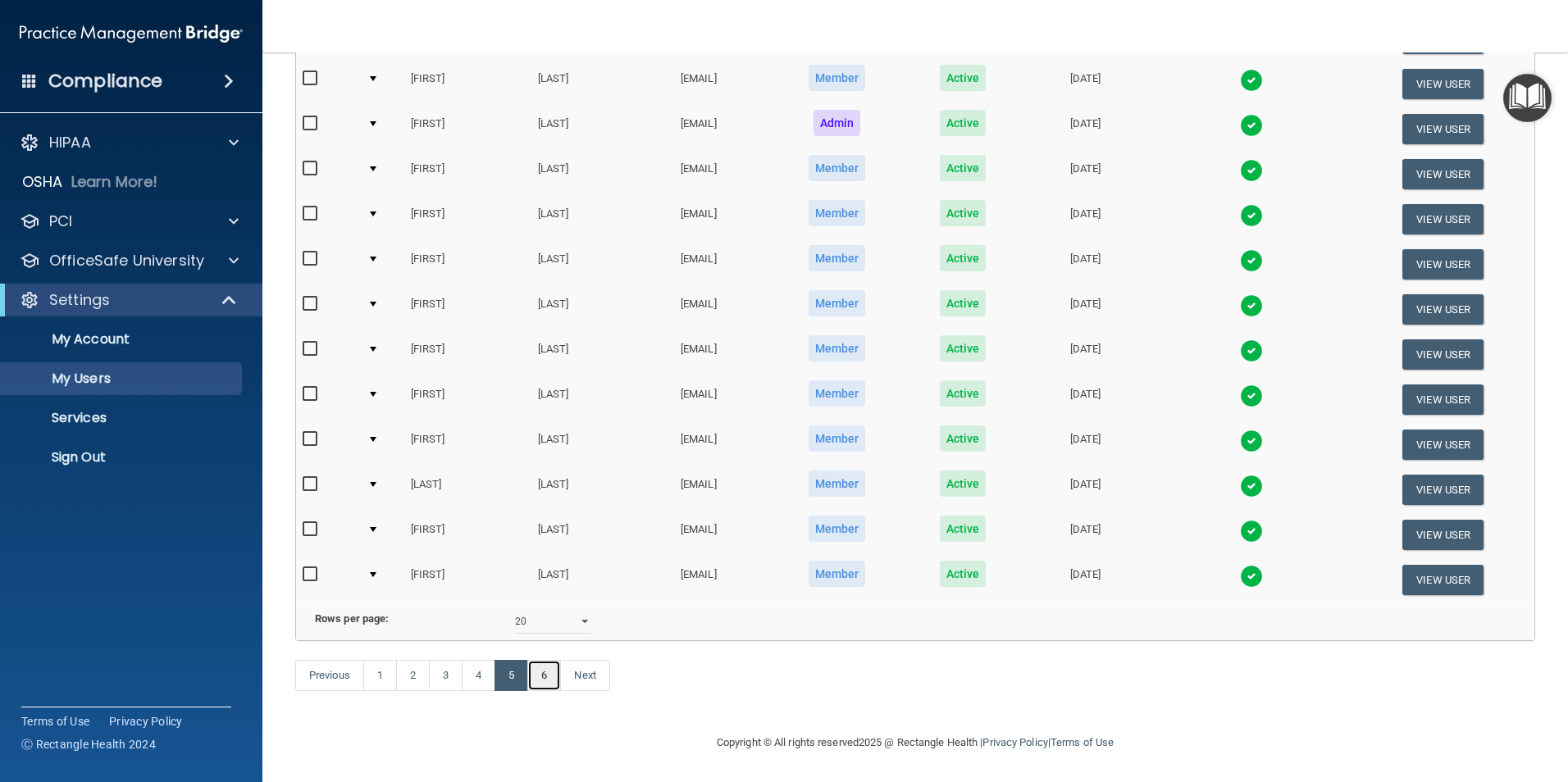 click on "6" at bounding box center (544, 675) 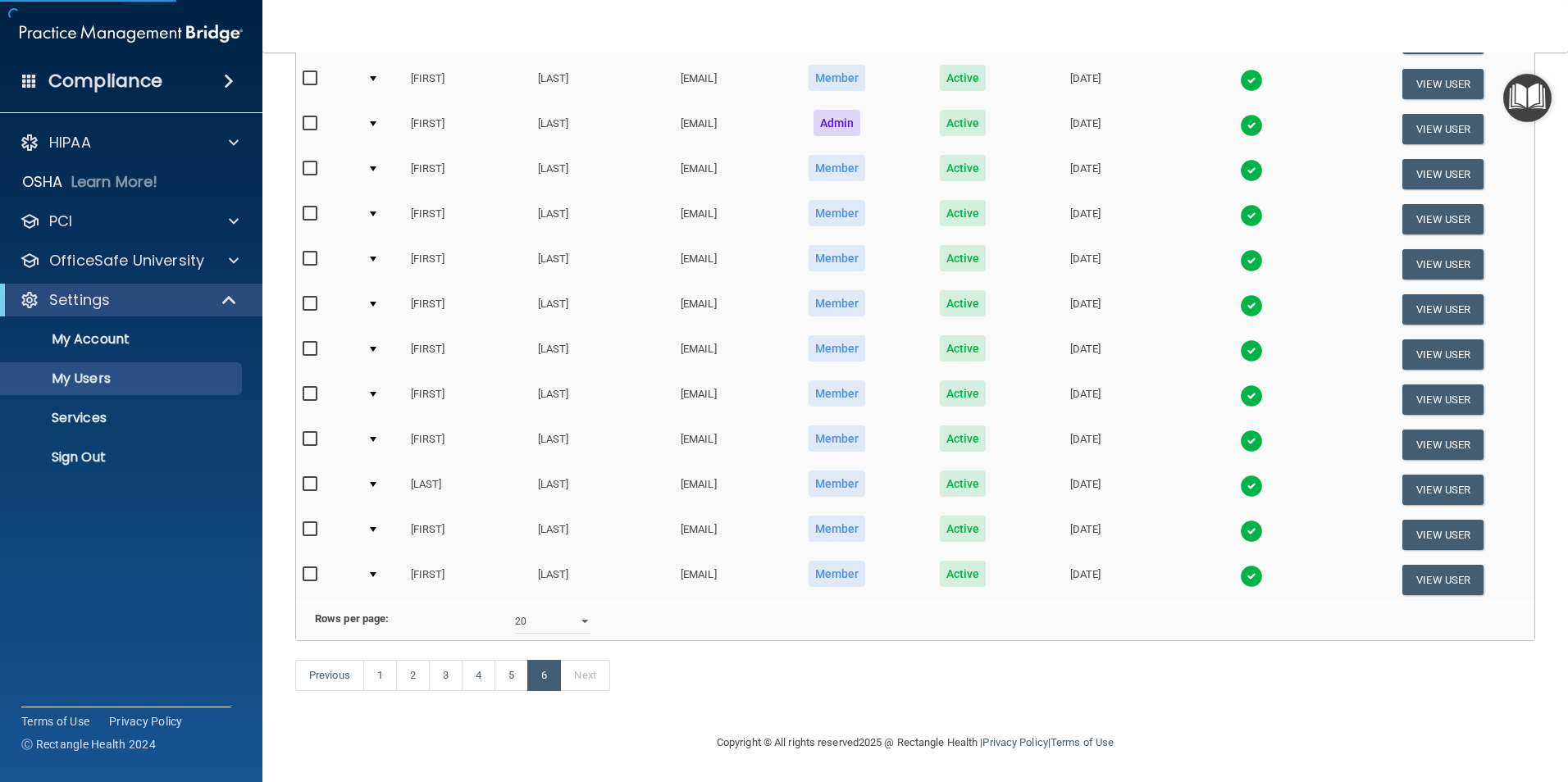 select on "20" 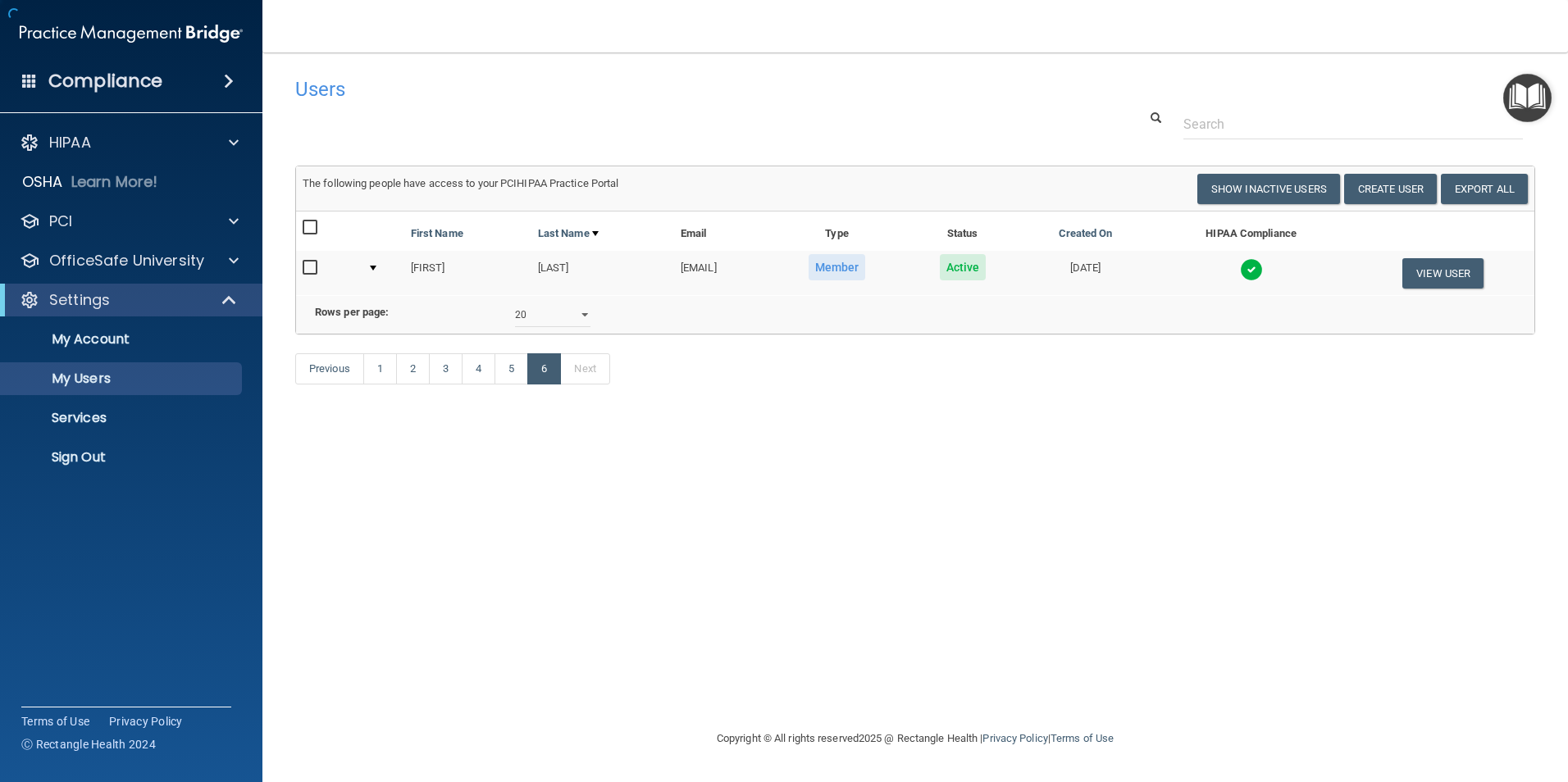 scroll, scrollTop: 0, scrollLeft: 0, axis: both 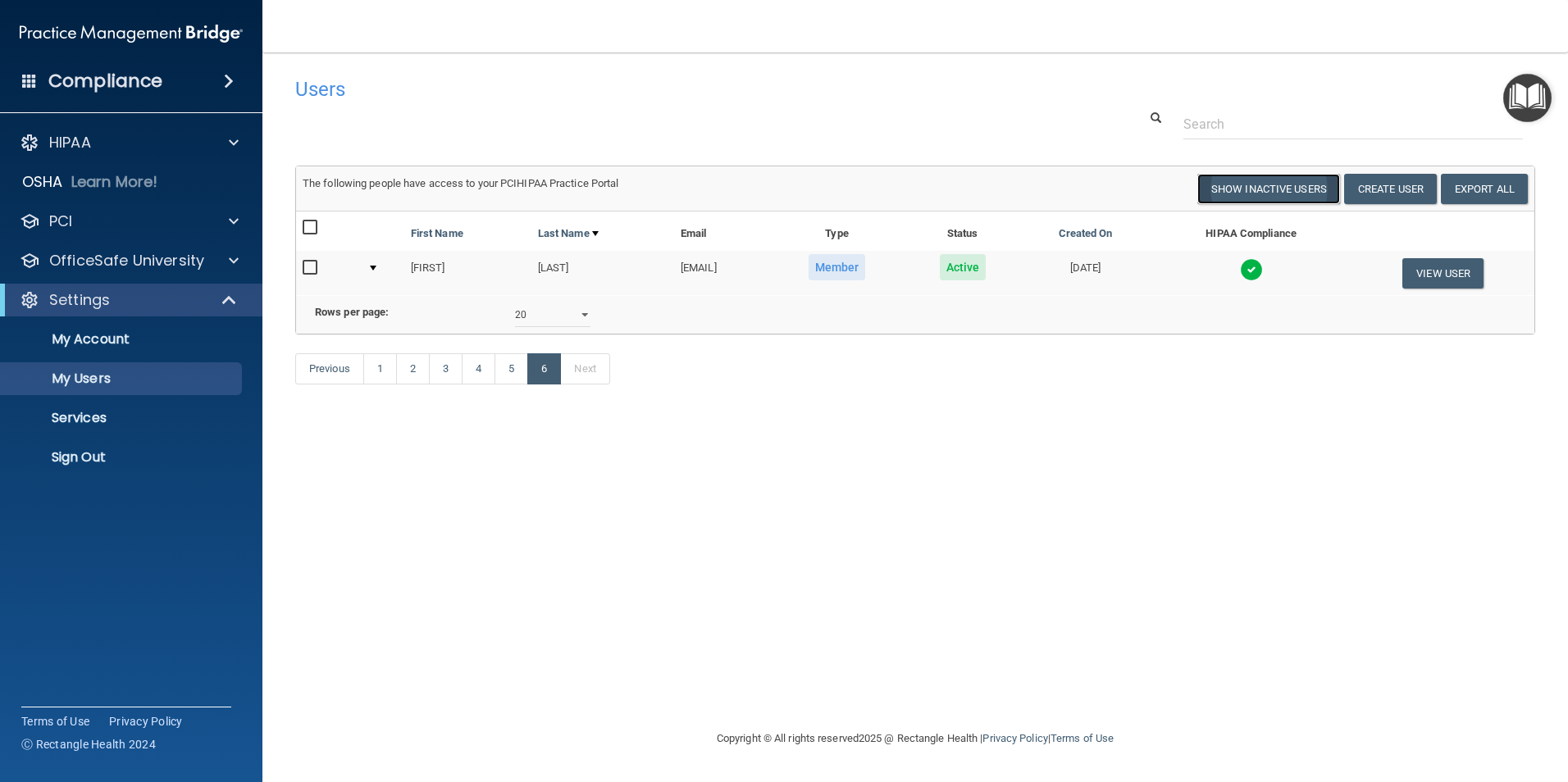 drag, startPoint x: 1287, startPoint y: 188, endPoint x: 1293, endPoint y: 199, distance: 12.529964 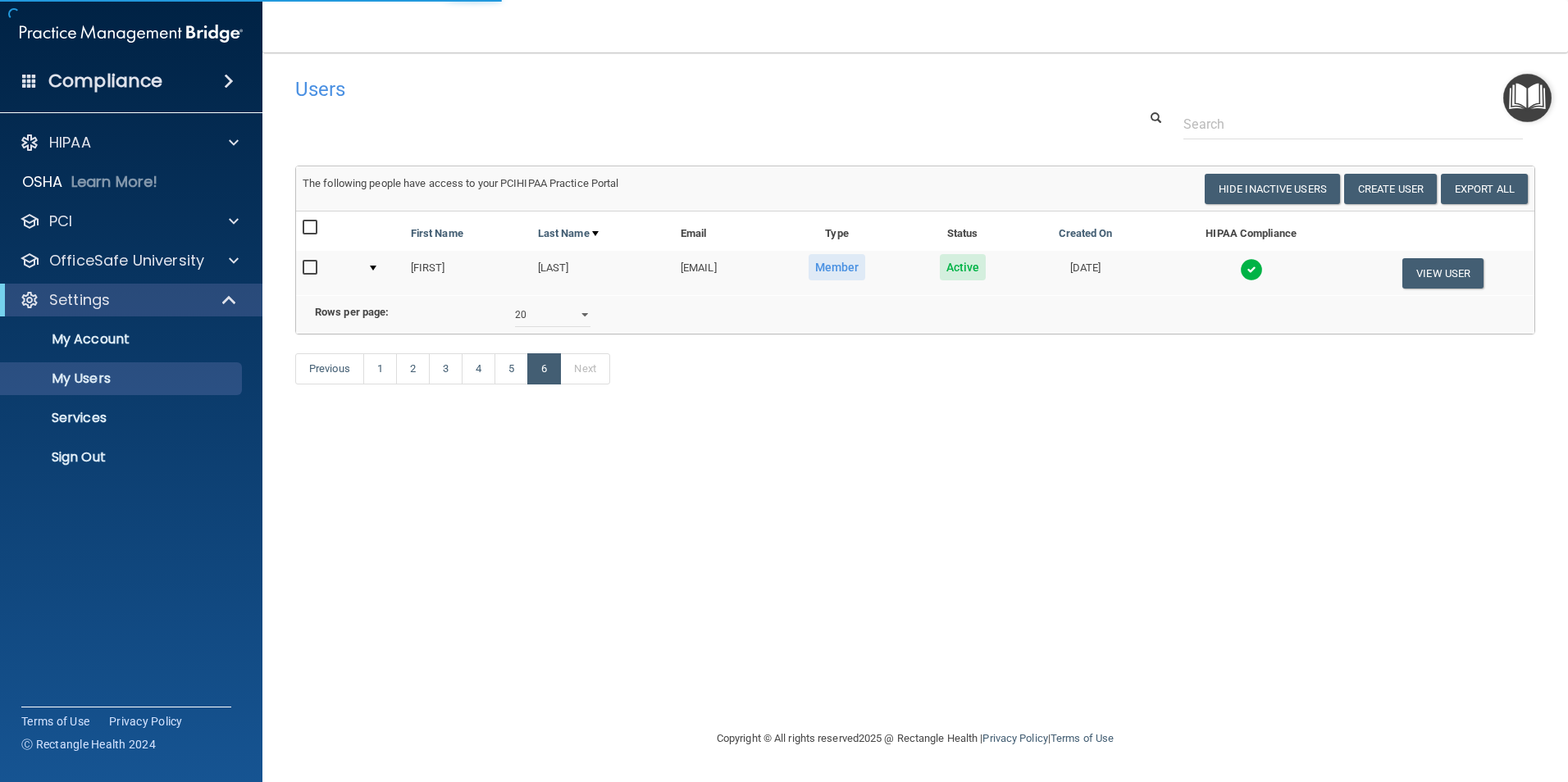 select on "20" 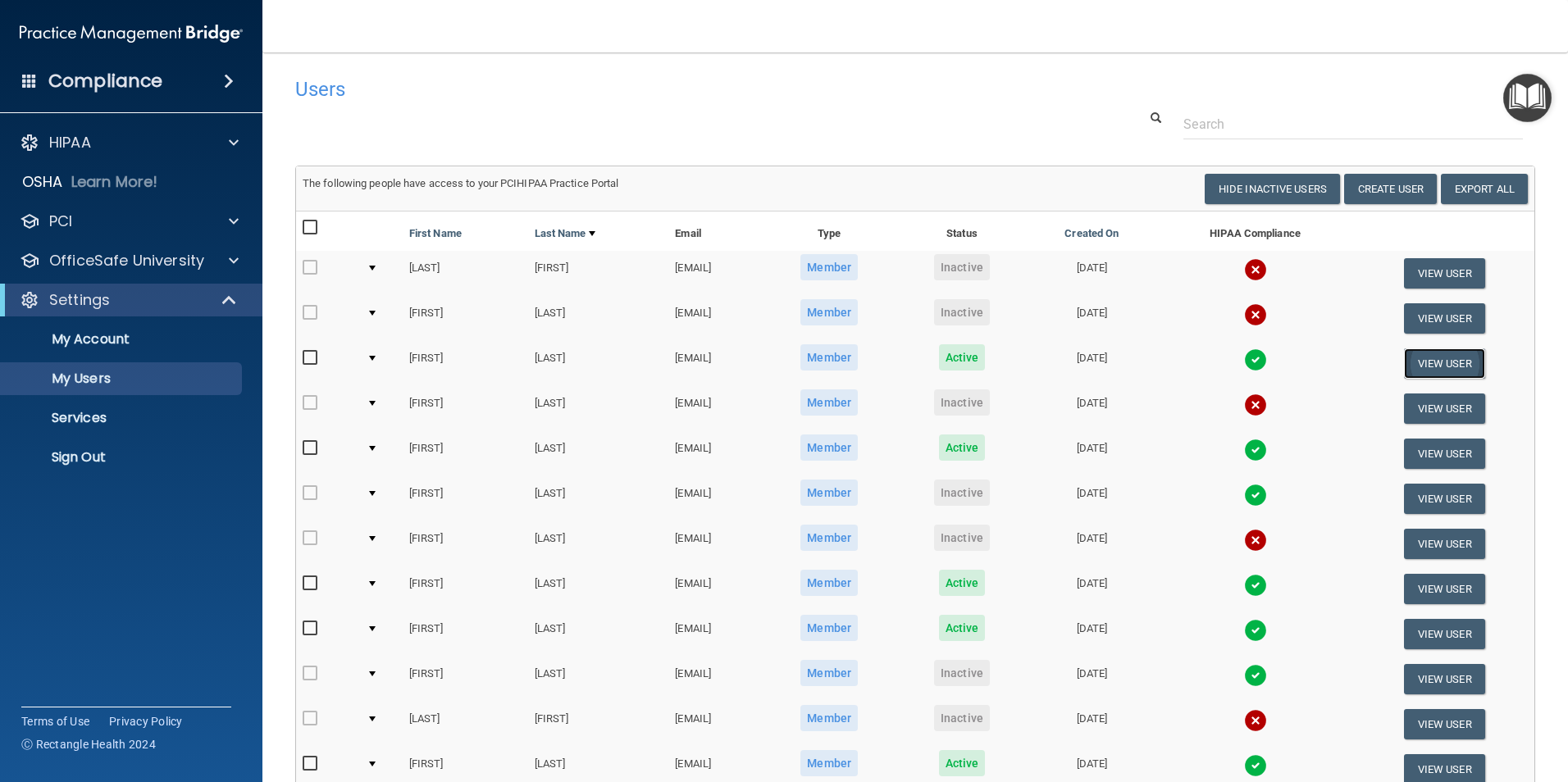 click on "View User" at bounding box center [1444, 363] 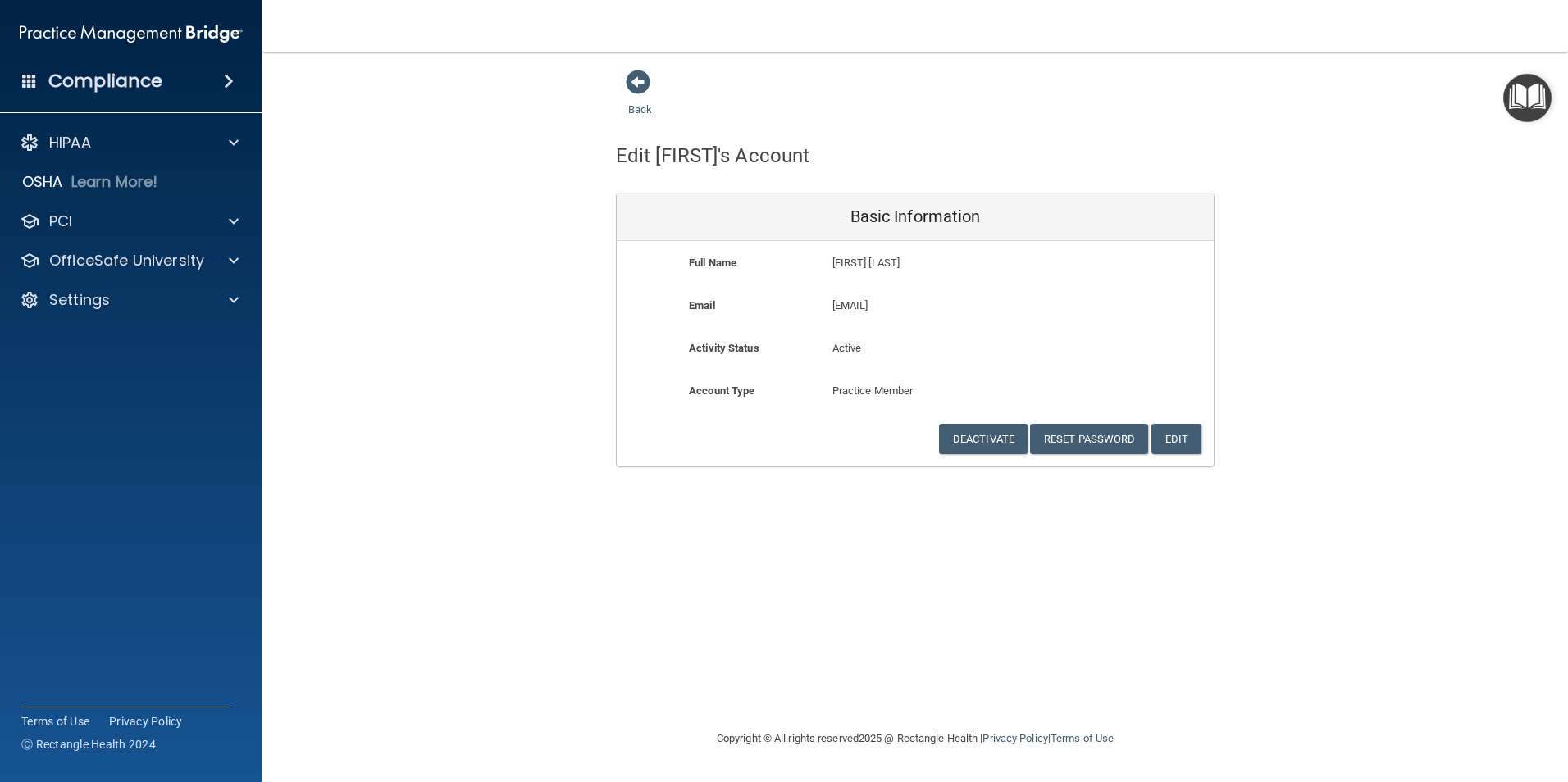 drag, startPoint x: 644, startPoint y: 90, endPoint x: 683, endPoint y: 134, distance: 58.796258 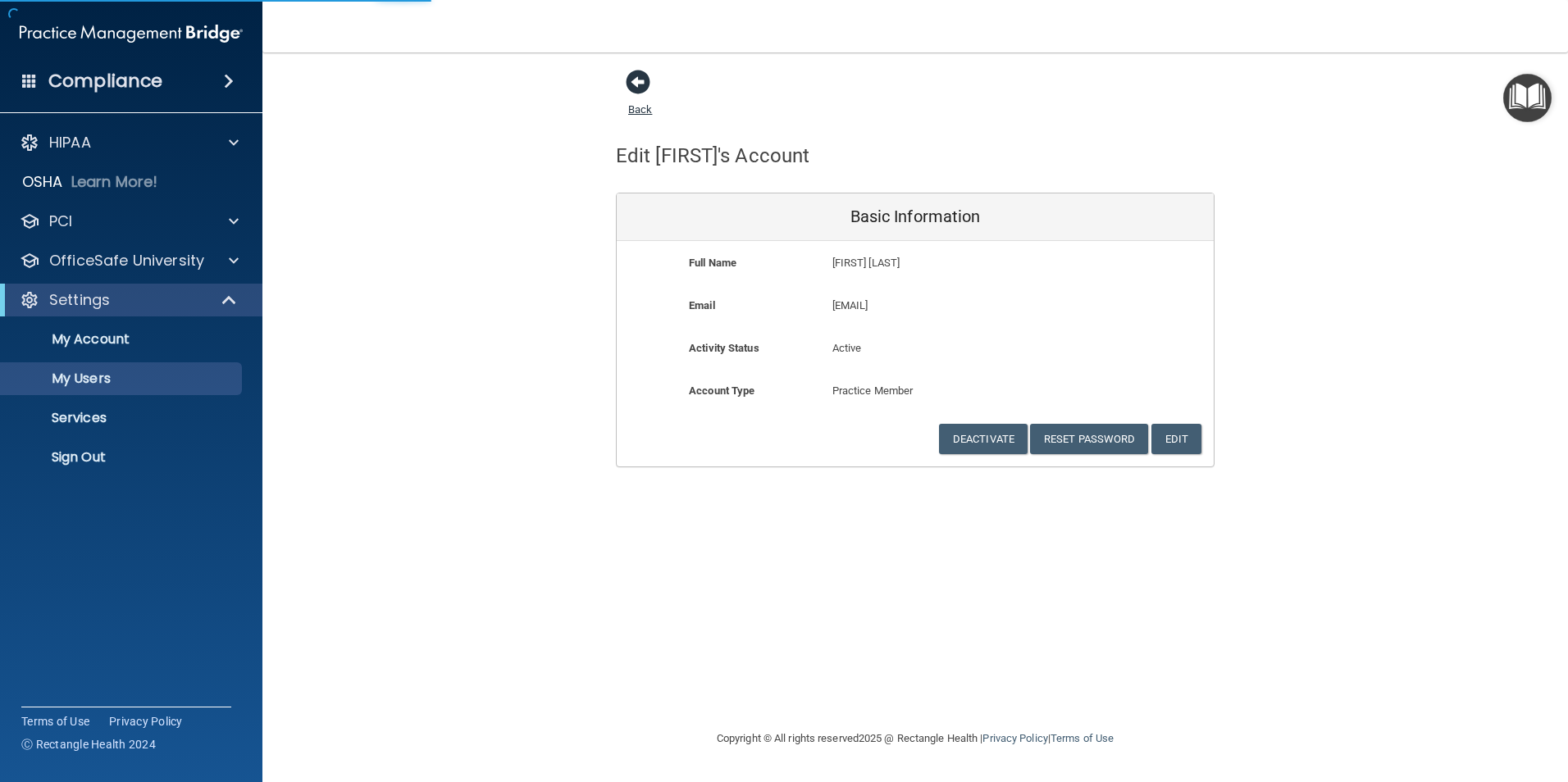 select on "20" 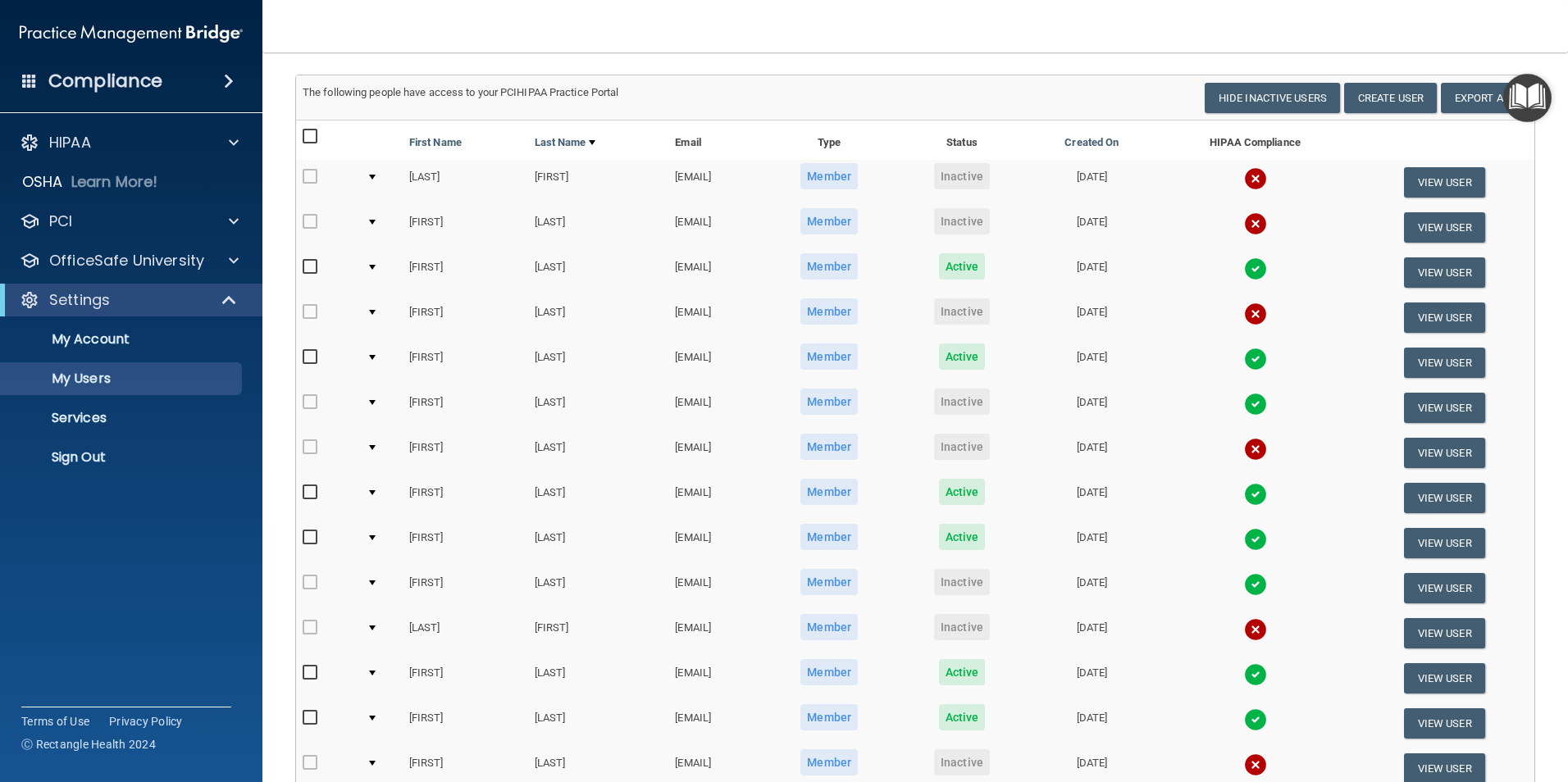 scroll, scrollTop: 82, scrollLeft: 0, axis: vertical 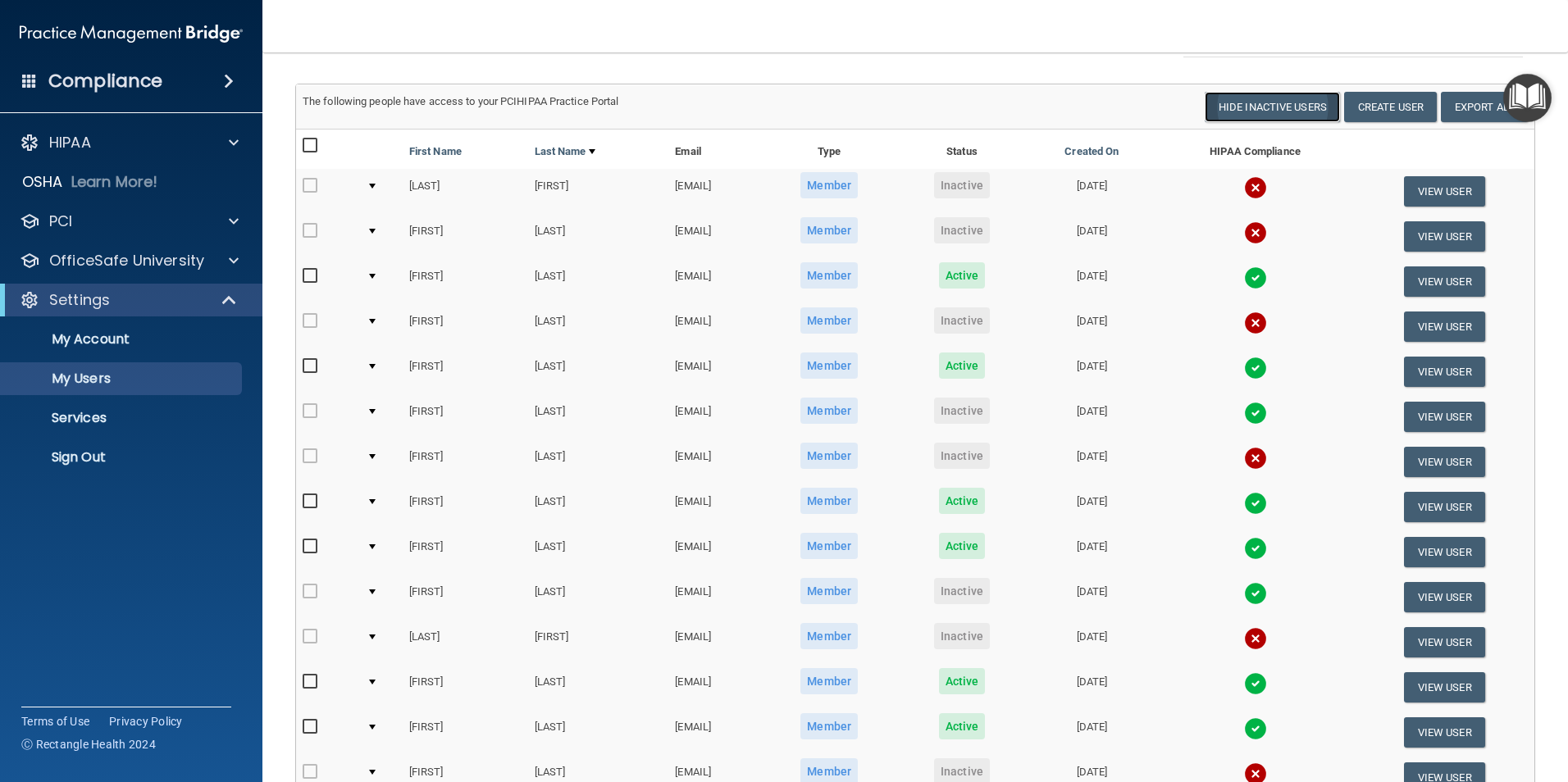 drag, startPoint x: 1257, startPoint y: 105, endPoint x: 1247, endPoint y: 120, distance: 18.027756 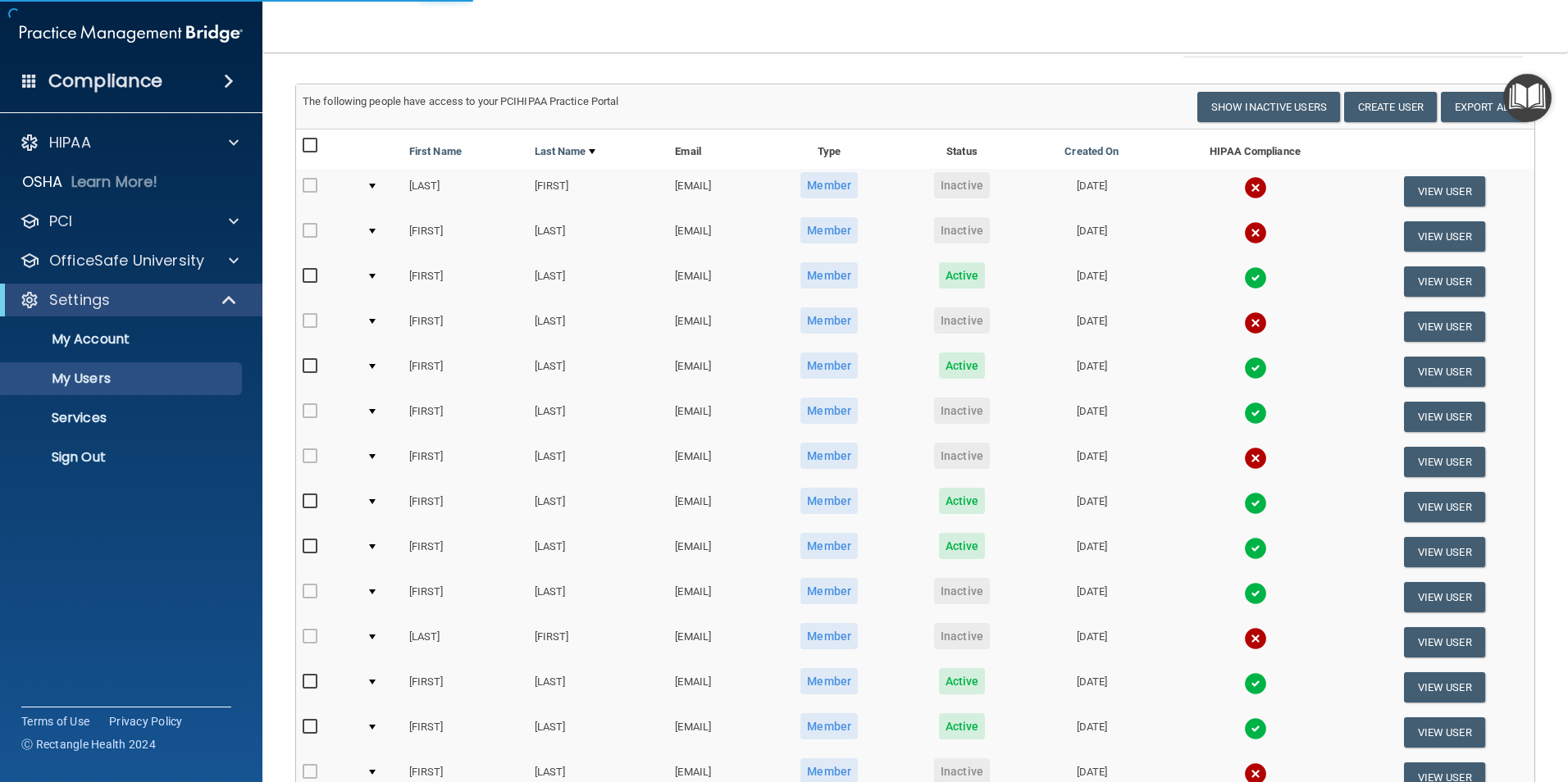 select on "20" 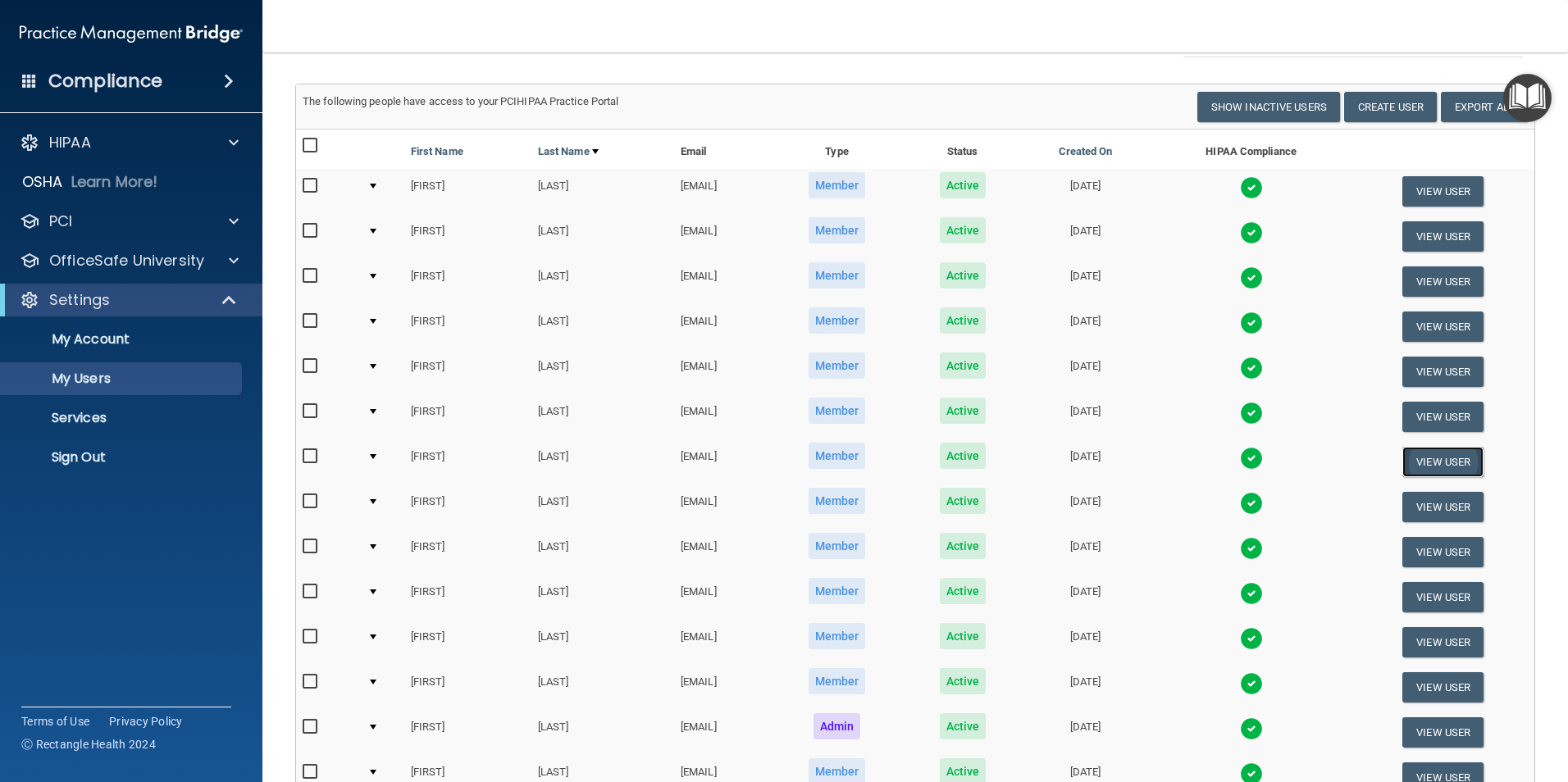 click on "View User" at bounding box center [1443, 461] 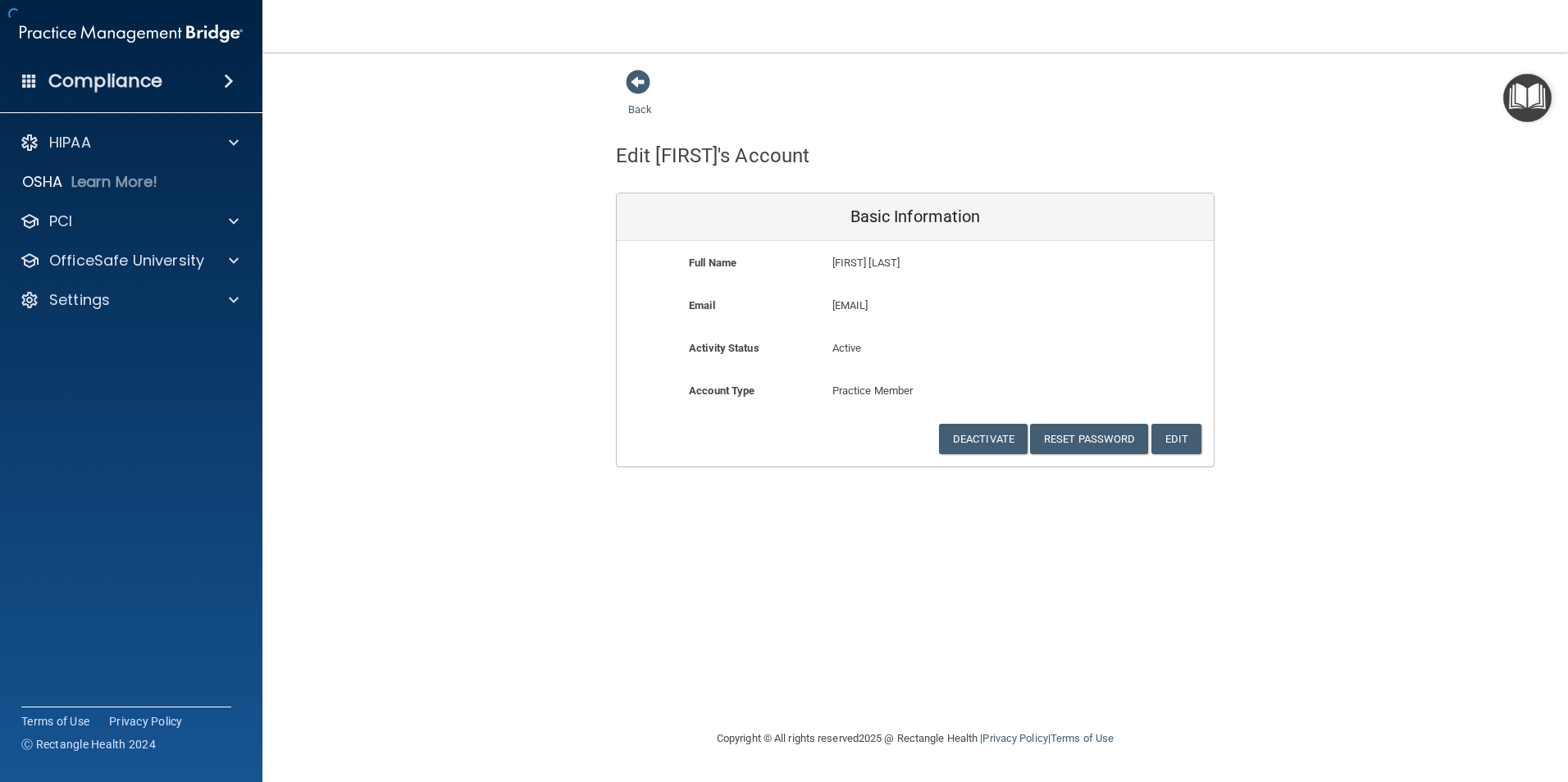 scroll, scrollTop: 0, scrollLeft: 0, axis: both 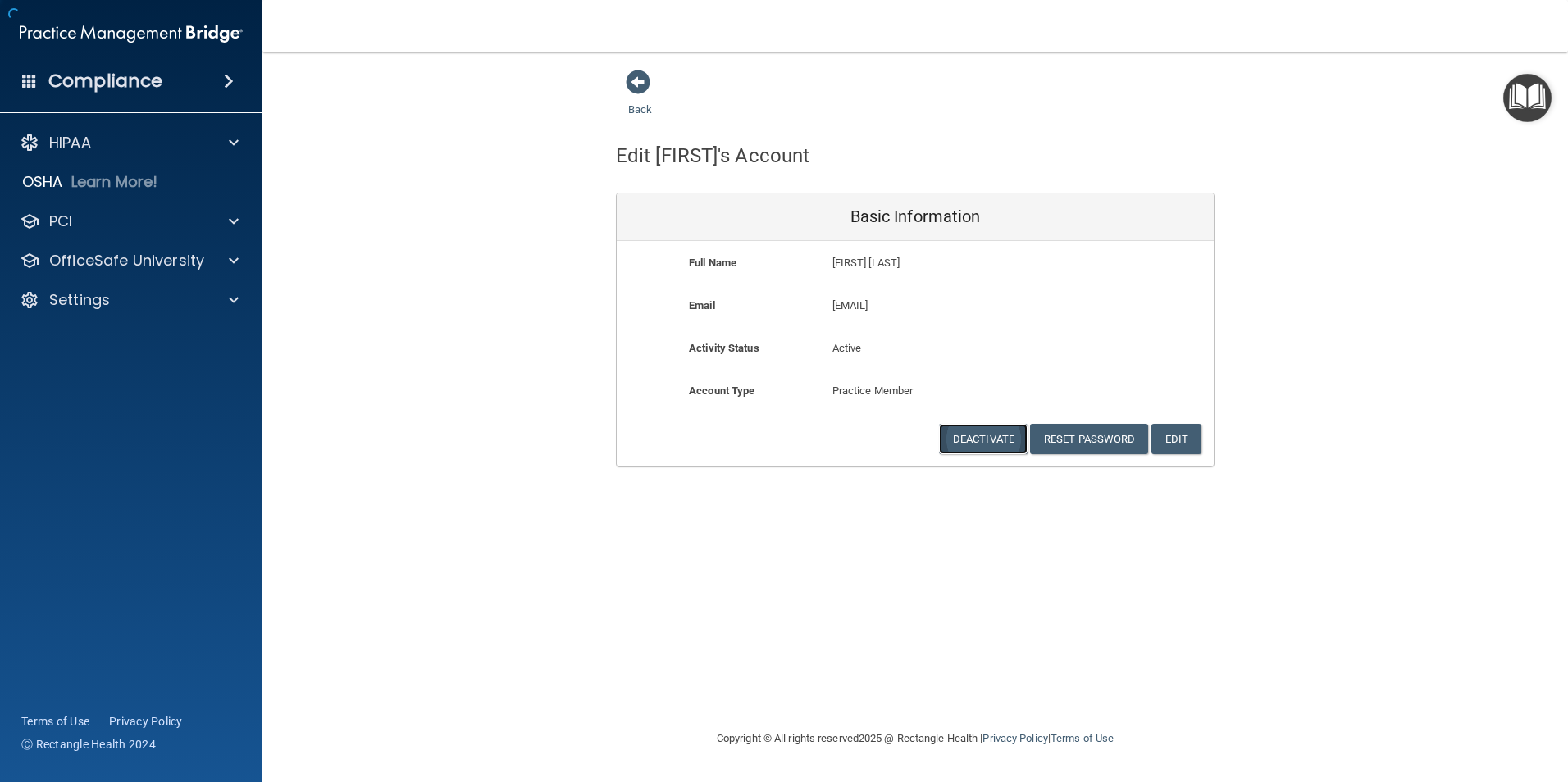 click on "Deactivate" at bounding box center (983, 439) 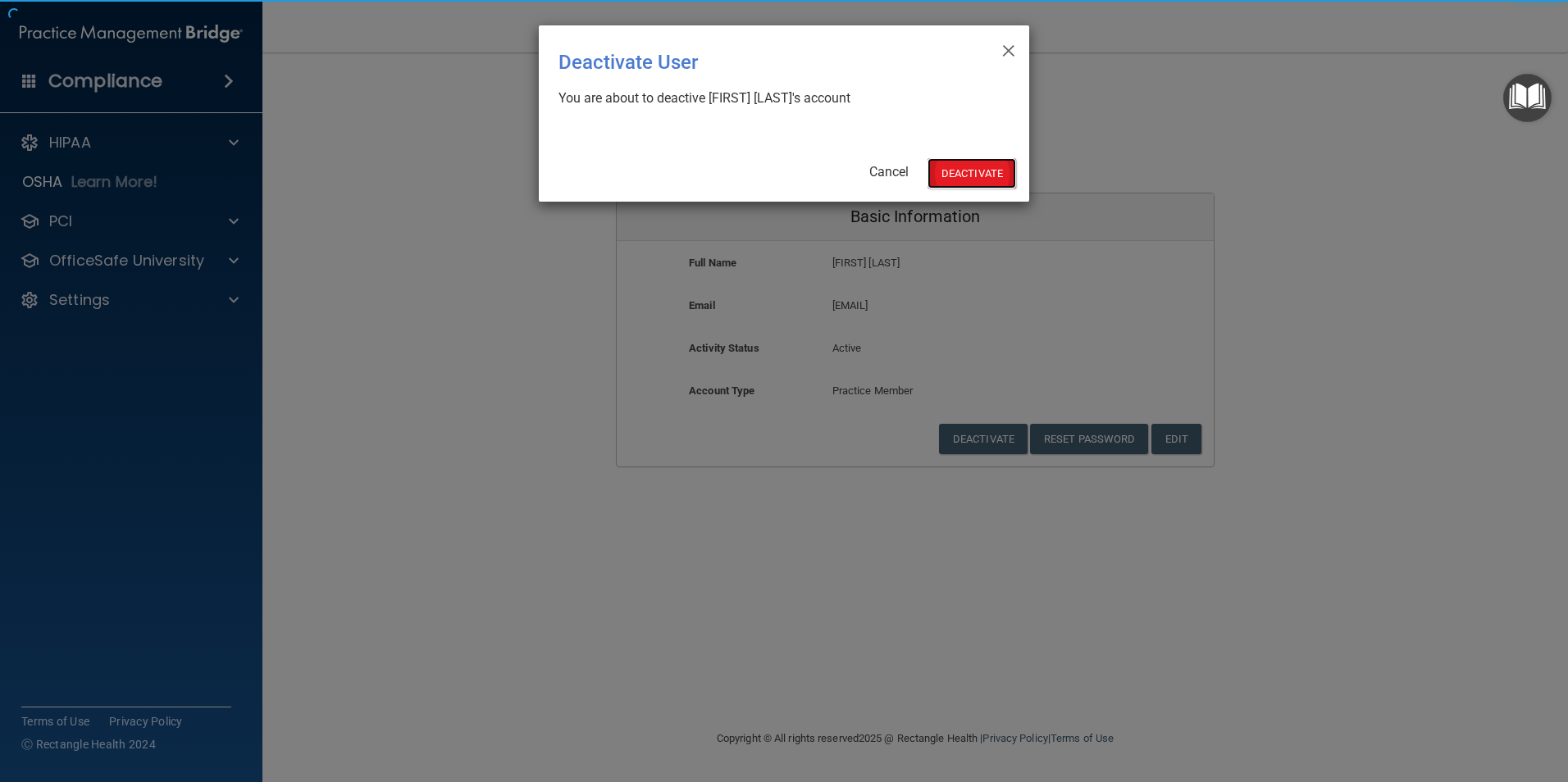 click on "Deactivate" at bounding box center [972, 173] 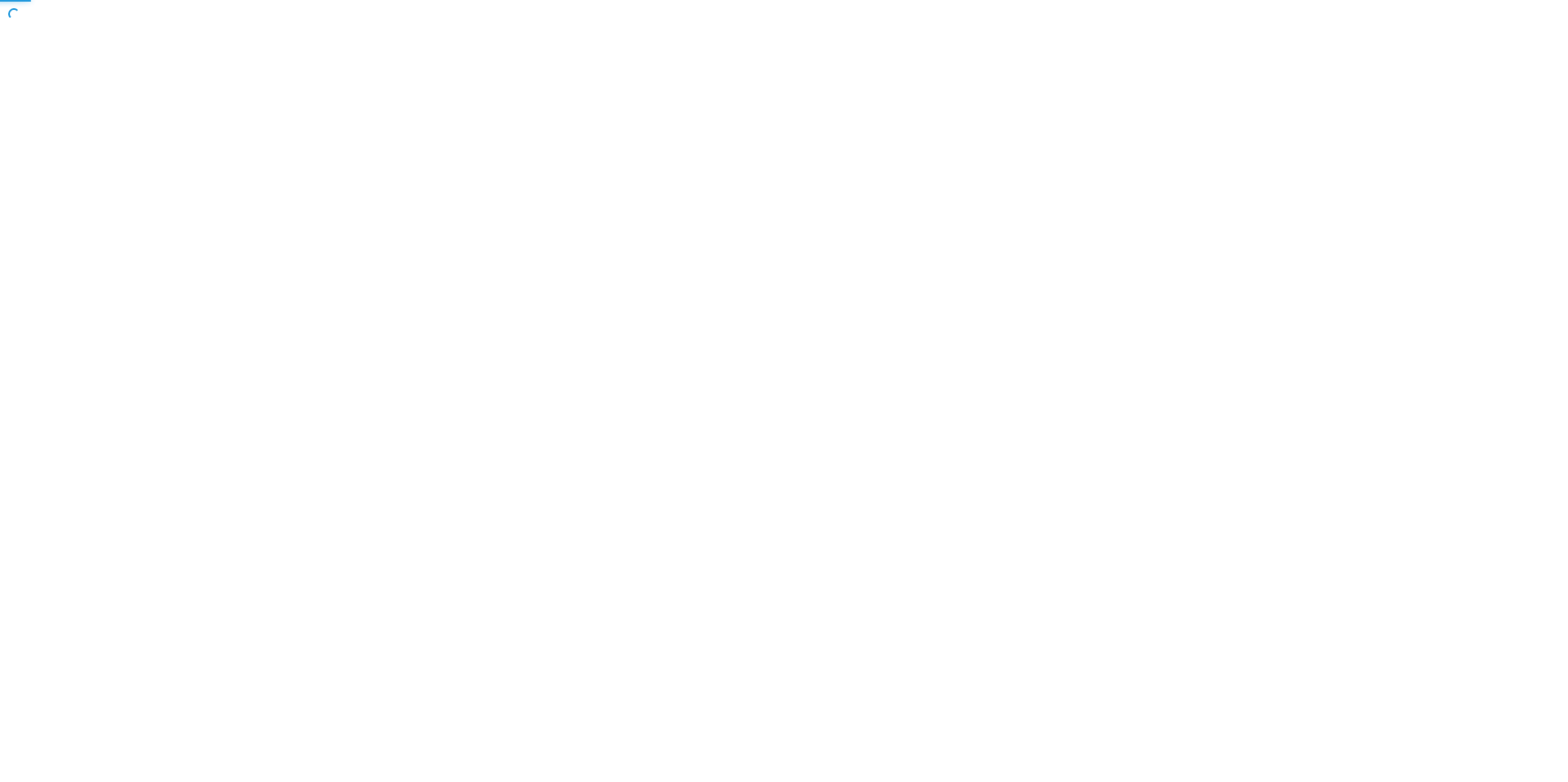scroll, scrollTop: 0, scrollLeft: 0, axis: both 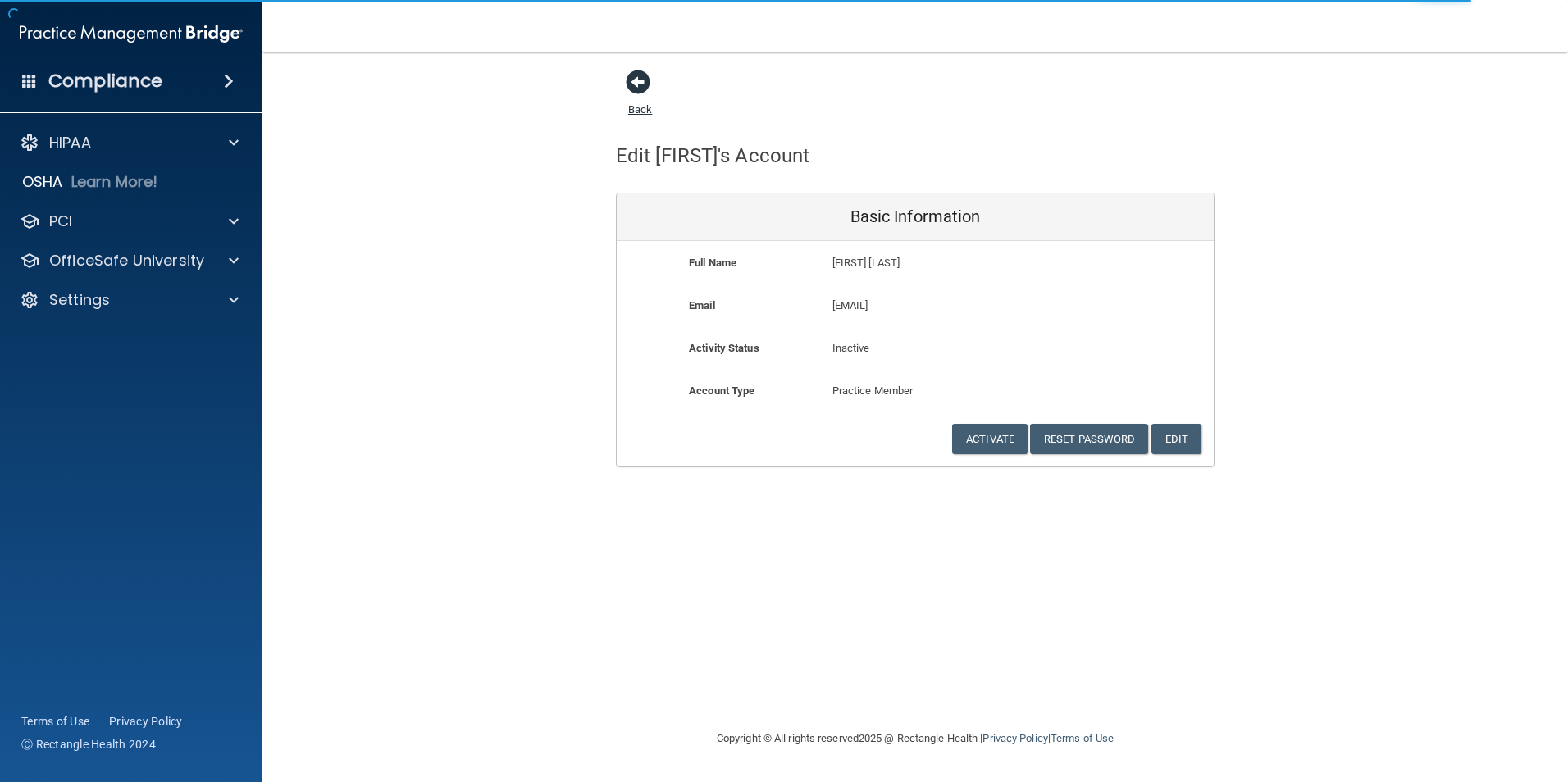 click at bounding box center (638, 82) 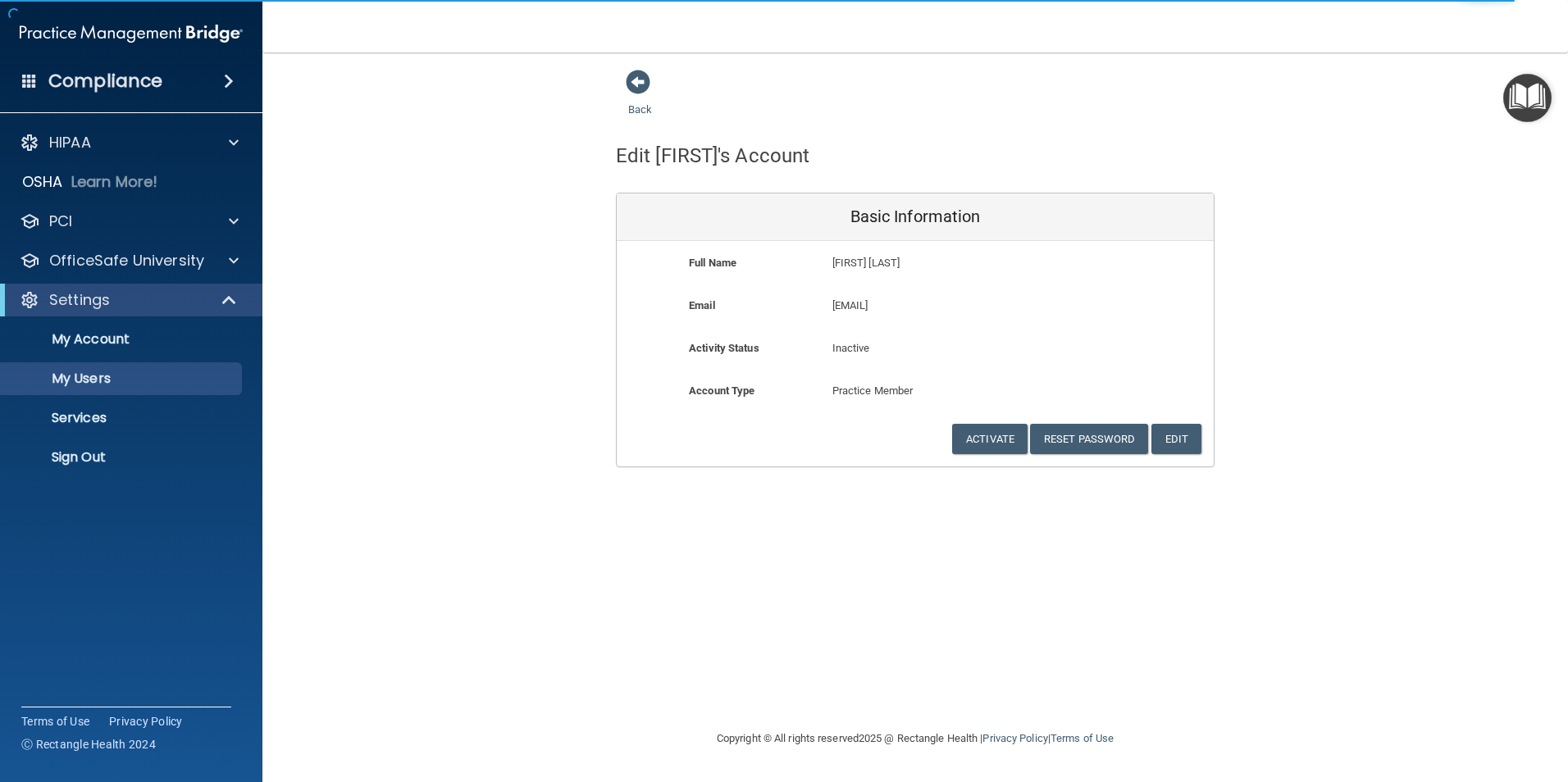select on "20" 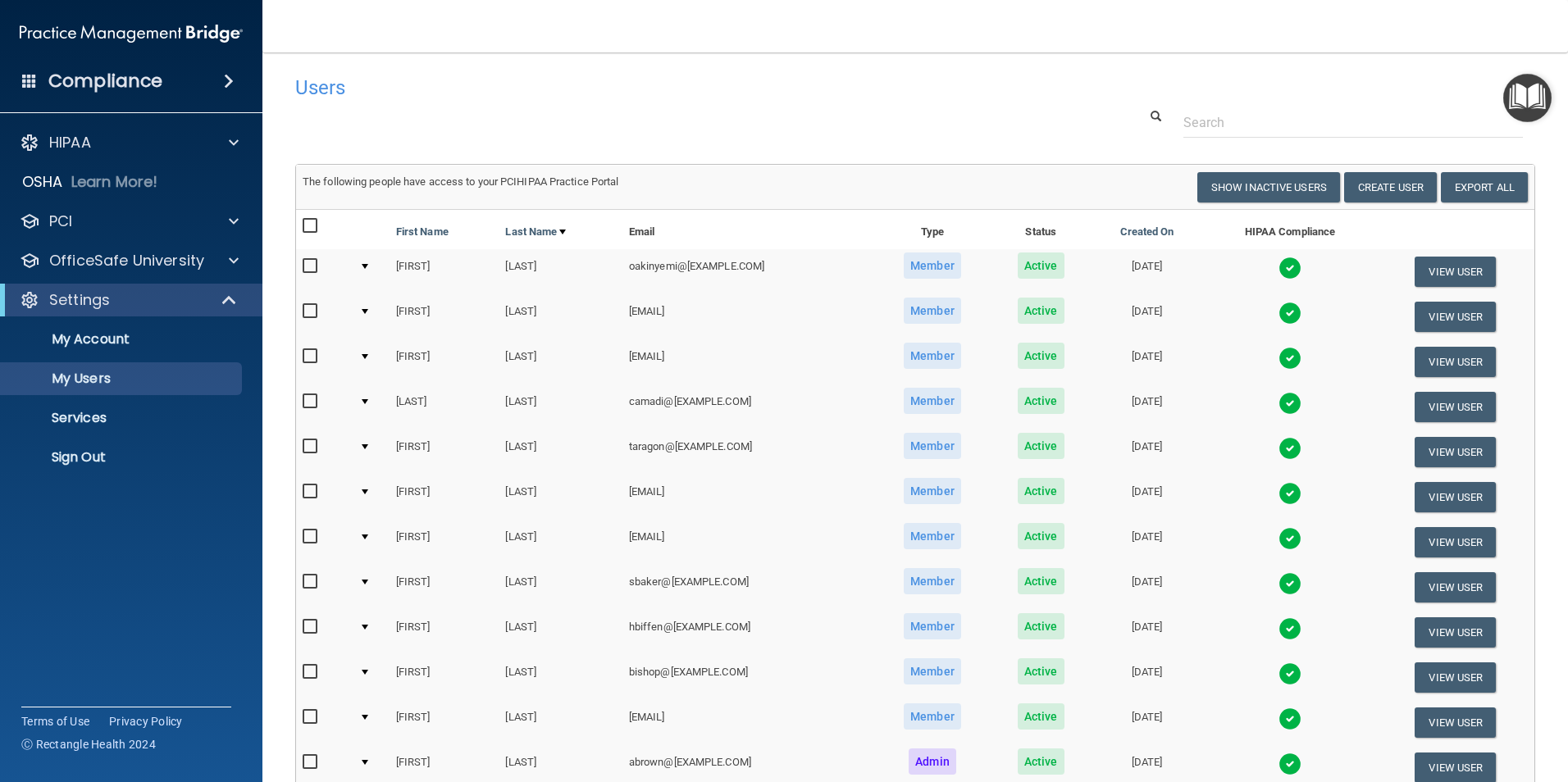 scroll, scrollTop: 0, scrollLeft: 0, axis: both 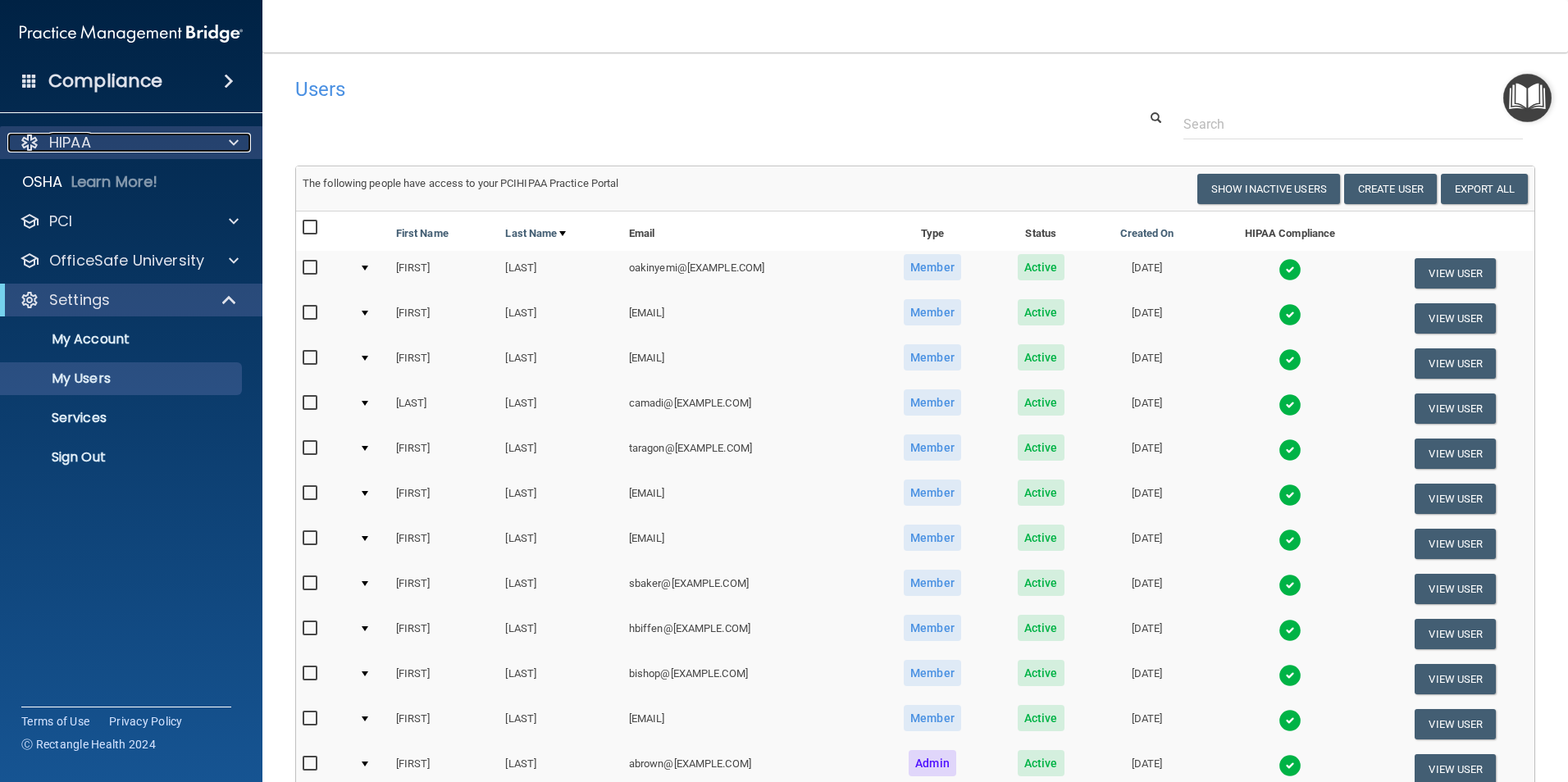 click on "HIPAA" at bounding box center (109, 143) 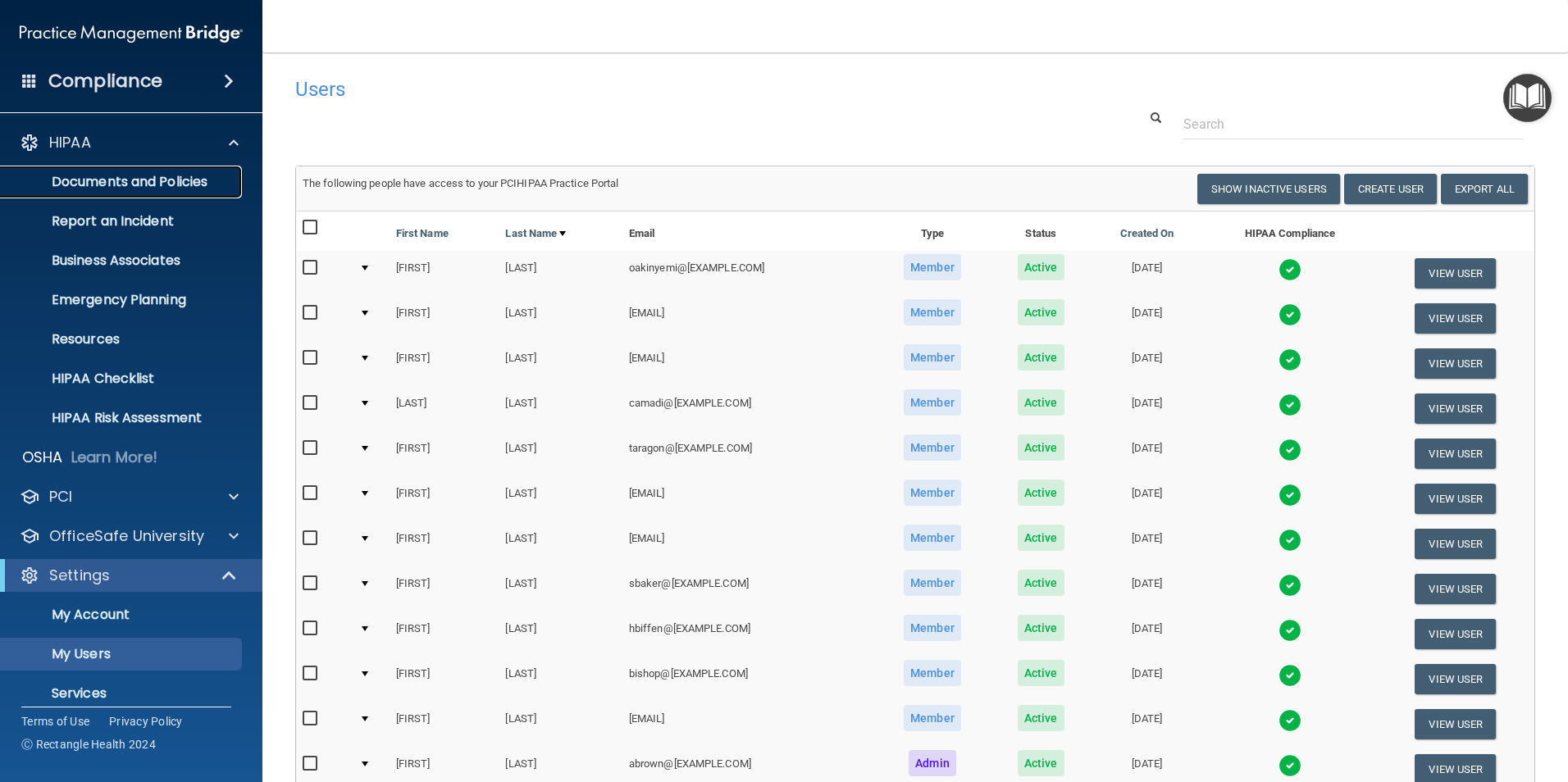 click on "Documents and Policies" at bounding box center (122, 182) 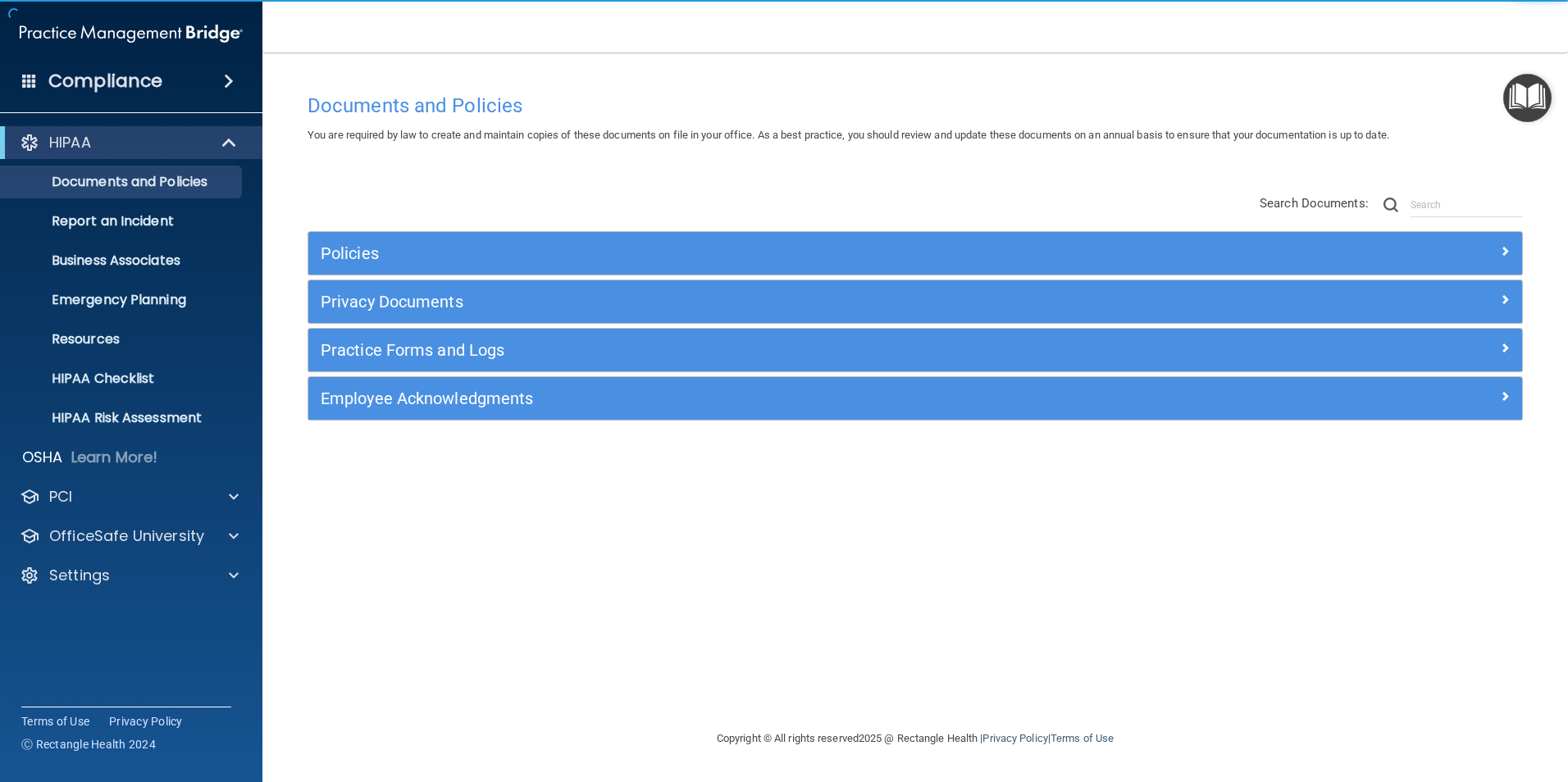 click on "Practice Forms and Logs" at bounding box center (915, 350) 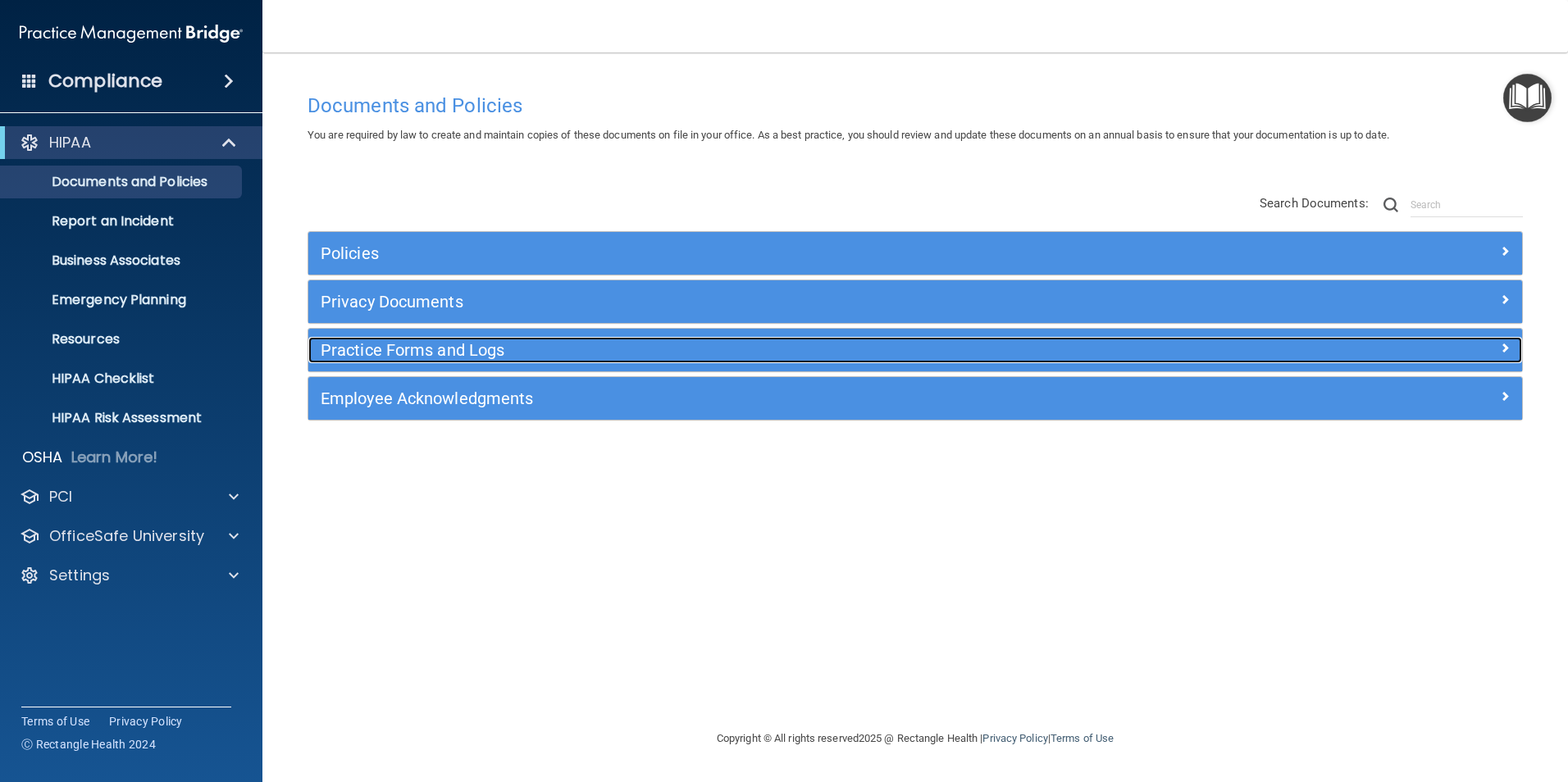 click on "Practice Forms and Logs" at bounding box center (763, 350) 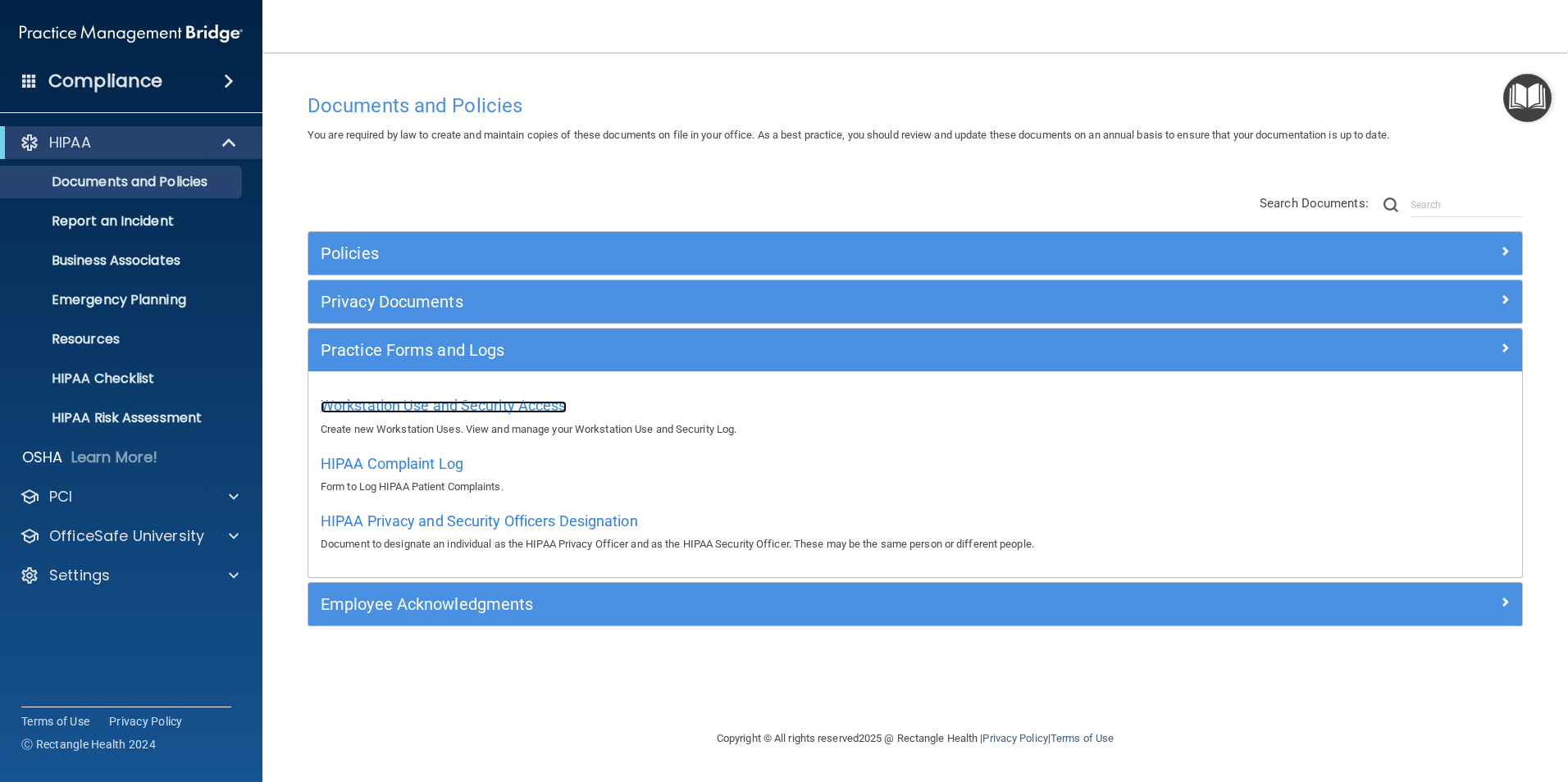 click on "Workstation Use and Security Access" at bounding box center [444, 405] 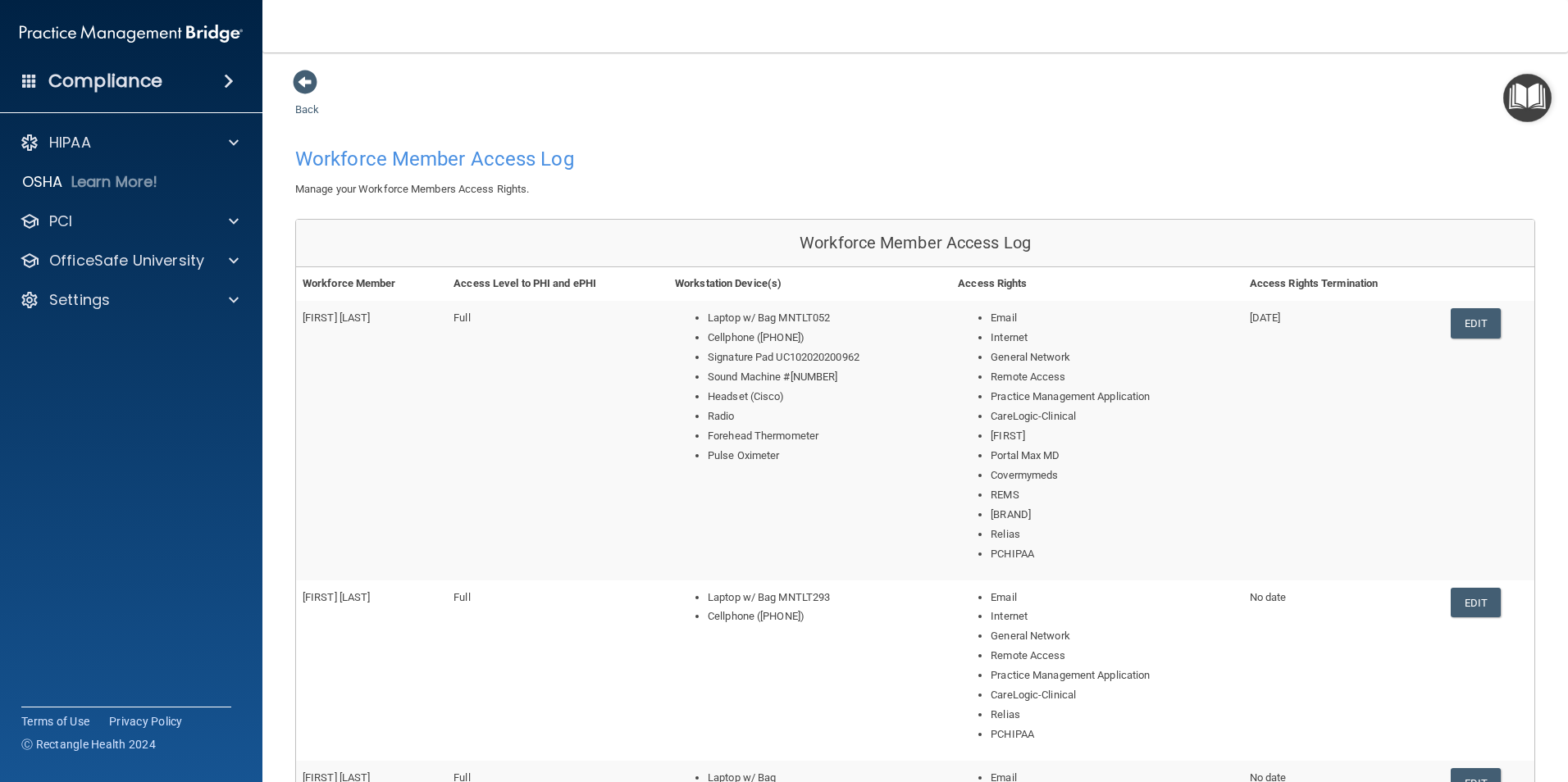 scroll, scrollTop: 738, scrollLeft: 0, axis: vertical 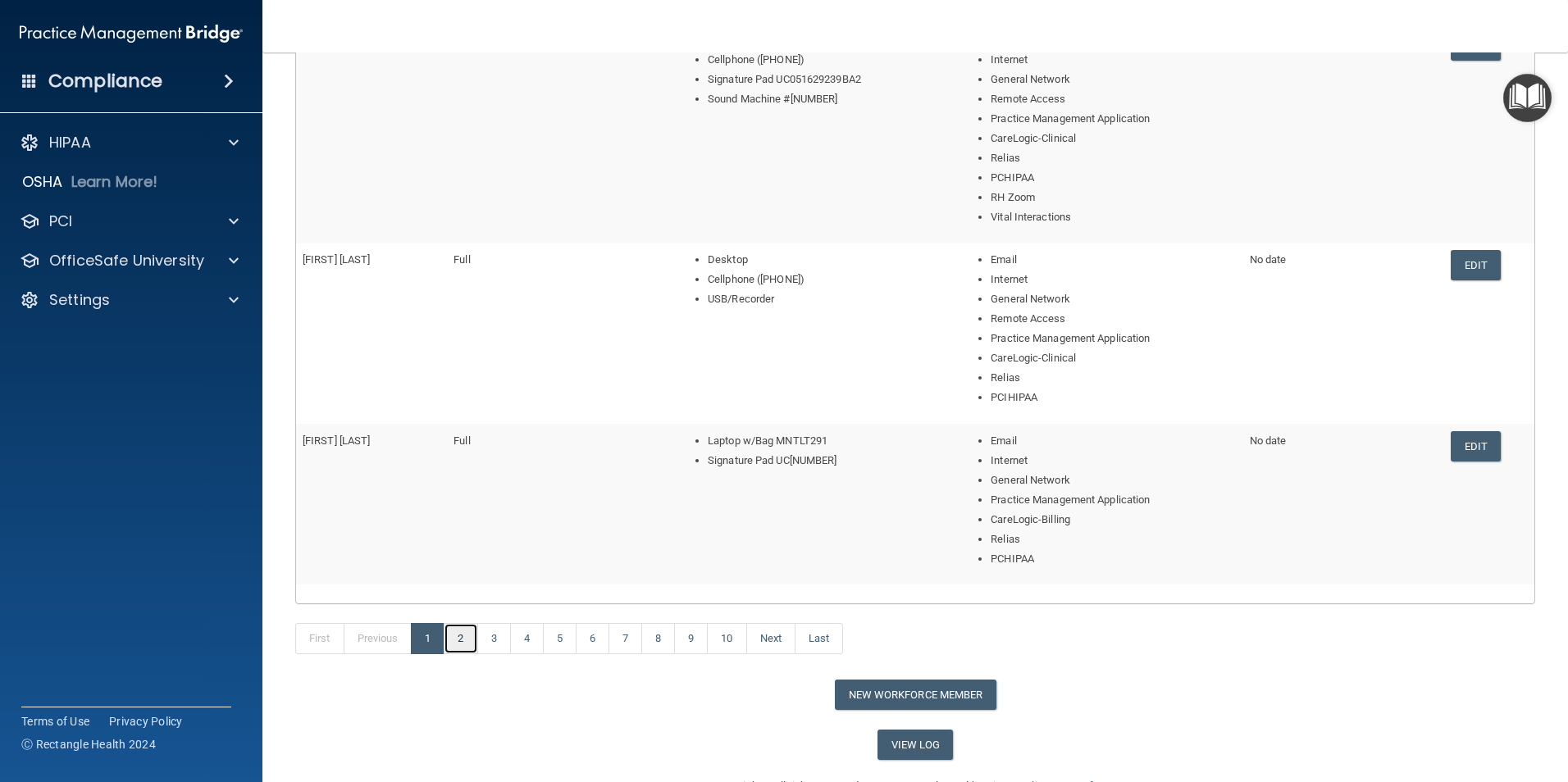 click on "2" at bounding box center (460, 639) 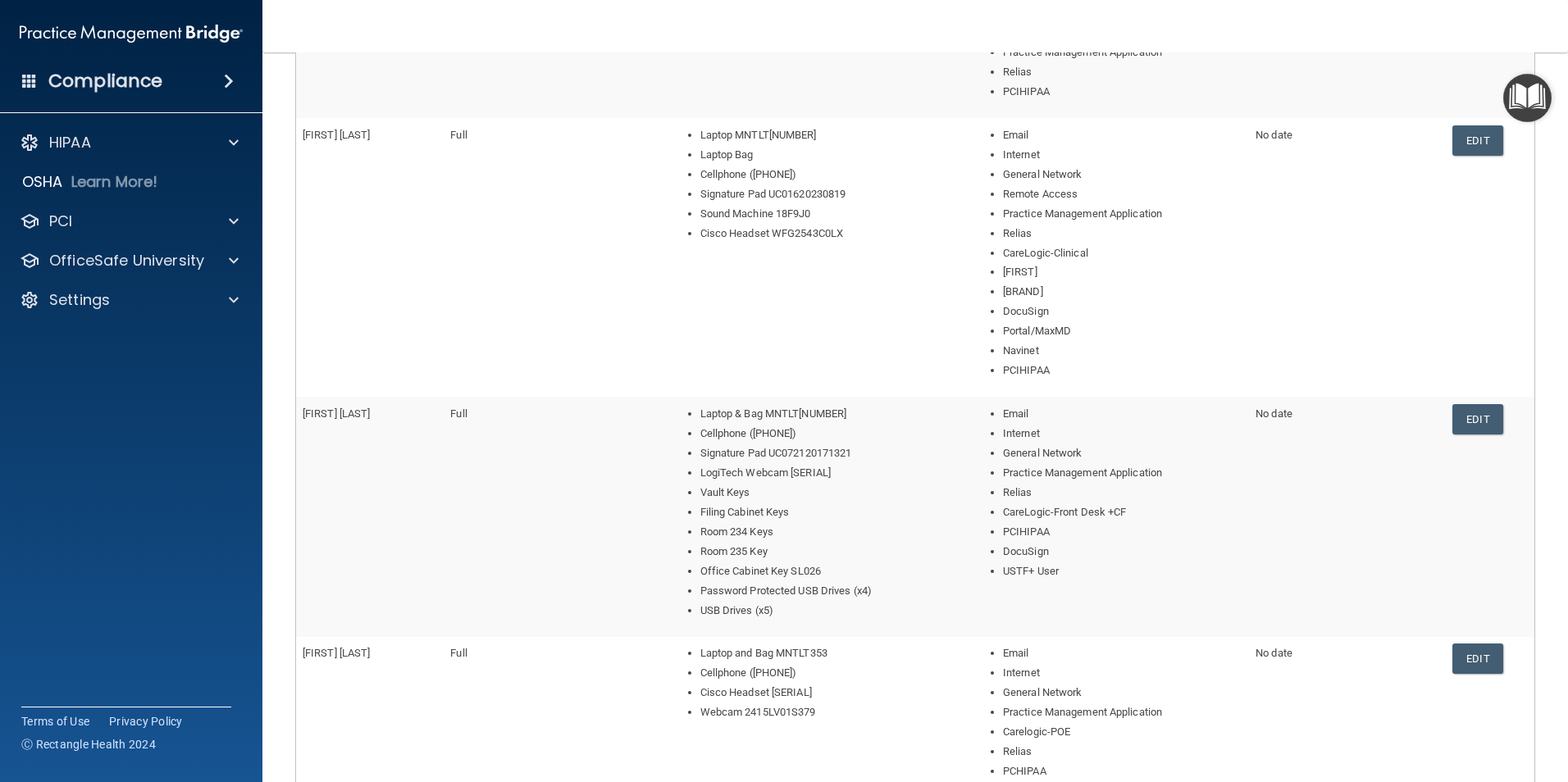 scroll, scrollTop: 656, scrollLeft: 0, axis: vertical 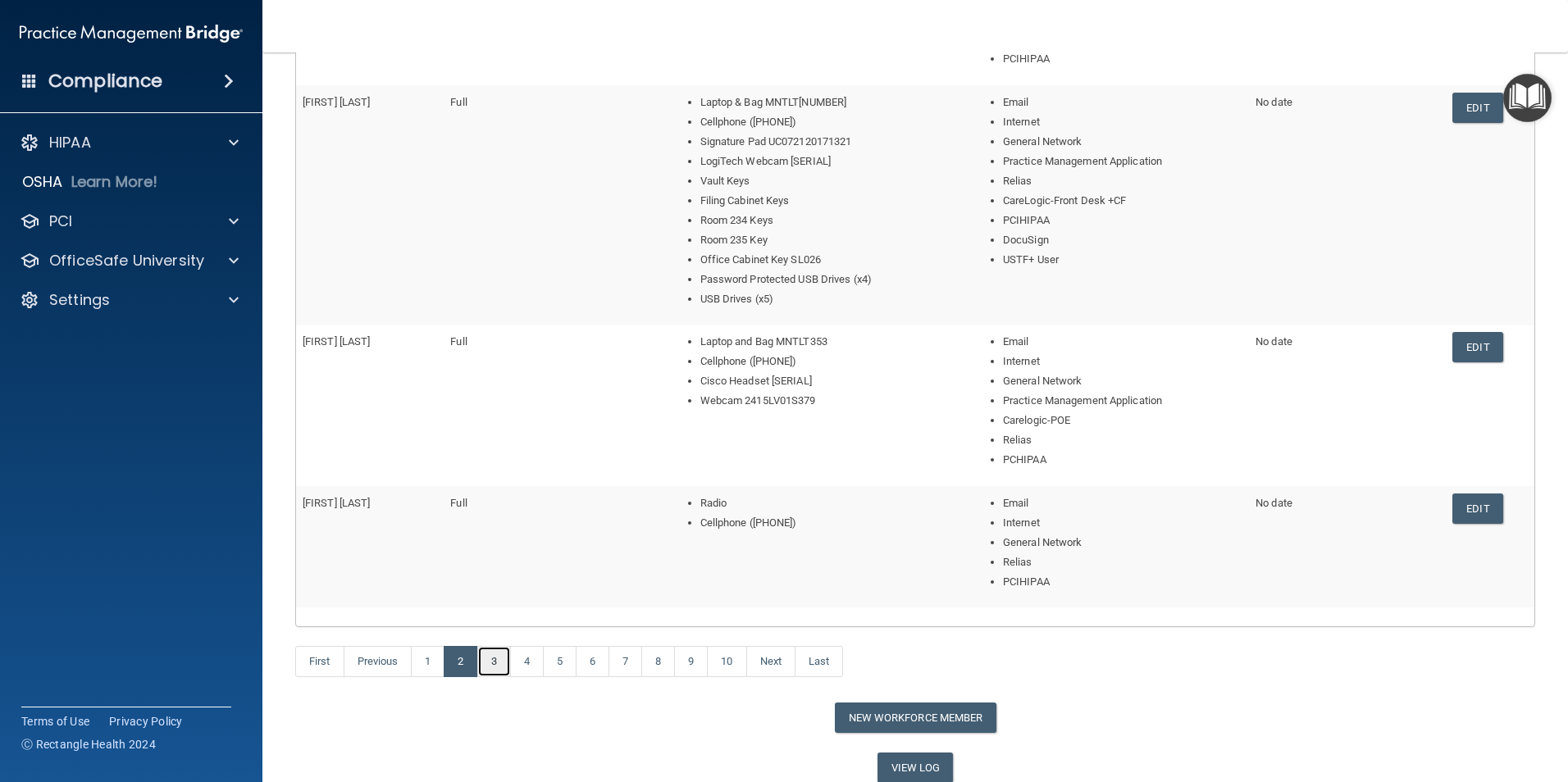click on "3" at bounding box center [494, 662] 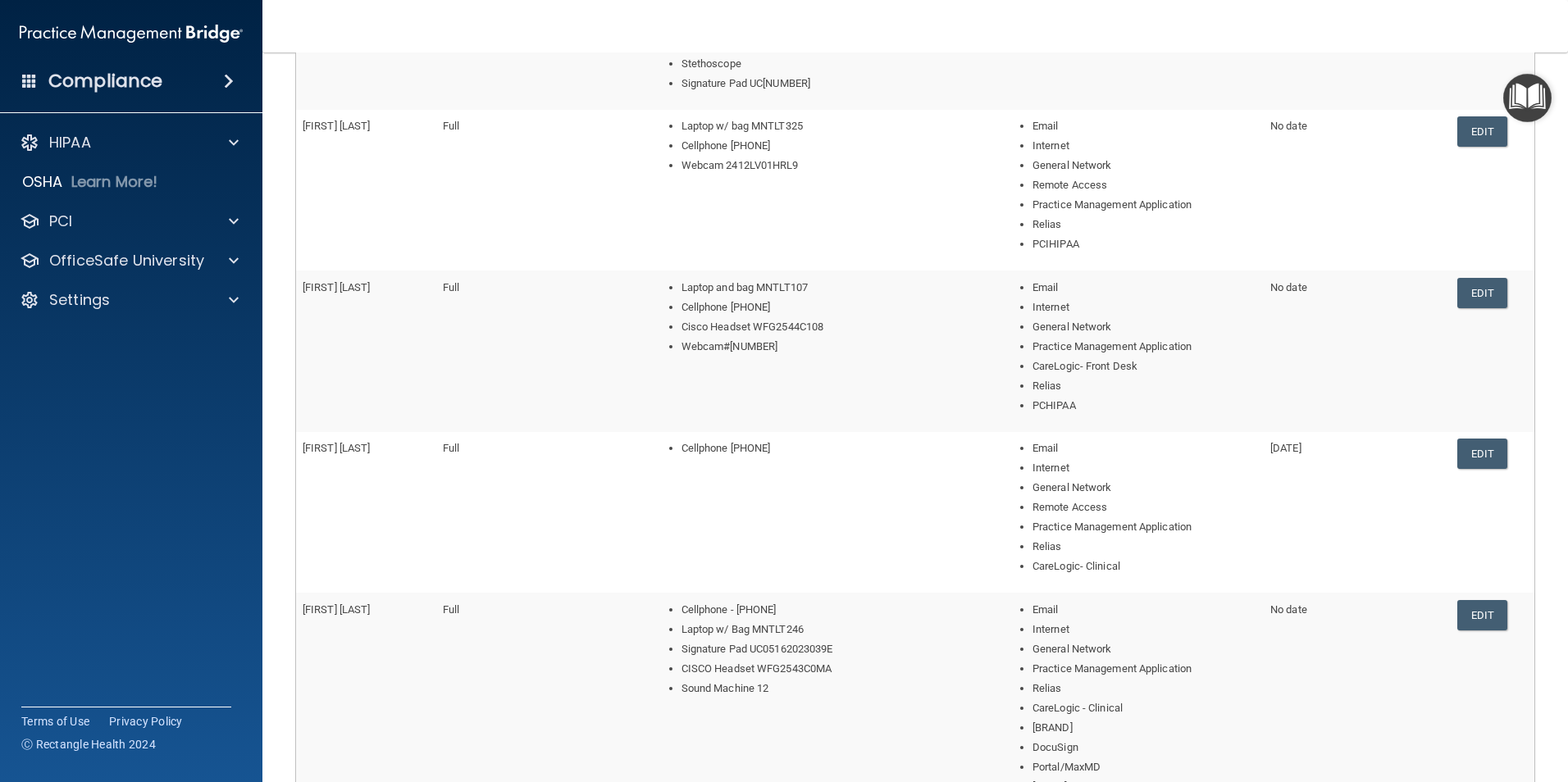 scroll, scrollTop: 492, scrollLeft: 0, axis: vertical 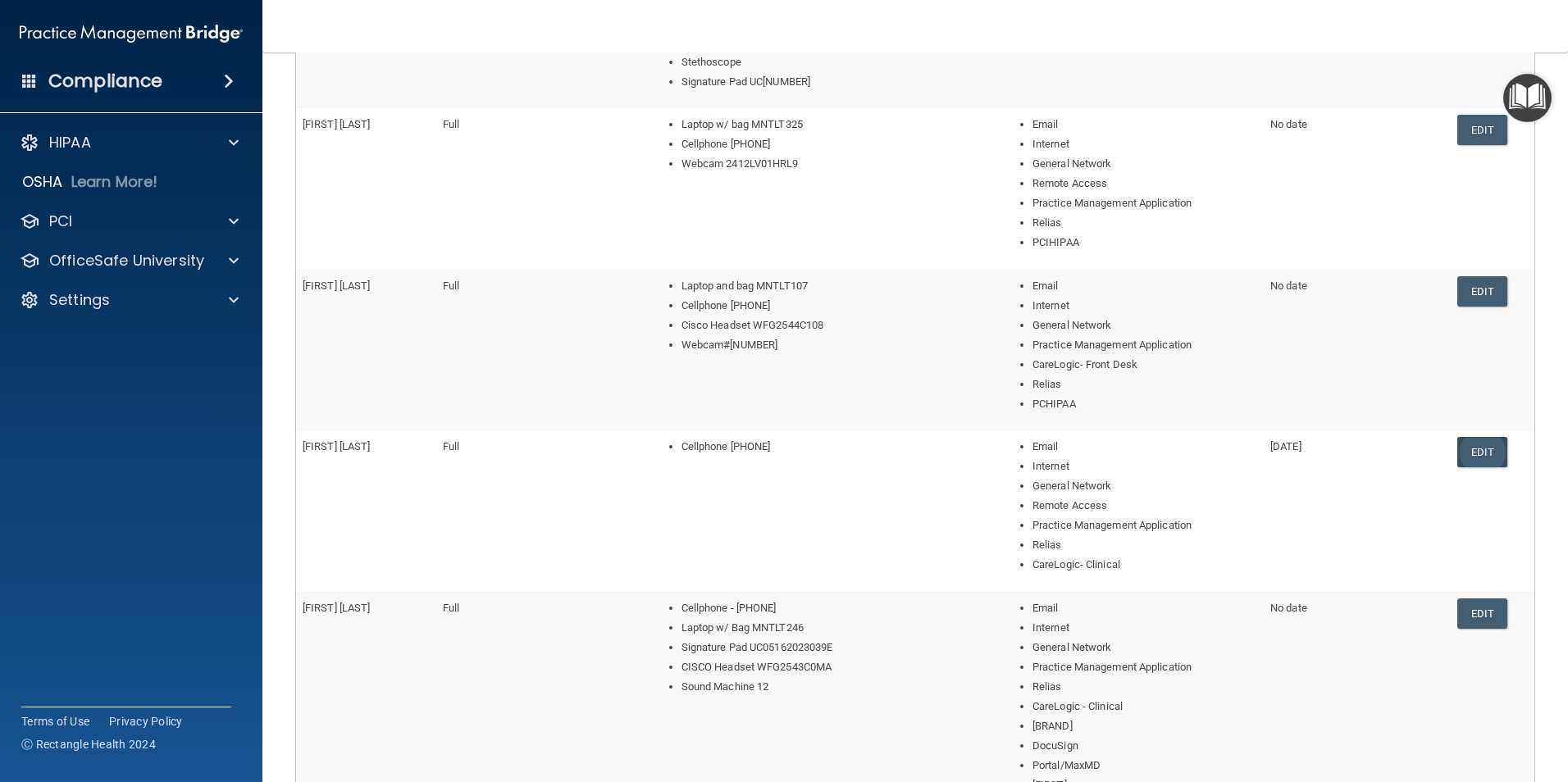 click on "Edit" at bounding box center (1482, 452) 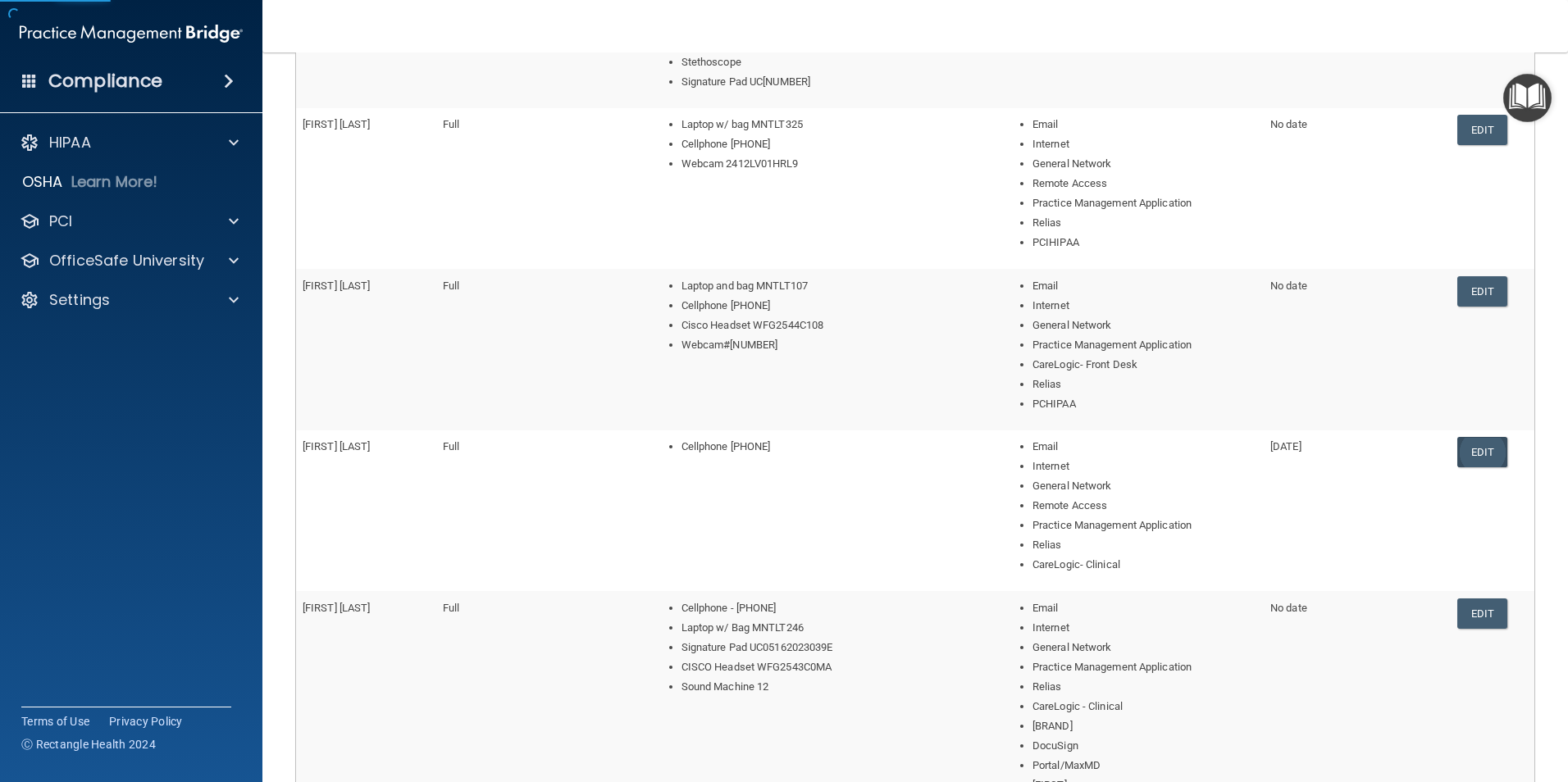 scroll, scrollTop: 234, scrollLeft: 0, axis: vertical 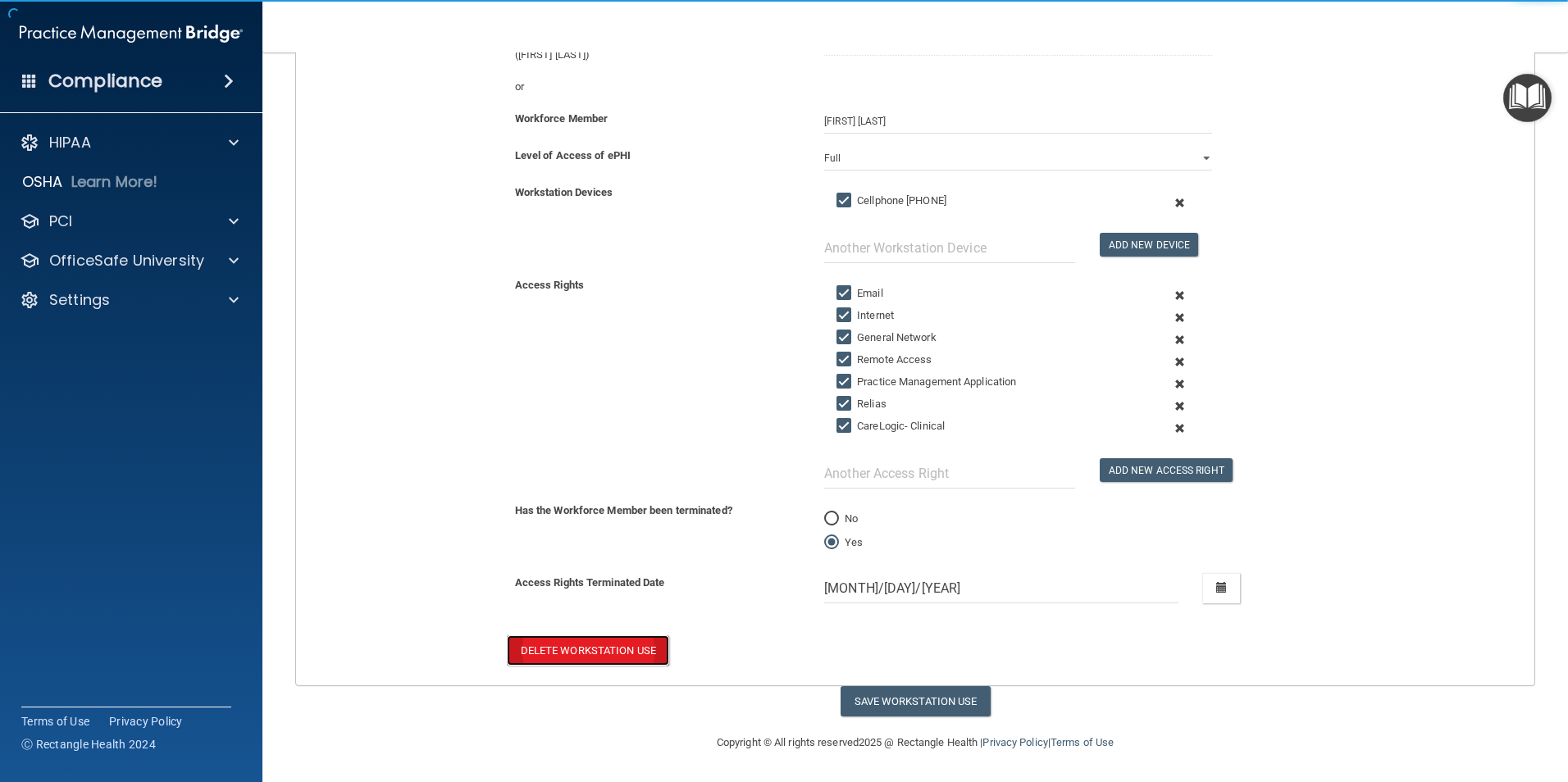 click on "Delete Workstation Use" at bounding box center [588, 650] 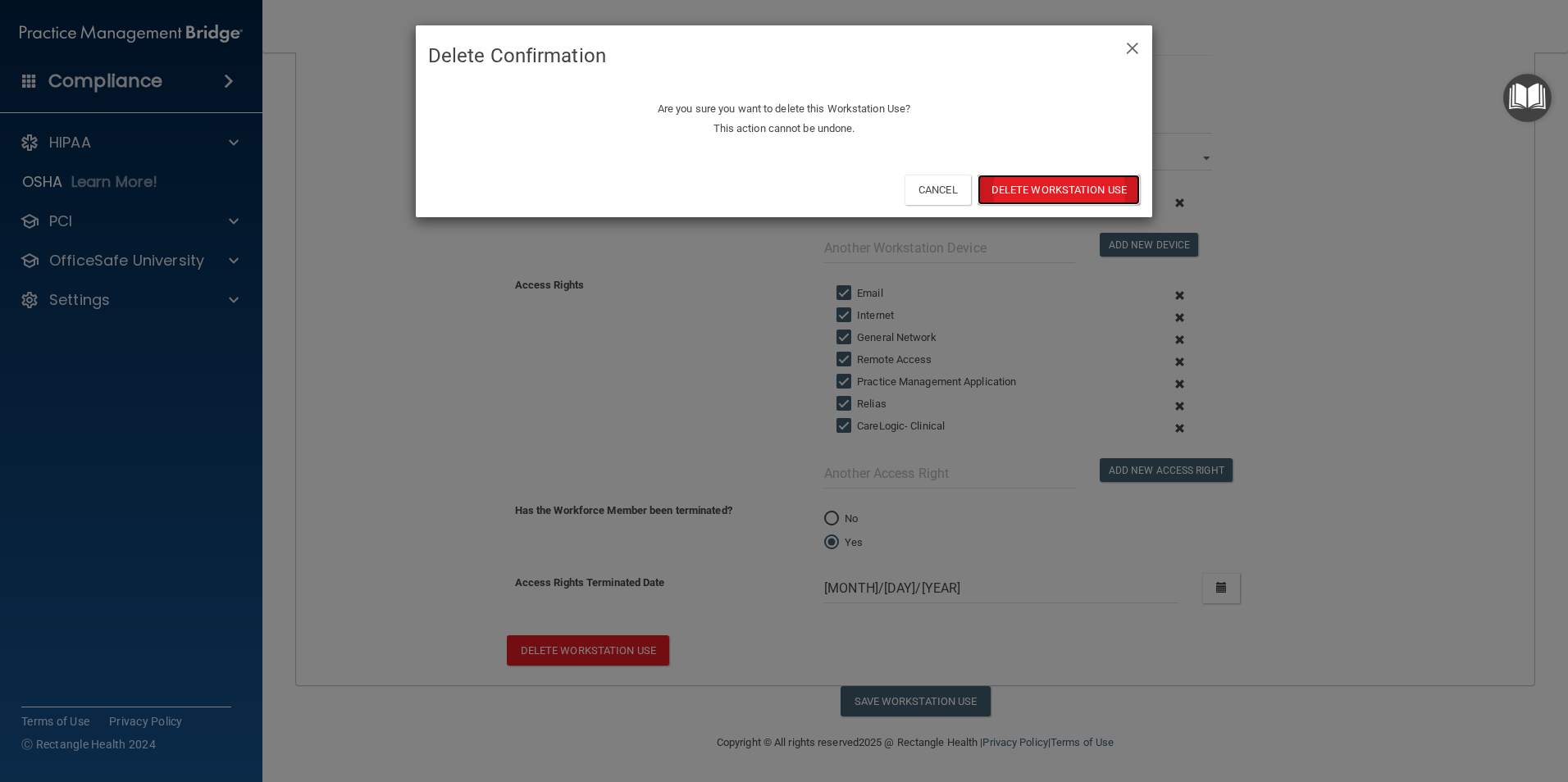 click on "Delete Workstation Use" at bounding box center [1059, 189] 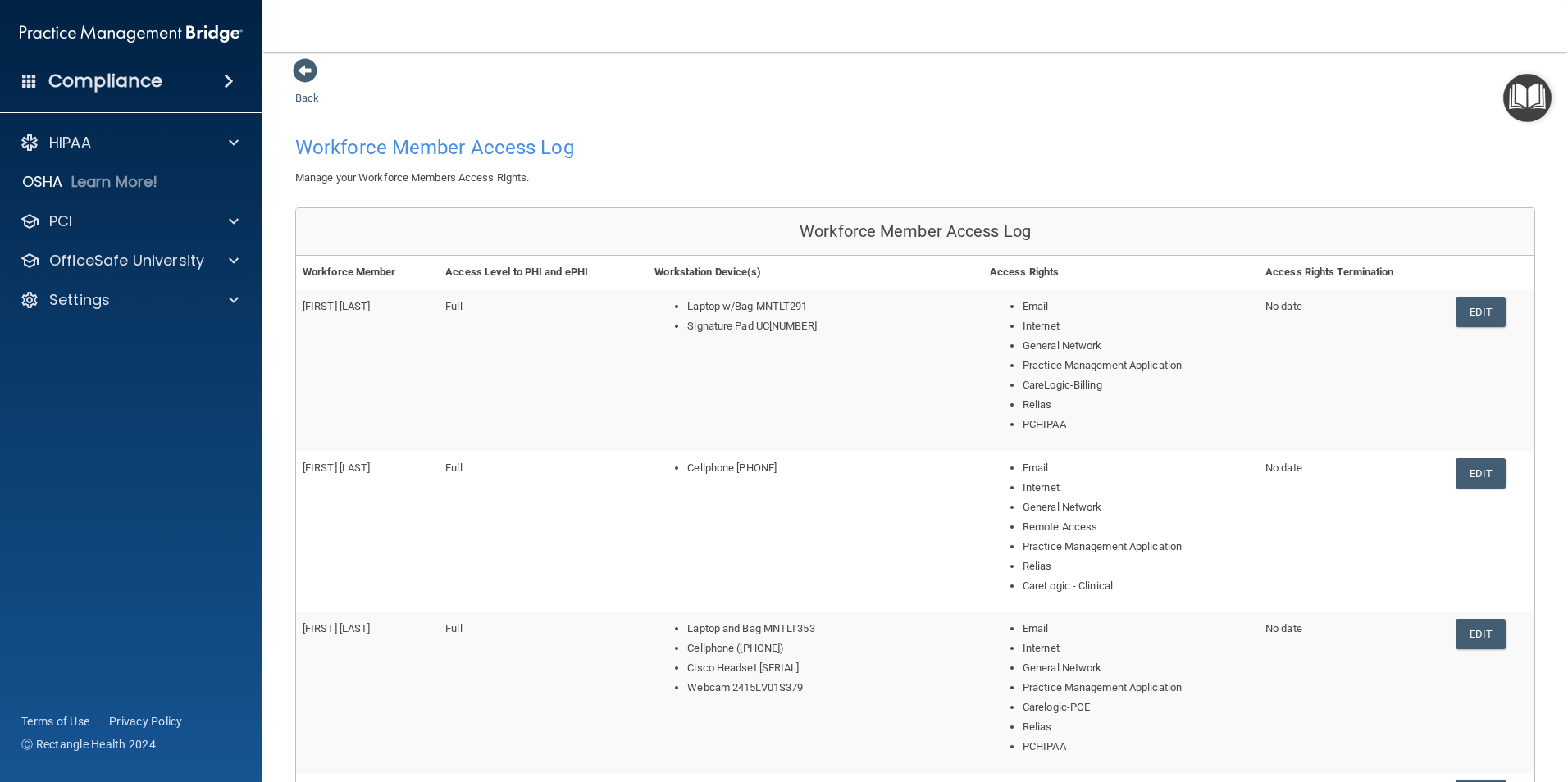 scroll, scrollTop: 7, scrollLeft: 0, axis: vertical 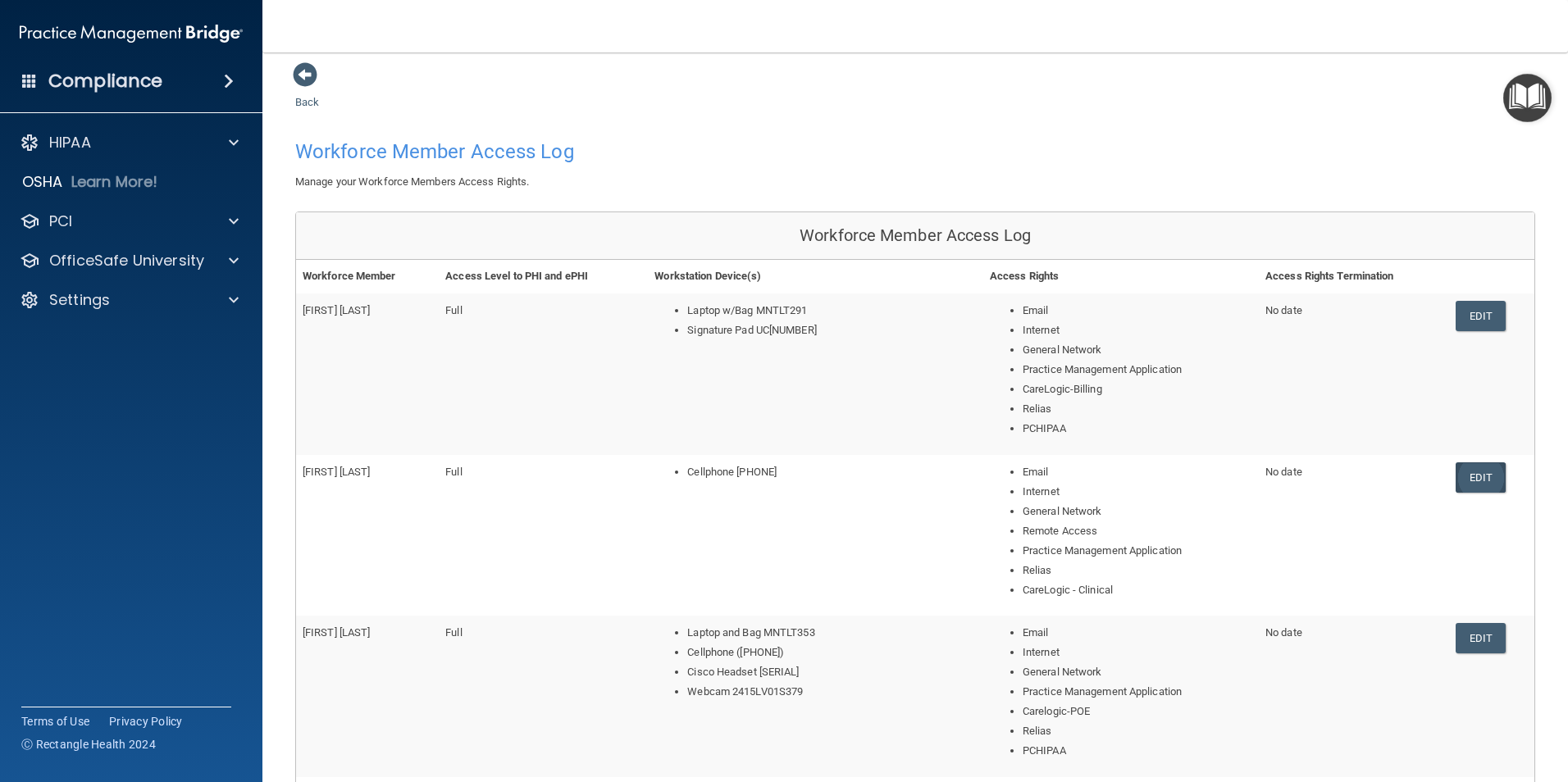 click on "Edit" at bounding box center [1480, 477] 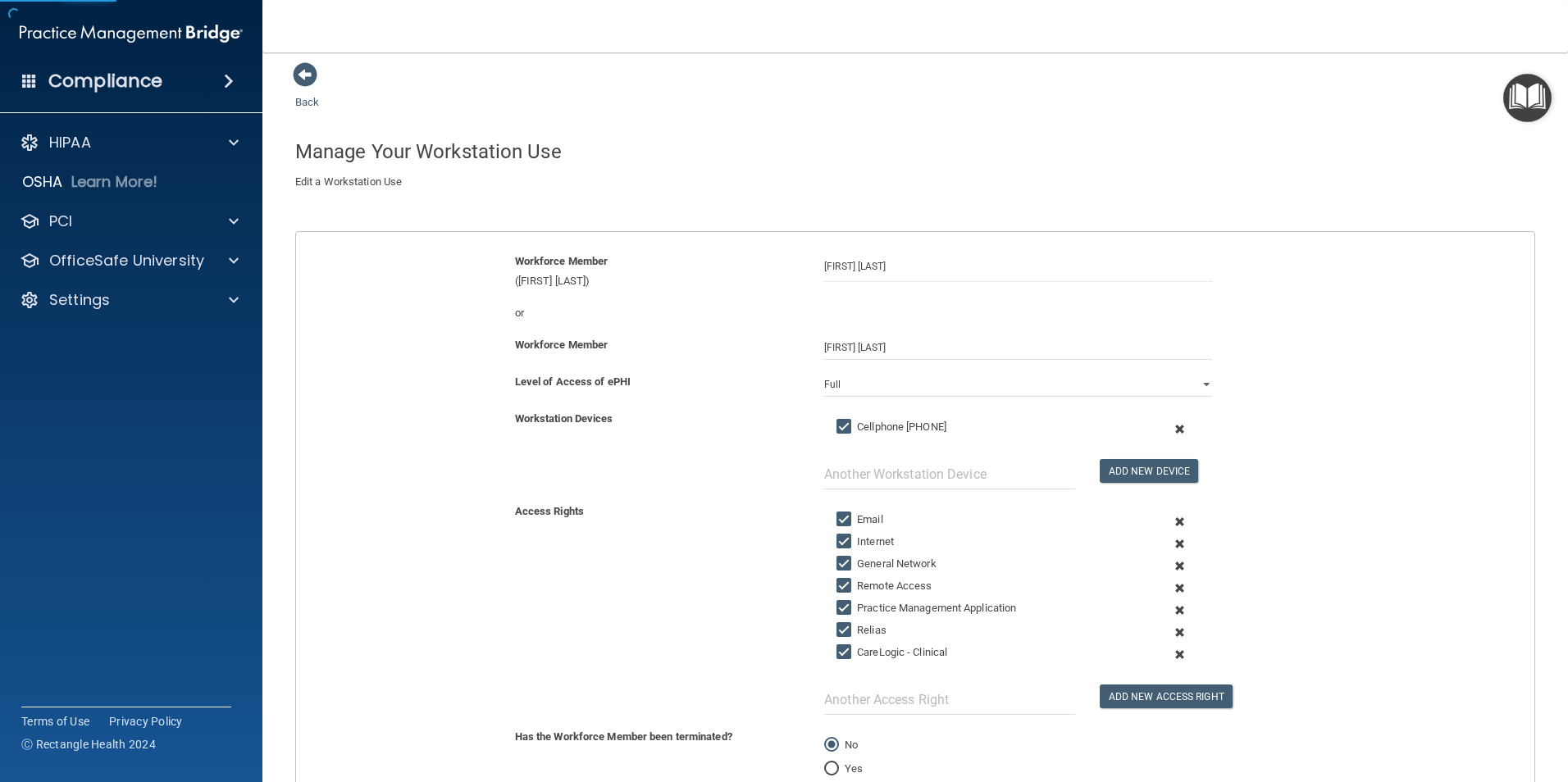 scroll, scrollTop: 171, scrollLeft: 0, axis: vertical 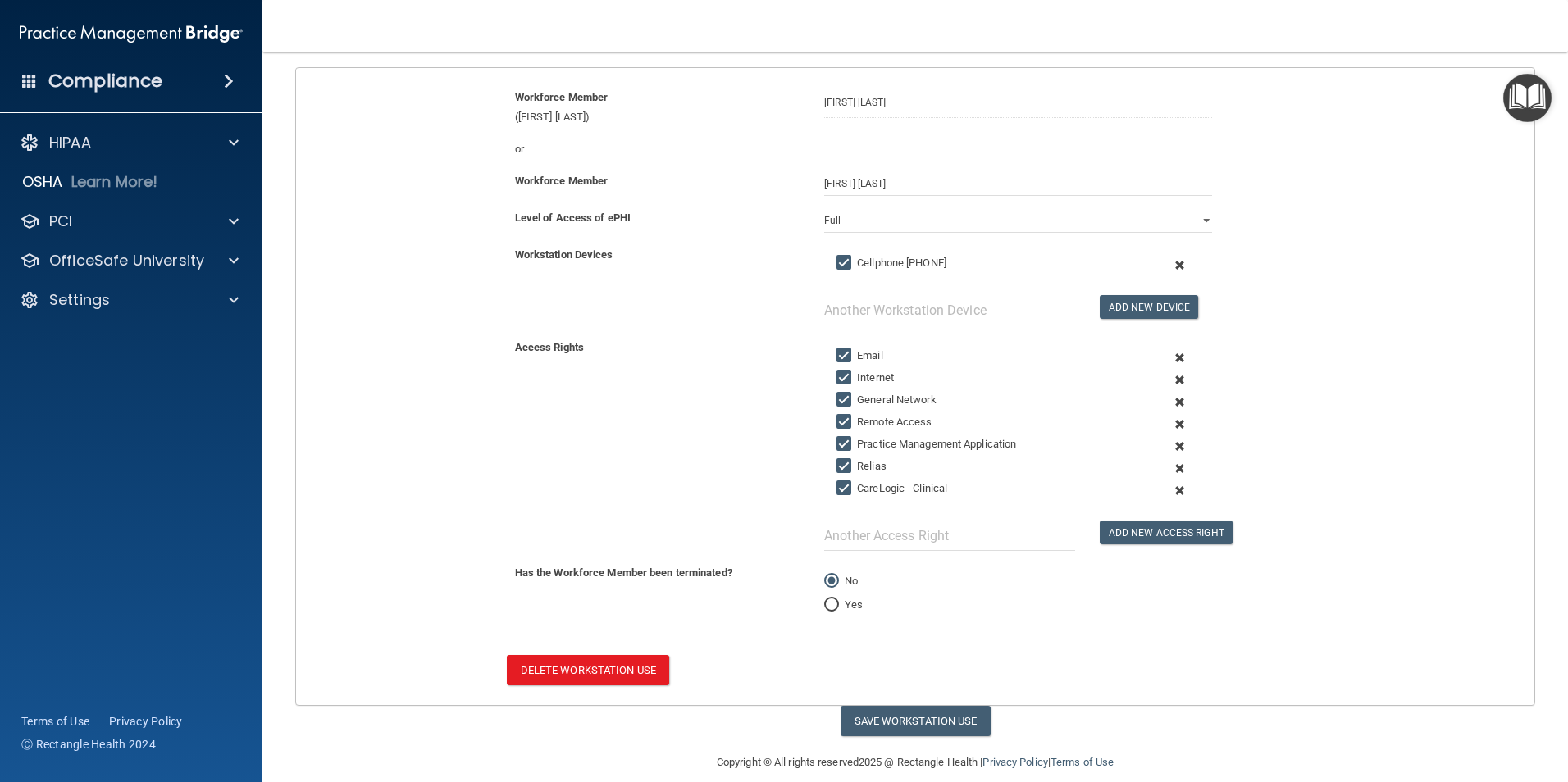 click on "Yes" at bounding box center (832, 605) 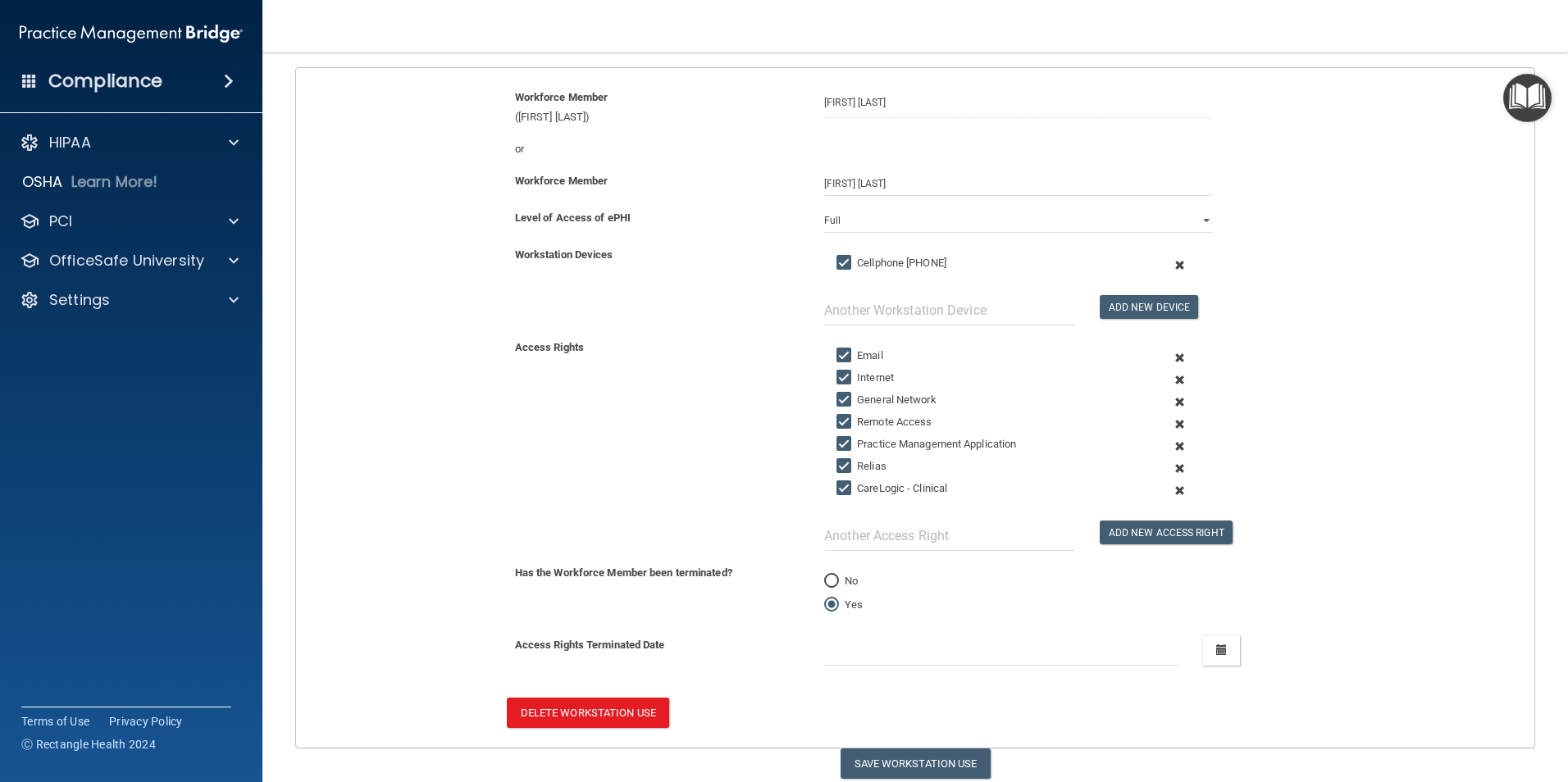 click on "No" at bounding box center (832, 581) 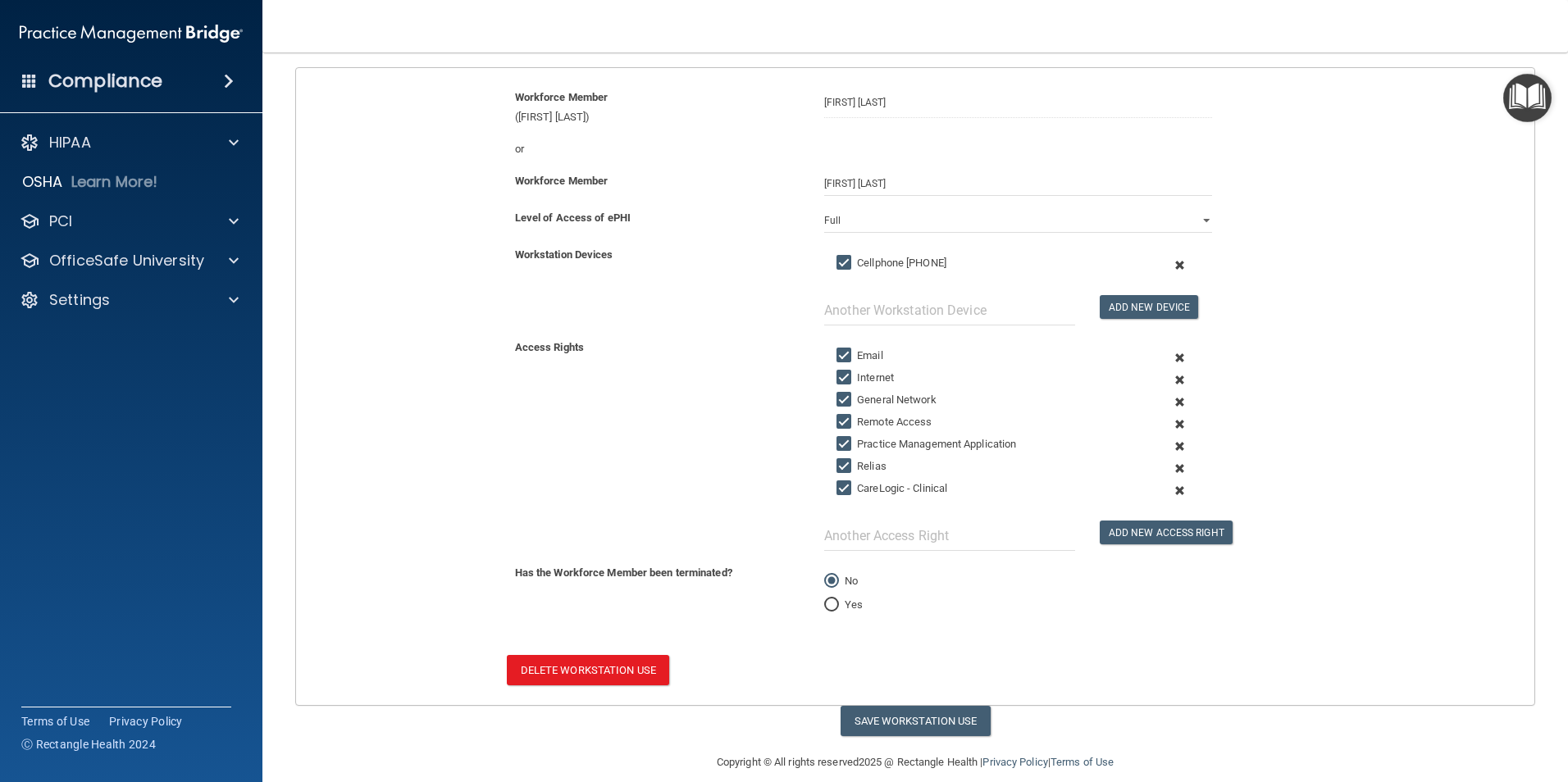 click on "Yes" at bounding box center [832, 605] 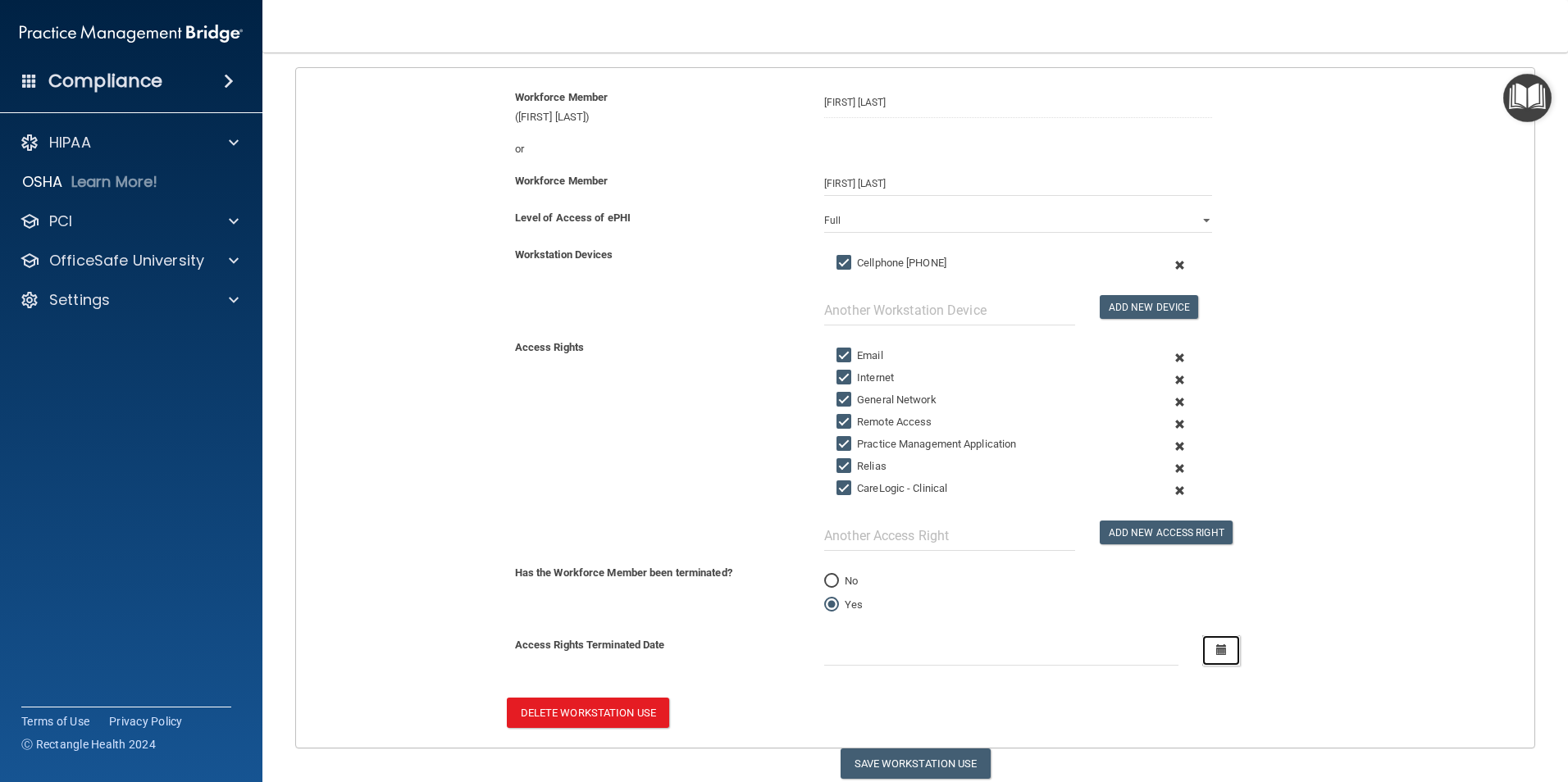click at bounding box center (1221, 649) 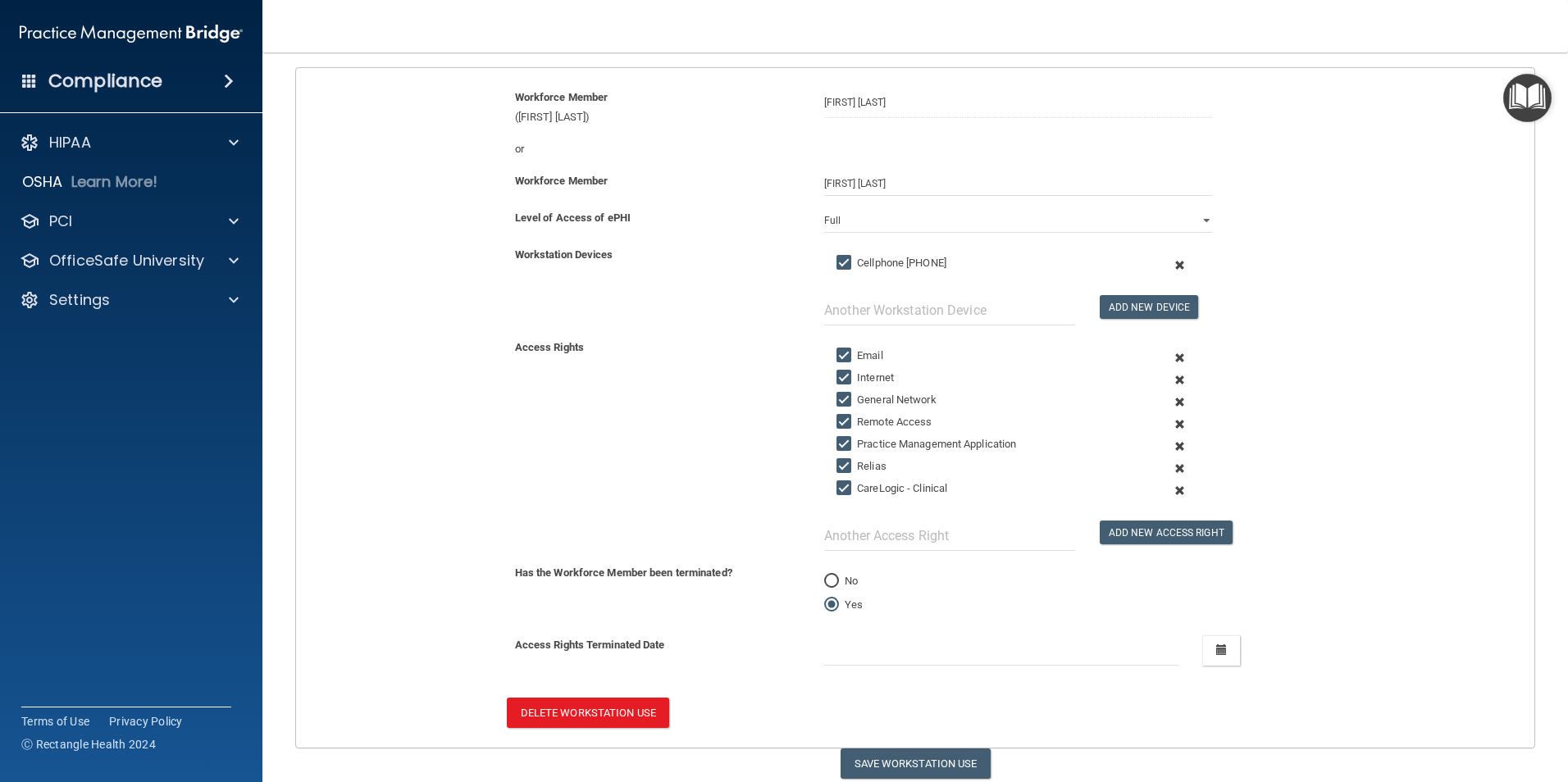 scroll, scrollTop: 247, scrollLeft: 0, axis: vertical 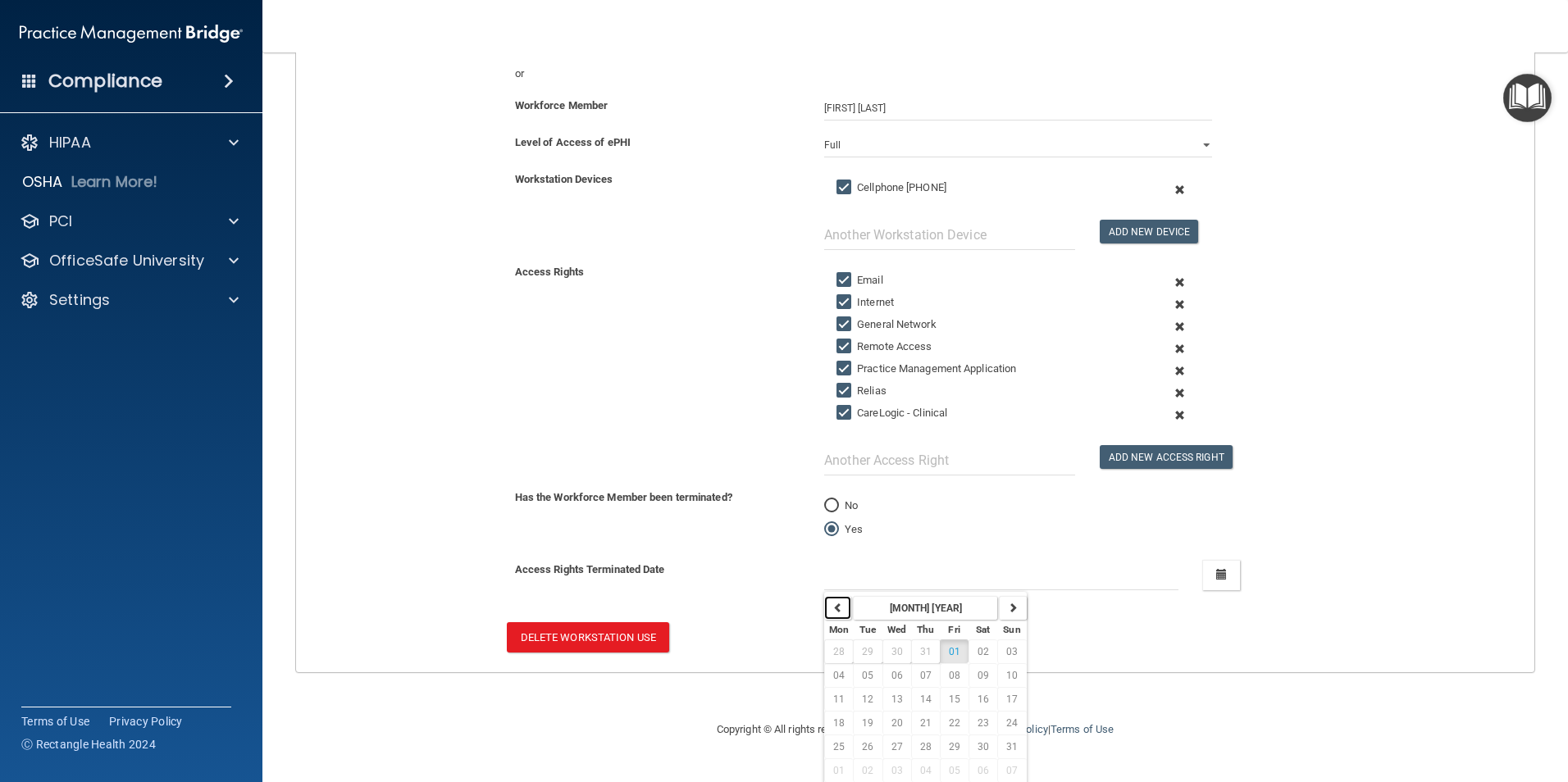click at bounding box center (837, 607) 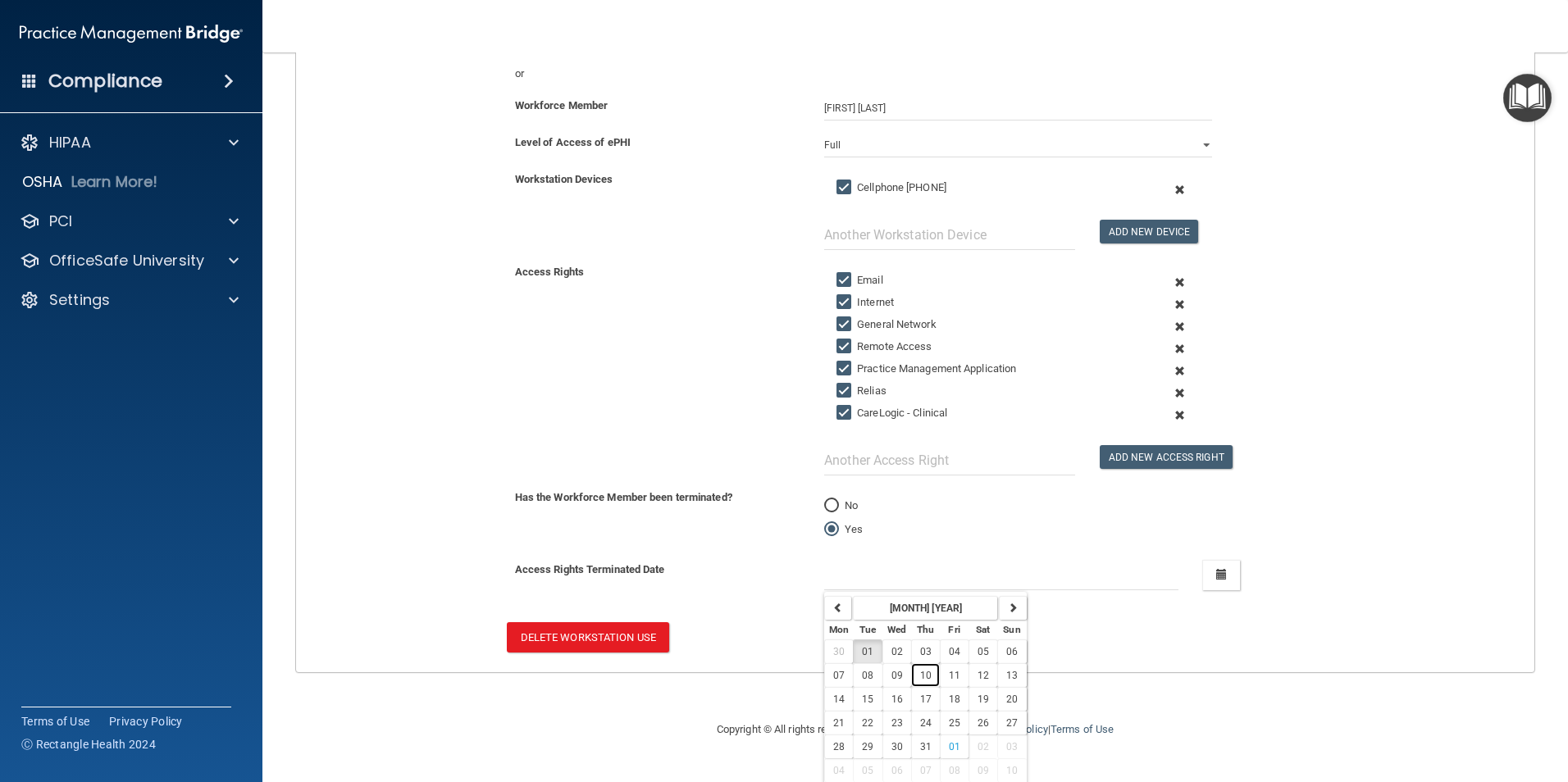 click on "10" at bounding box center (926, 675) 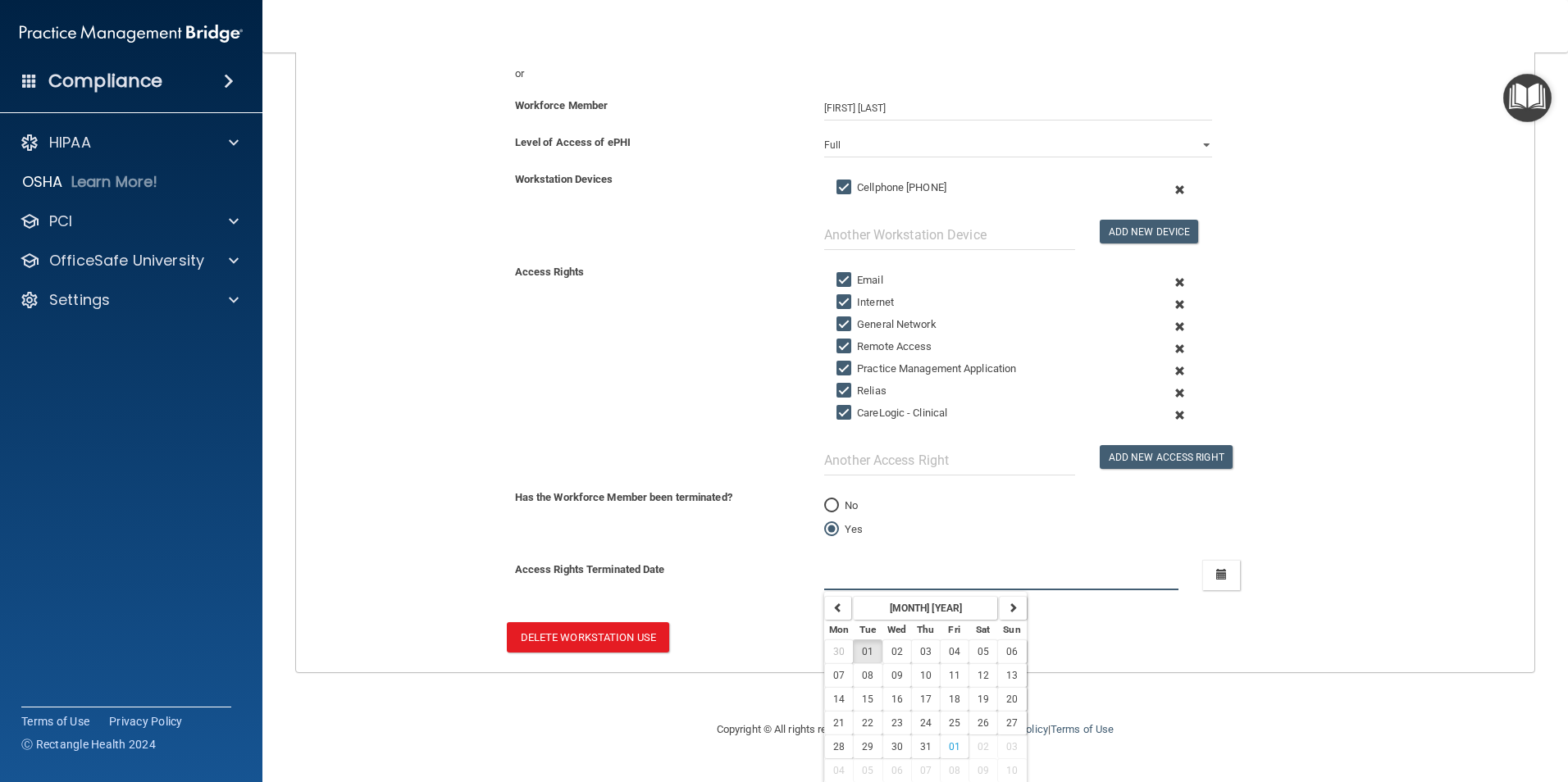 type on "7/10/25" 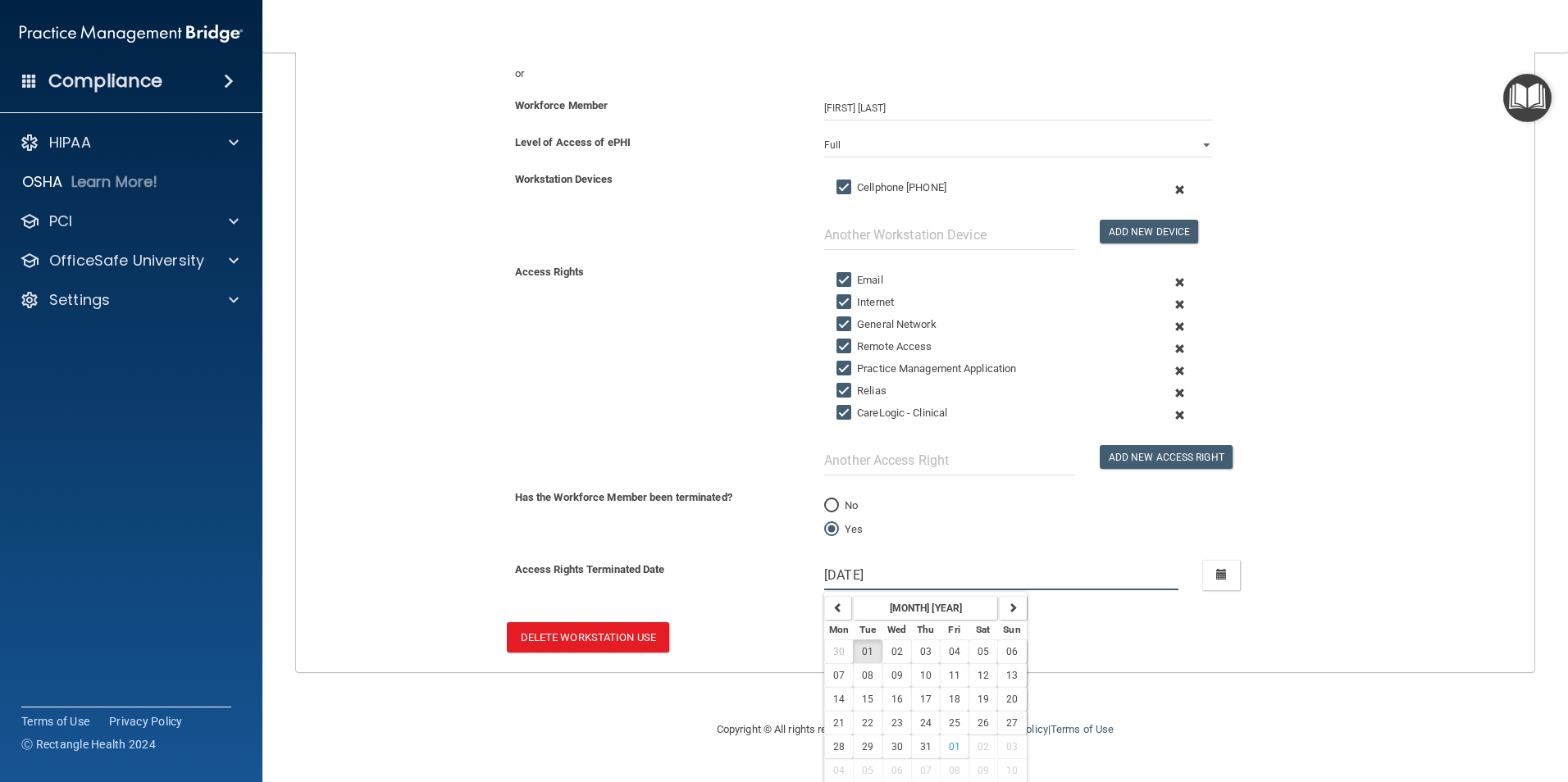 scroll, scrollTop: 234, scrollLeft: 0, axis: vertical 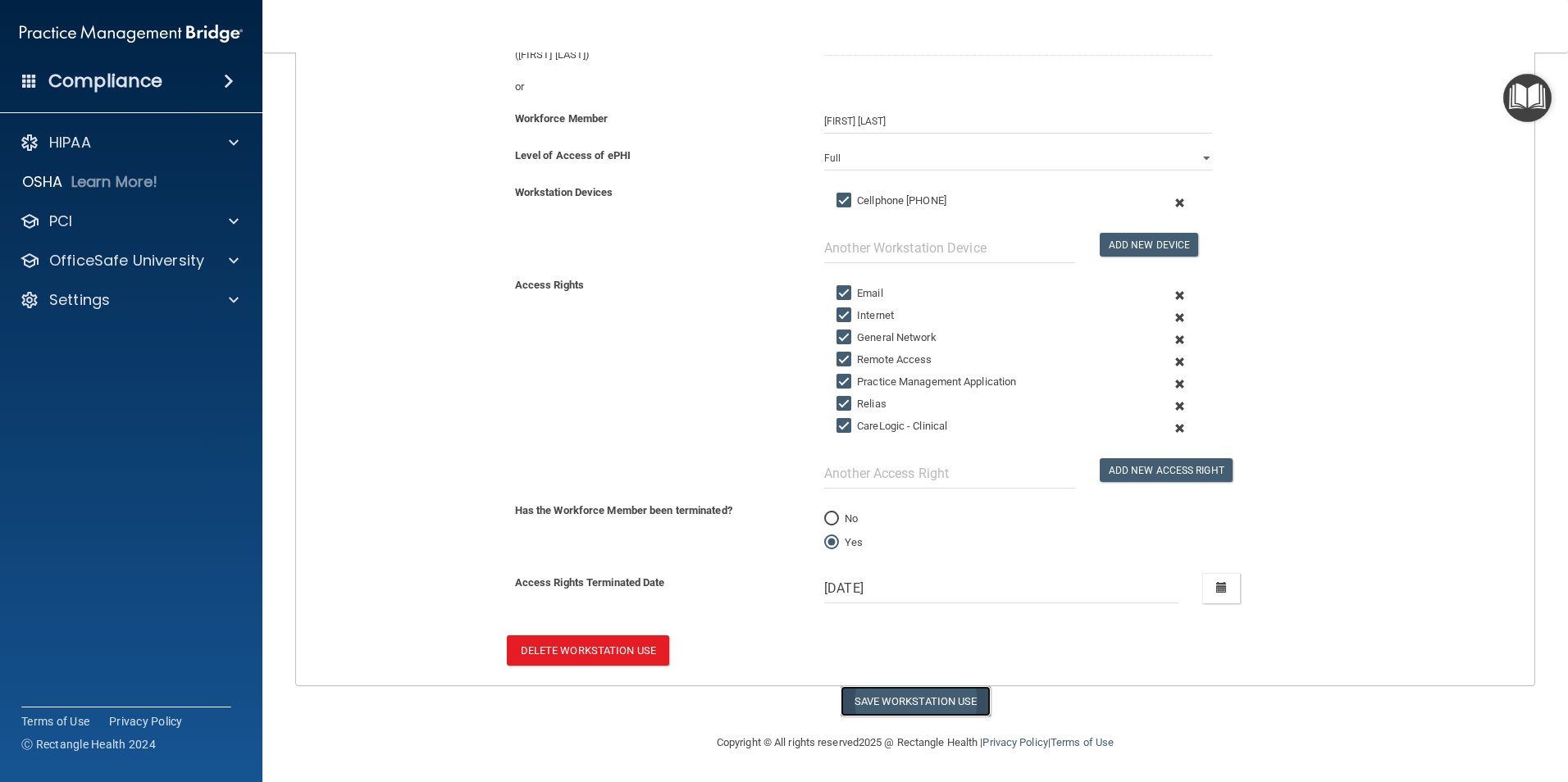 click on "Save Workstation Use" at bounding box center [915, 701] 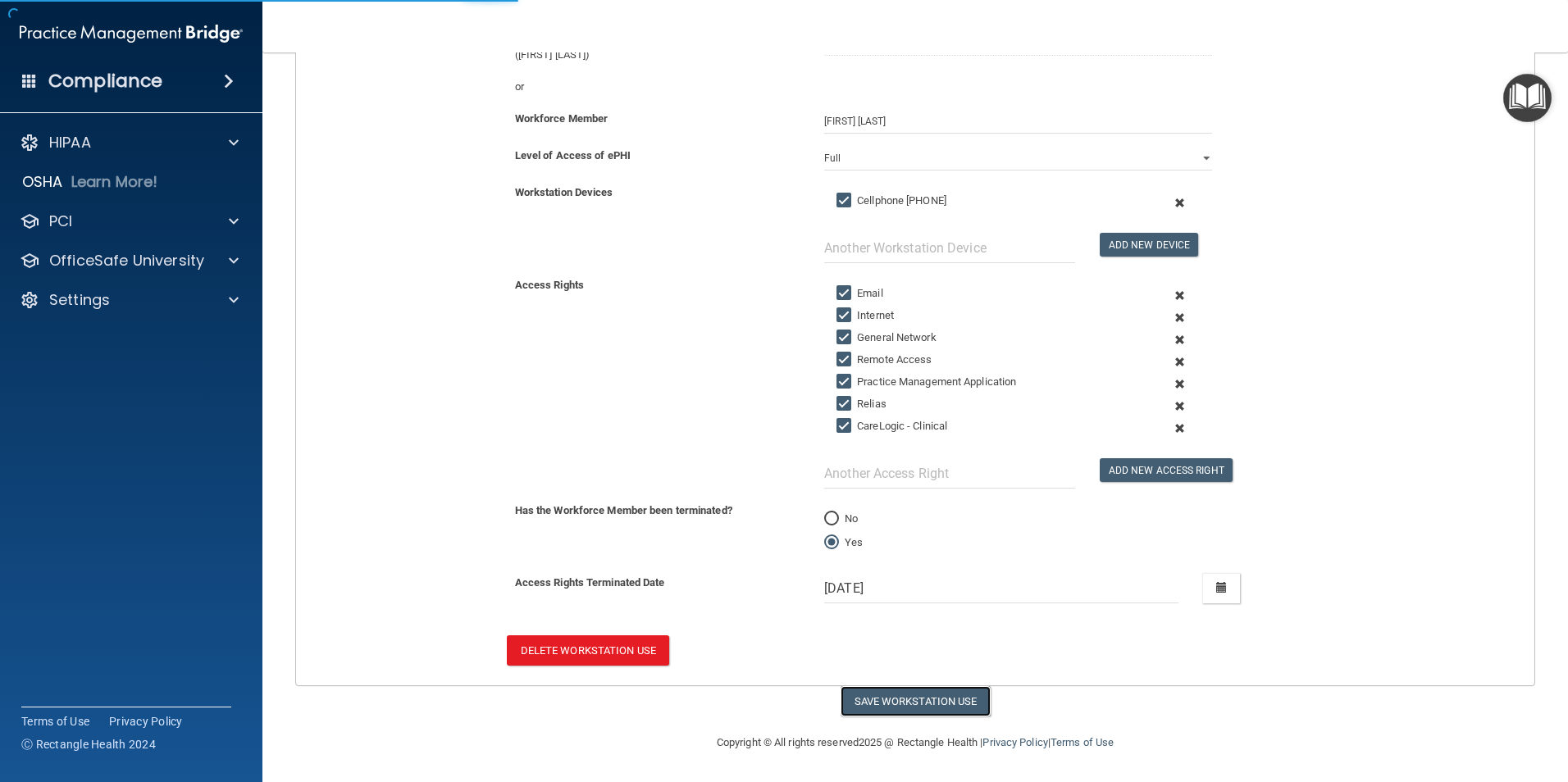 select on "? string:Full ?" 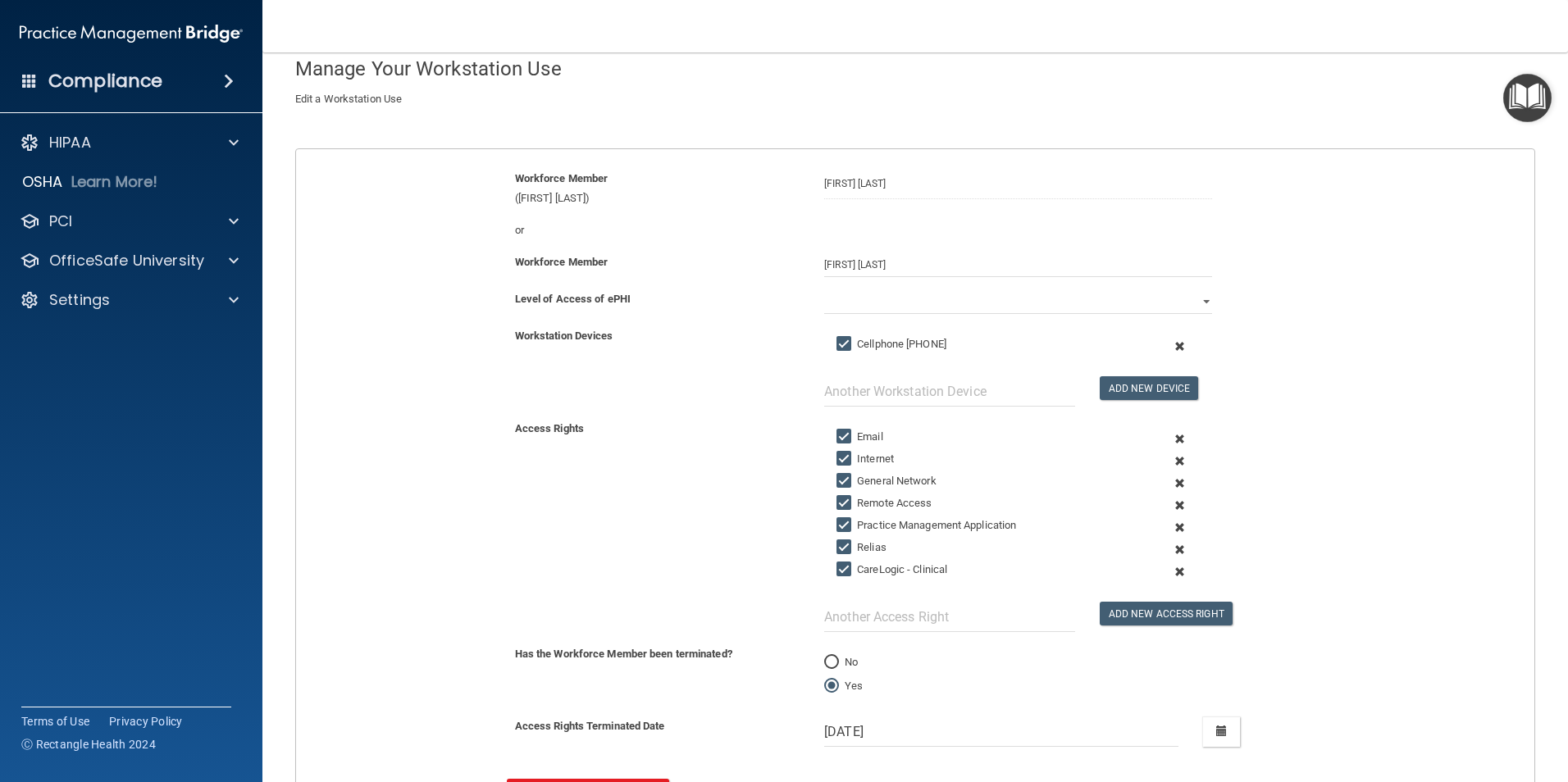 scroll, scrollTop: 0, scrollLeft: 0, axis: both 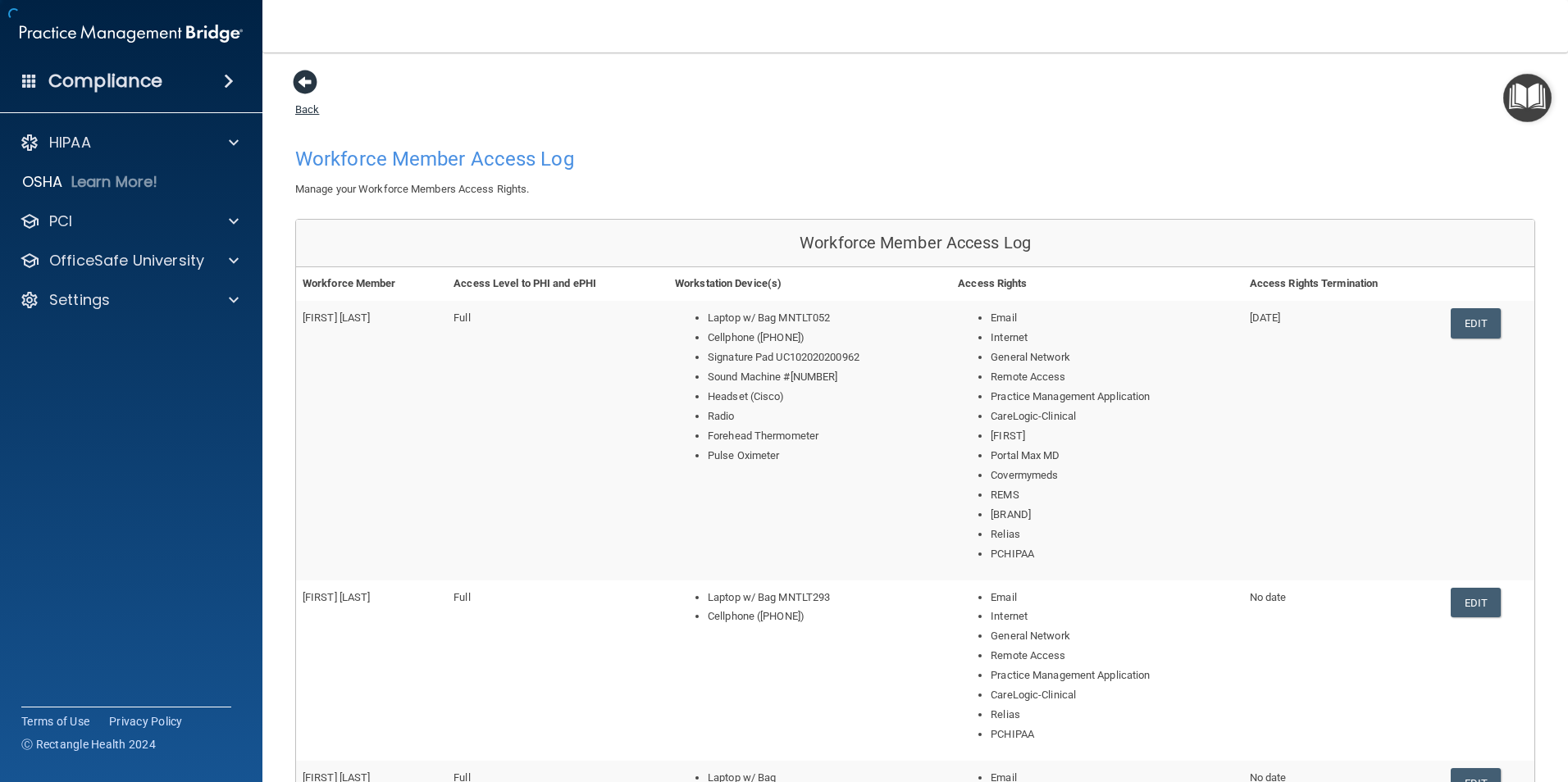 click at bounding box center (305, 82) 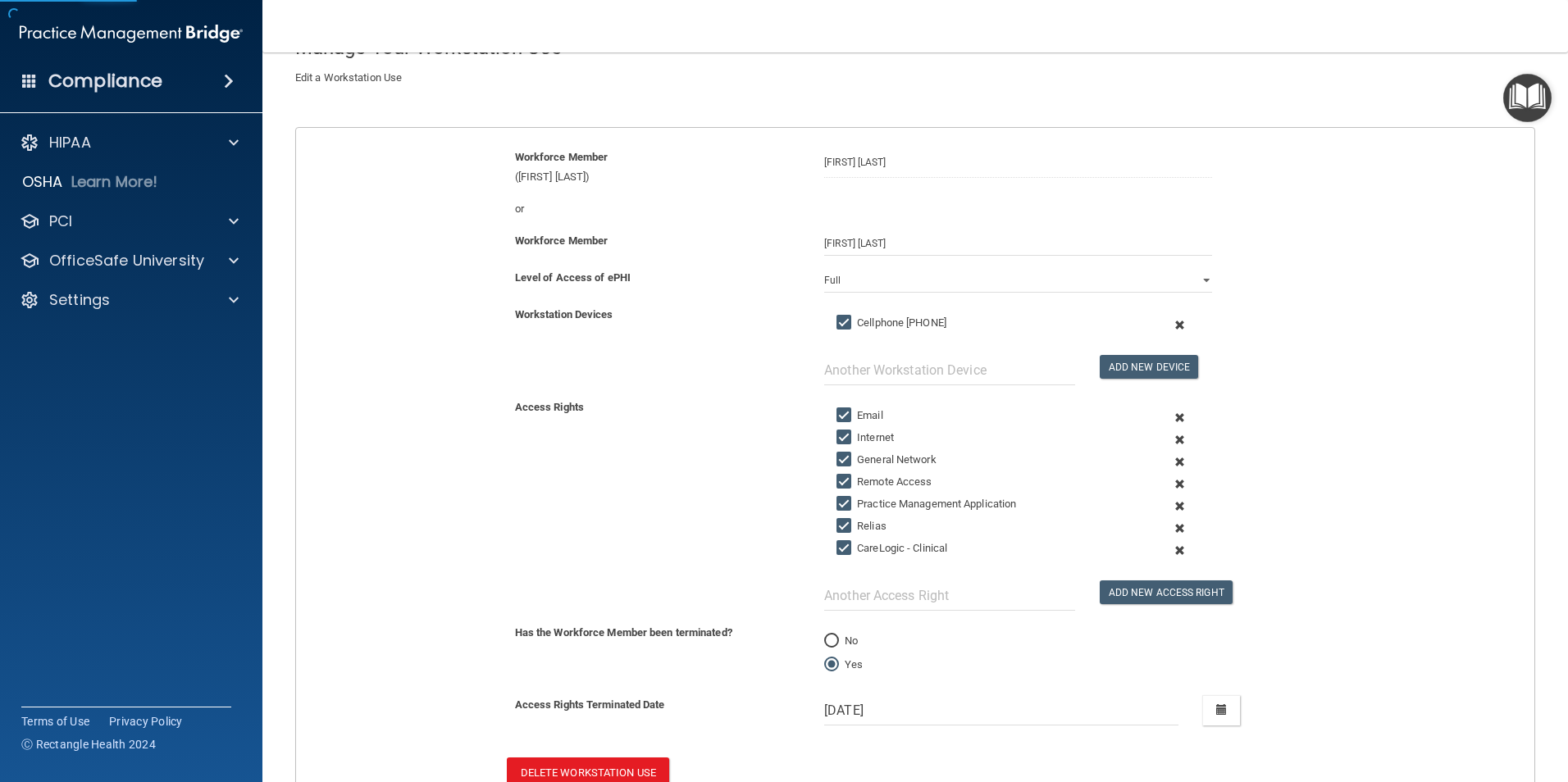 scroll, scrollTop: 0, scrollLeft: 0, axis: both 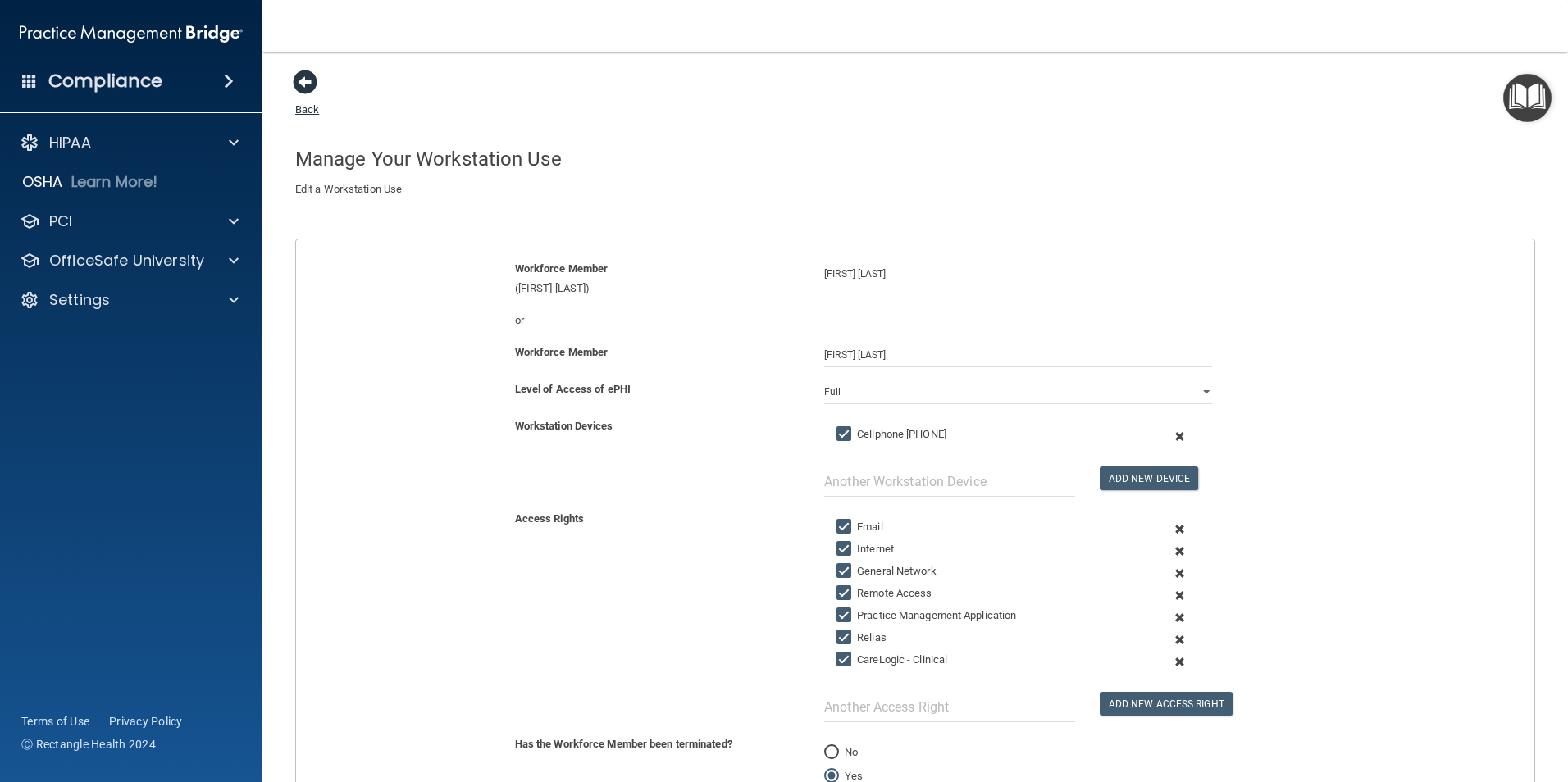 click at bounding box center [305, 82] 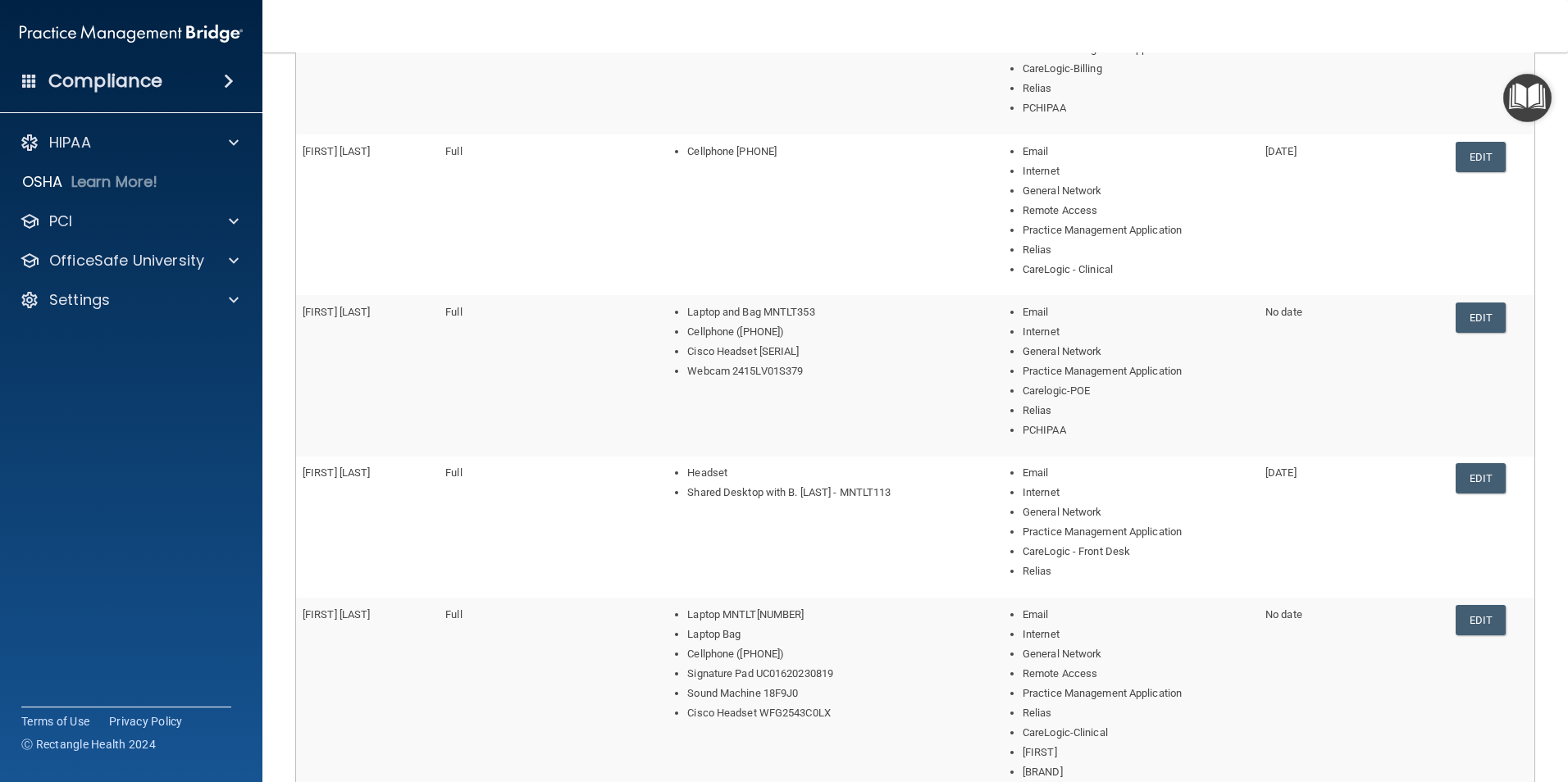 scroll, scrollTop: 663, scrollLeft: 0, axis: vertical 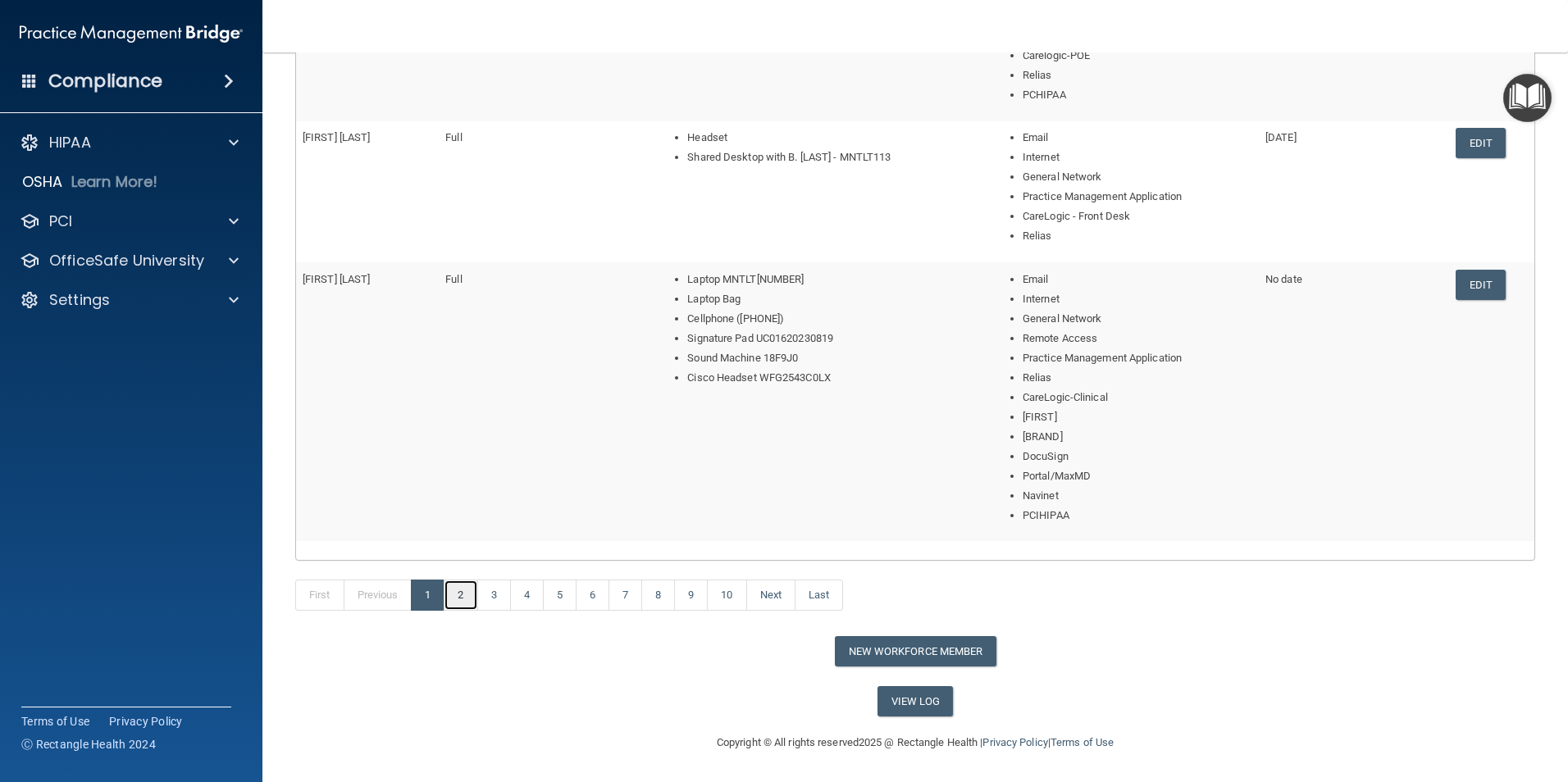 click on "2" at bounding box center (460, 595) 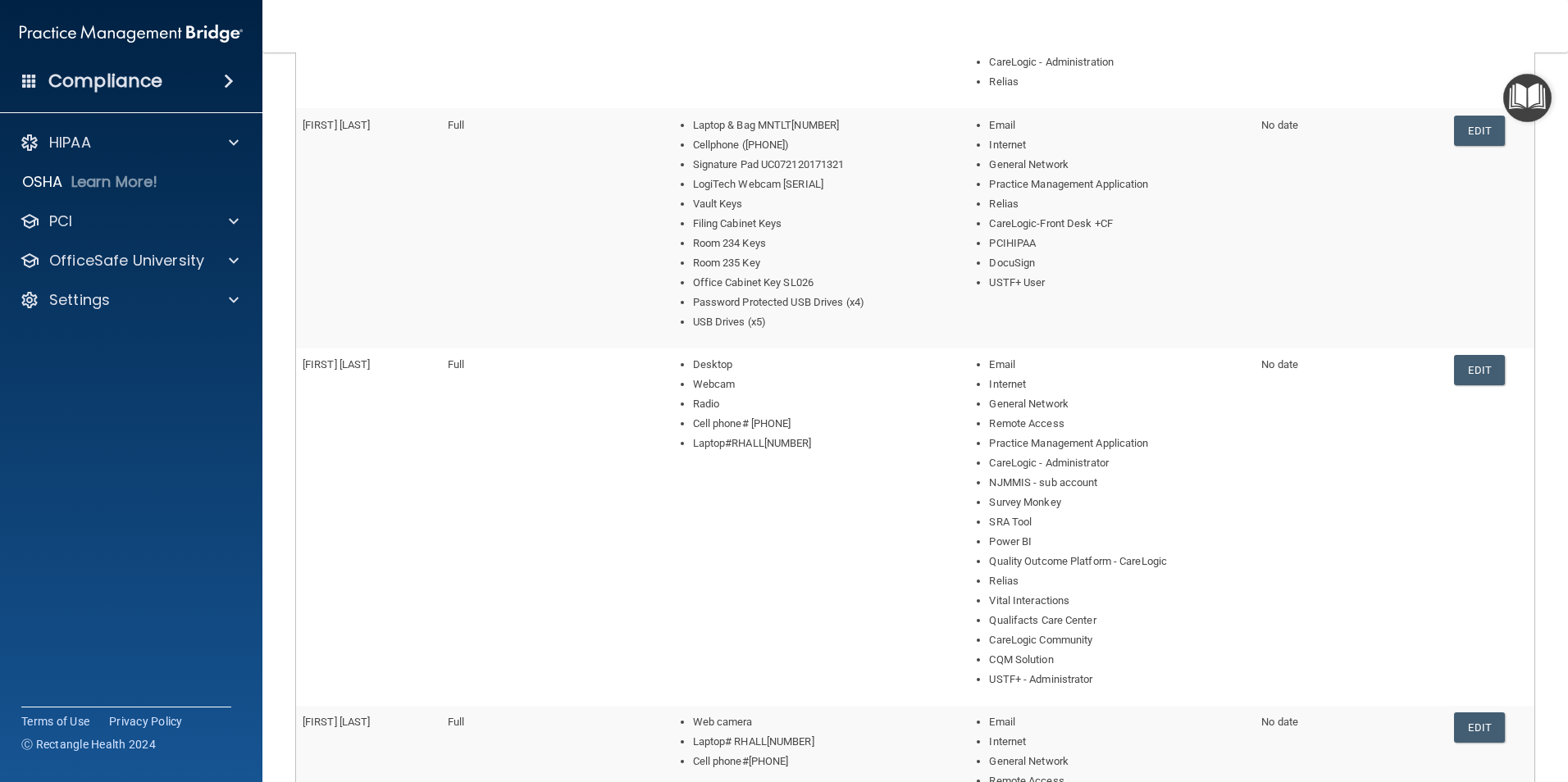 scroll, scrollTop: 984, scrollLeft: 0, axis: vertical 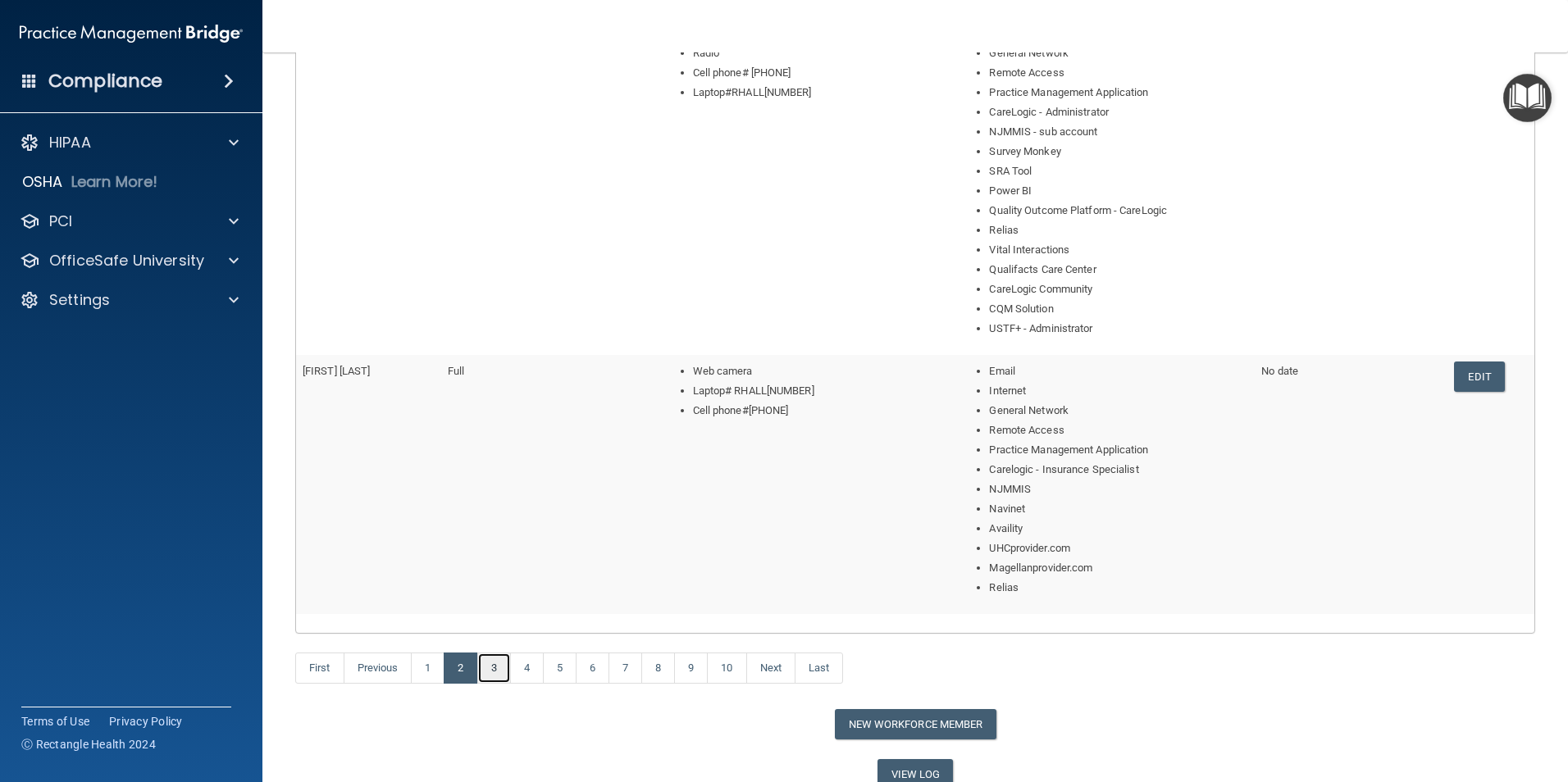 click on "3" at bounding box center (494, 668) 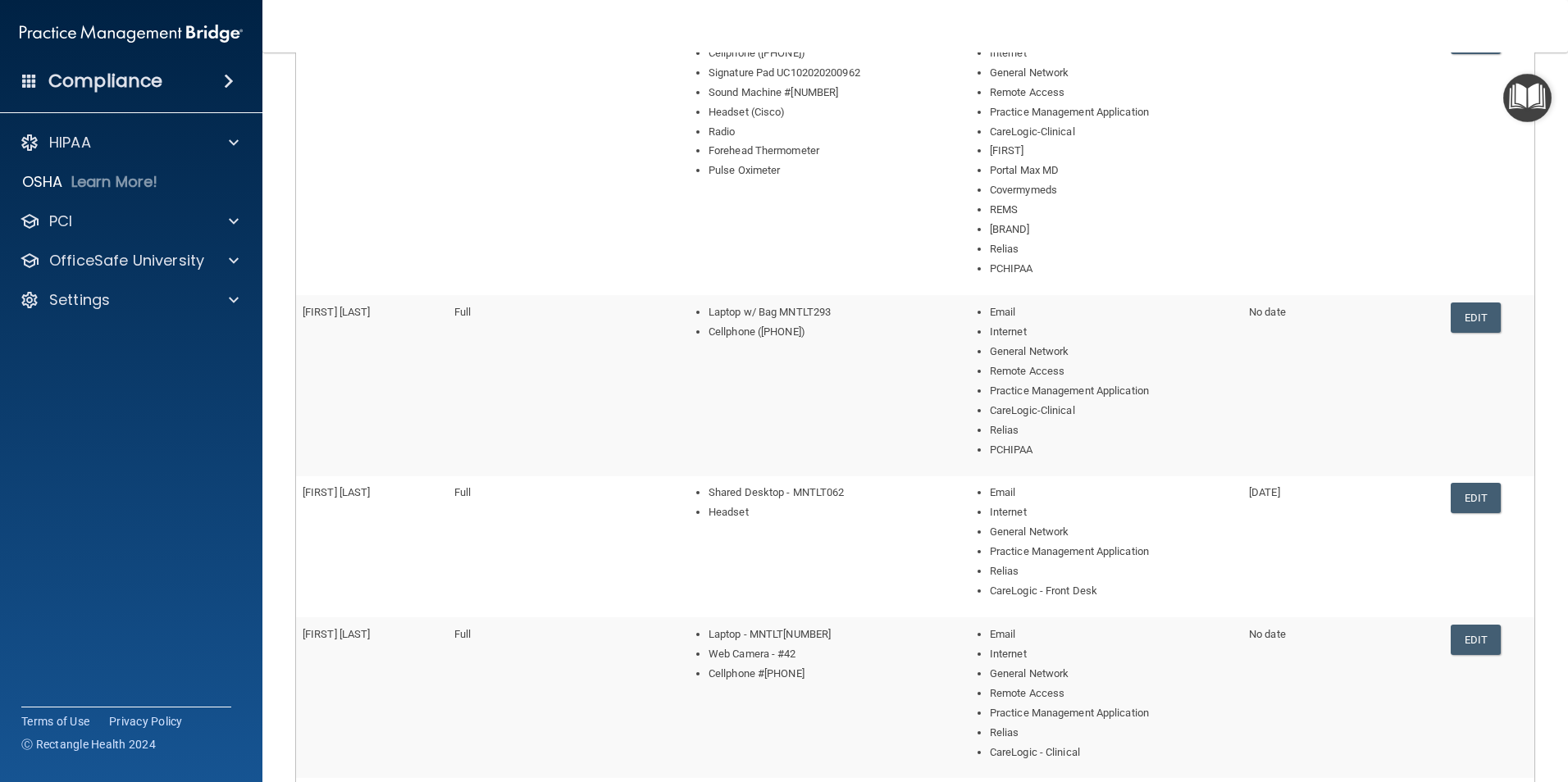scroll, scrollTop: 211, scrollLeft: 0, axis: vertical 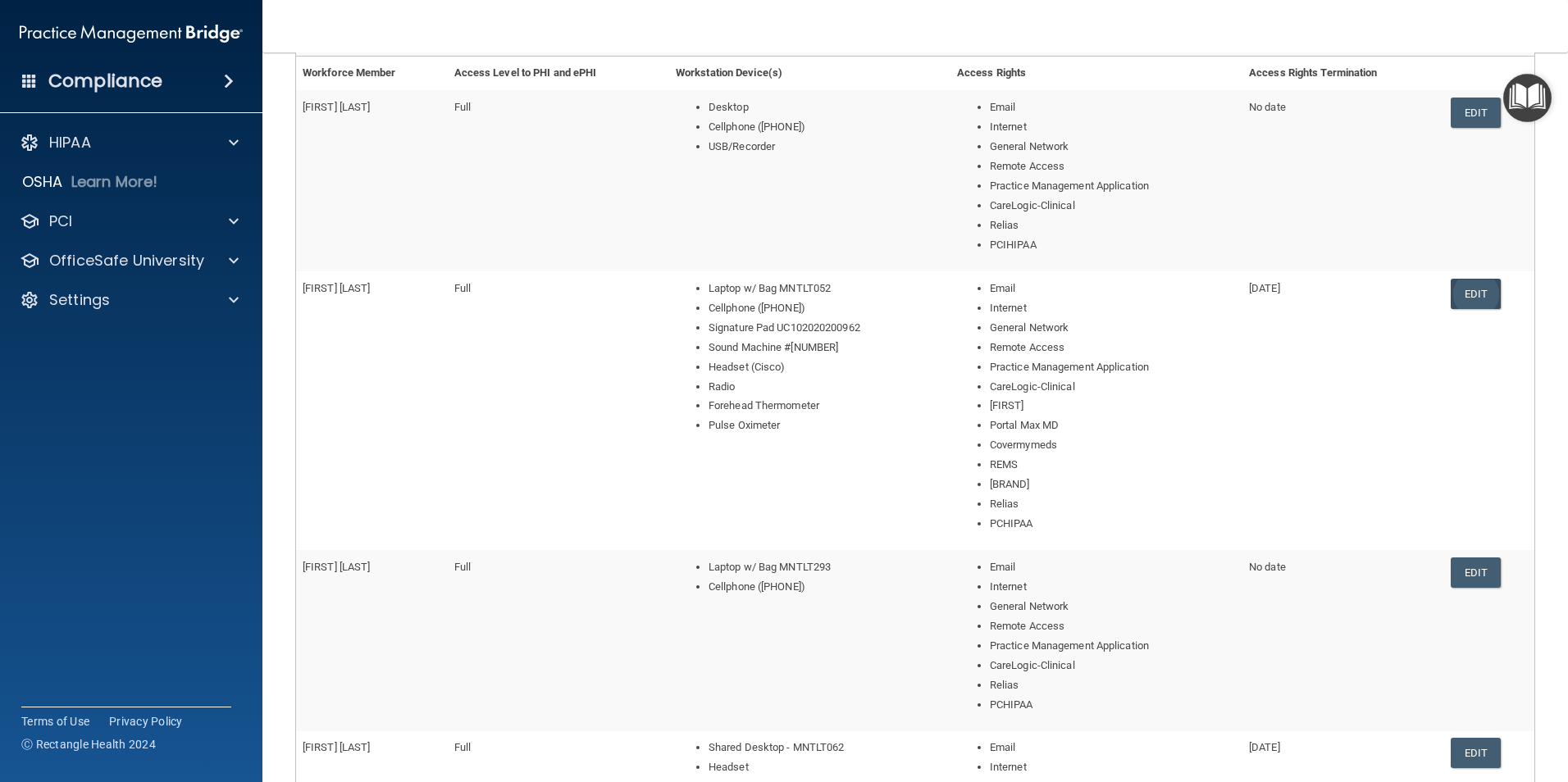 click on "Edit" at bounding box center (1475, 293) 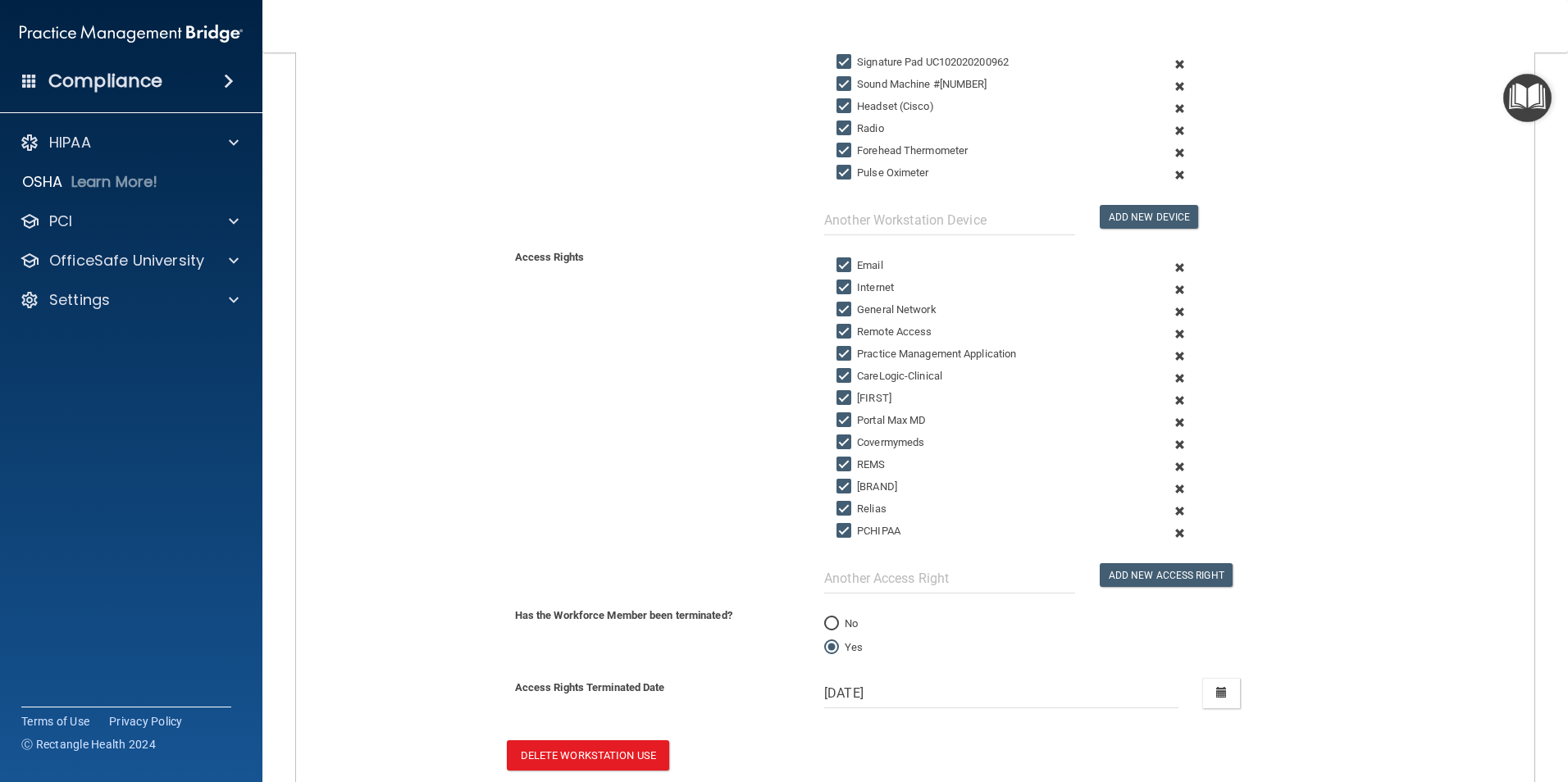 scroll, scrollTop: 521, scrollLeft: 0, axis: vertical 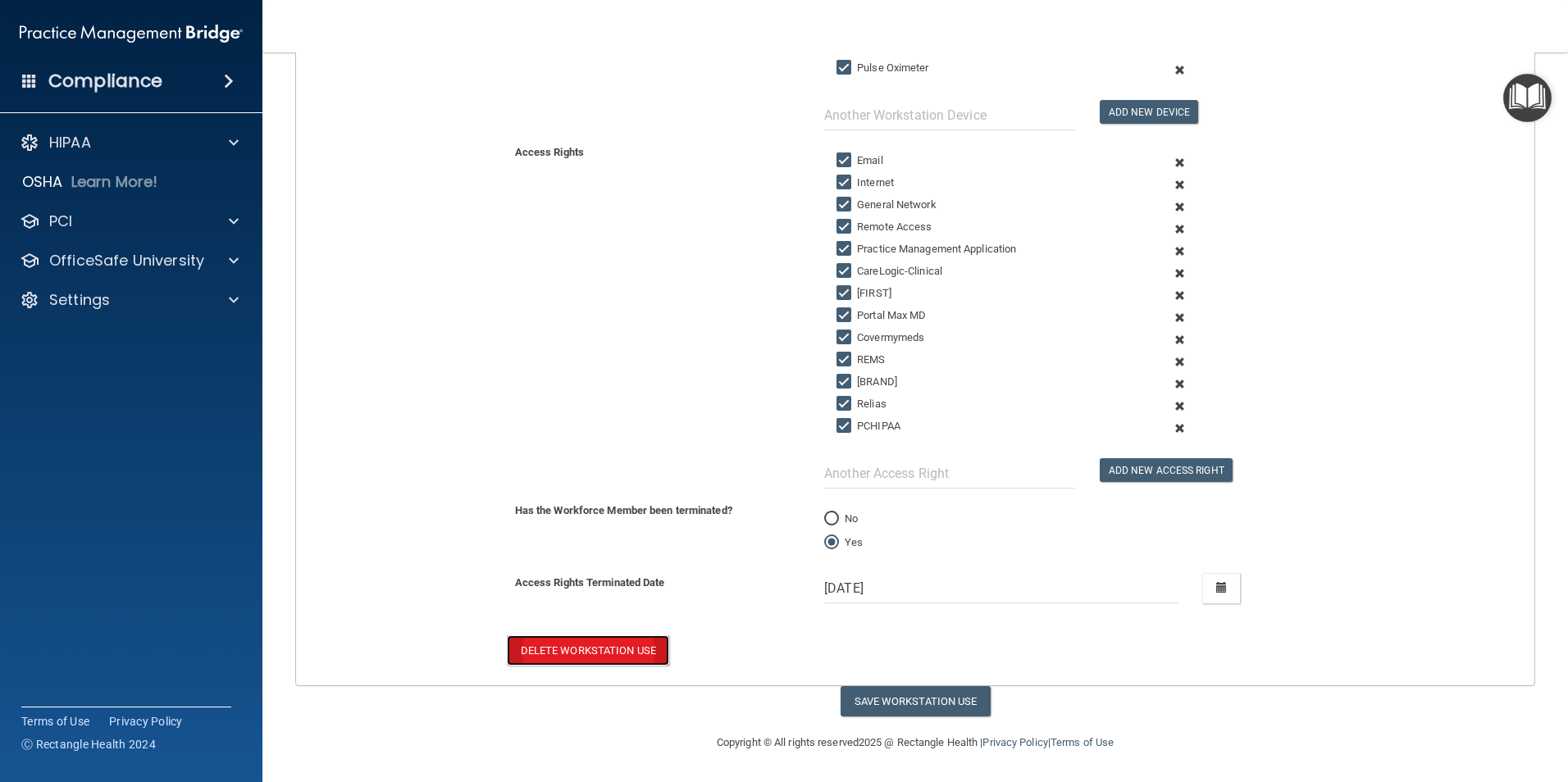 click on "Delete Workstation Use" at bounding box center [588, 650] 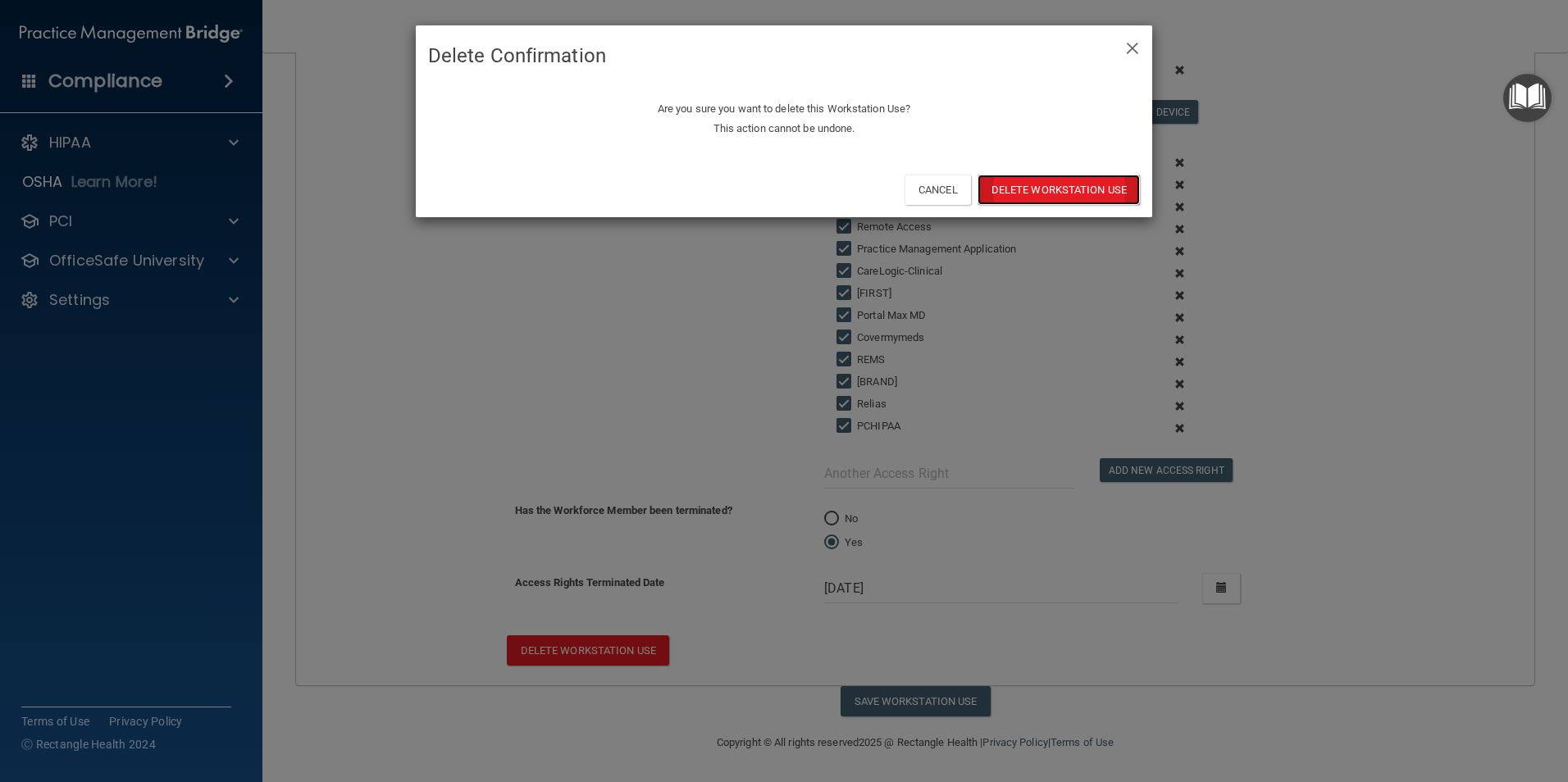 click on "Delete Workstation Use" at bounding box center (1059, 189) 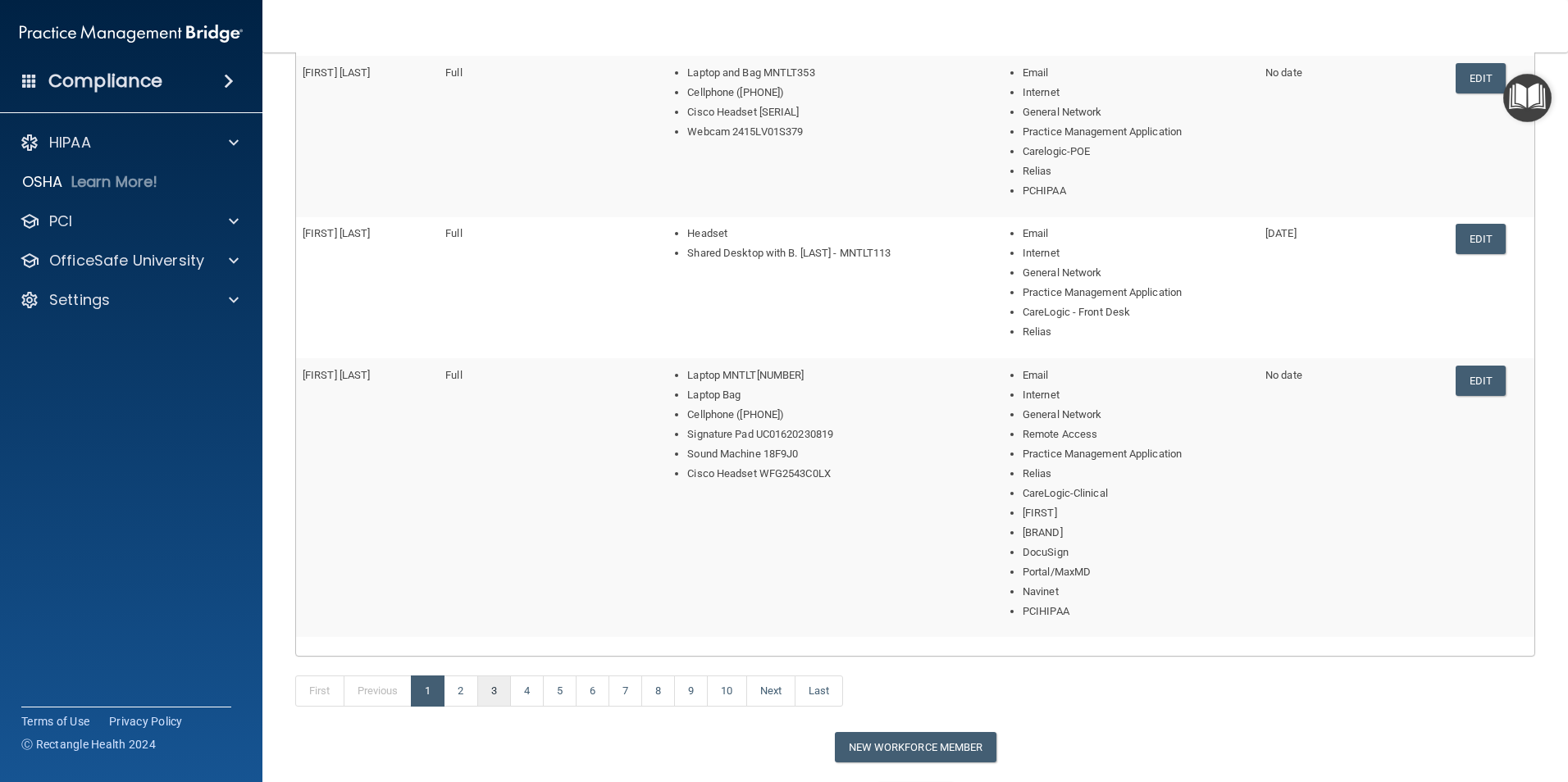 scroll, scrollTop: 663, scrollLeft: 0, axis: vertical 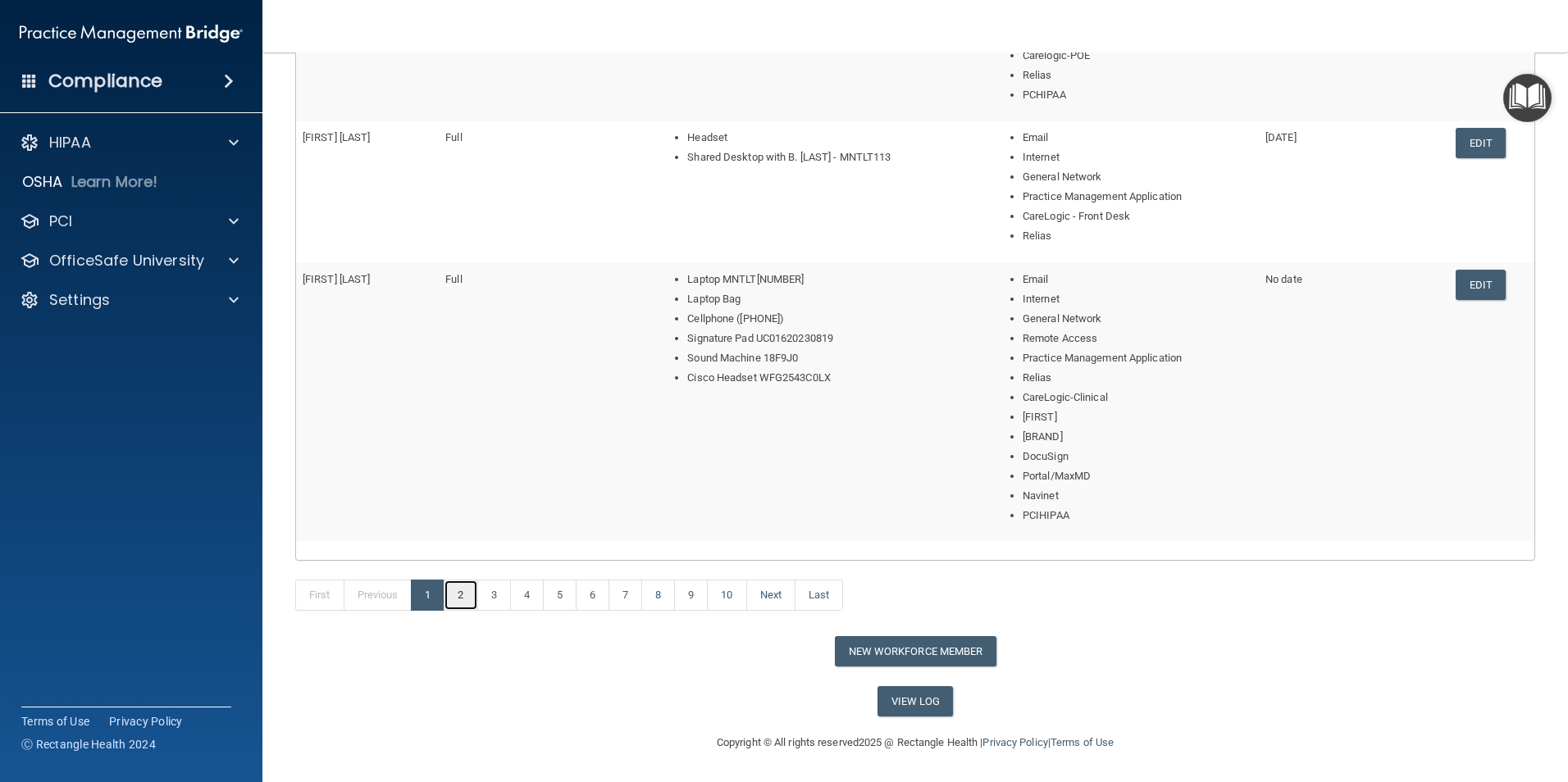 drag, startPoint x: 459, startPoint y: 596, endPoint x: 474, endPoint y: 596, distance: 15 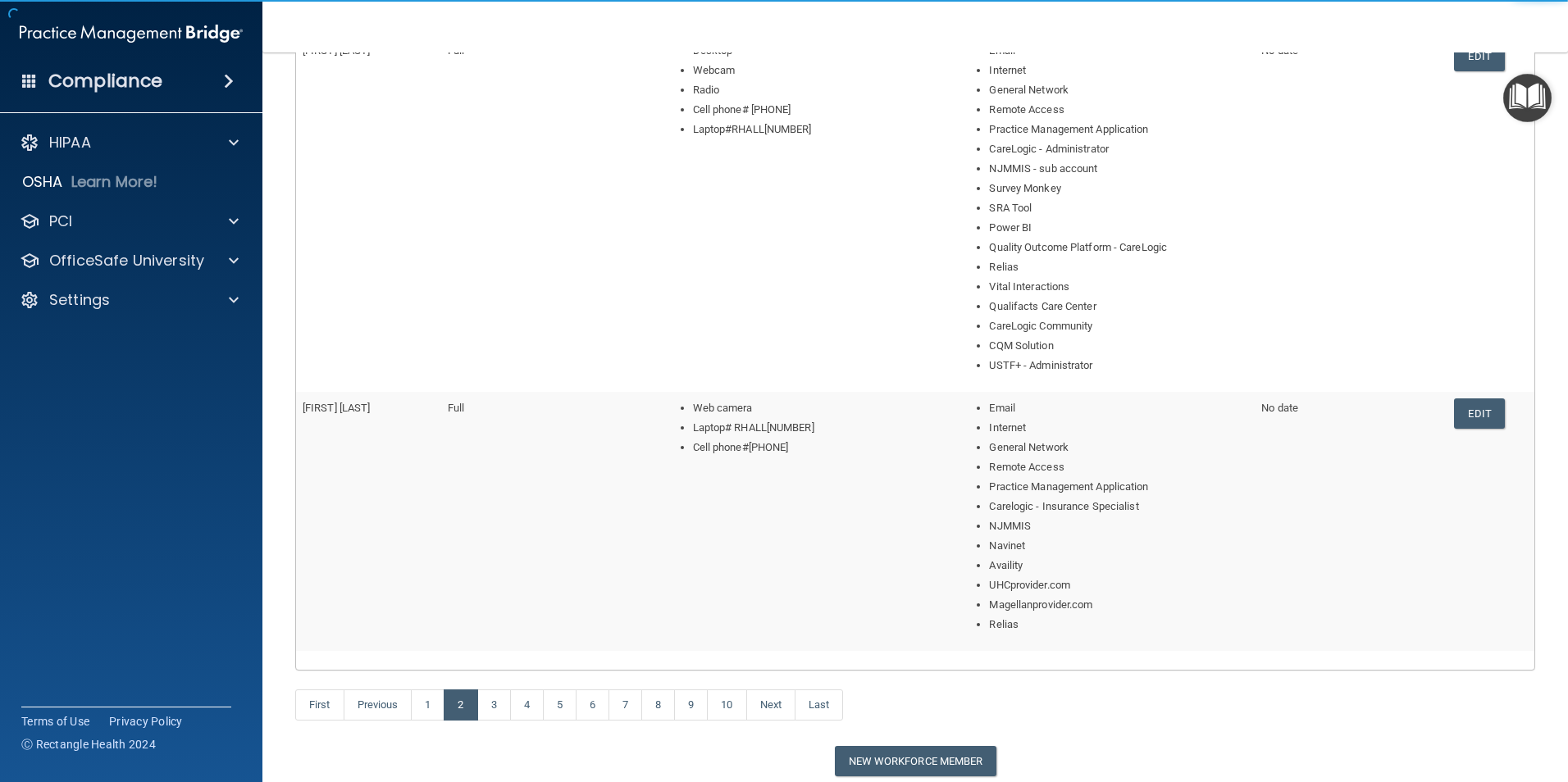 scroll, scrollTop: 1057, scrollLeft: 0, axis: vertical 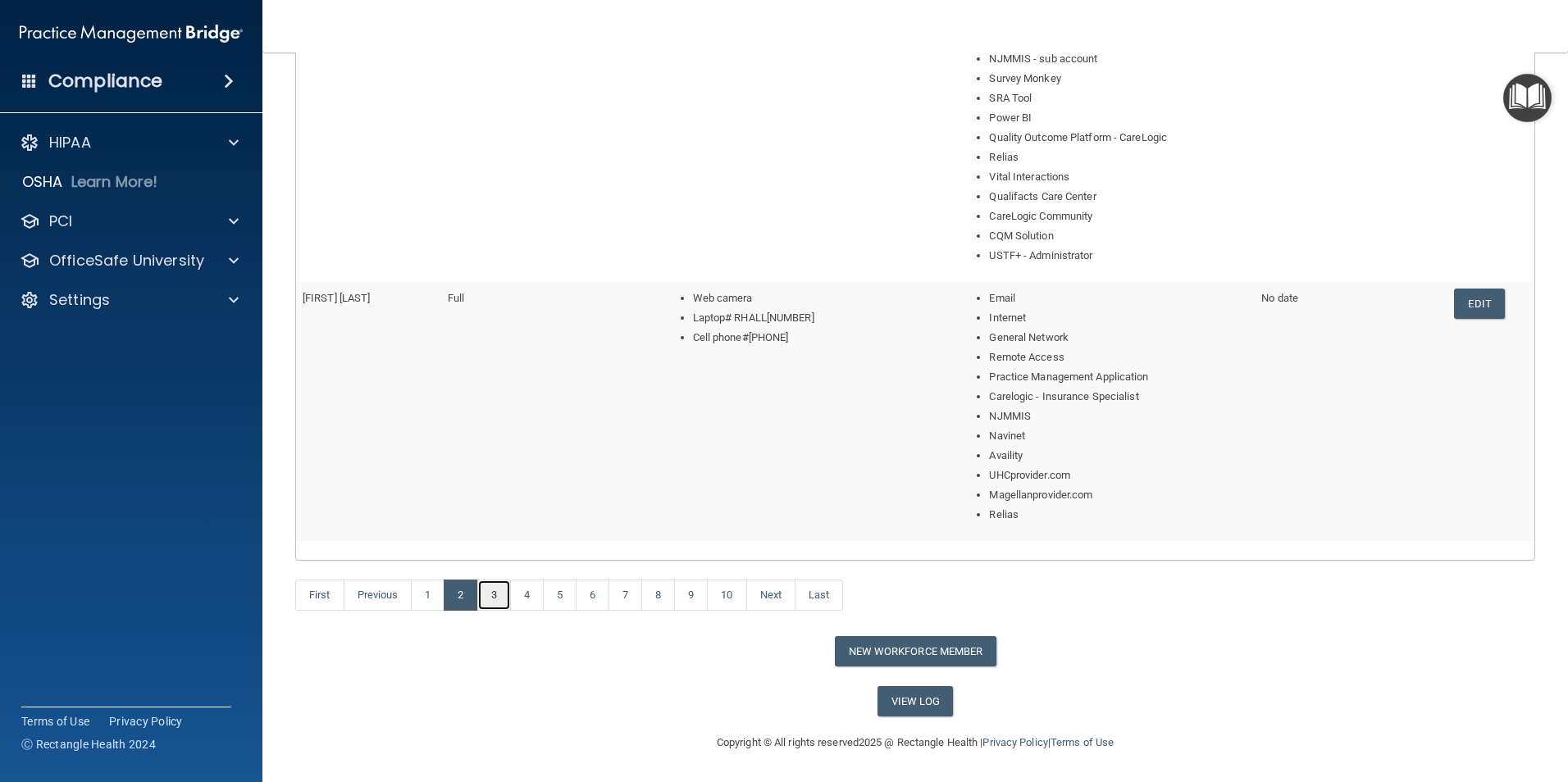 click on "3" at bounding box center (494, 595) 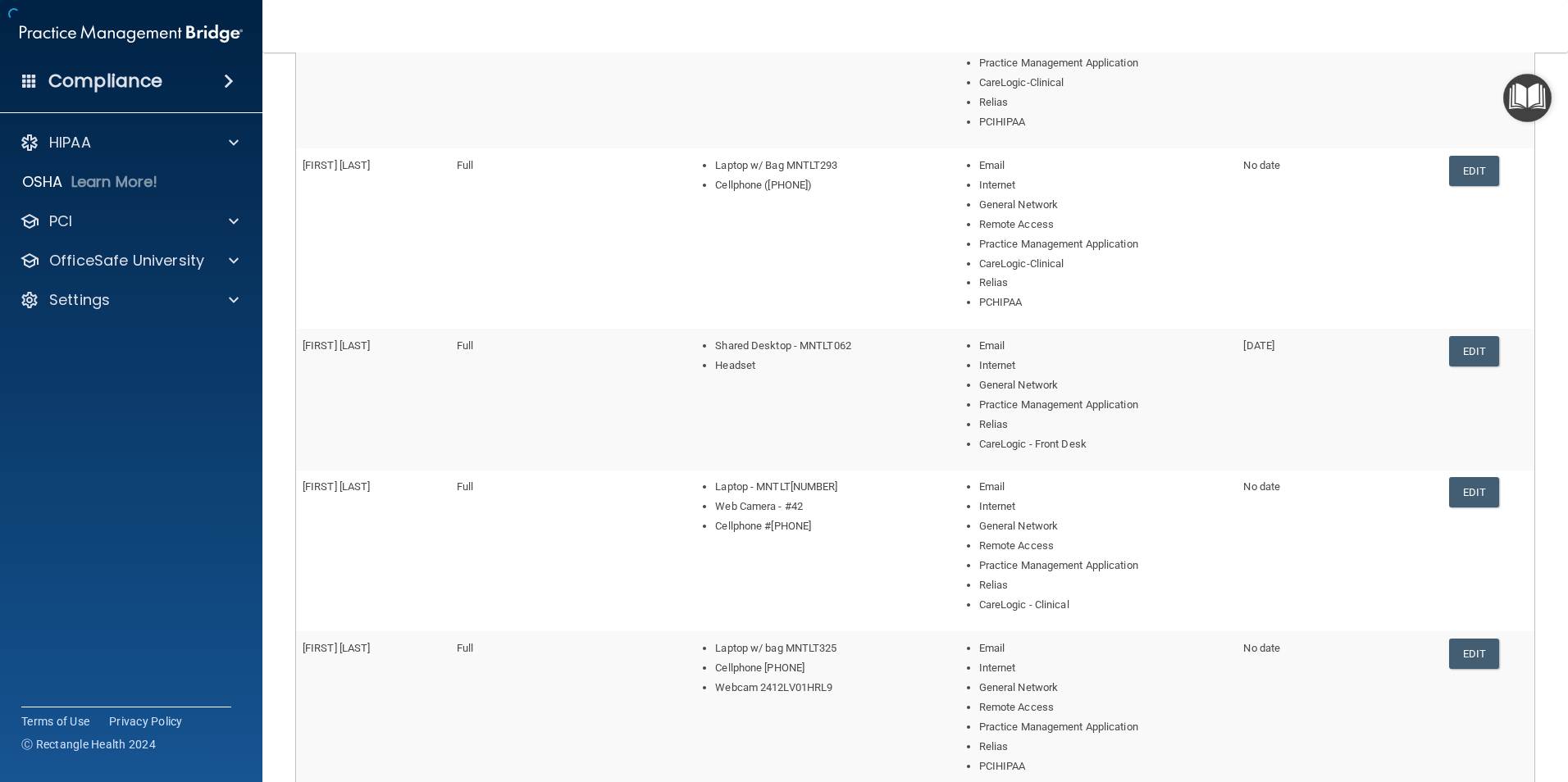 scroll, scrollTop: 584, scrollLeft: 0, axis: vertical 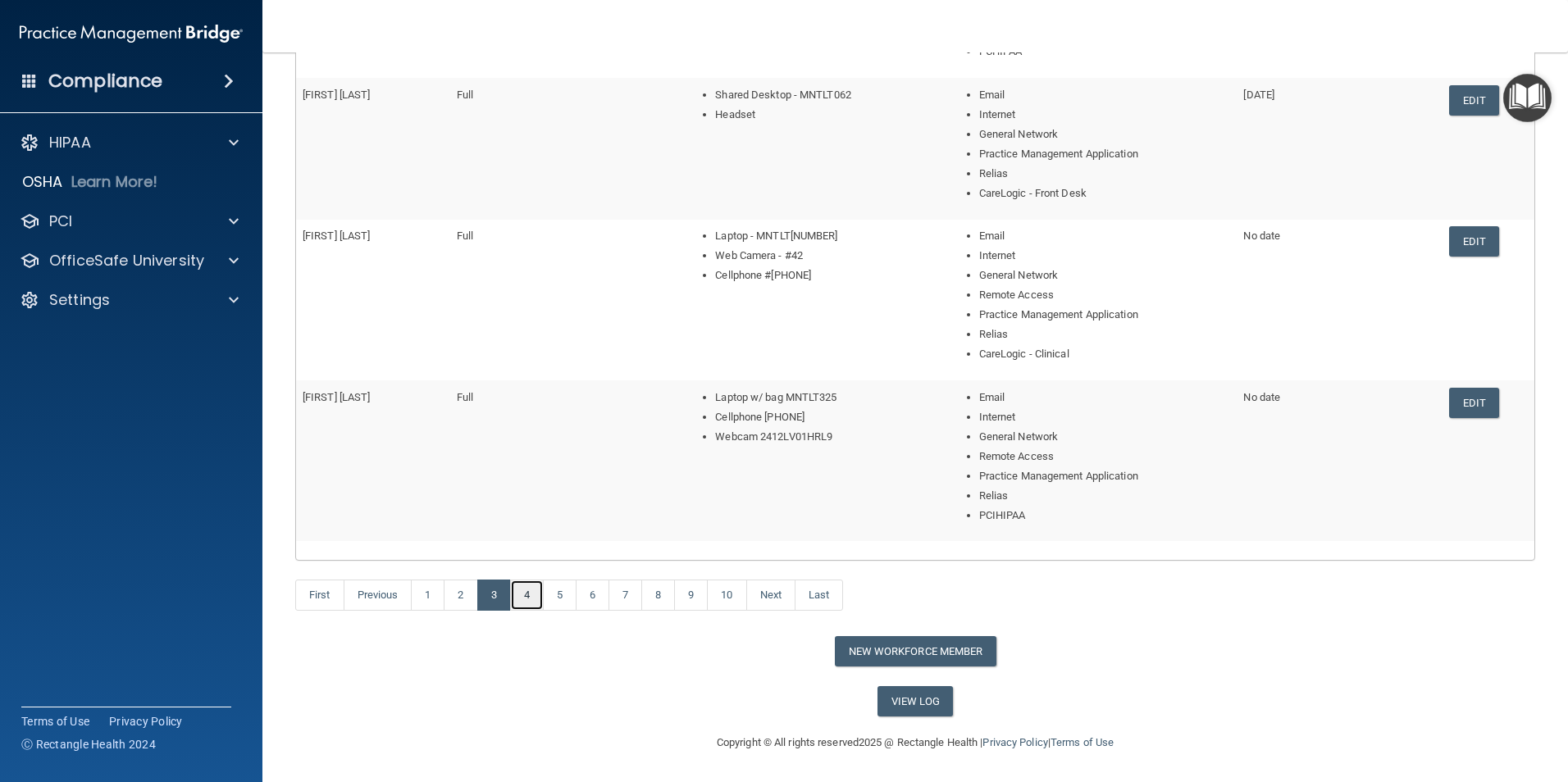 click on "4" at bounding box center [526, 595] 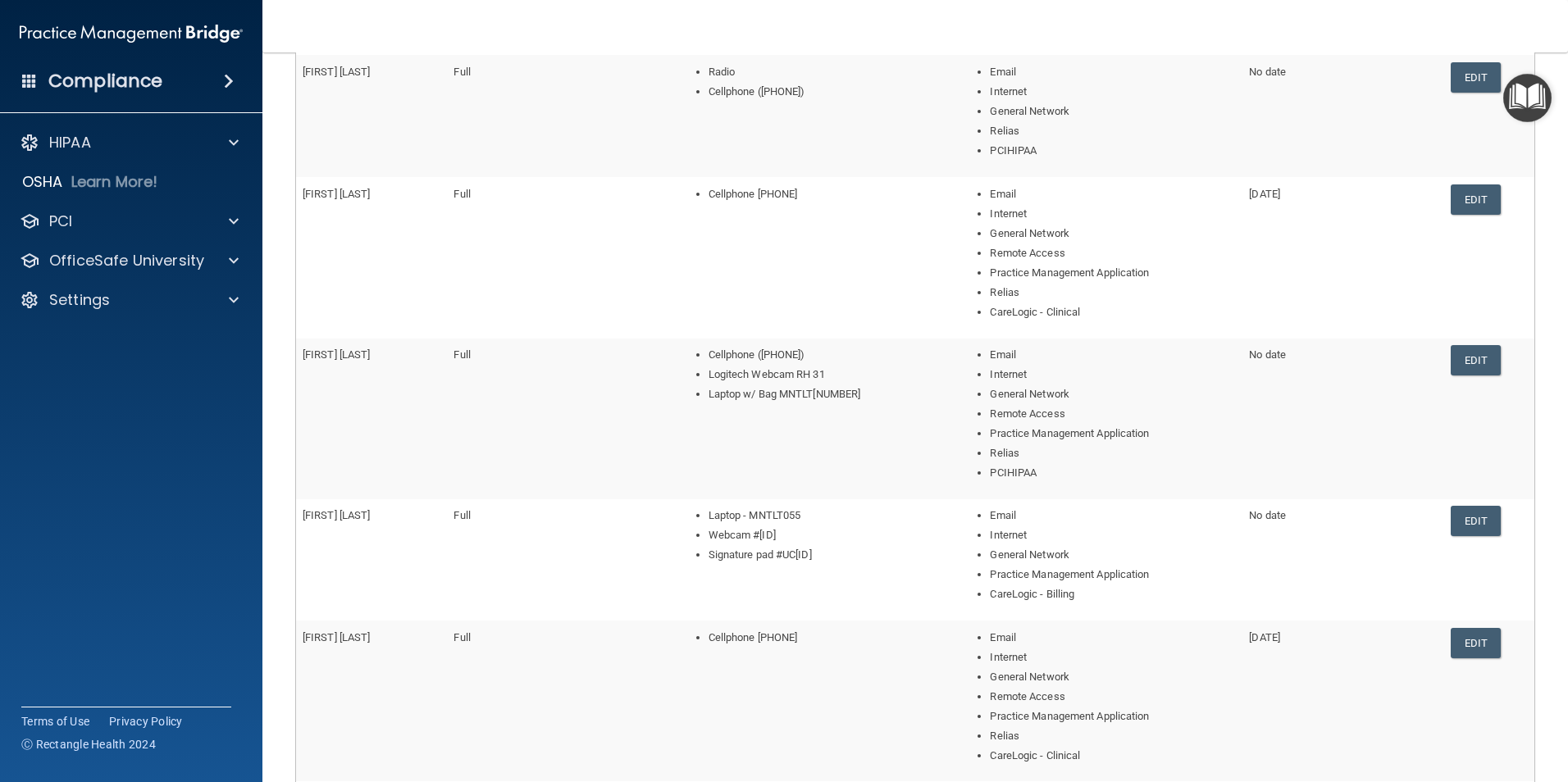 scroll, scrollTop: 164, scrollLeft: 0, axis: vertical 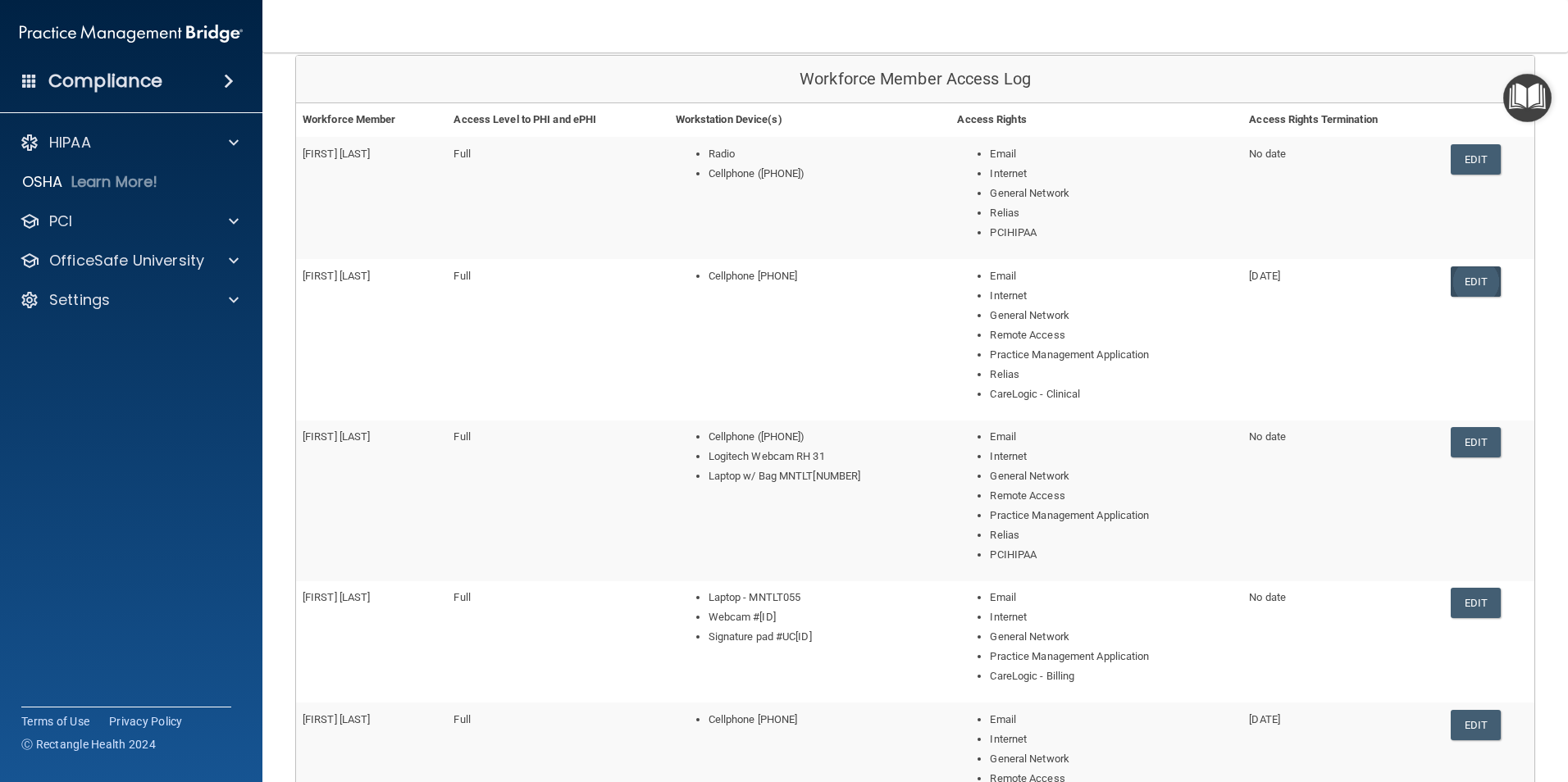 drag, startPoint x: 1430, startPoint y: 280, endPoint x: 1446, endPoint y: 278, distance: 16.124515 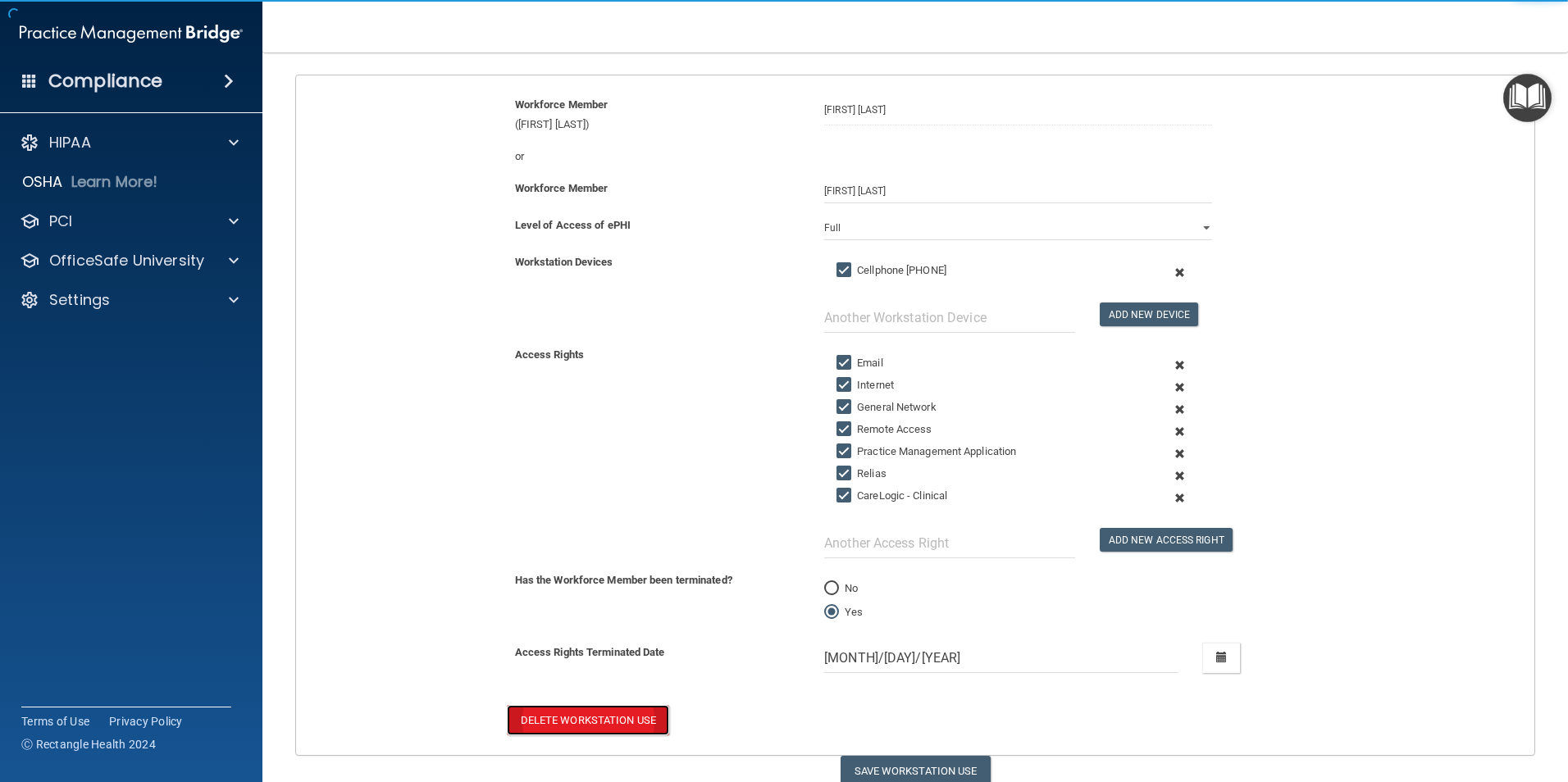 click on "Delete Workstation Use" at bounding box center [588, 720] 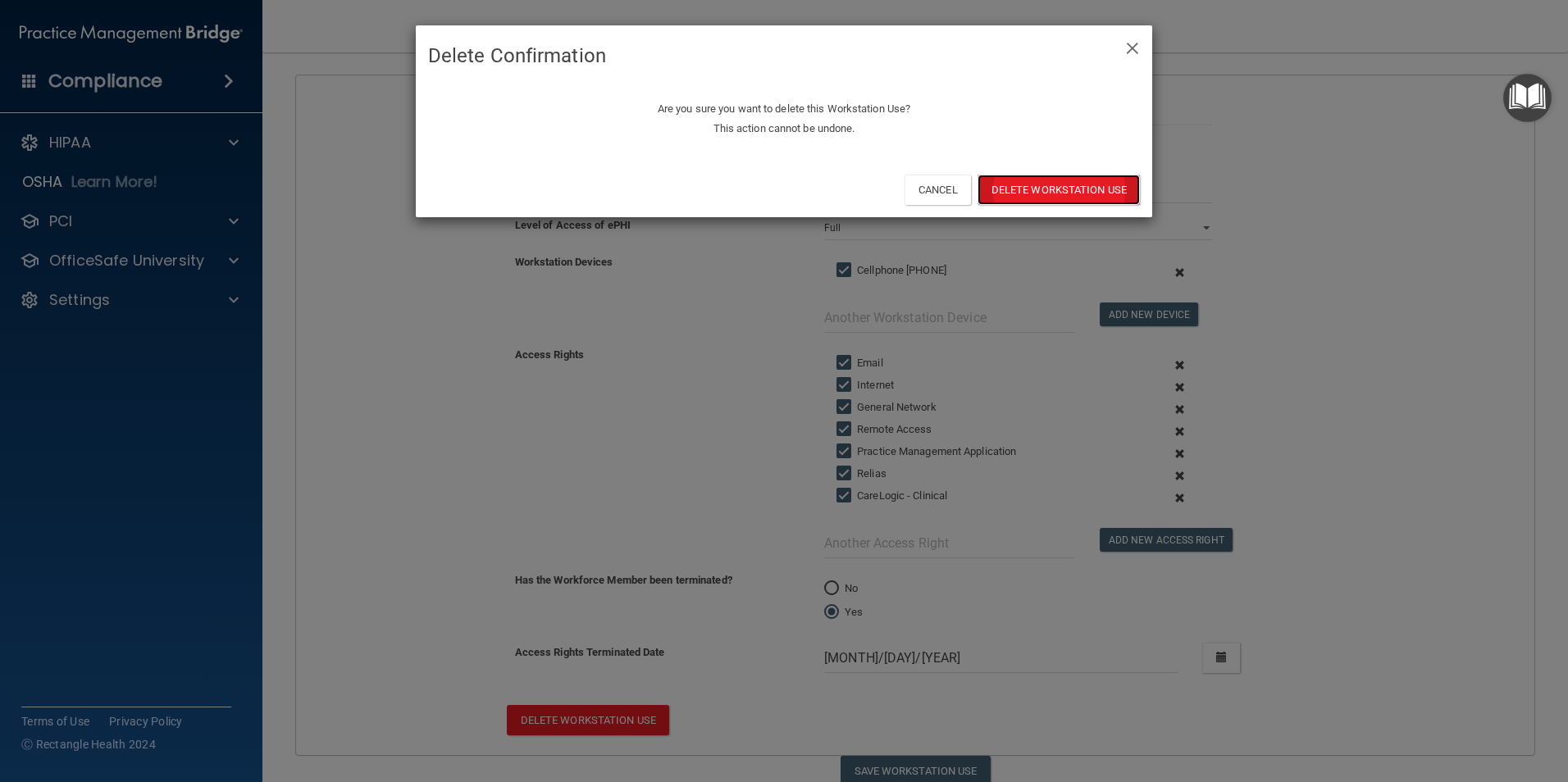 click on "Delete Workstation Use" at bounding box center (1059, 189) 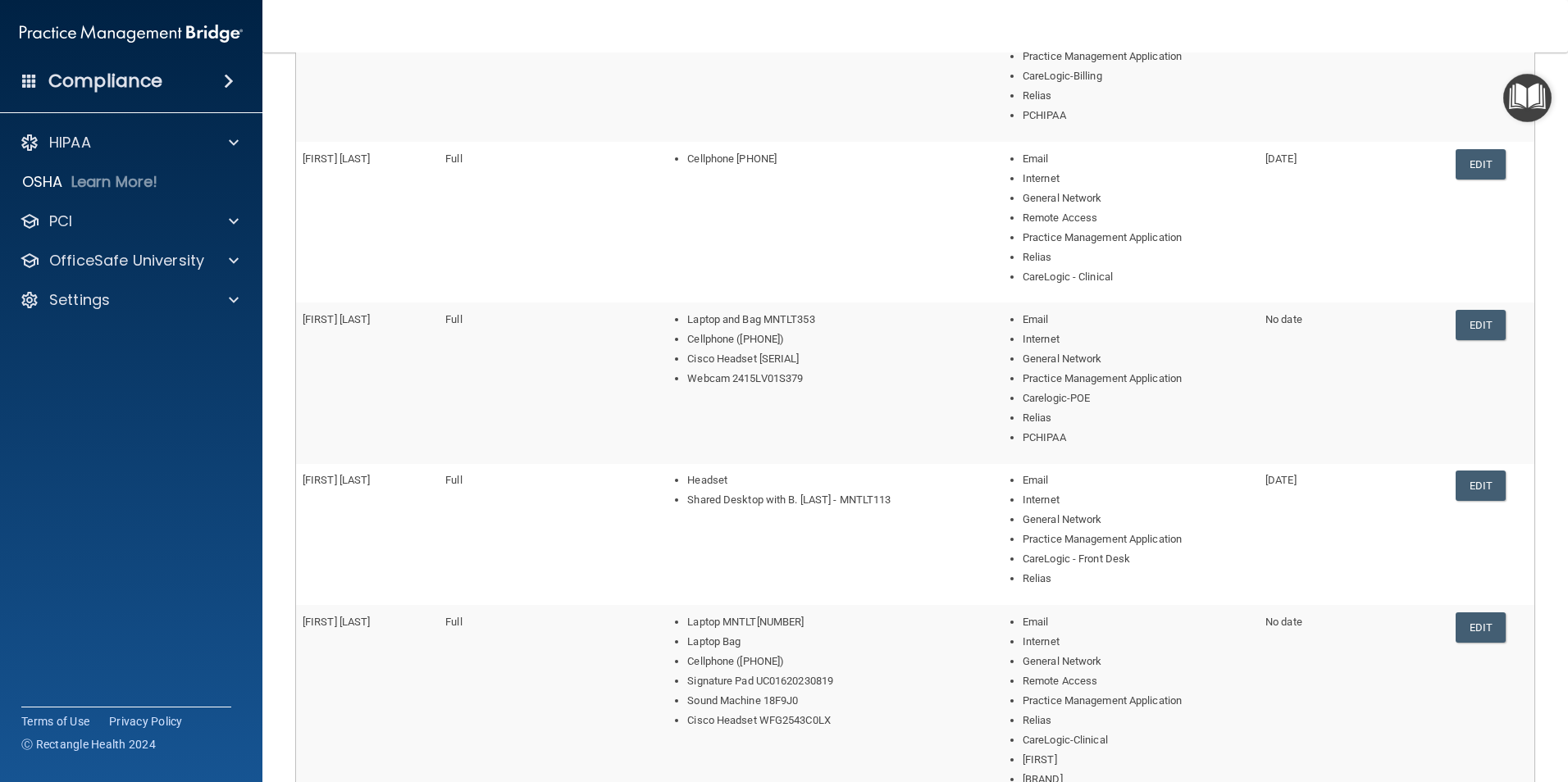 scroll, scrollTop: 663, scrollLeft: 0, axis: vertical 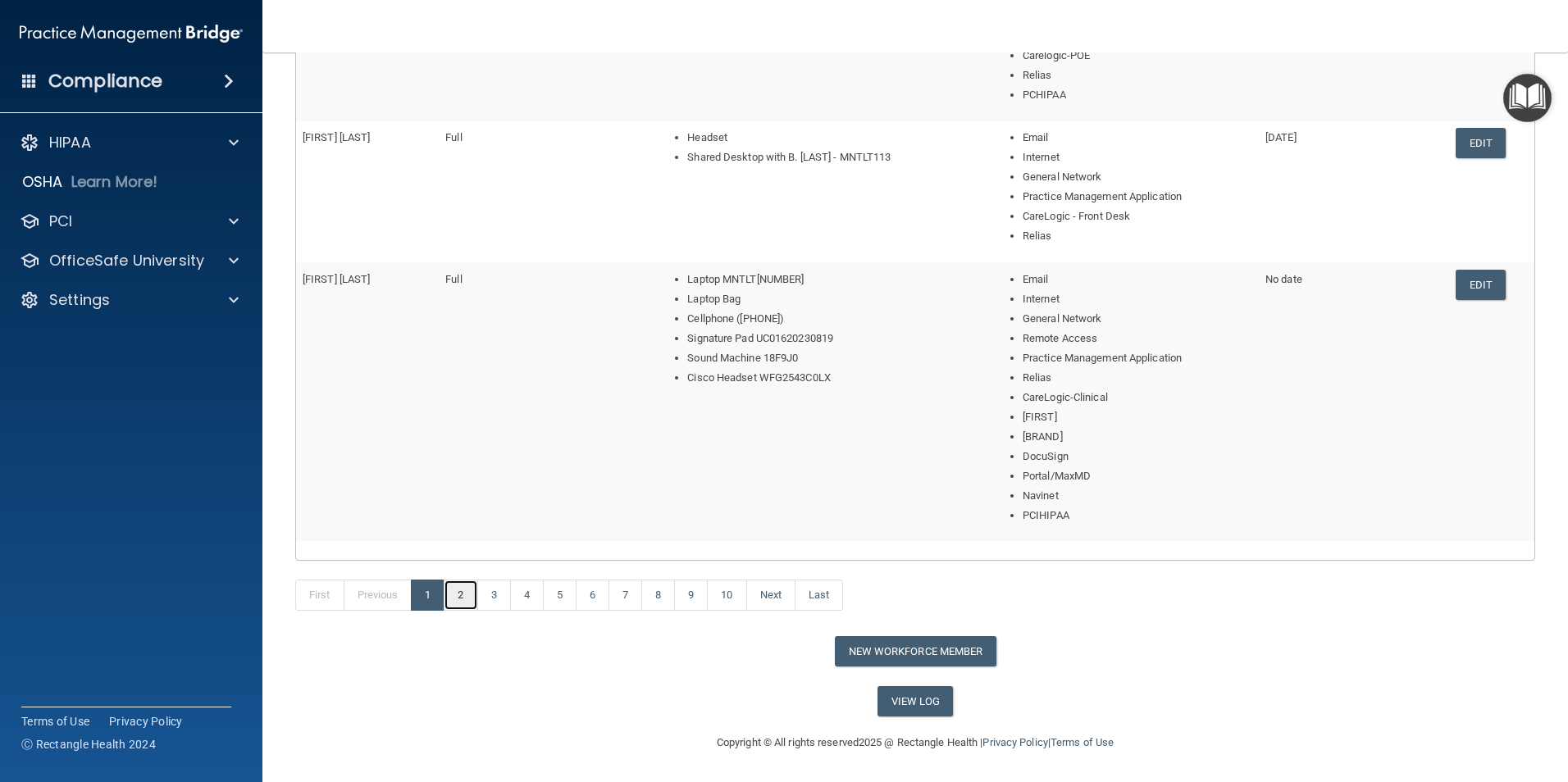 click on "2" at bounding box center (460, 595) 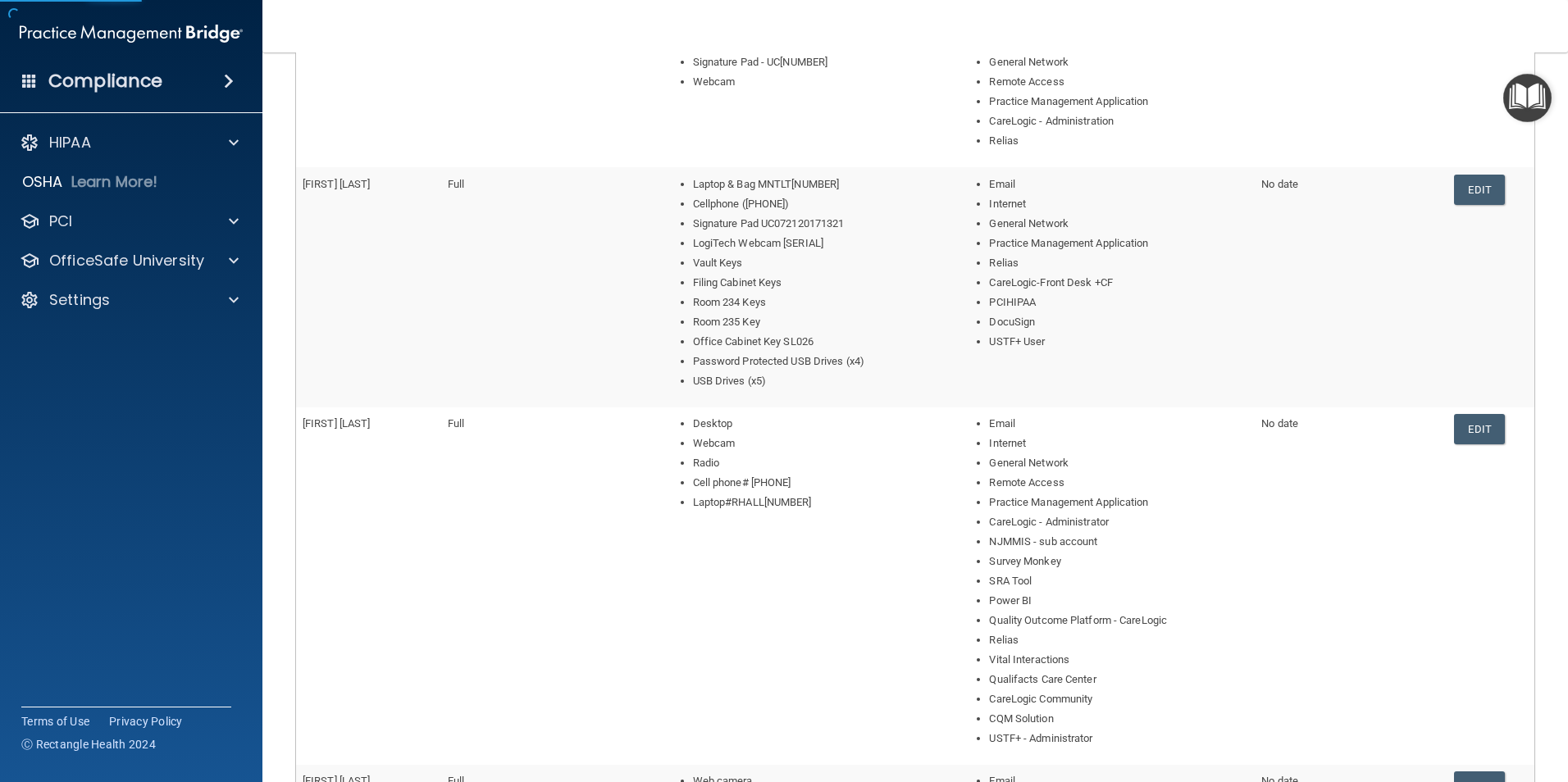 scroll, scrollTop: 1057, scrollLeft: 0, axis: vertical 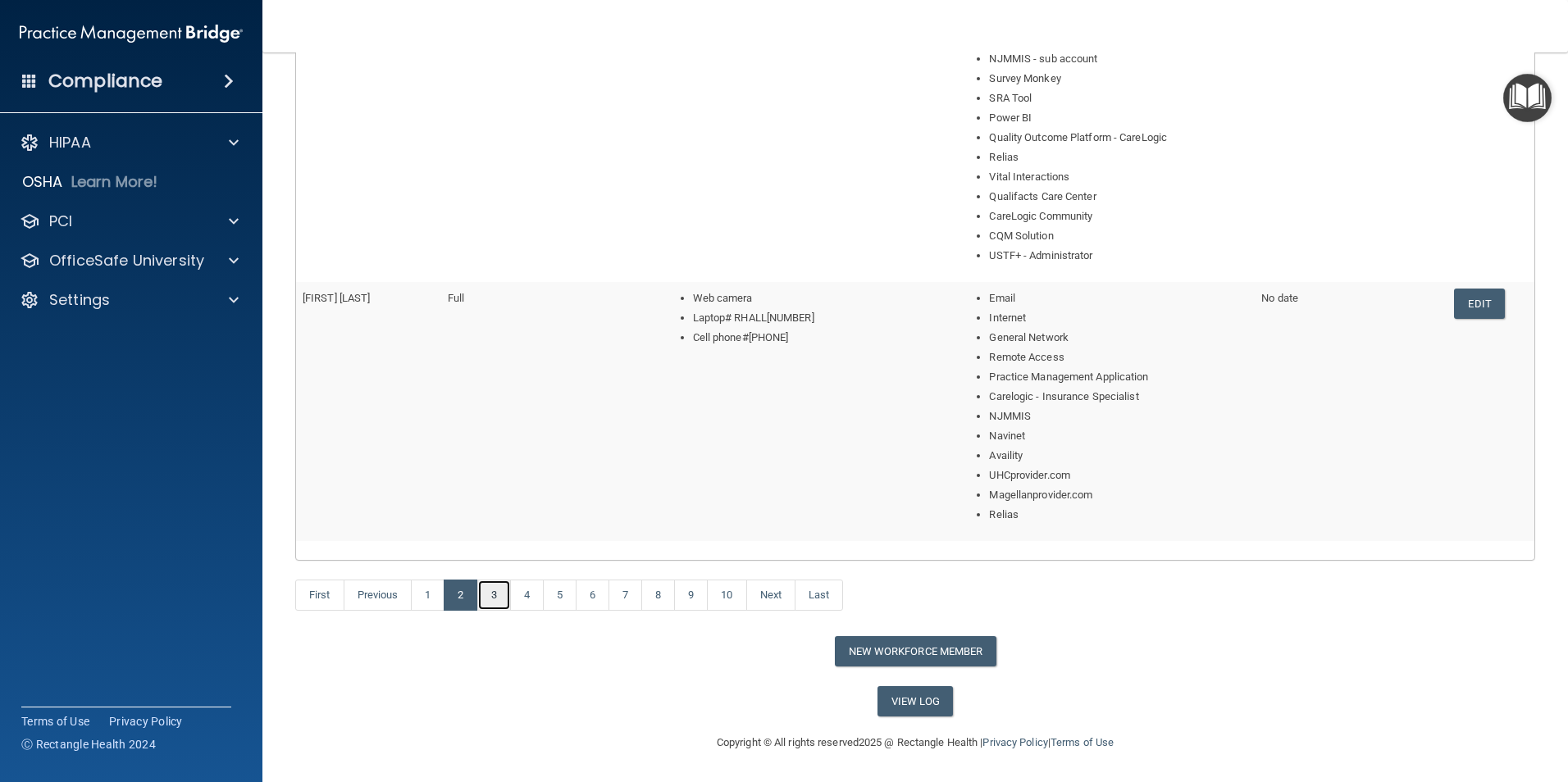 click on "3" at bounding box center (494, 595) 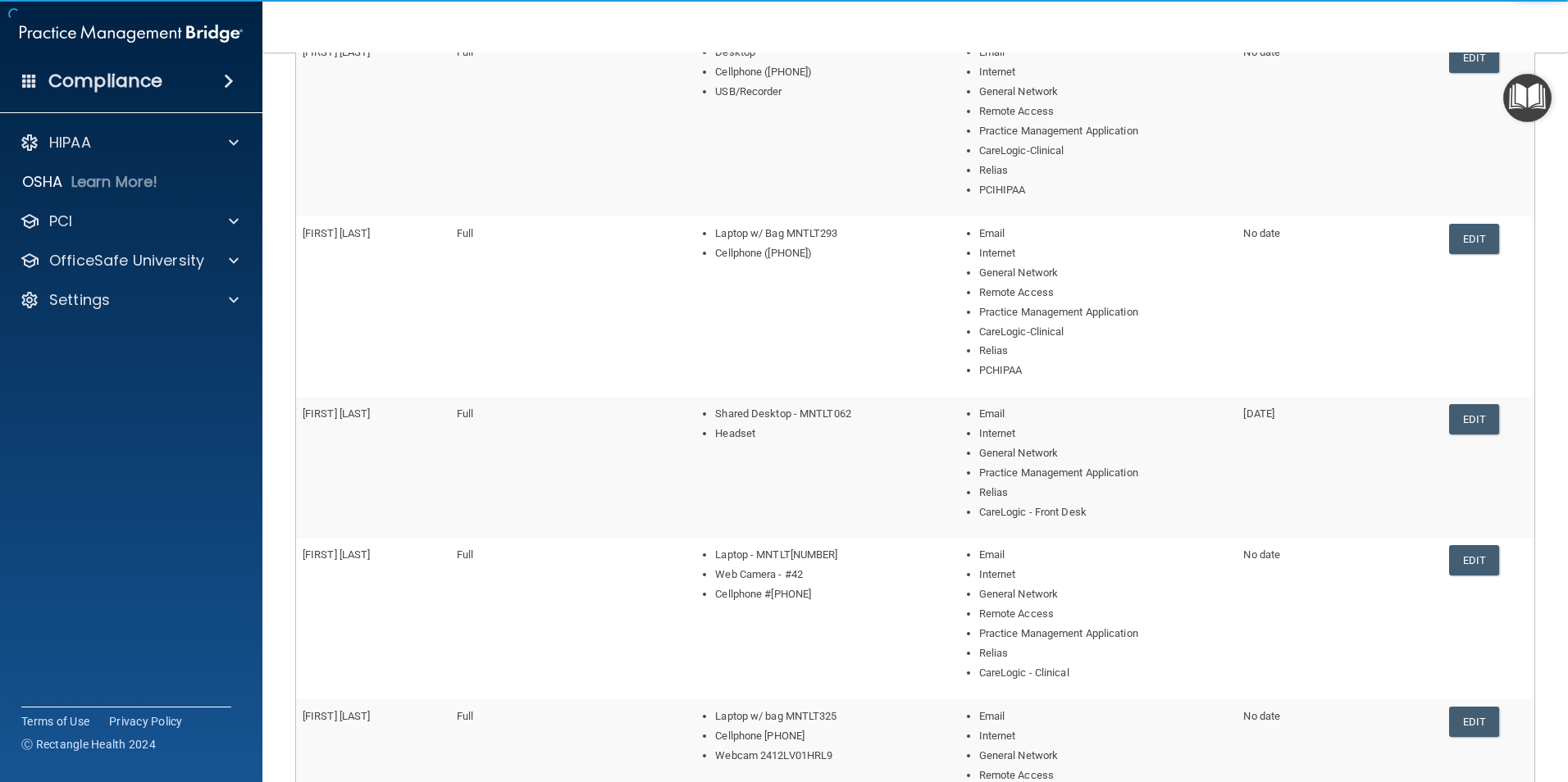scroll, scrollTop: 574, scrollLeft: 0, axis: vertical 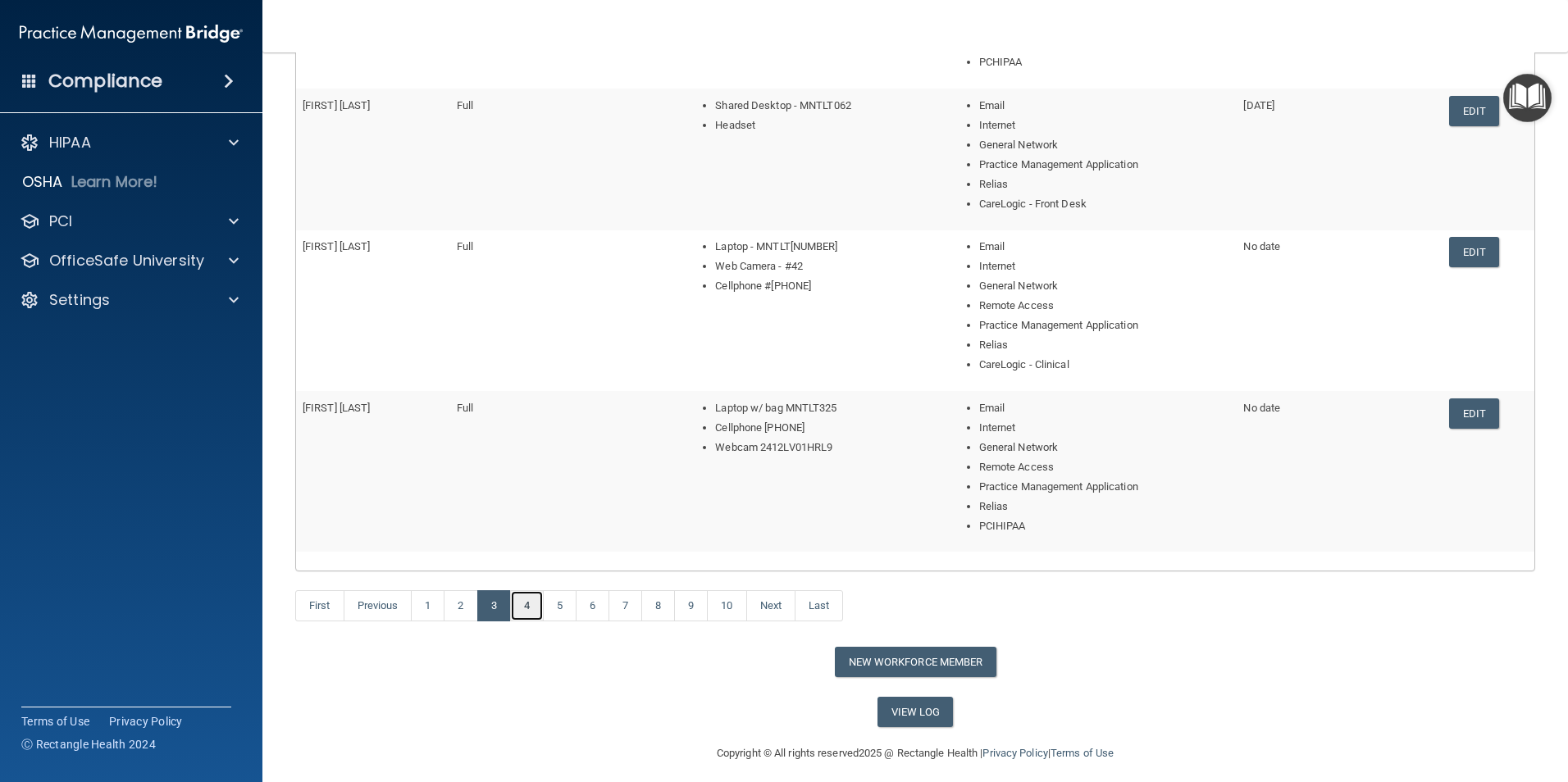 click on "4" at bounding box center (526, 606) 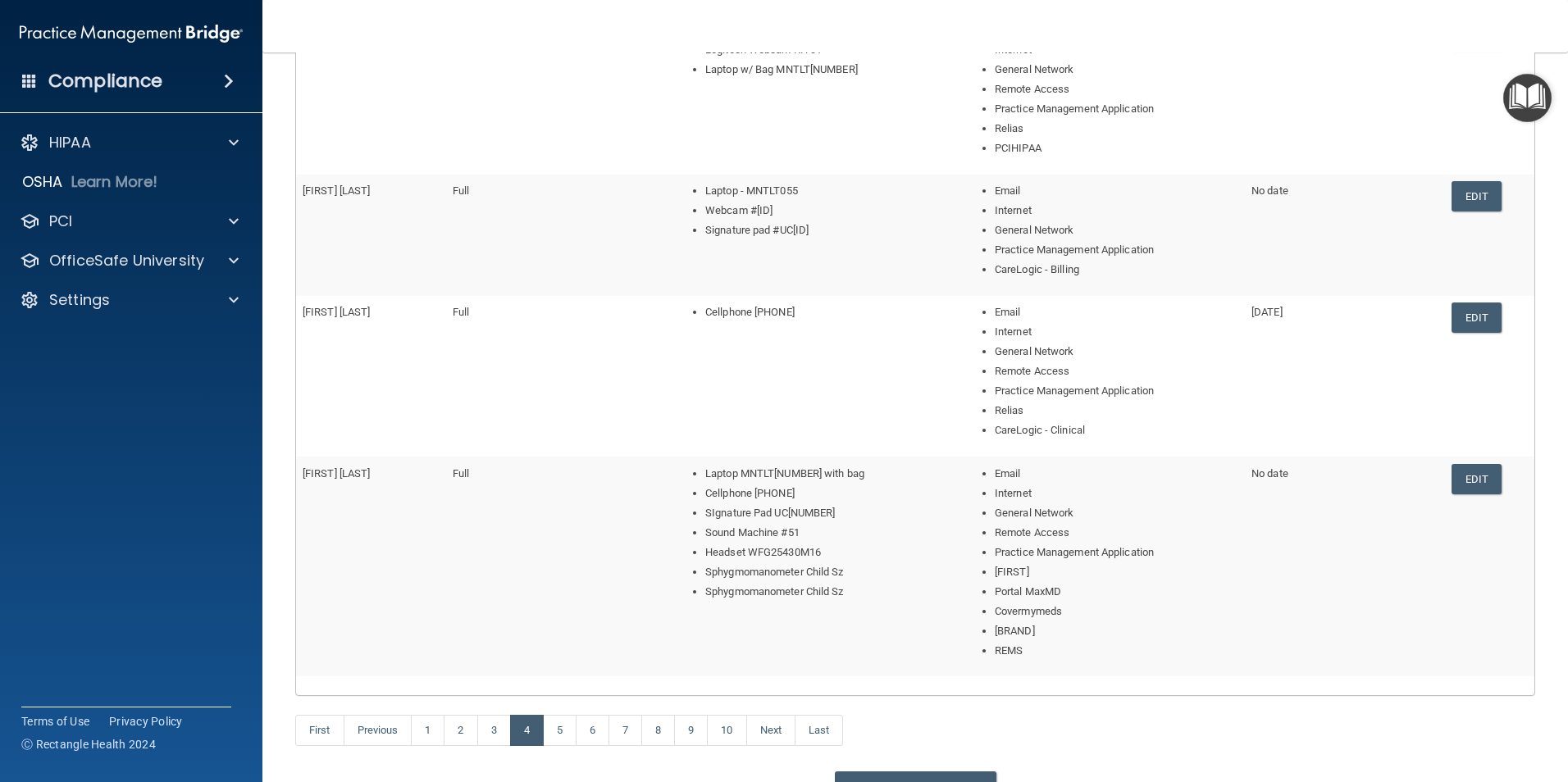 scroll, scrollTop: 492, scrollLeft: 0, axis: vertical 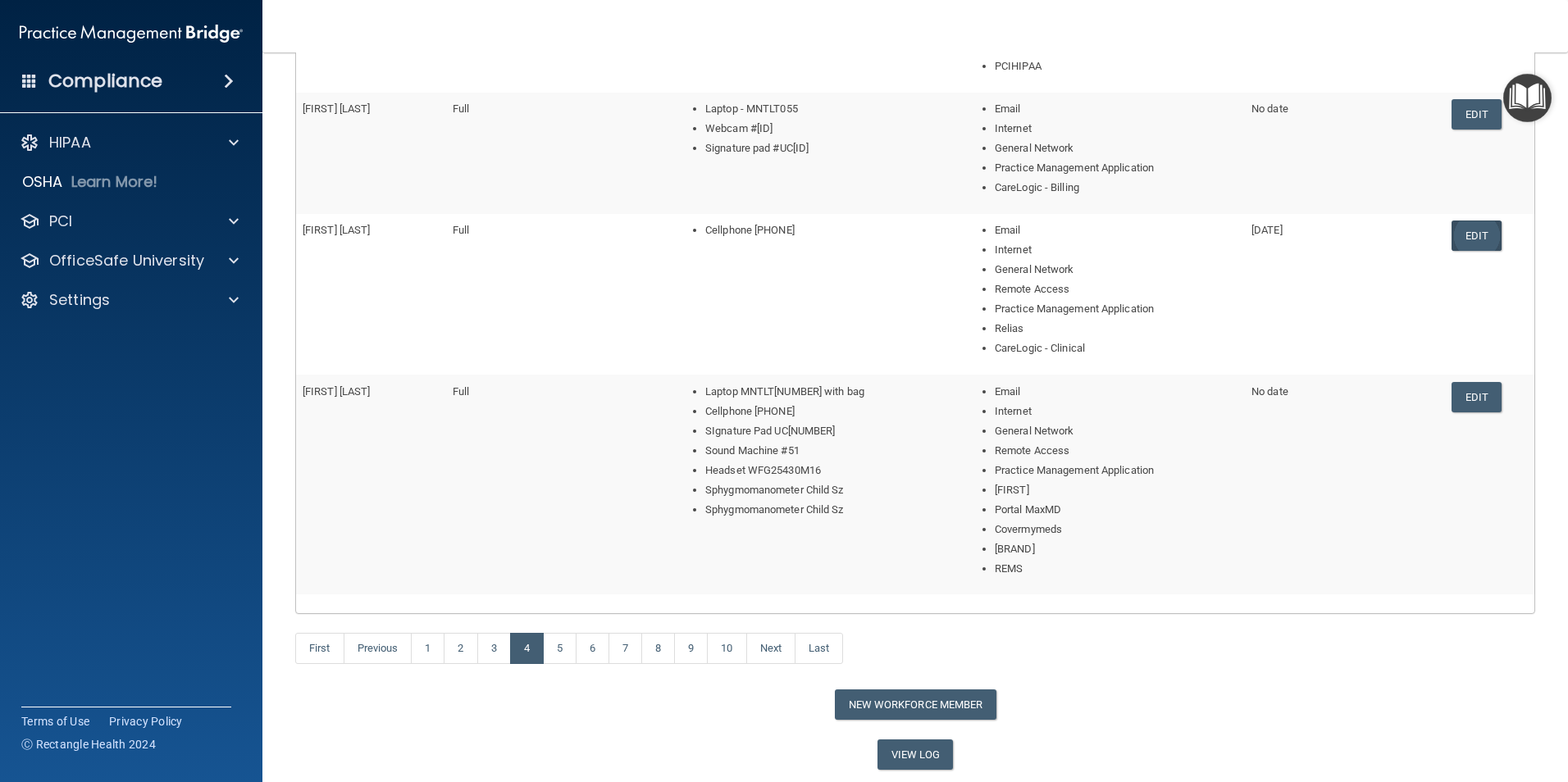 click on "Edit" at bounding box center [1476, 235] 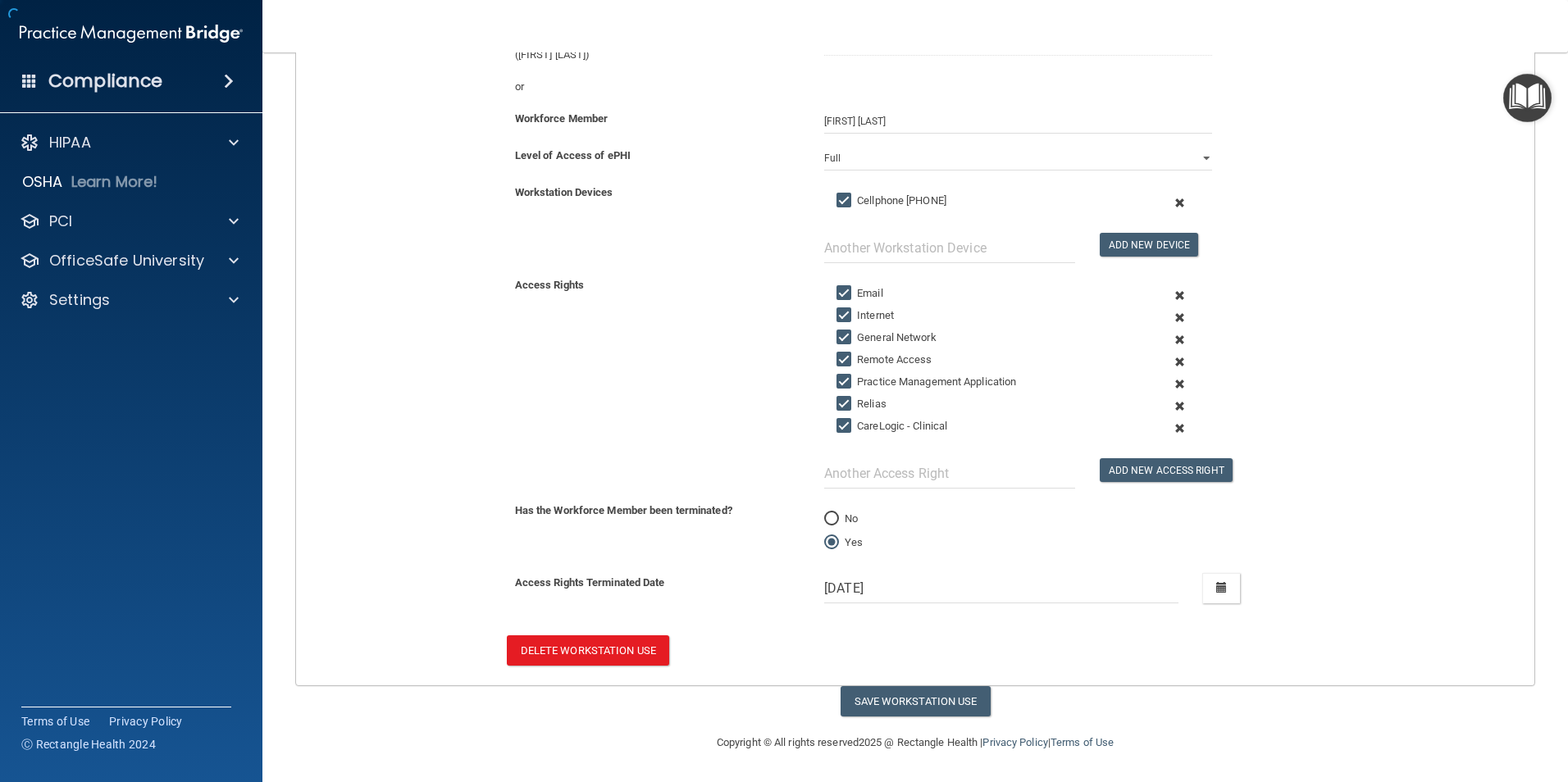 scroll, scrollTop: 180, scrollLeft: 0, axis: vertical 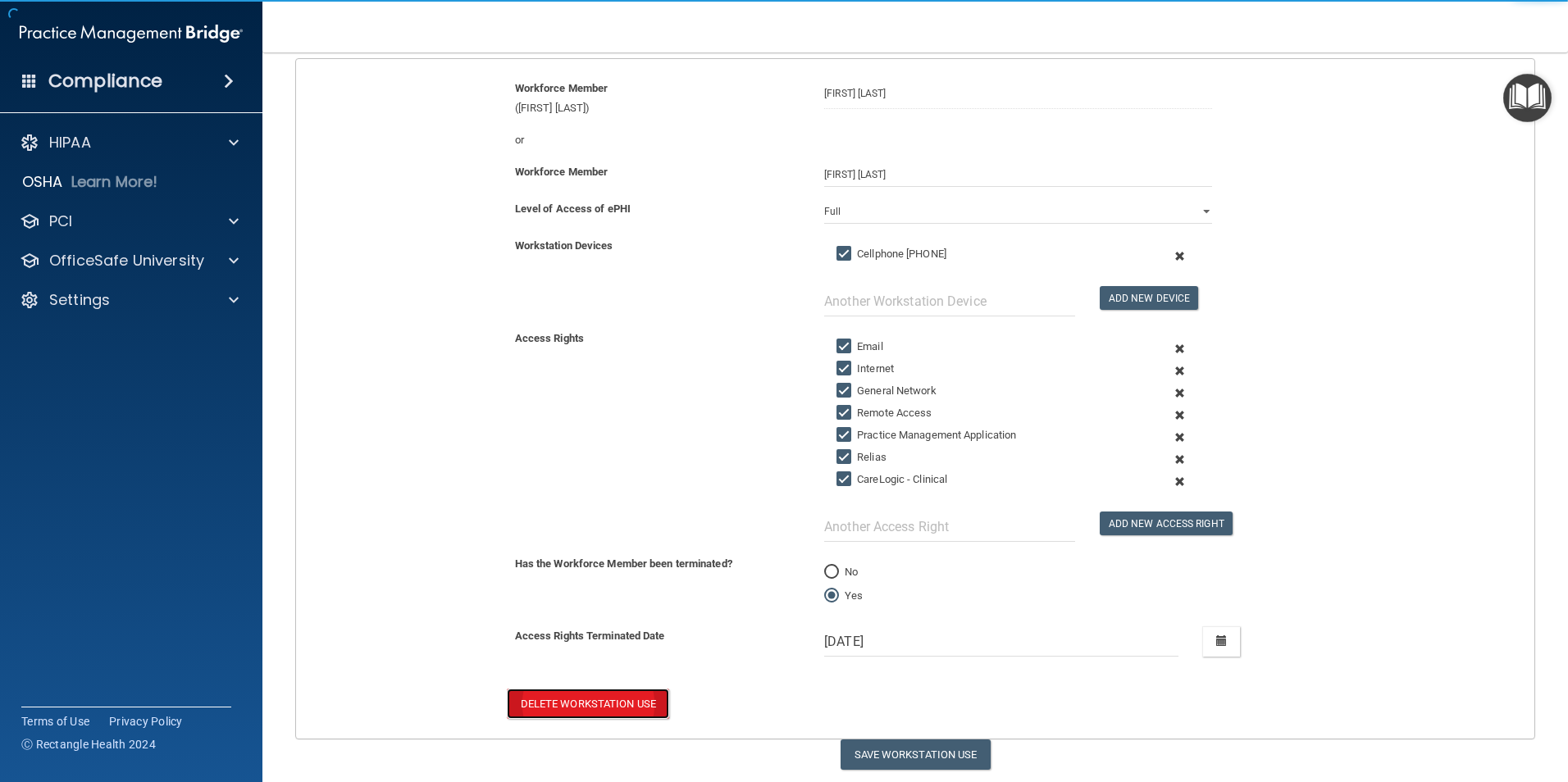 click on "Delete Workstation Use" at bounding box center [588, 703] 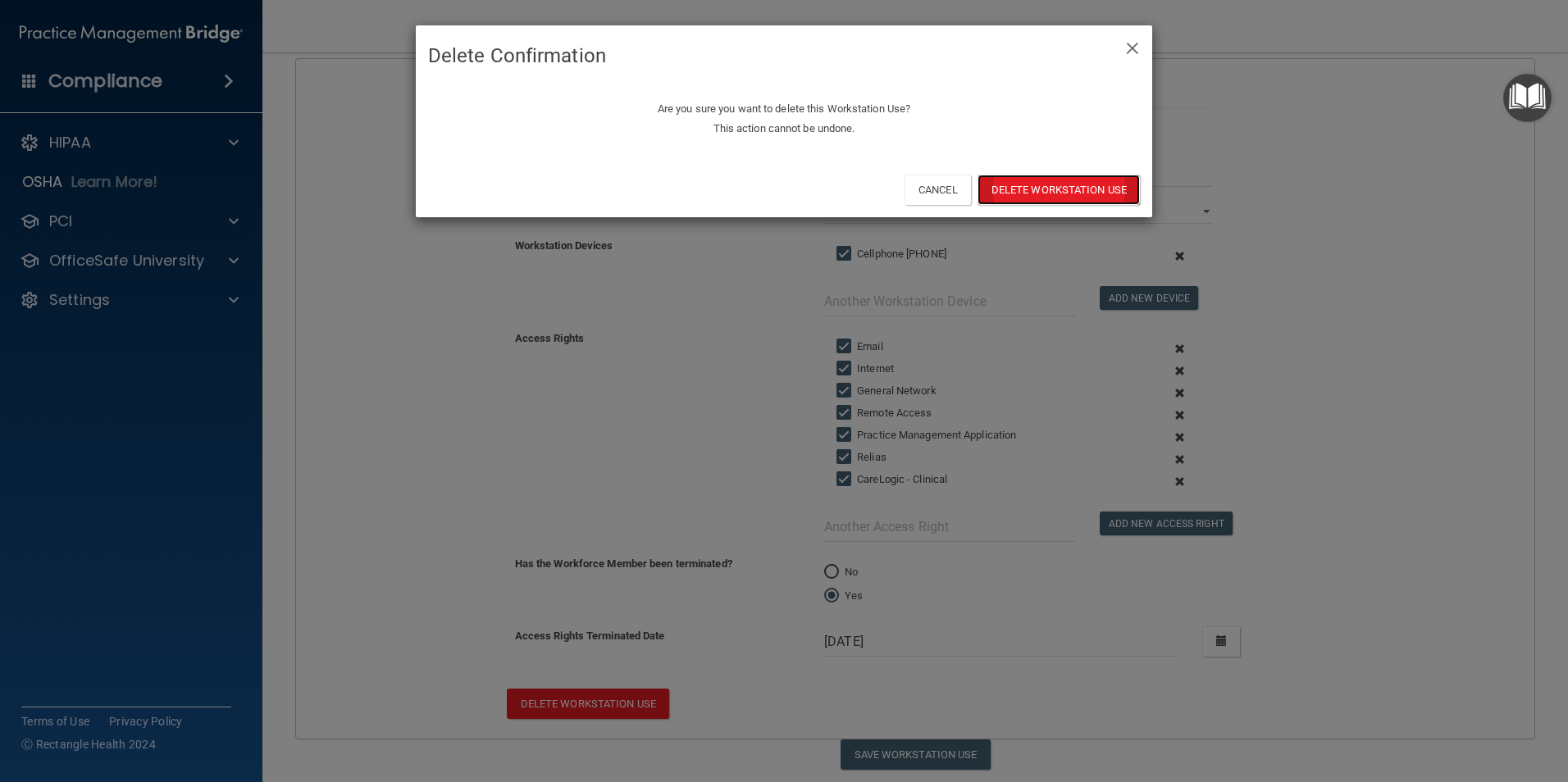 click on "Delete Workstation Use" at bounding box center [1059, 189] 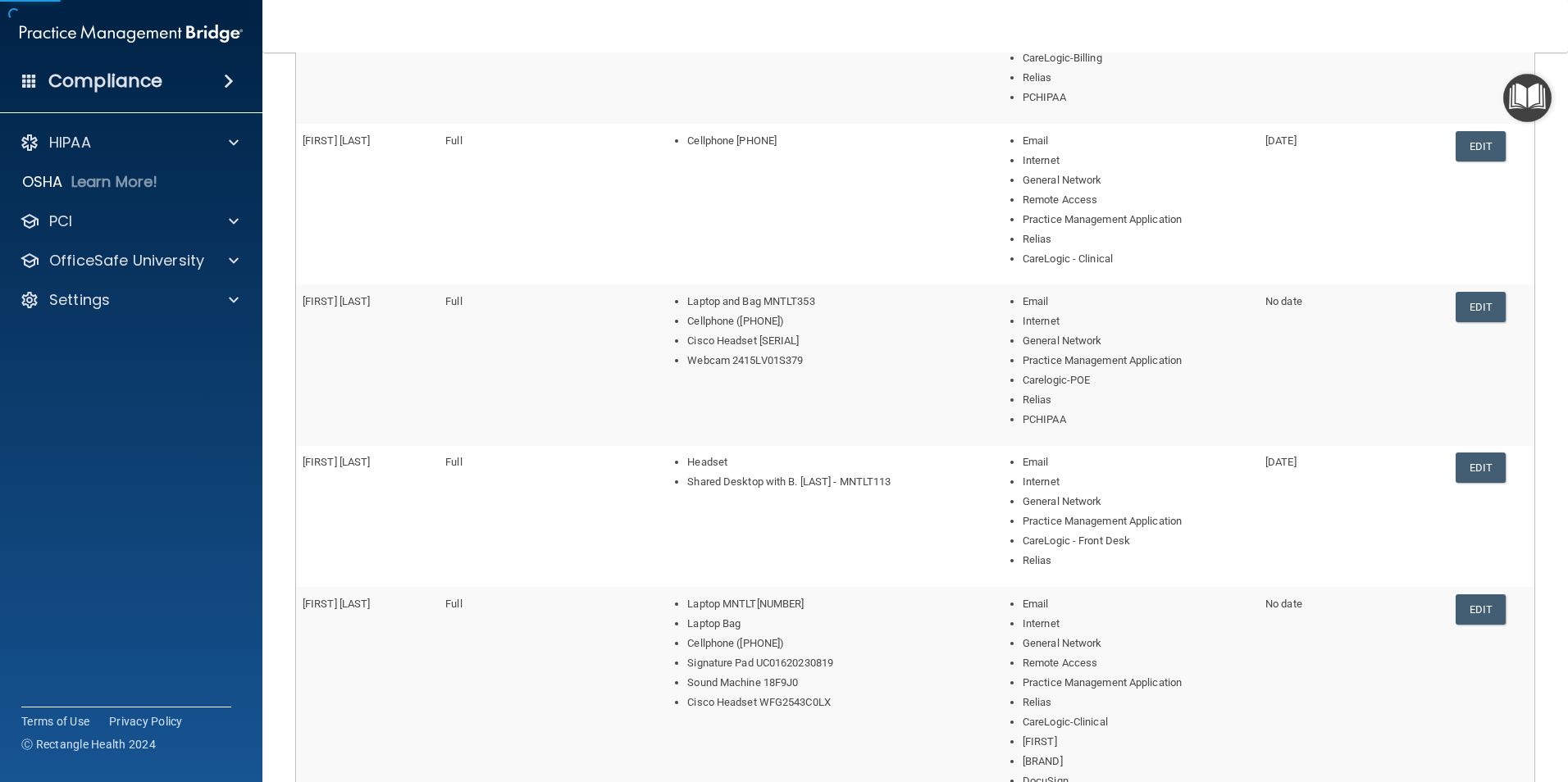 scroll, scrollTop: 656, scrollLeft: 0, axis: vertical 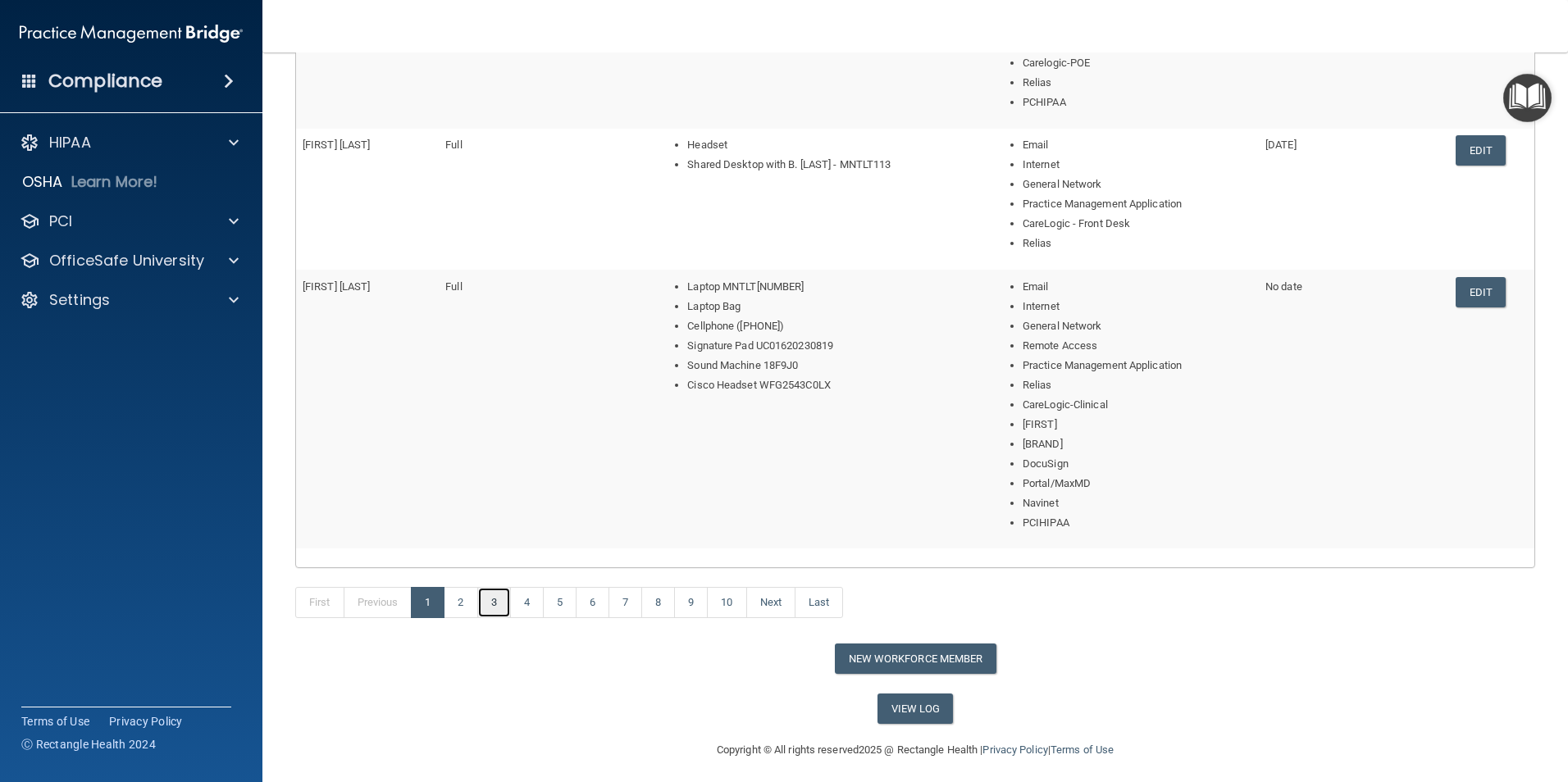 click on "3" at bounding box center [494, 602] 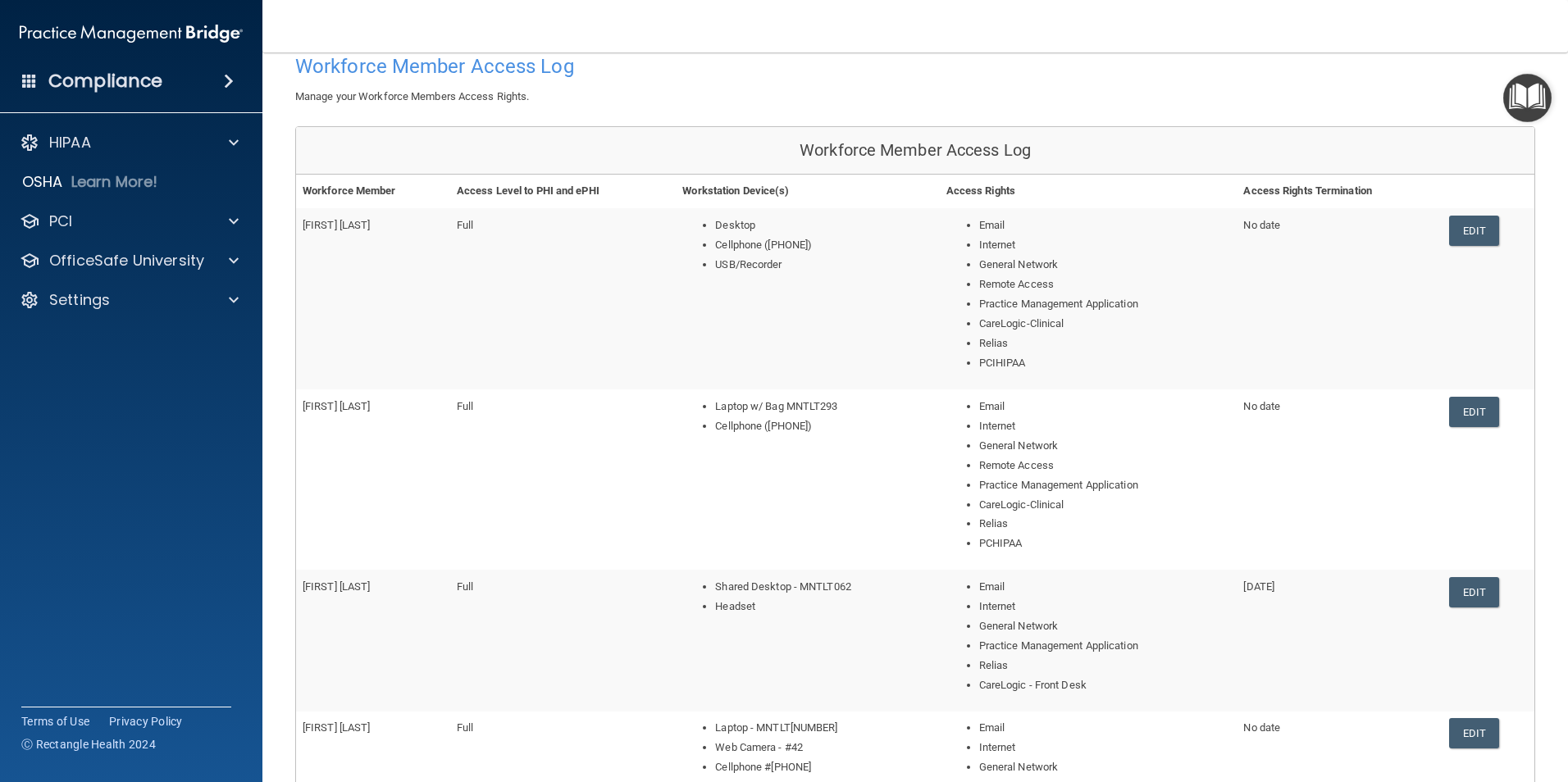 scroll, scrollTop: 584, scrollLeft: 0, axis: vertical 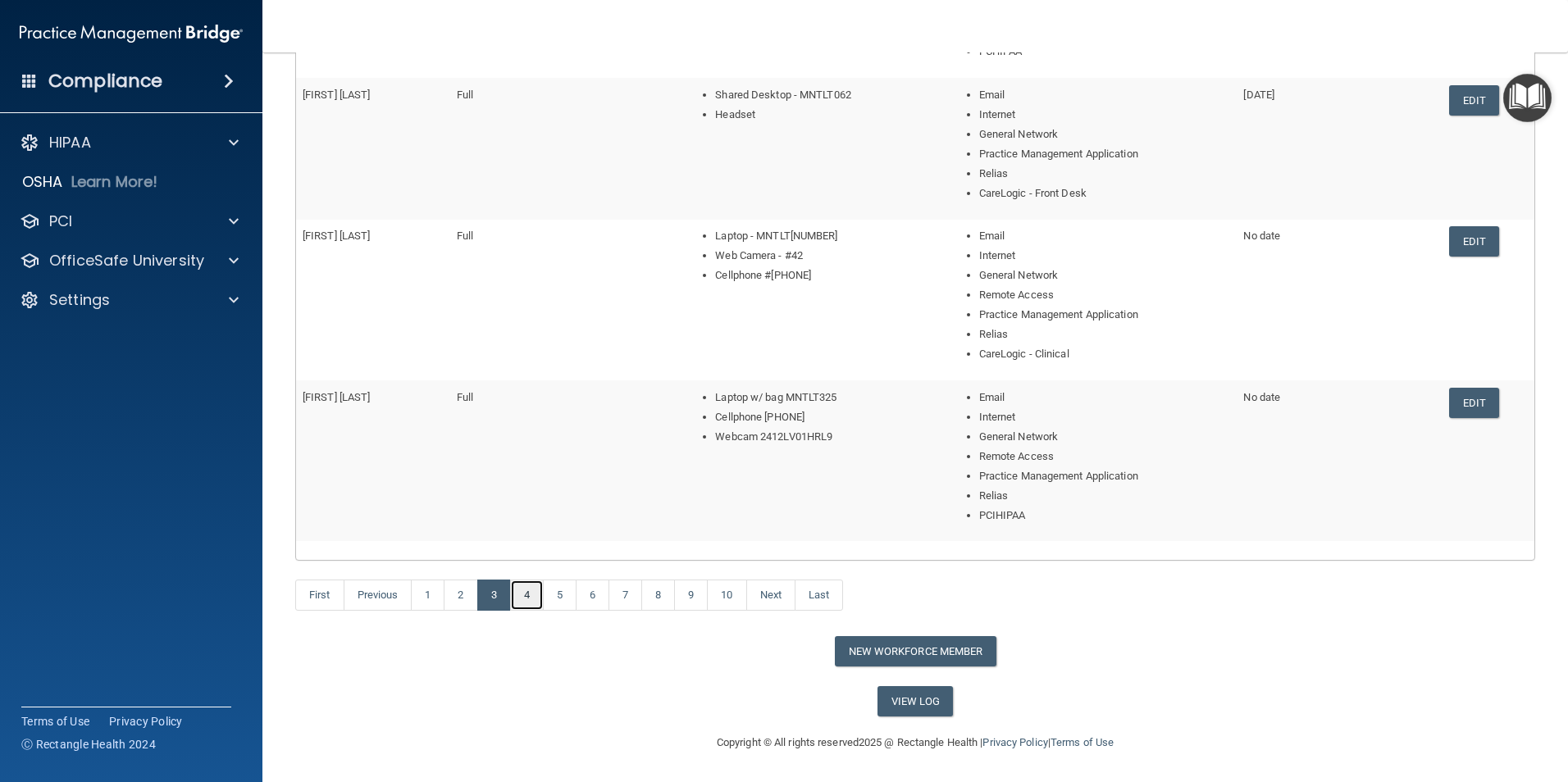 click on "4" at bounding box center (526, 595) 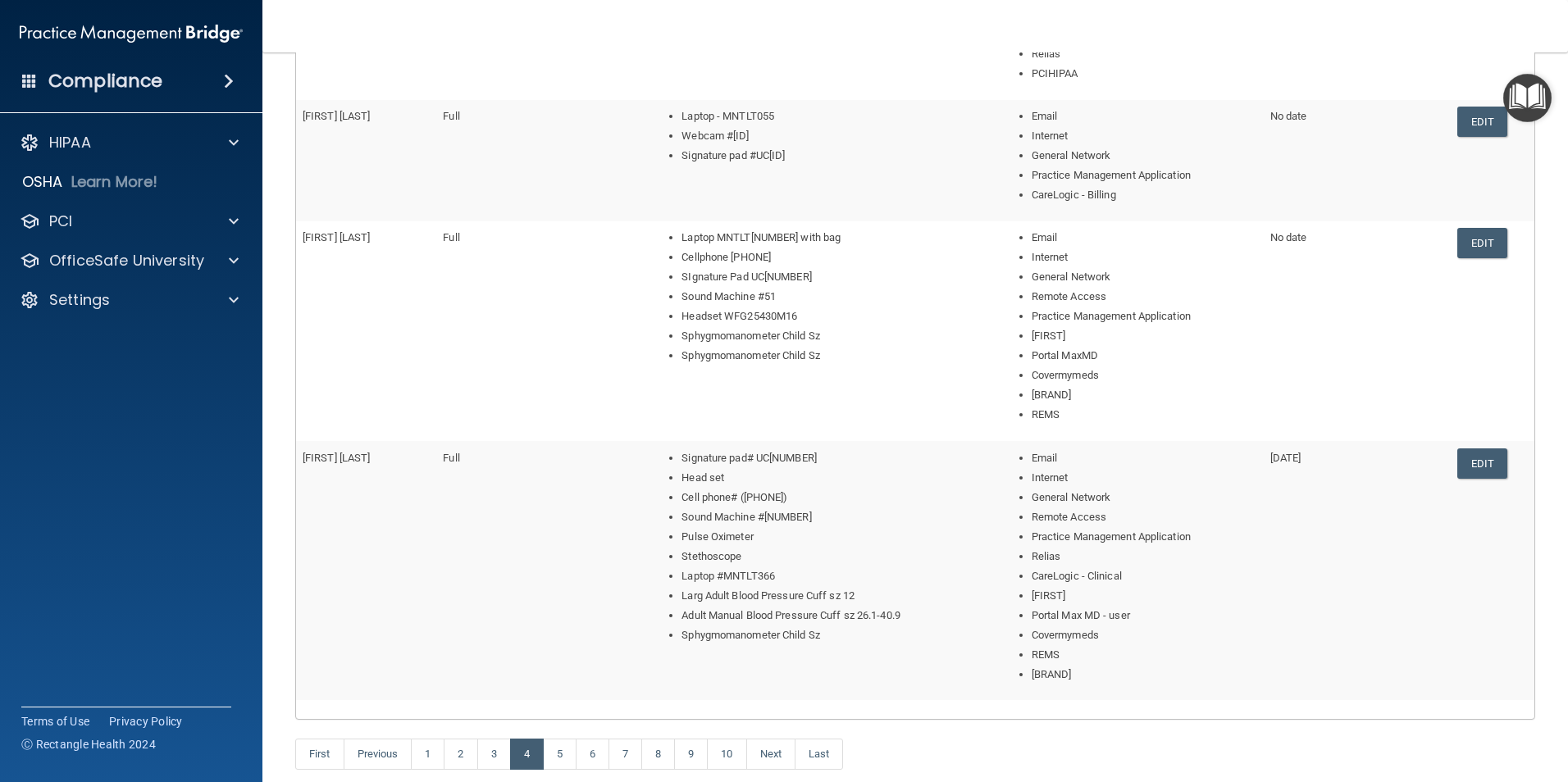 scroll, scrollTop: 643, scrollLeft: 0, axis: vertical 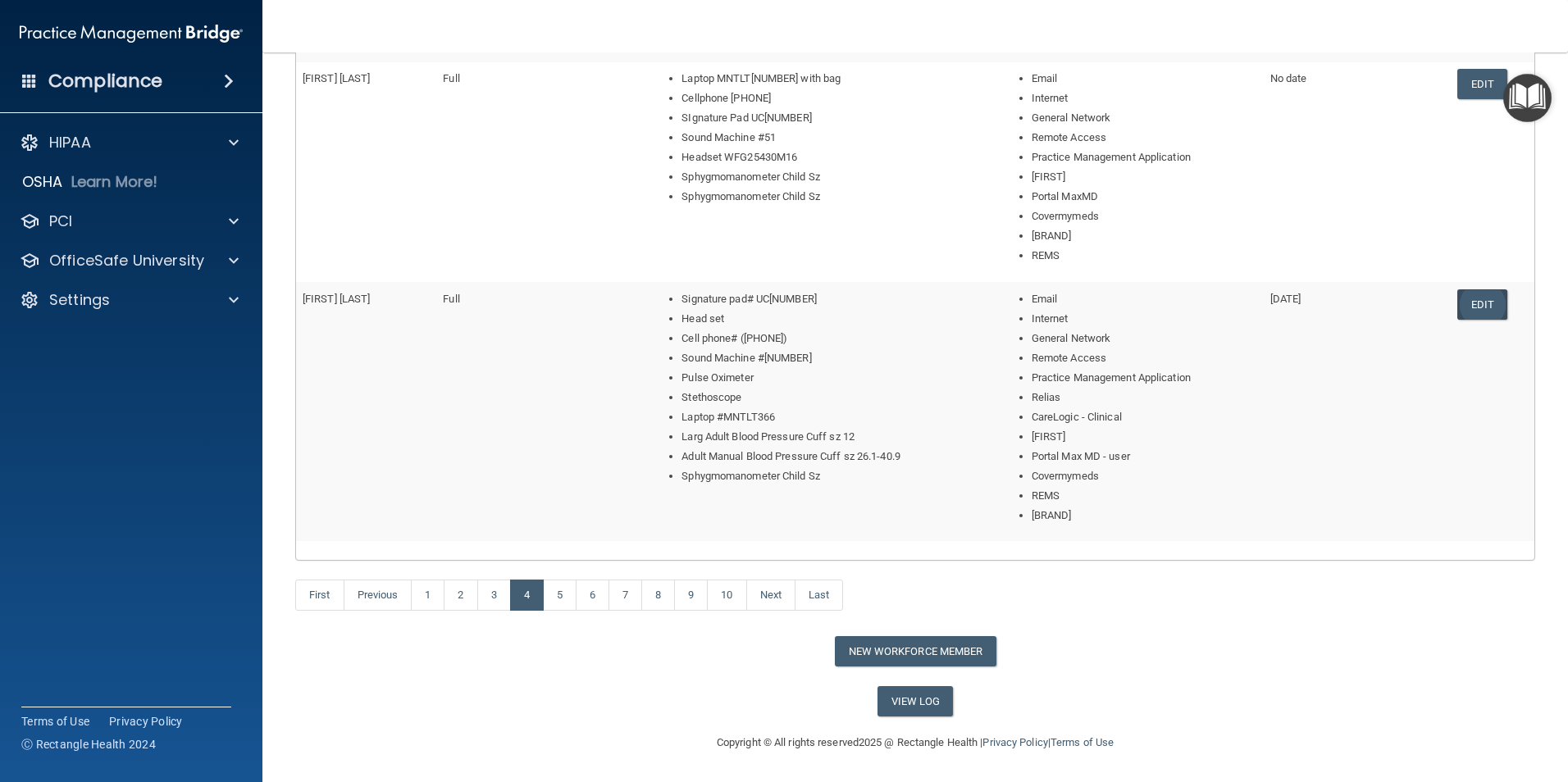click on "Edit" at bounding box center [1482, 304] 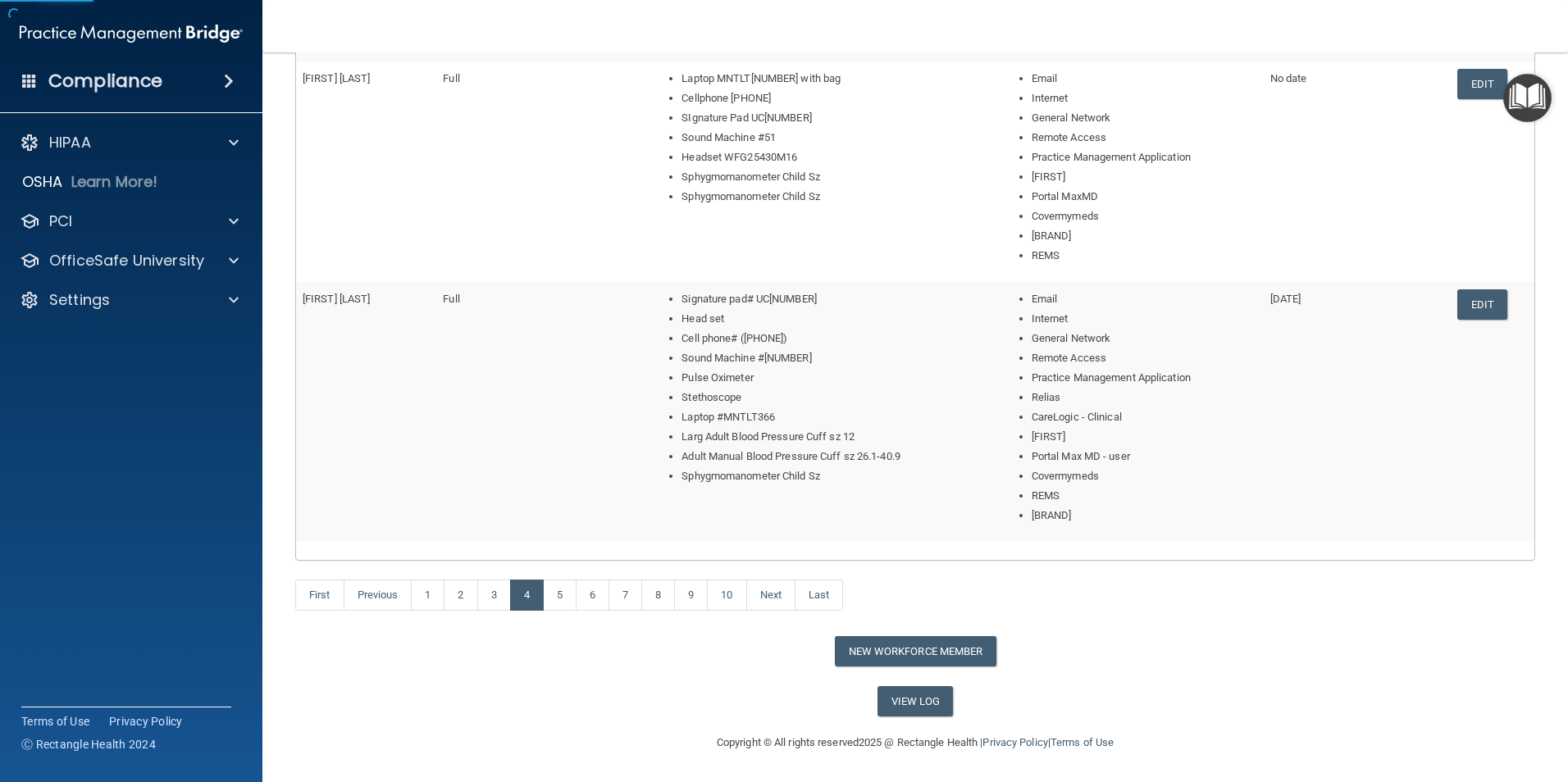 scroll, scrollTop: 543, scrollLeft: 0, axis: vertical 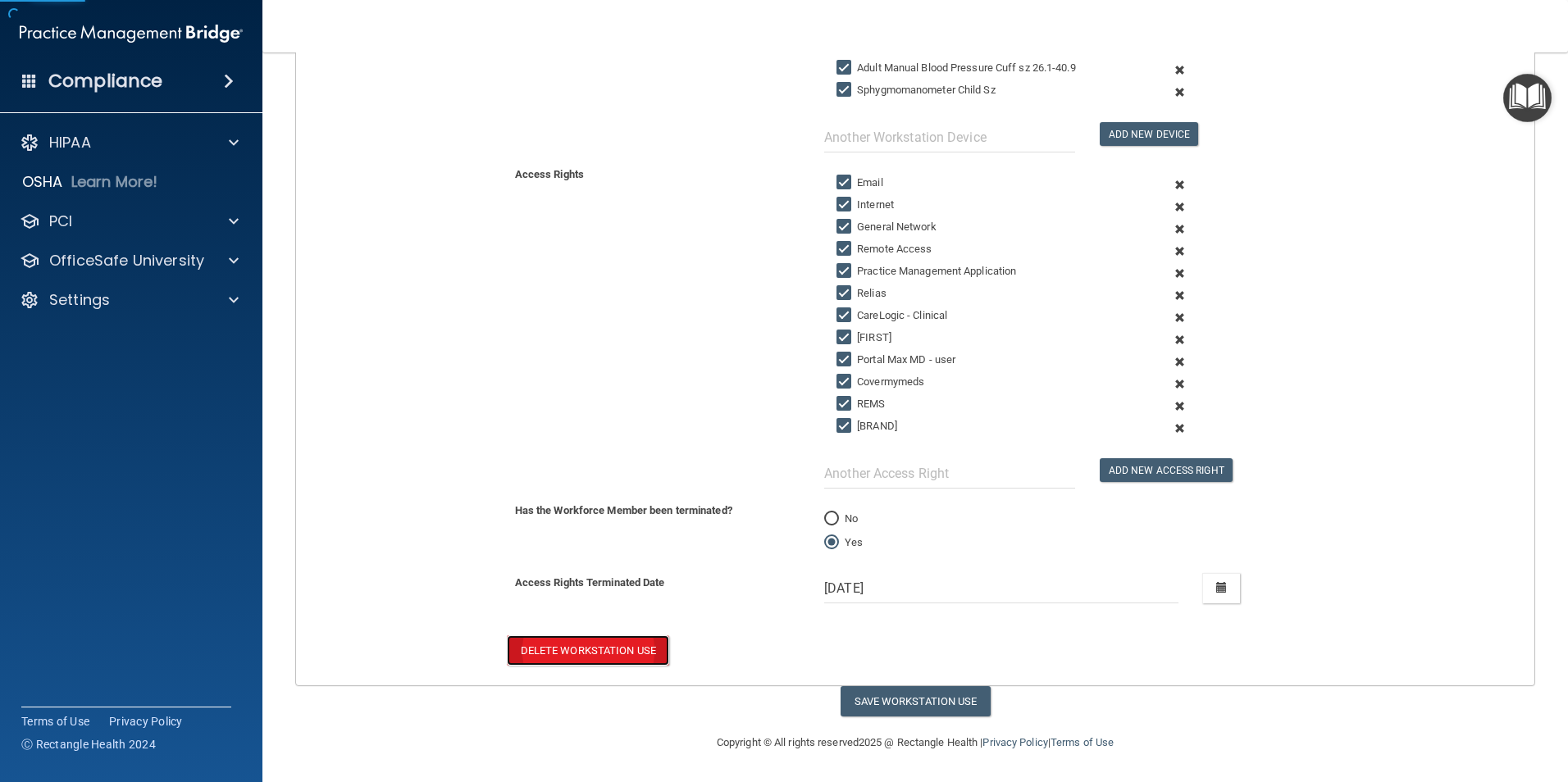click on "Delete Workstation Use" at bounding box center [588, 650] 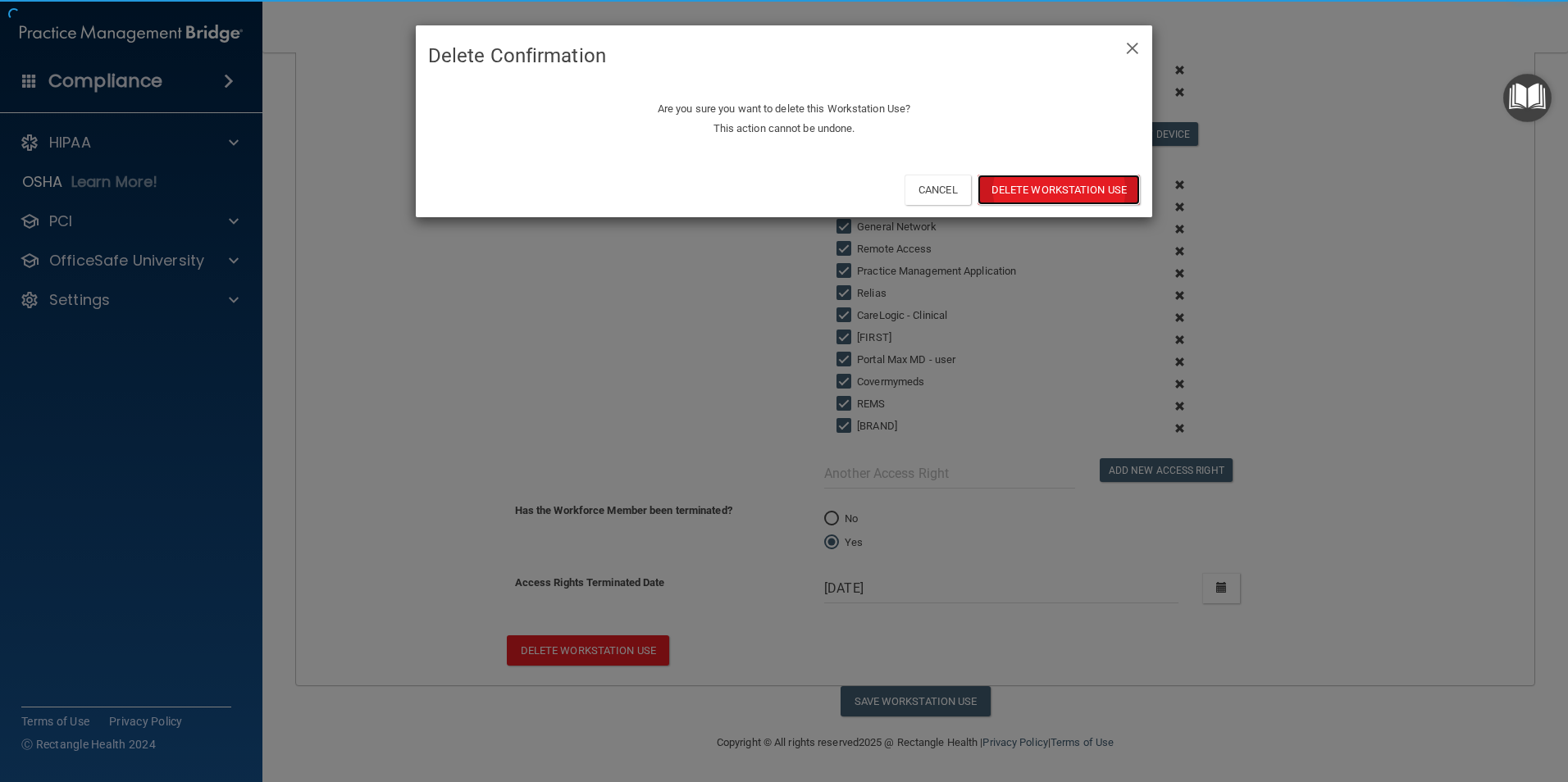 click on "Delete Workstation Use" at bounding box center (1059, 189) 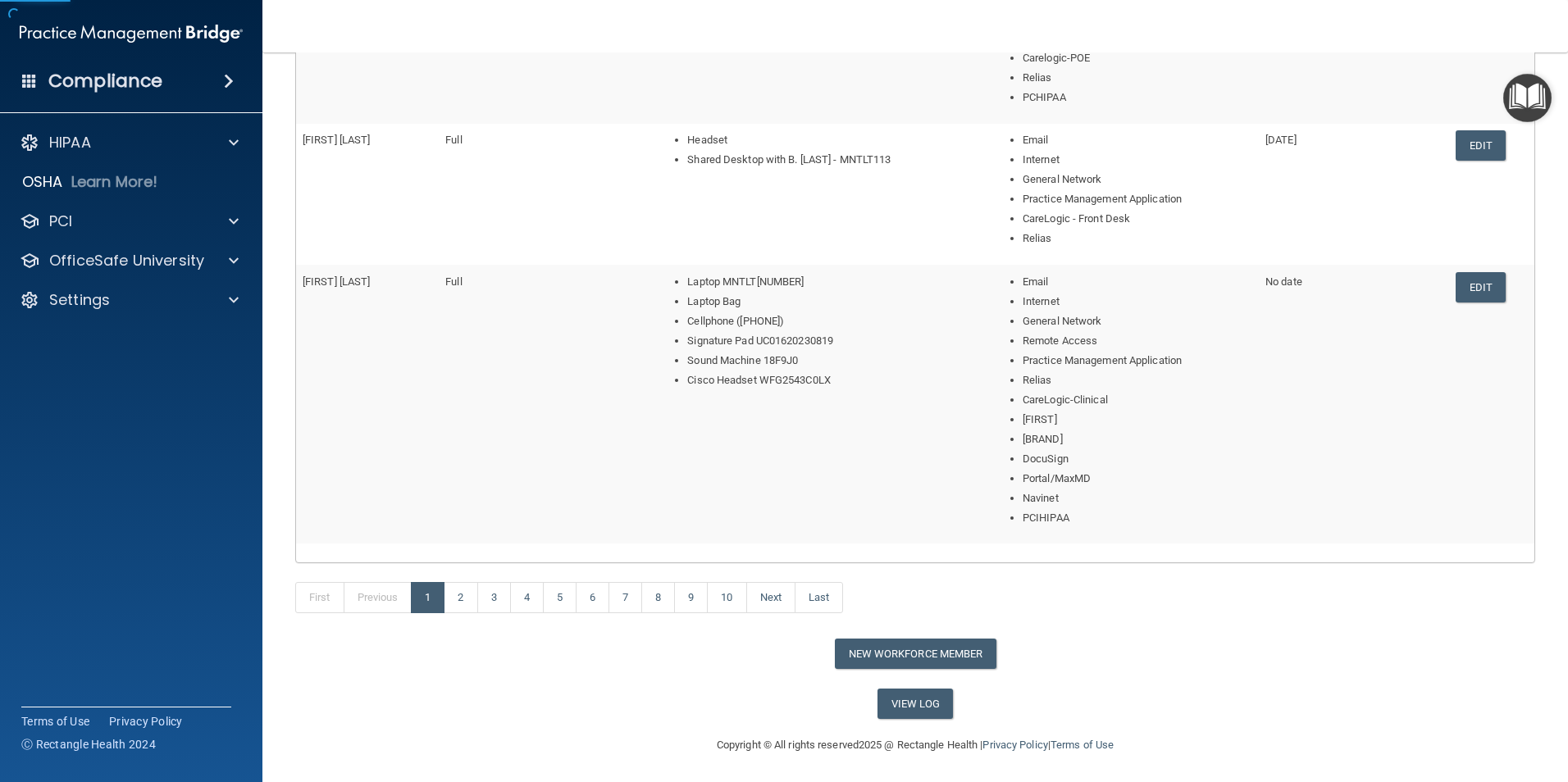 scroll, scrollTop: 663, scrollLeft: 0, axis: vertical 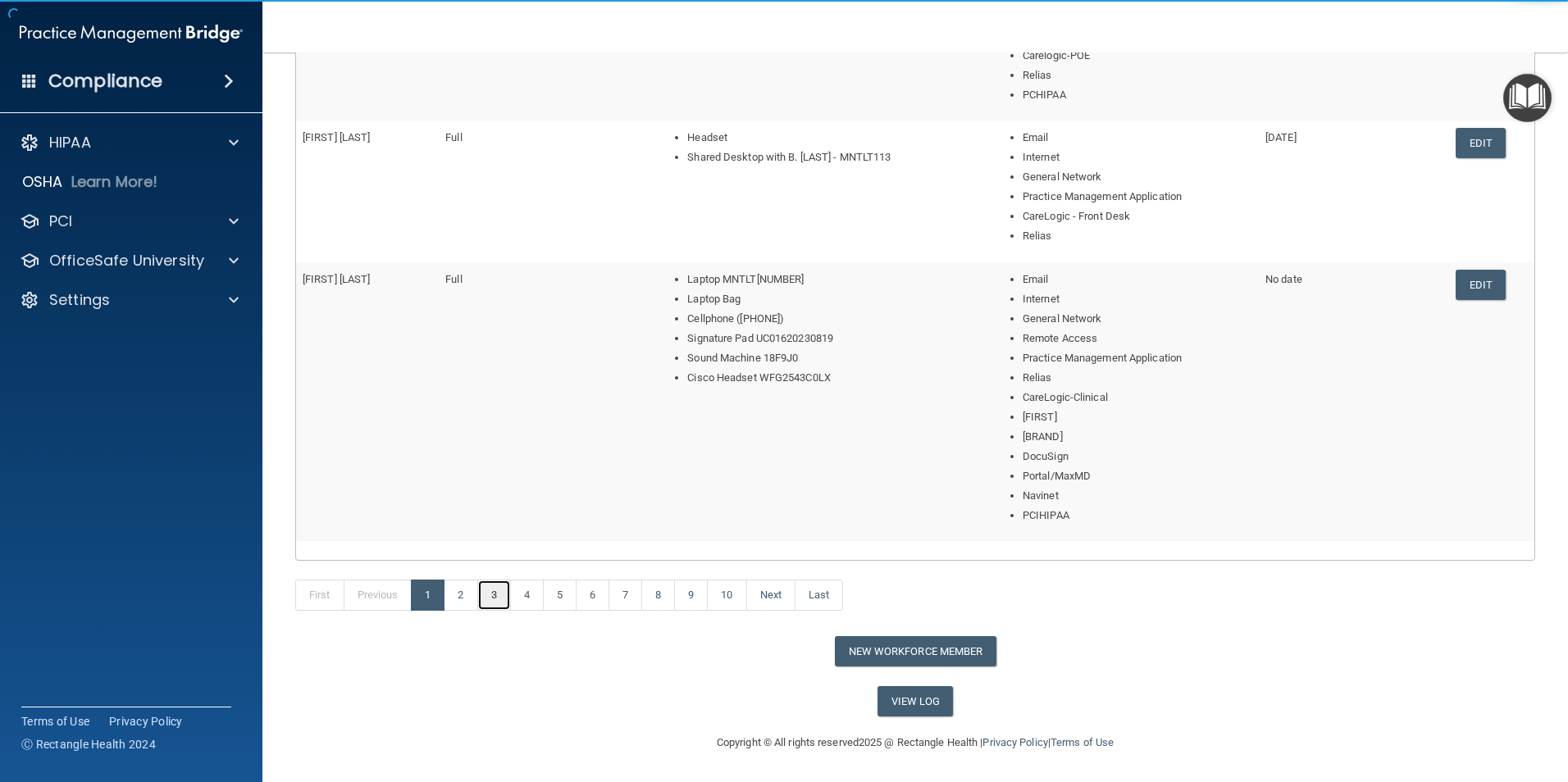 click on "3" at bounding box center (494, 595) 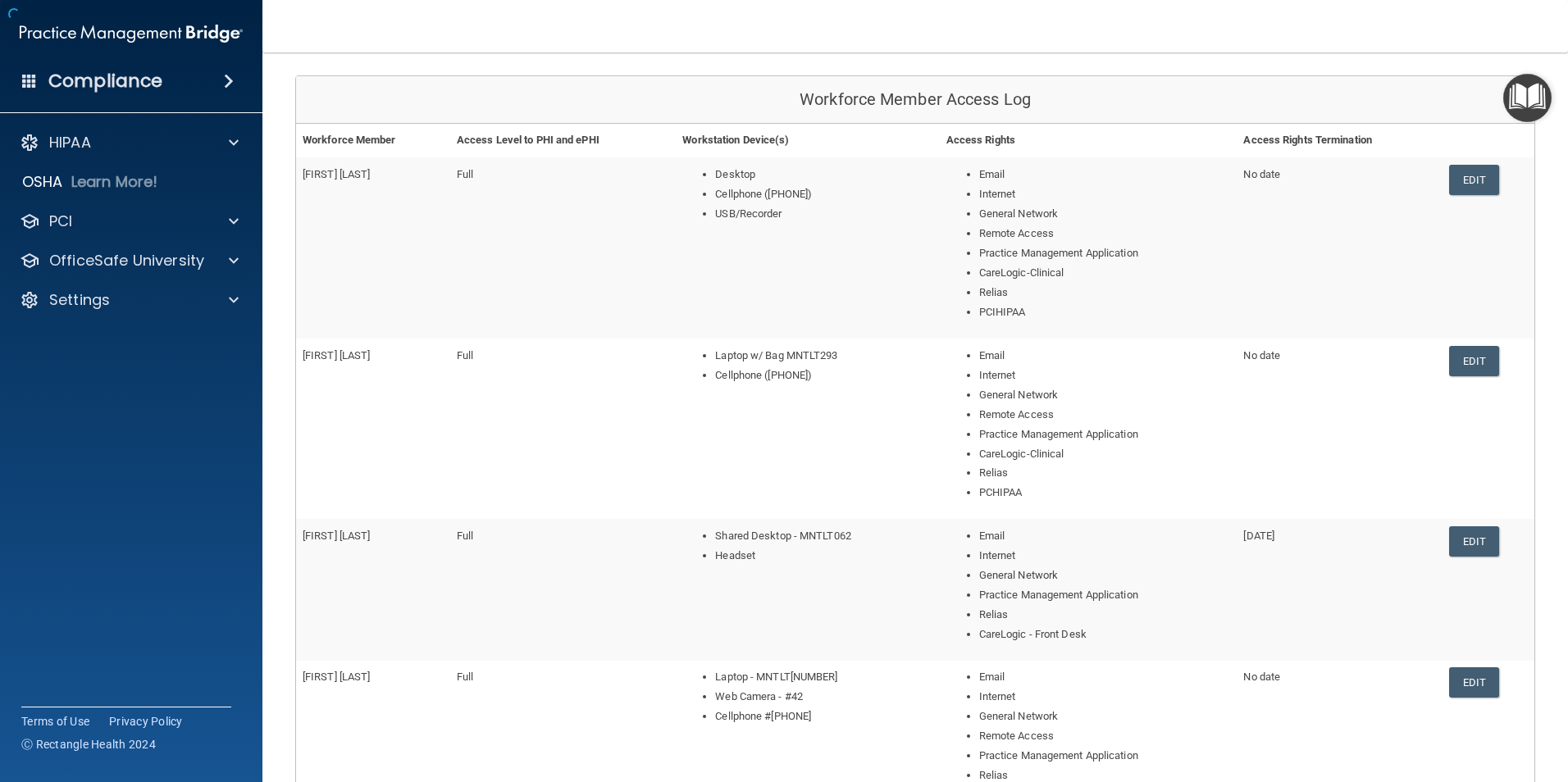 scroll, scrollTop: 584, scrollLeft: 0, axis: vertical 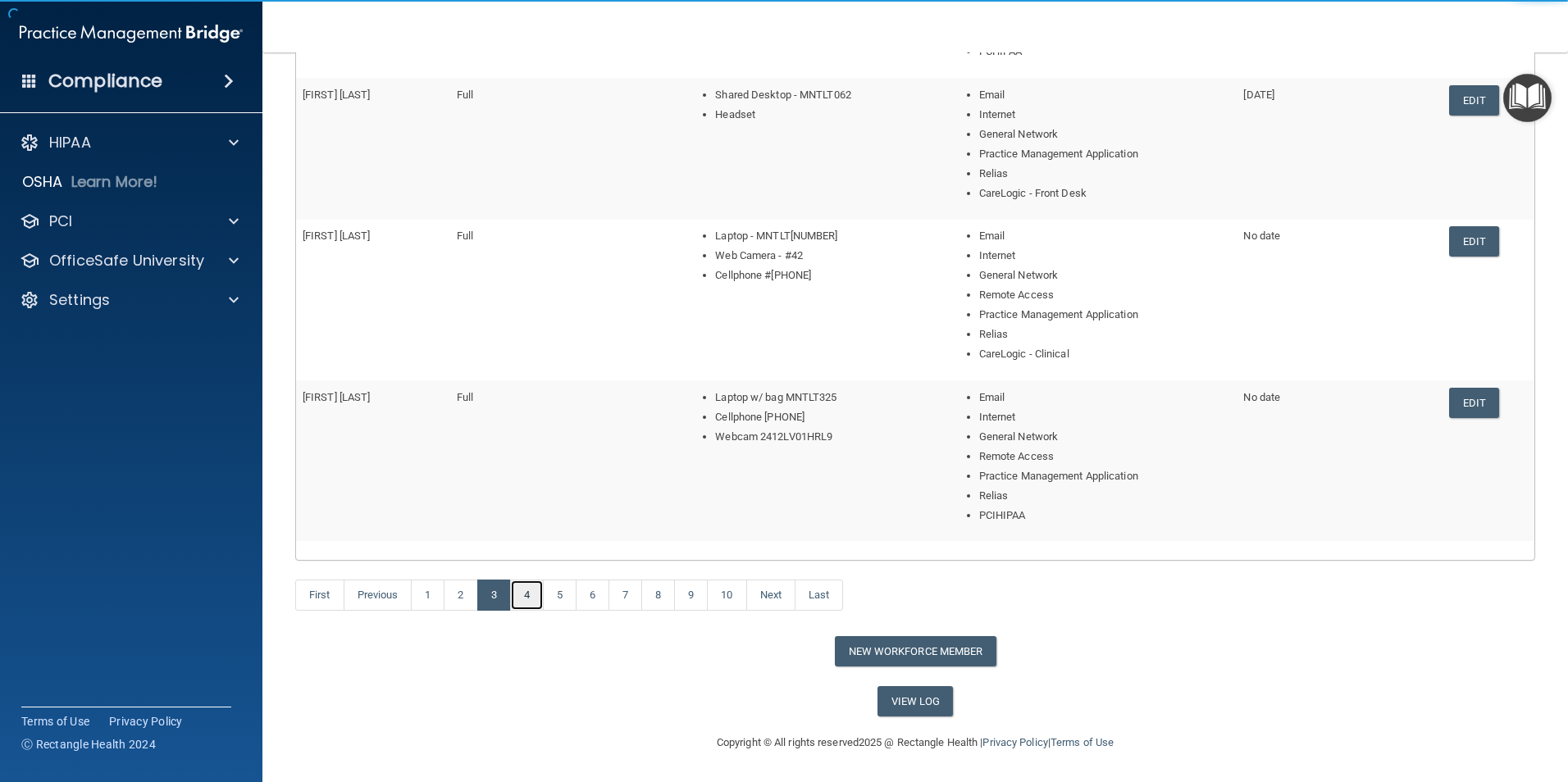 click on "4" at bounding box center (526, 595) 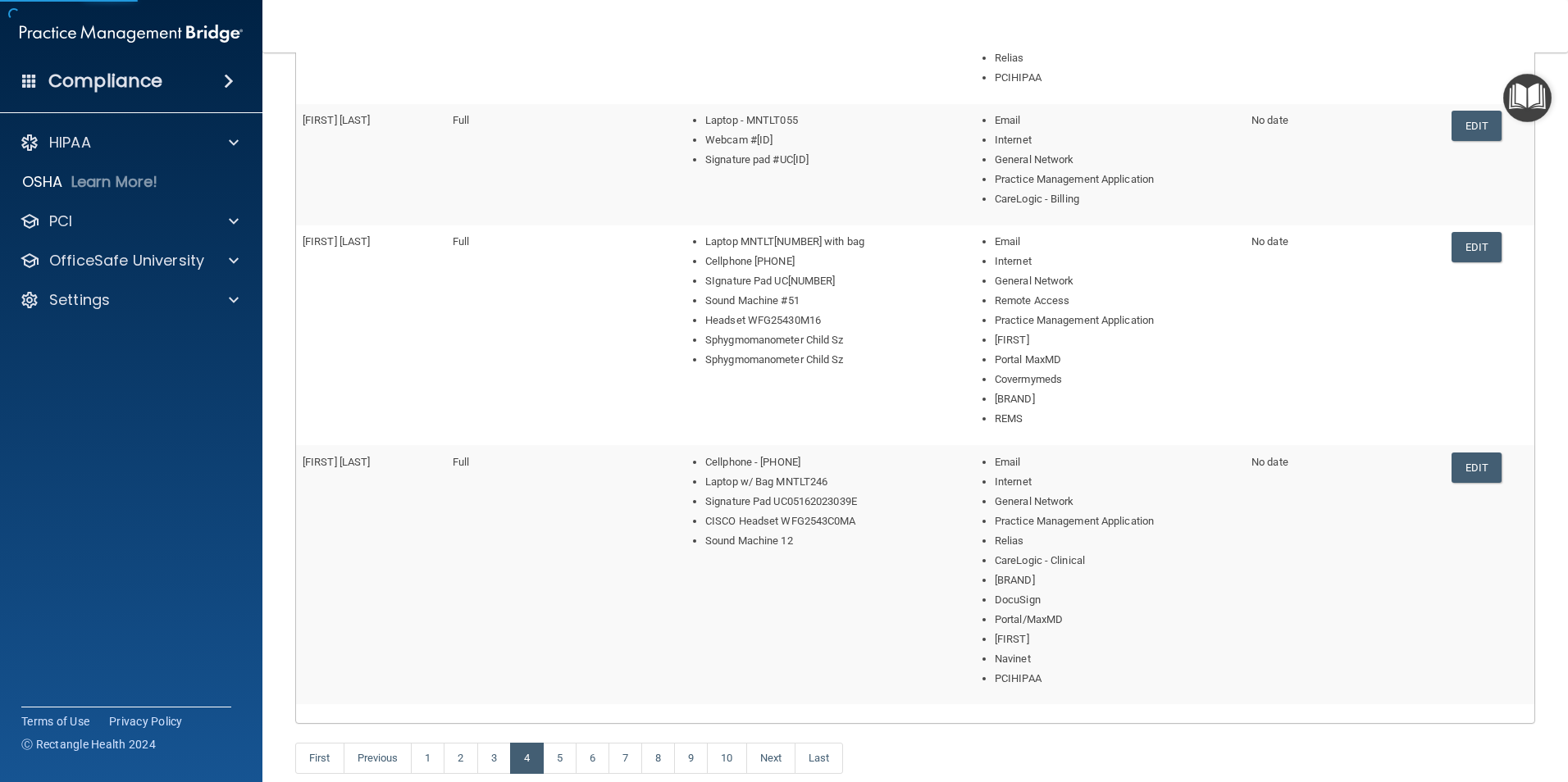 scroll, scrollTop: 643, scrollLeft: 0, axis: vertical 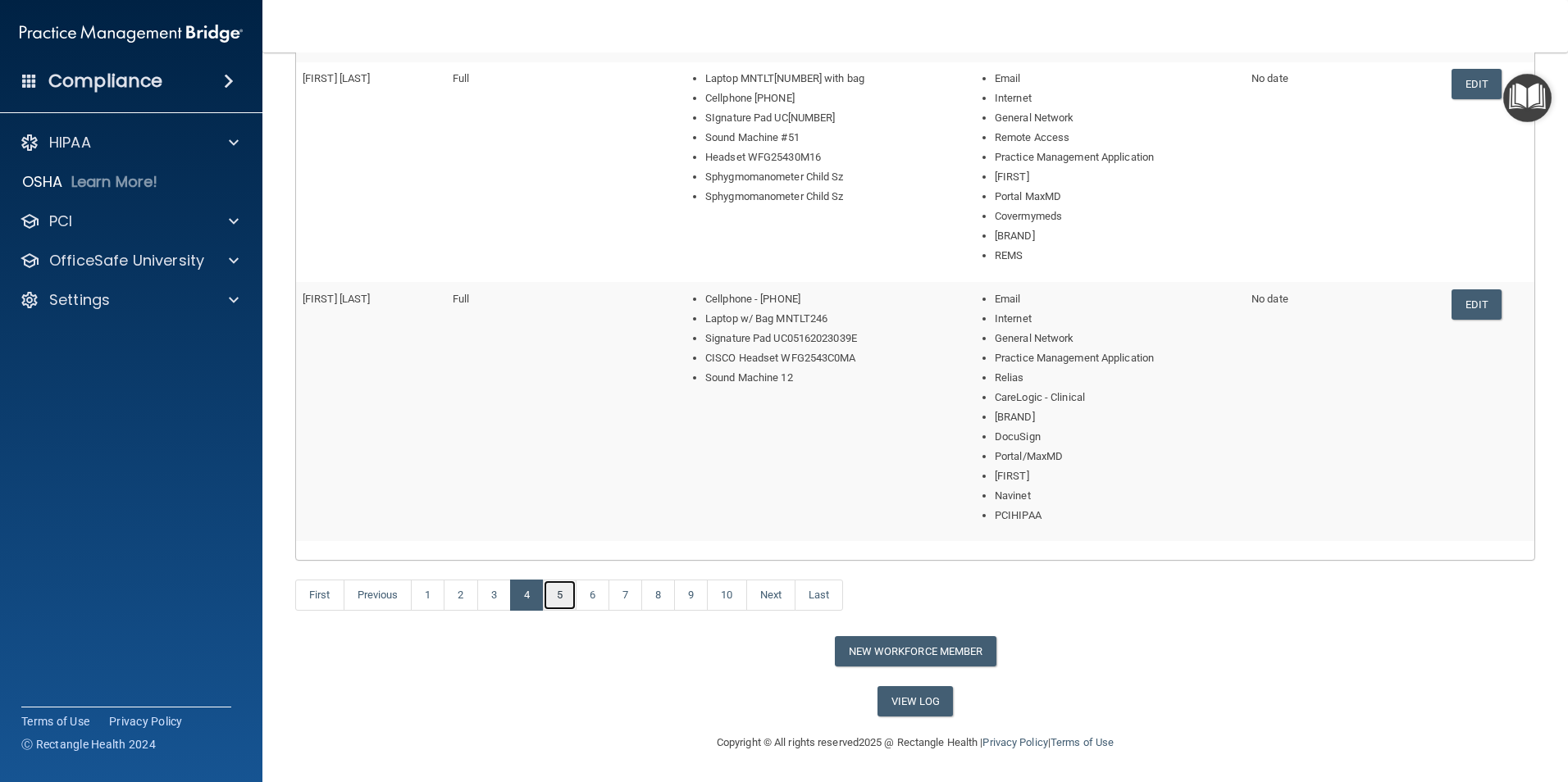 click on "5" at bounding box center (559, 595) 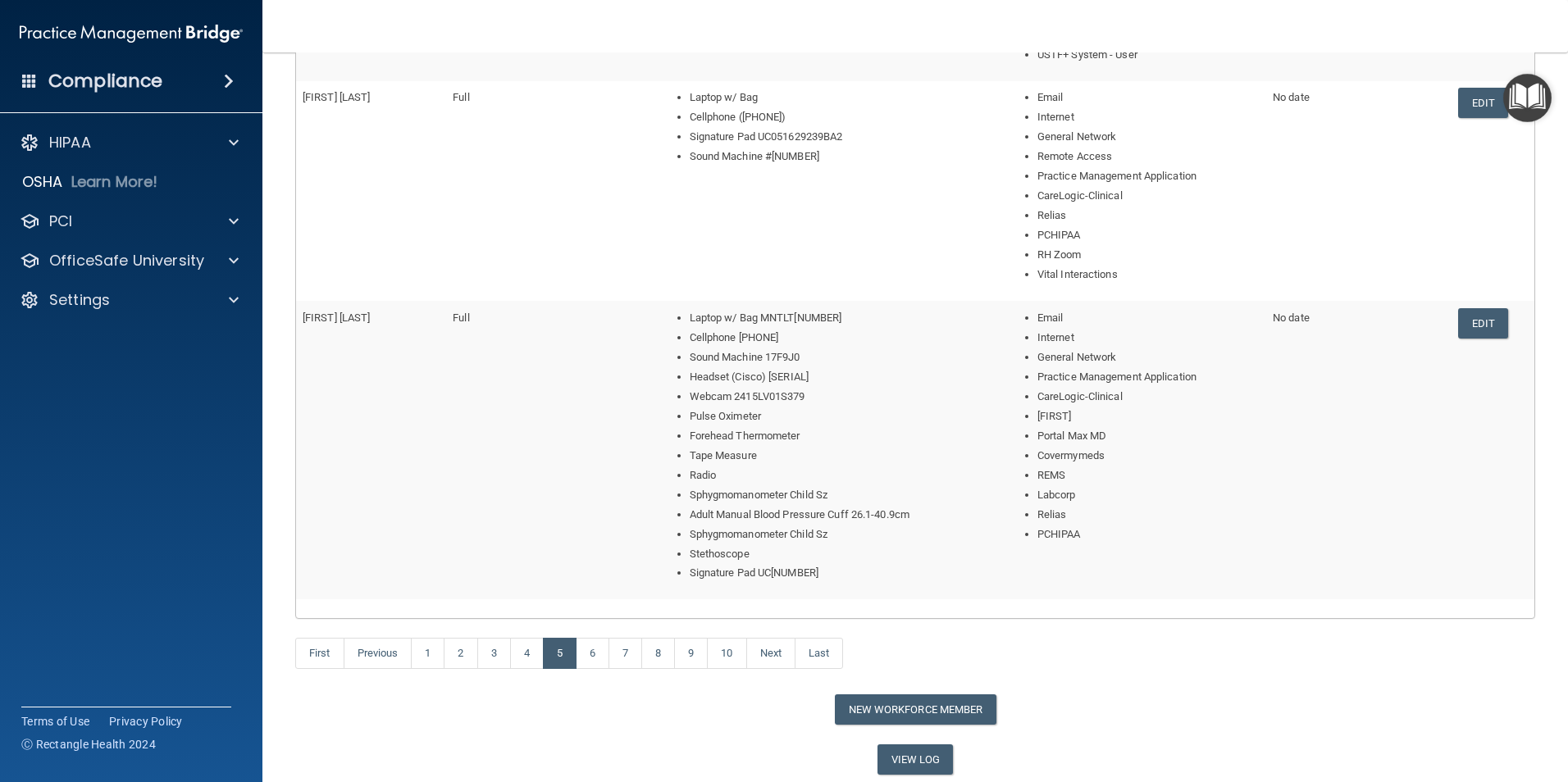scroll, scrollTop: 801, scrollLeft: 0, axis: vertical 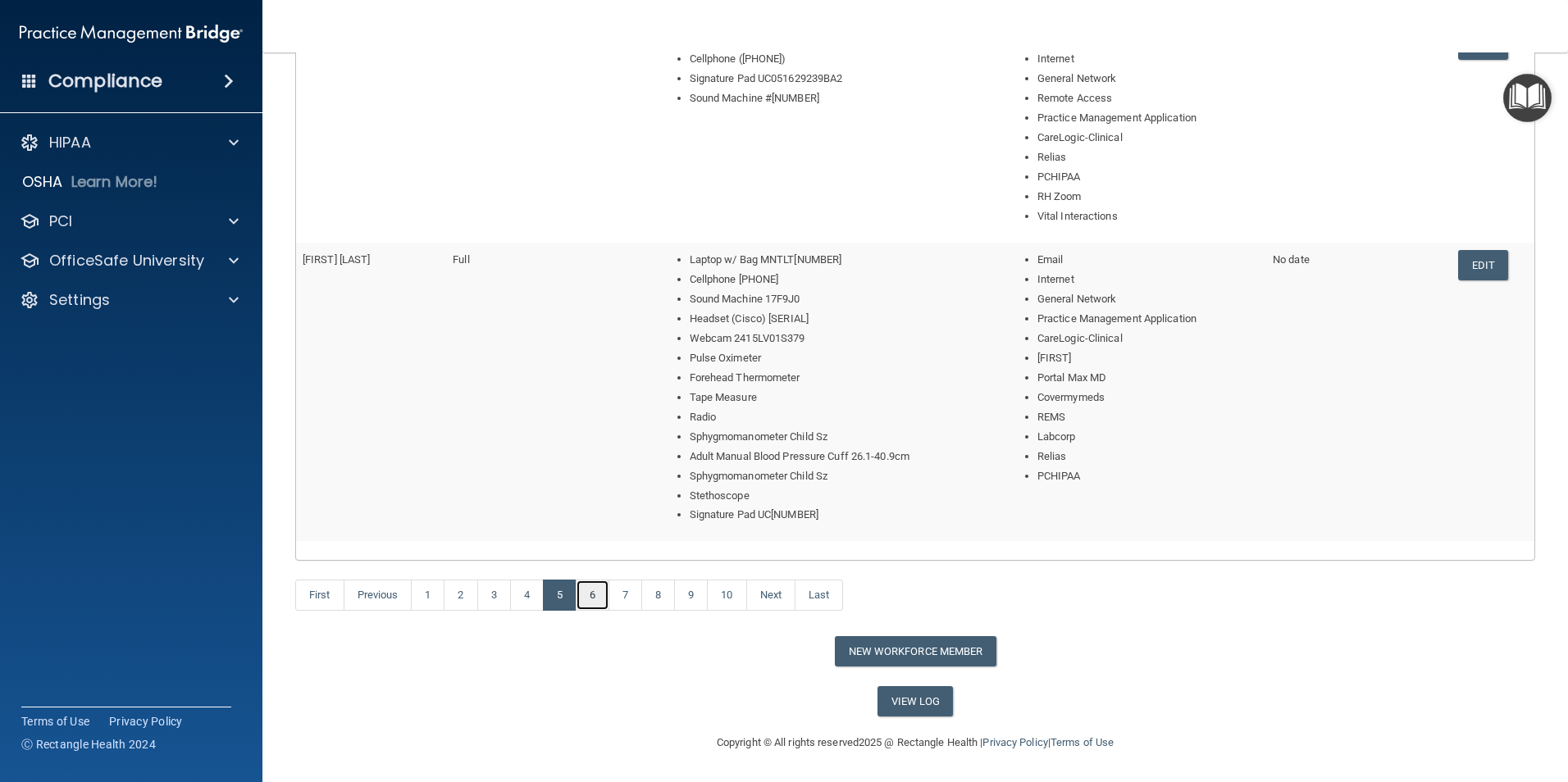 click on "6" at bounding box center (592, 595) 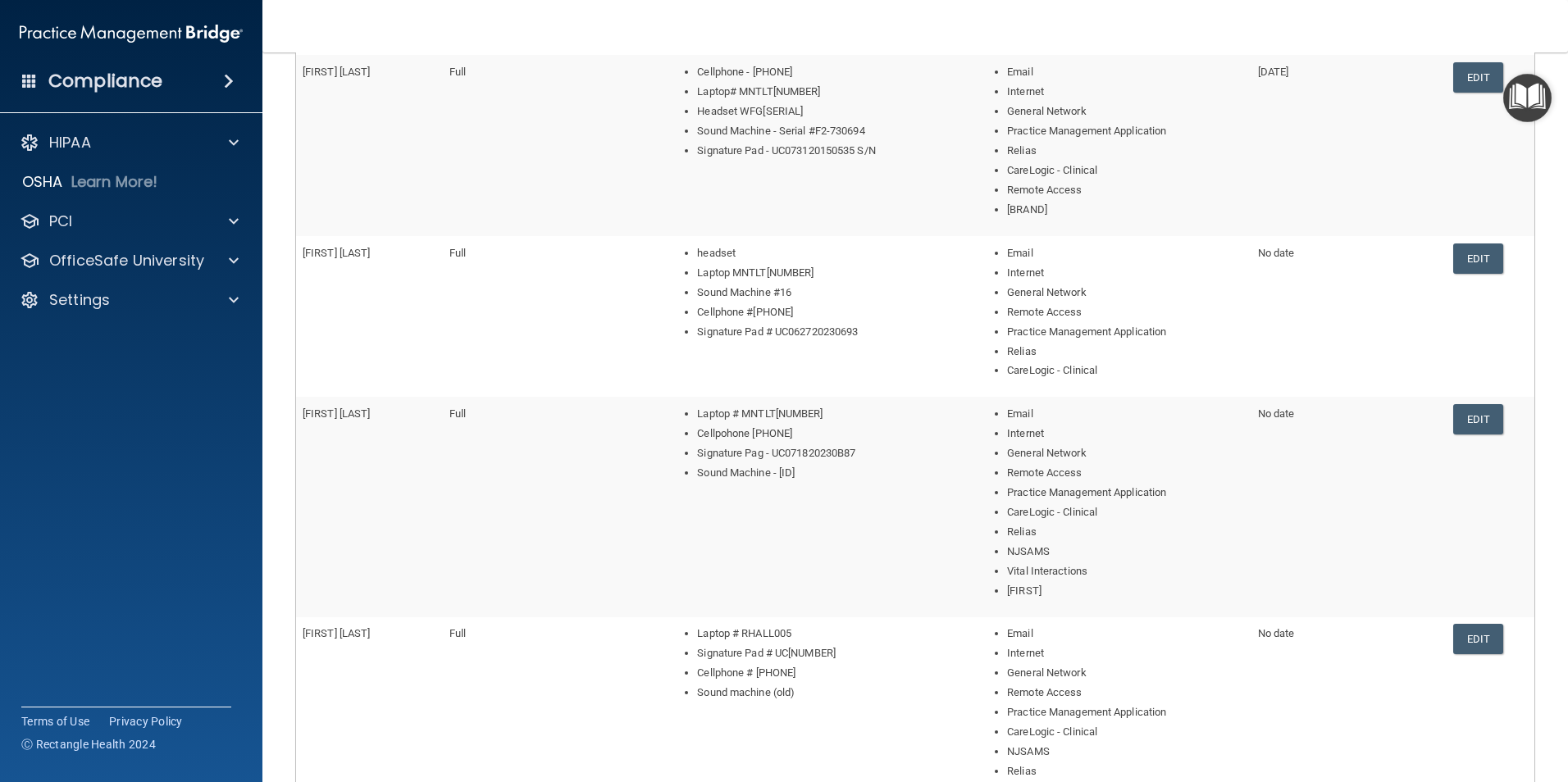 scroll, scrollTop: 656, scrollLeft: 0, axis: vertical 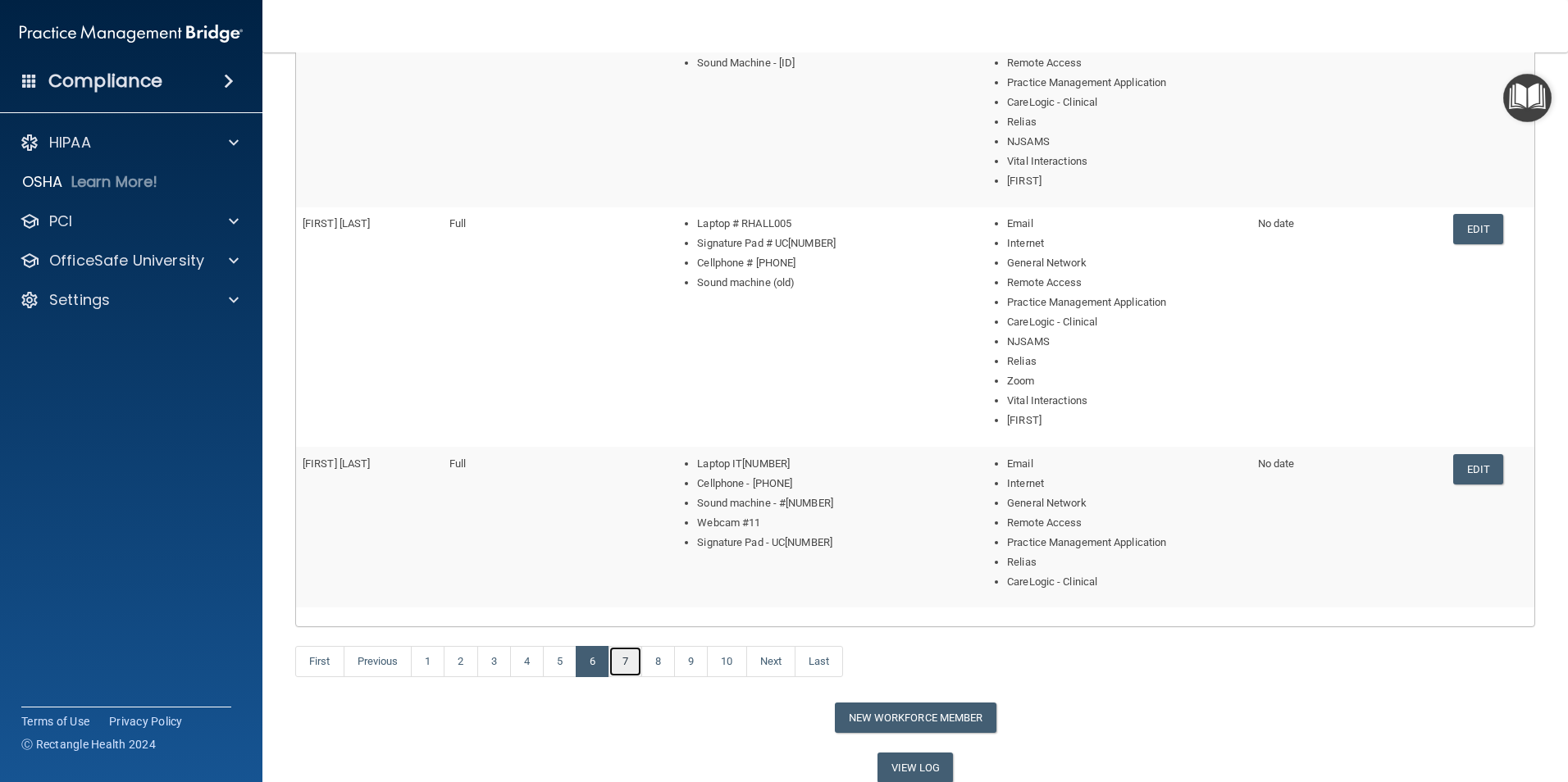 click on "7" at bounding box center [625, 662] 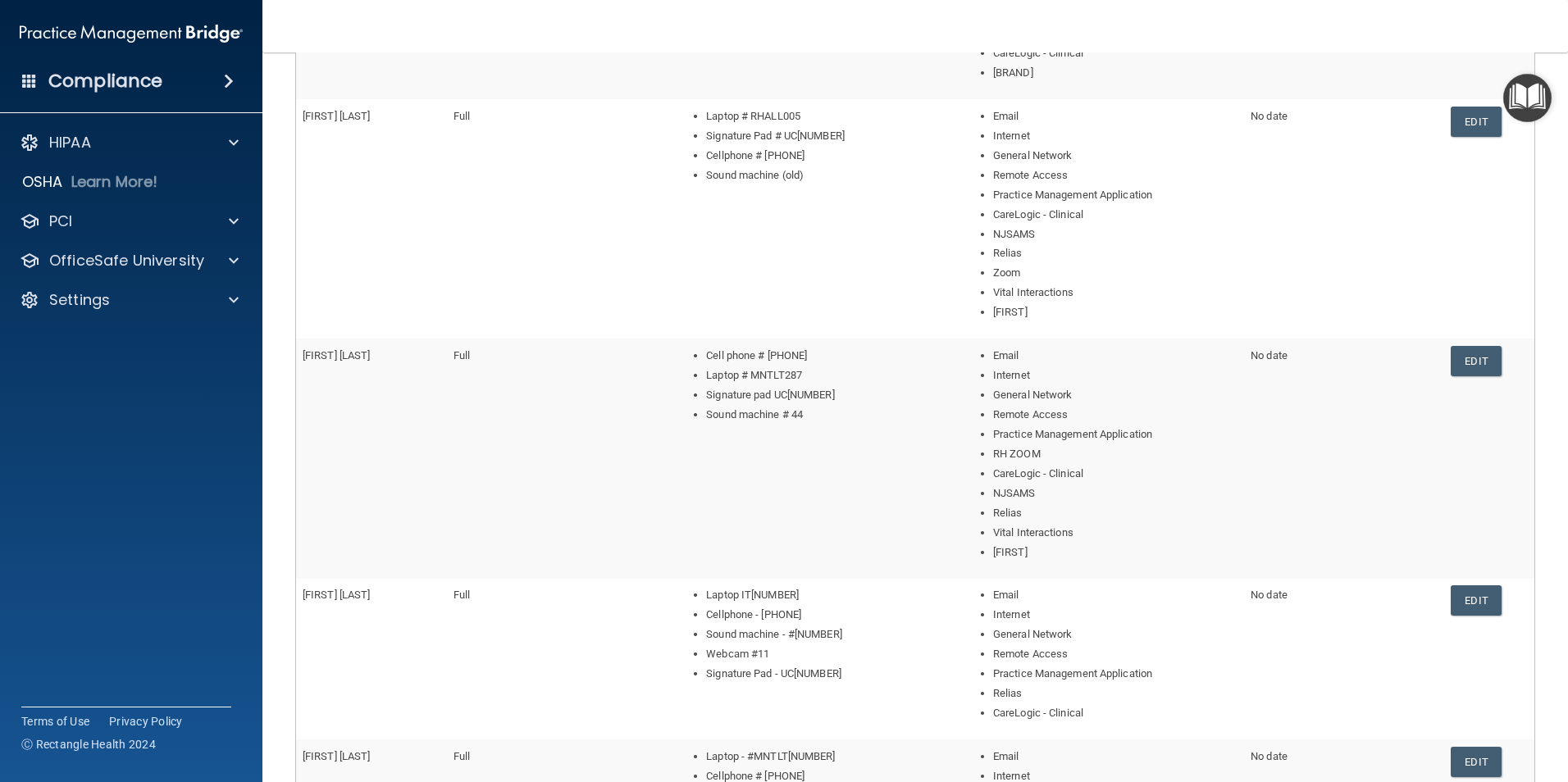scroll, scrollTop: 722, scrollLeft: 0, axis: vertical 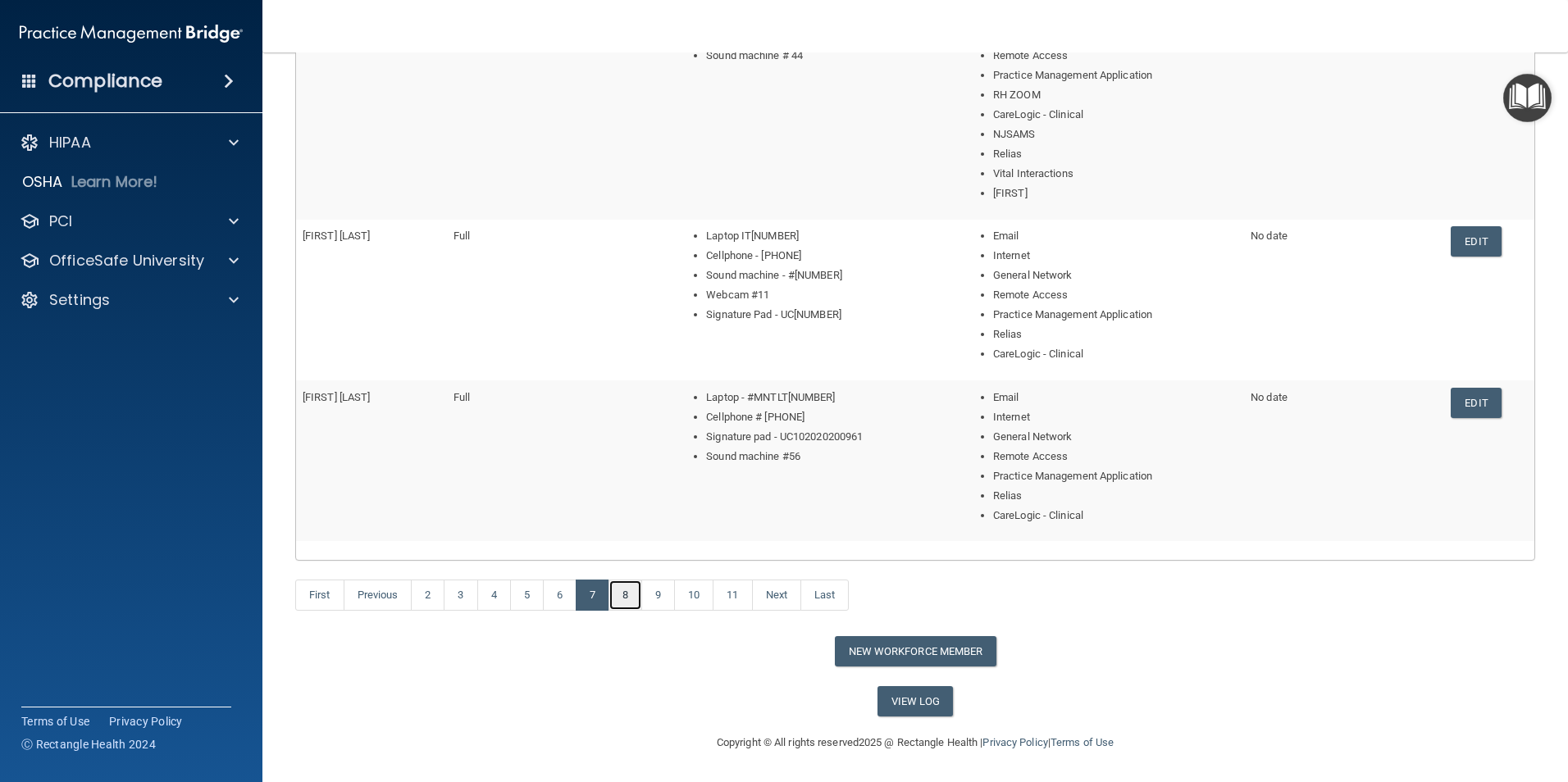 click on "8" at bounding box center (625, 595) 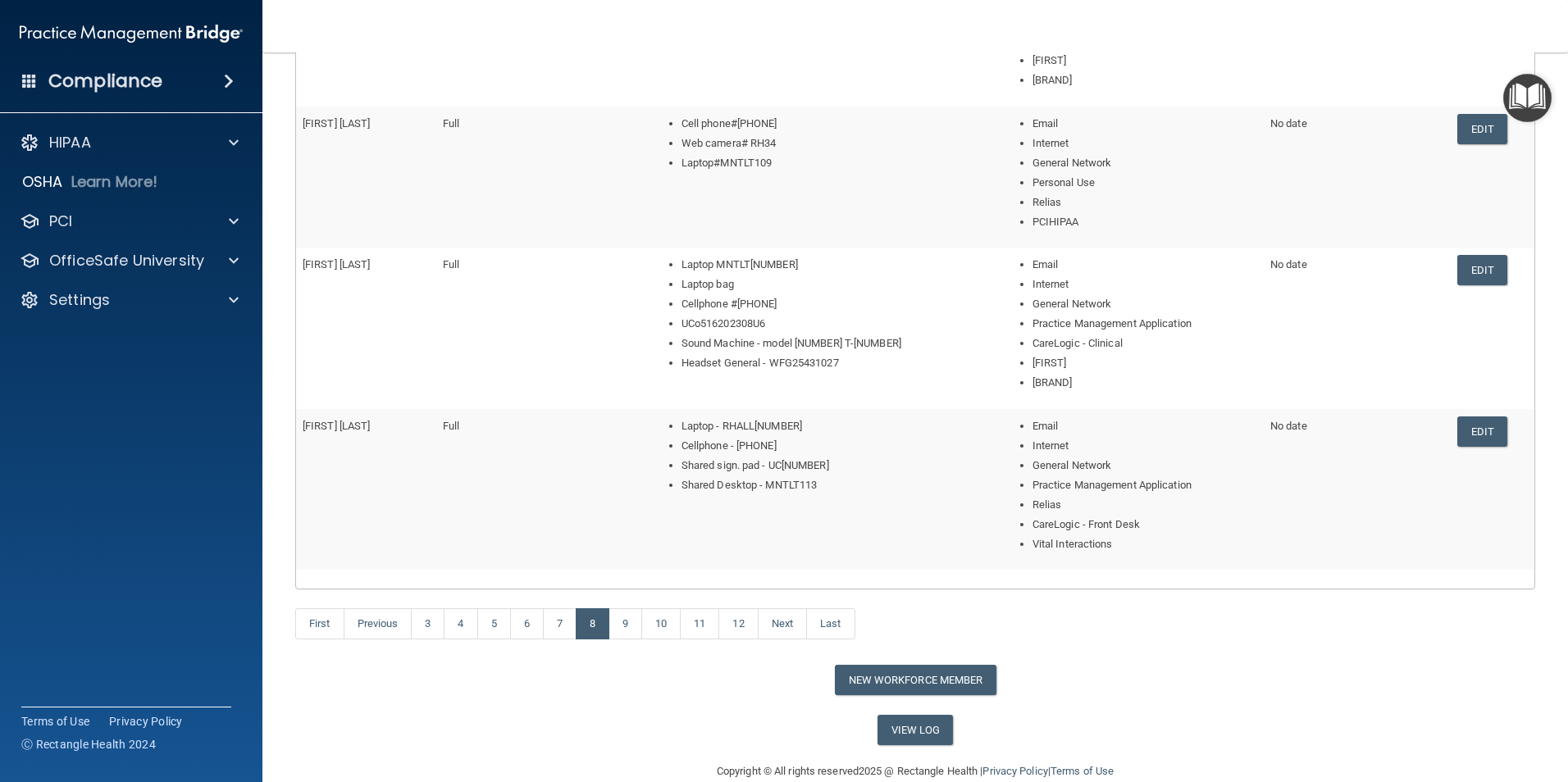 scroll, scrollTop: 624, scrollLeft: 0, axis: vertical 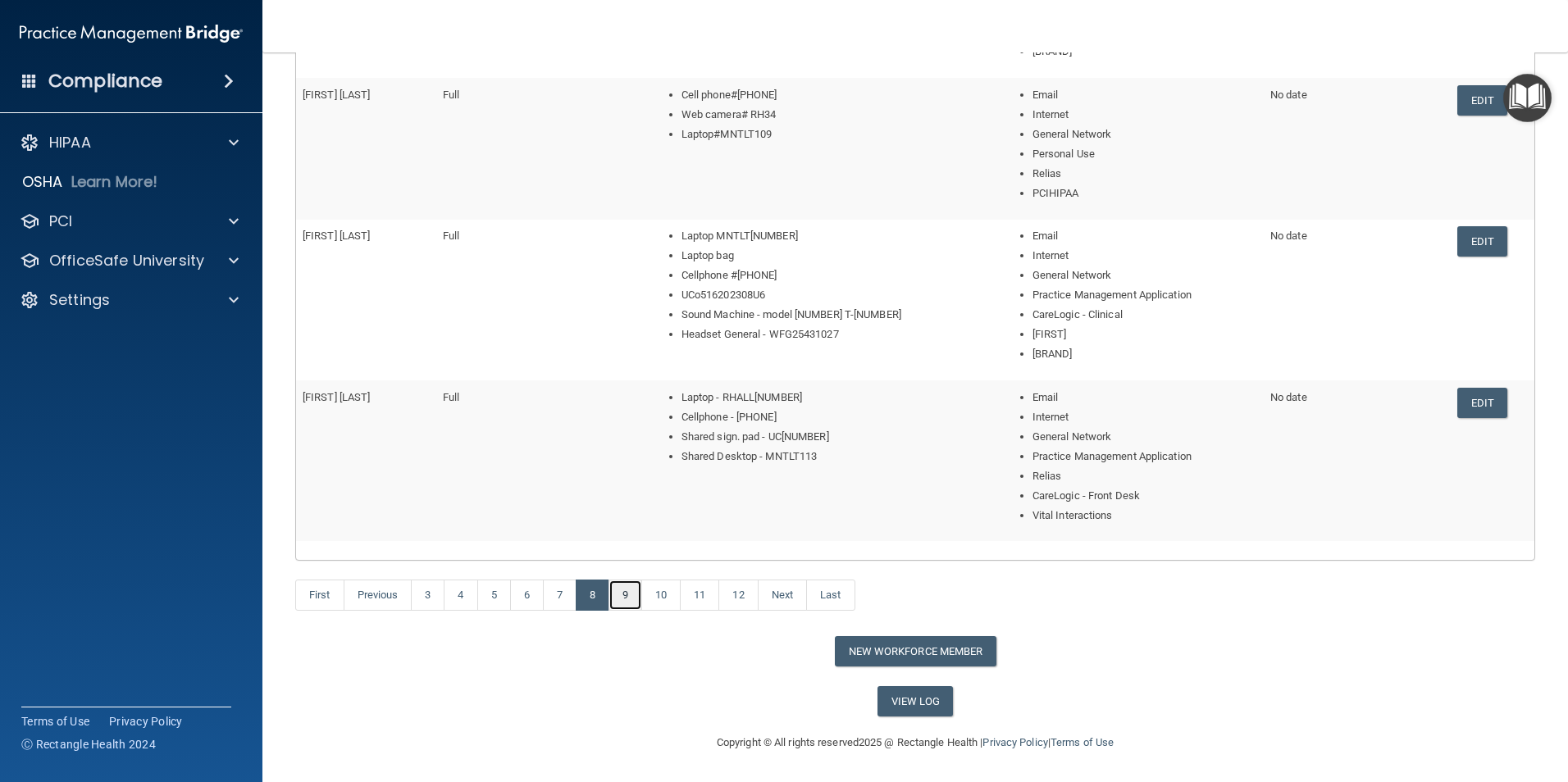 click on "9" at bounding box center (625, 595) 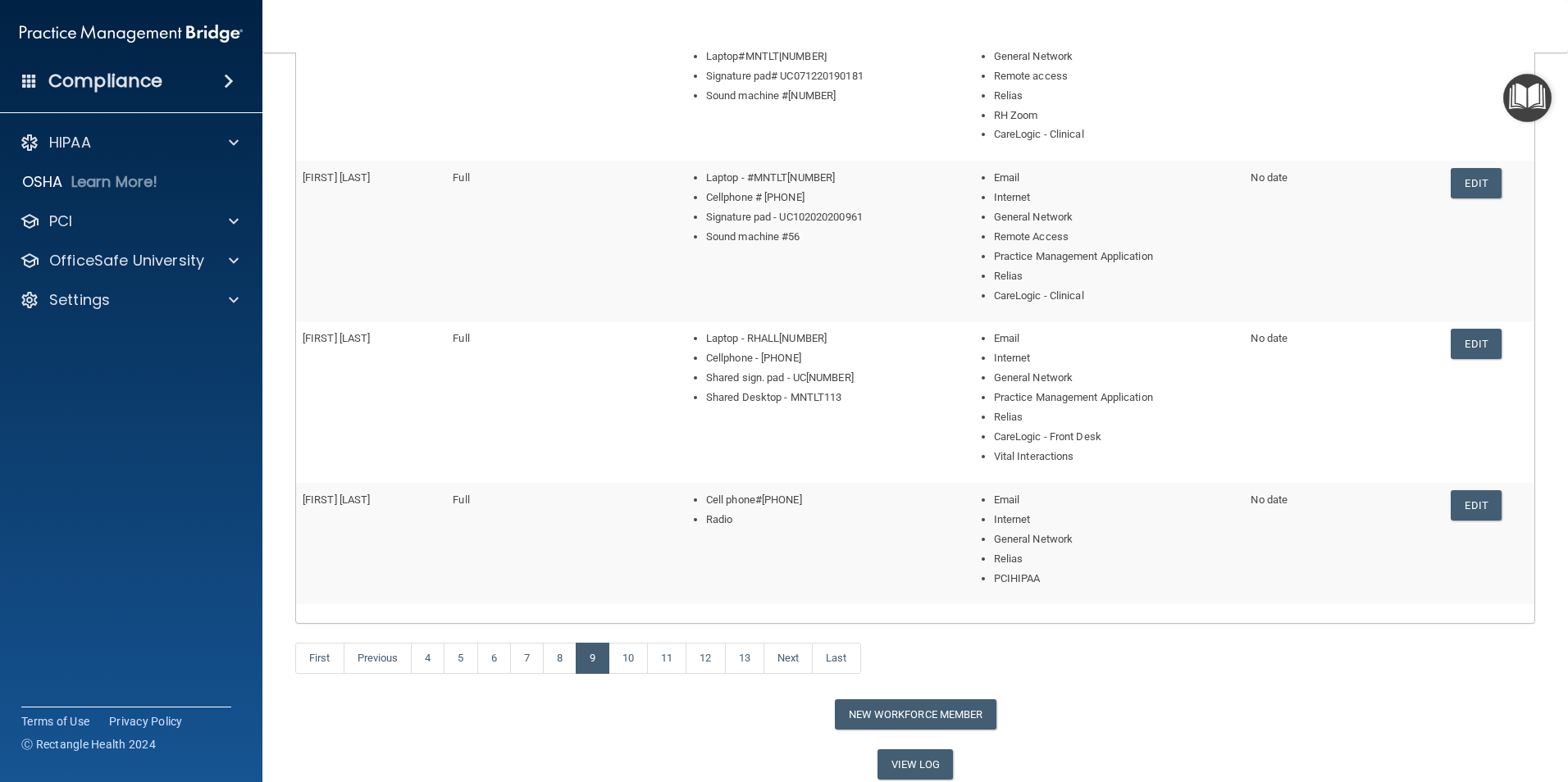 scroll, scrollTop: 545, scrollLeft: 0, axis: vertical 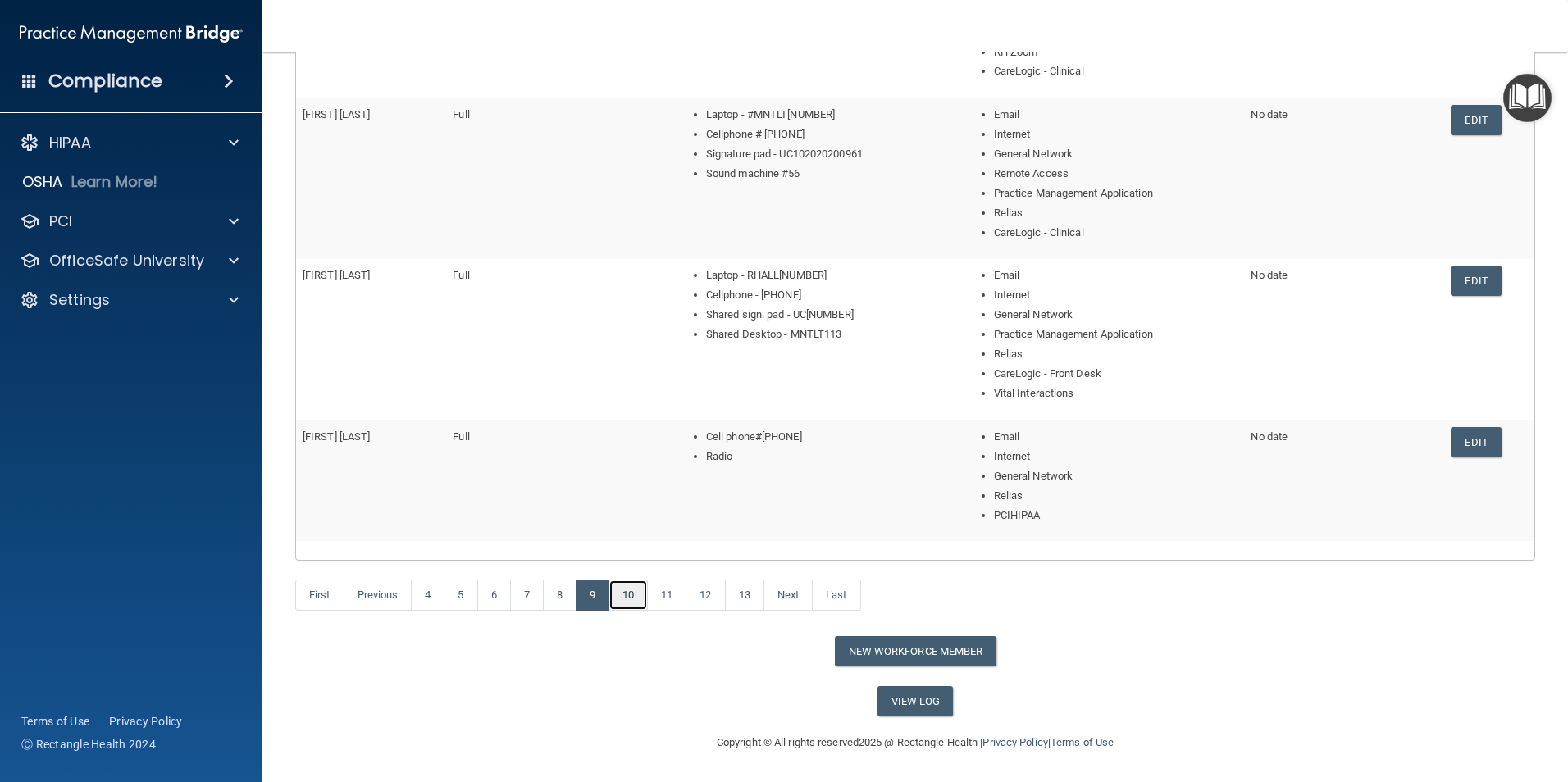 click on "10" at bounding box center (628, 595) 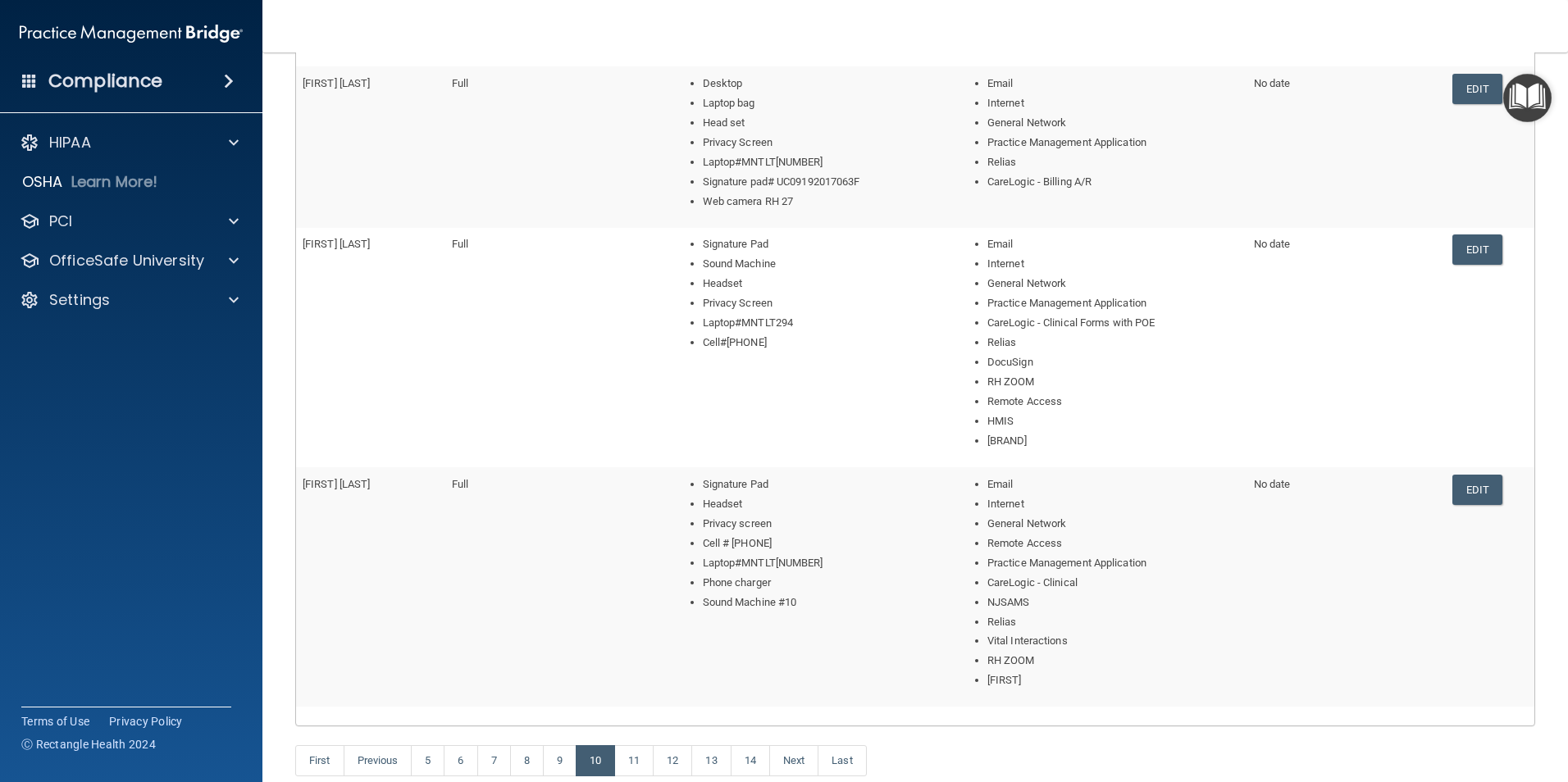 scroll, scrollTop: 840, scrollLeft: 0, axis: vertical 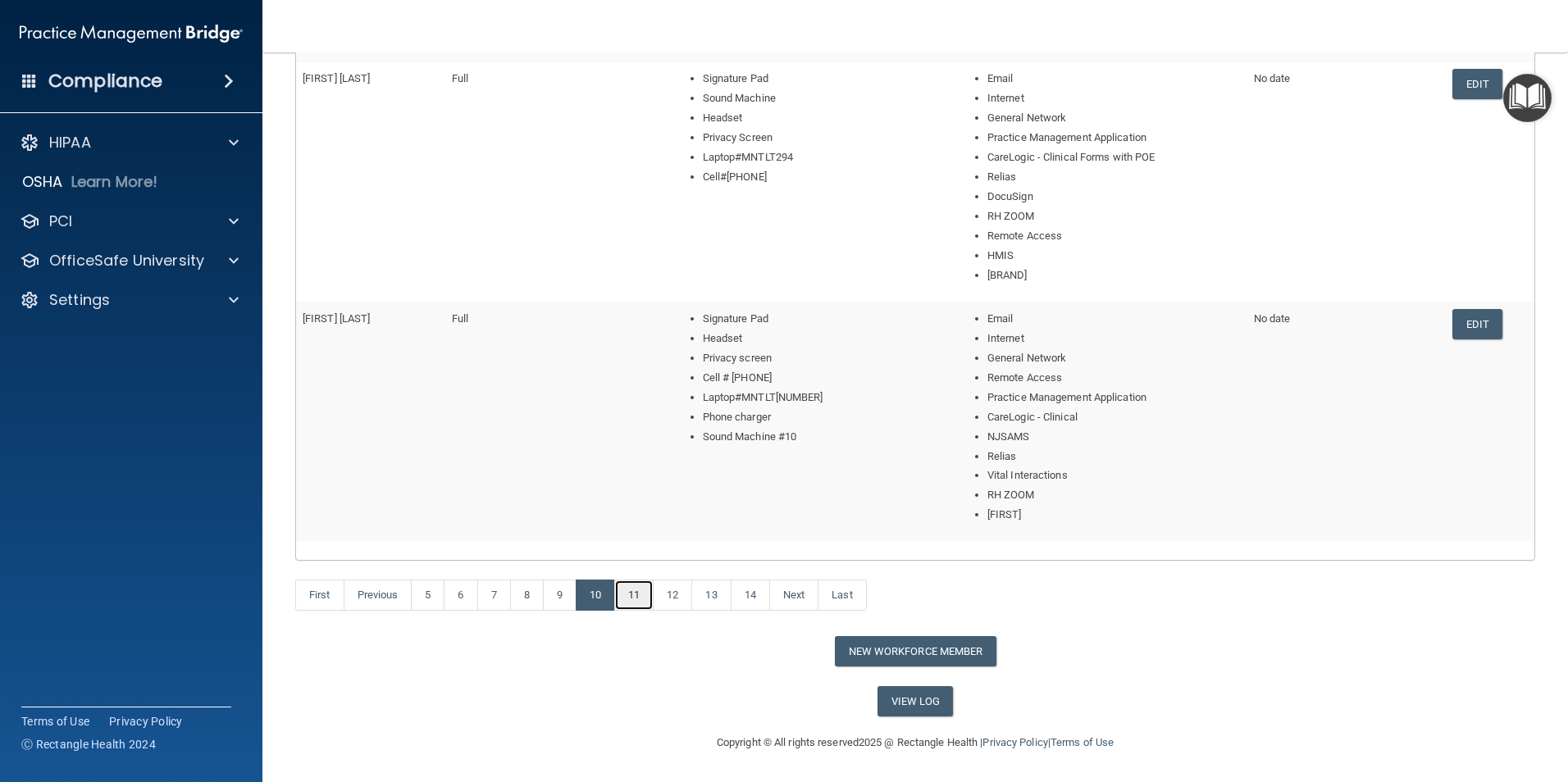 click on "11" at bounding box center [634, 595] 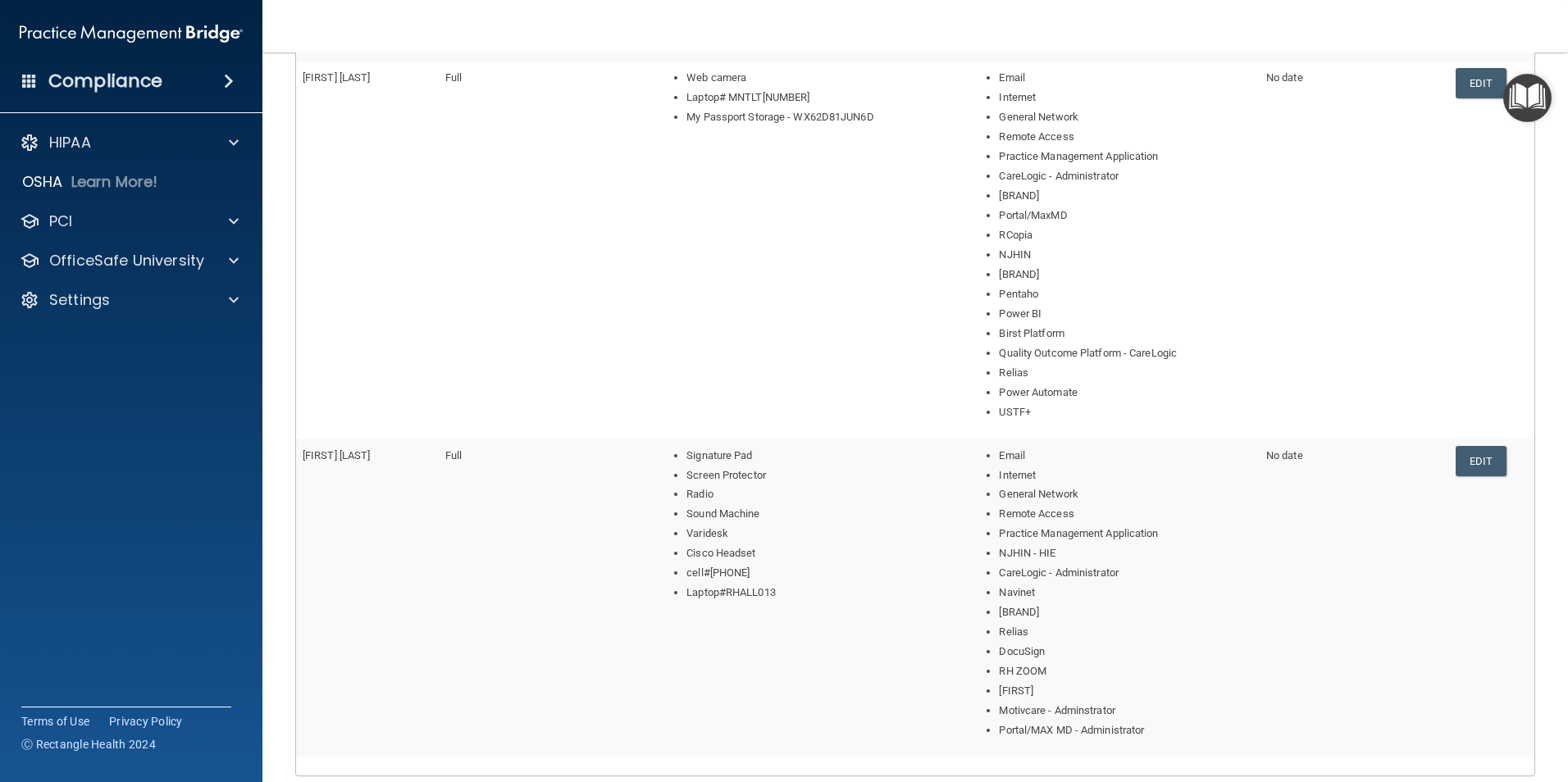scroll, scrollTop: 1037, scrollLeft: 0, axis: vertical 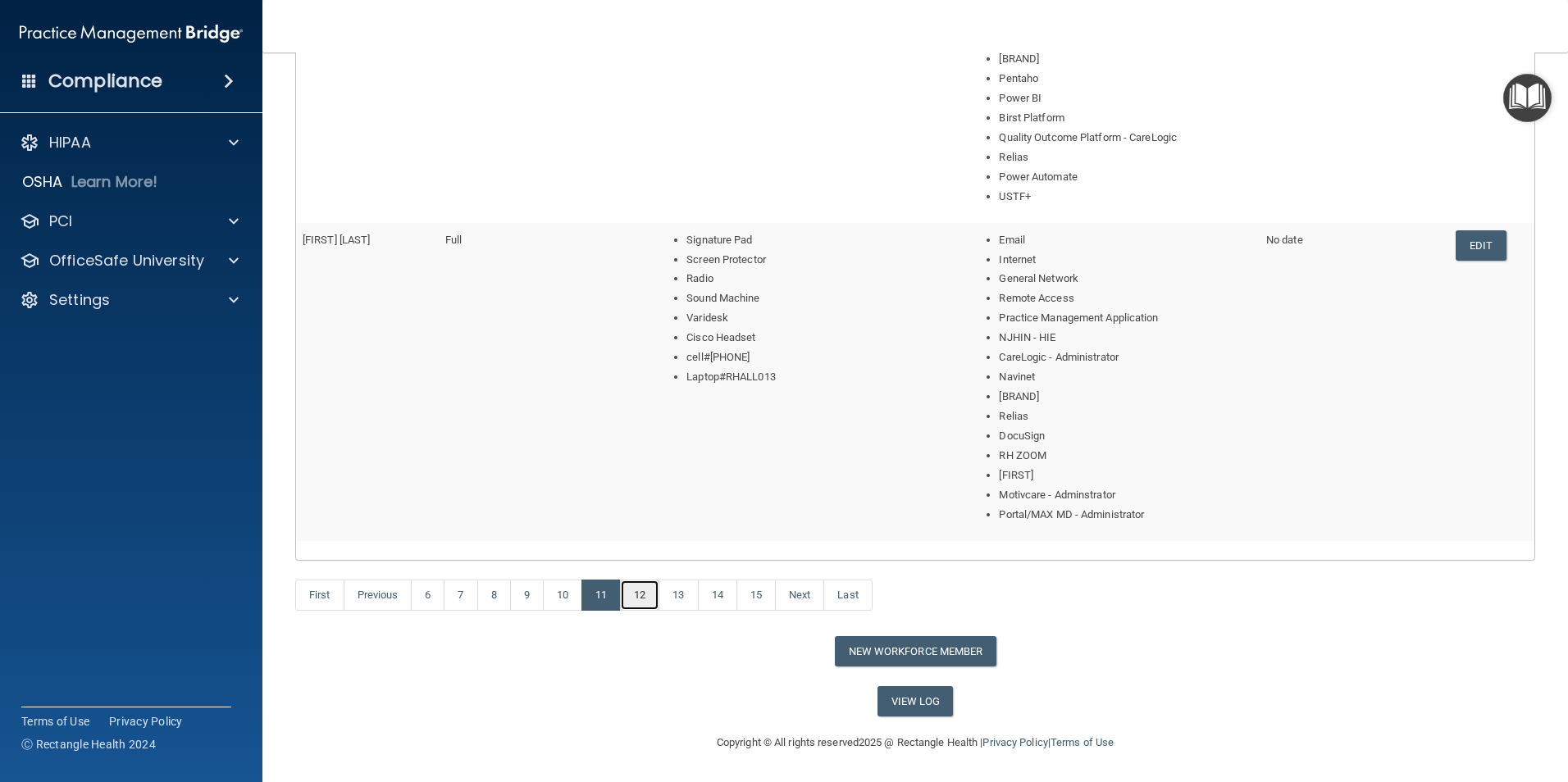 click on "12" at bounding box center (640, 595) 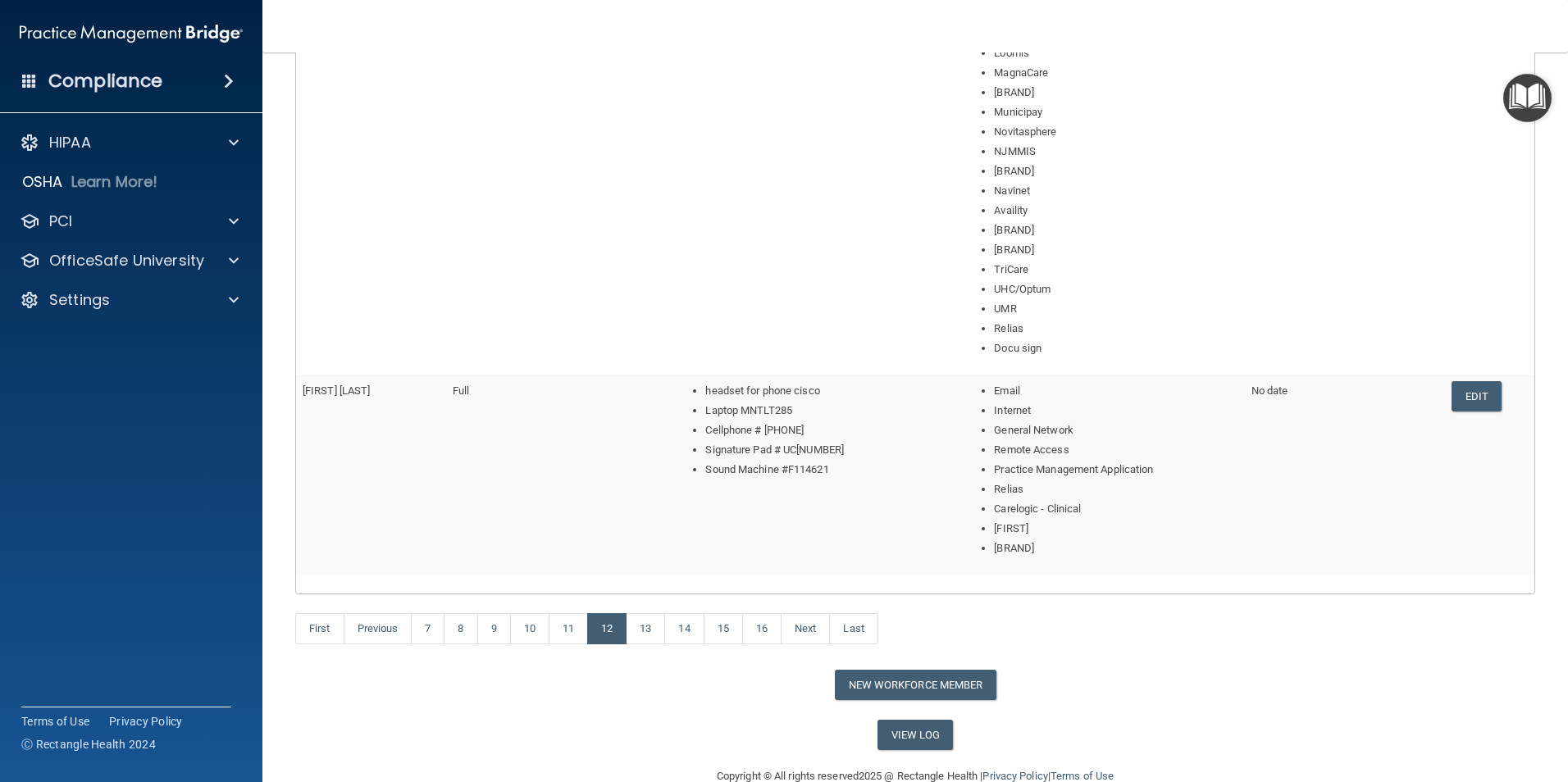 scroll, scrollTop: 984, scrollLeft: 0, axis: vertical 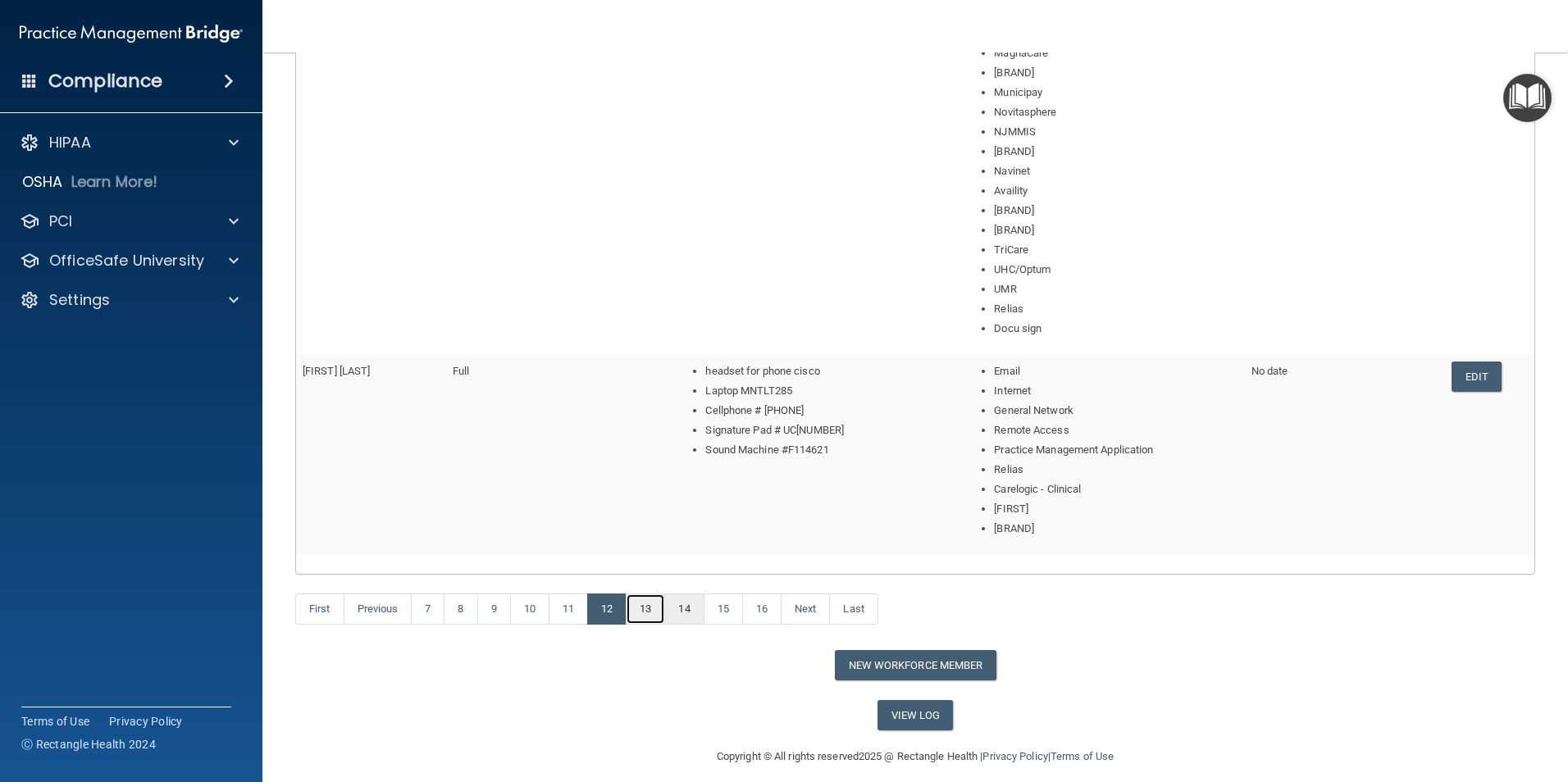drag, startPoint x: 651, startPoint y: 610, endPoint x: 708, endPoint y: 614, distance: 57.14018 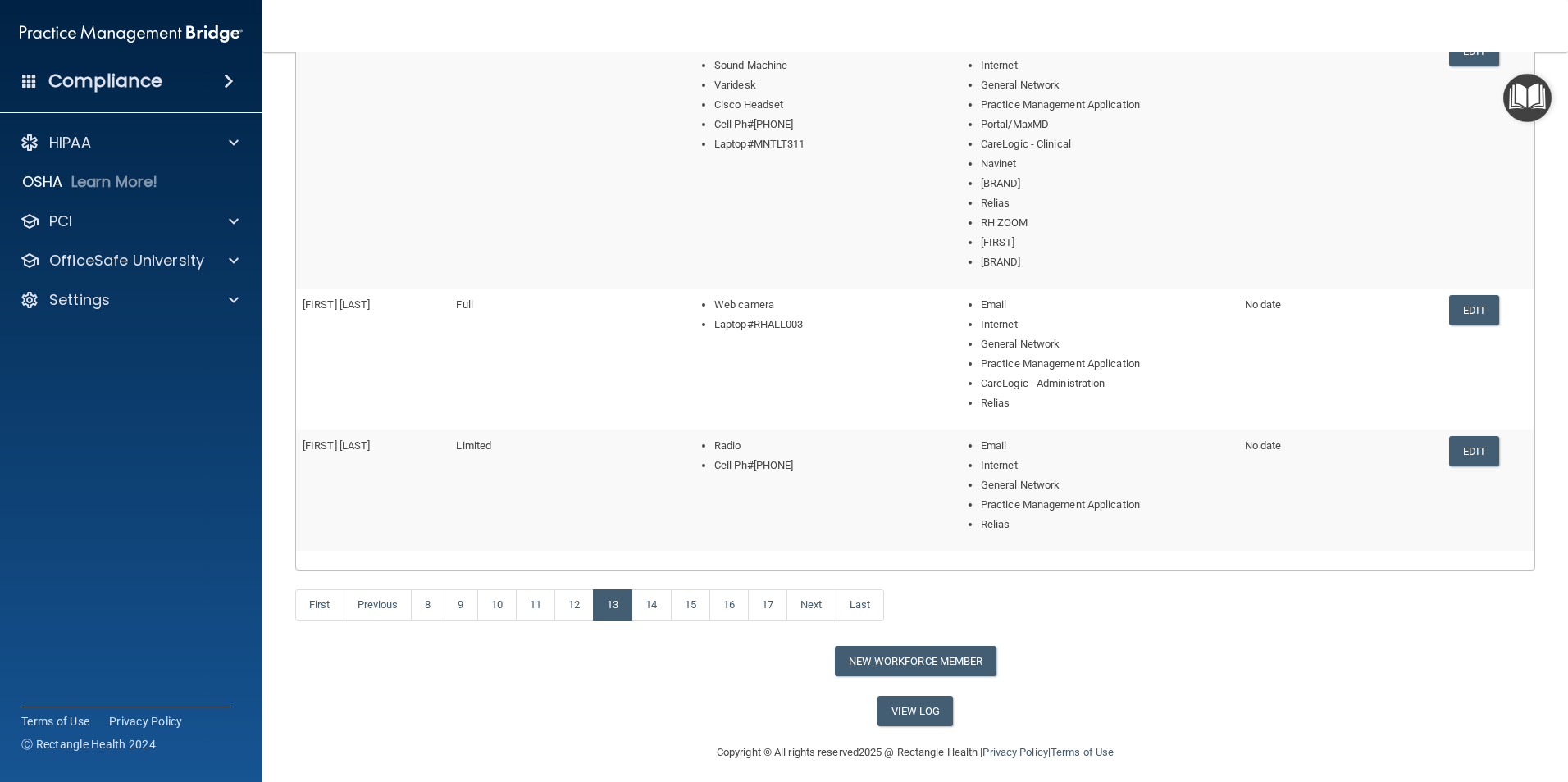 scroll, scrollTop: 939, scrollLeft: 0, axis: vertical 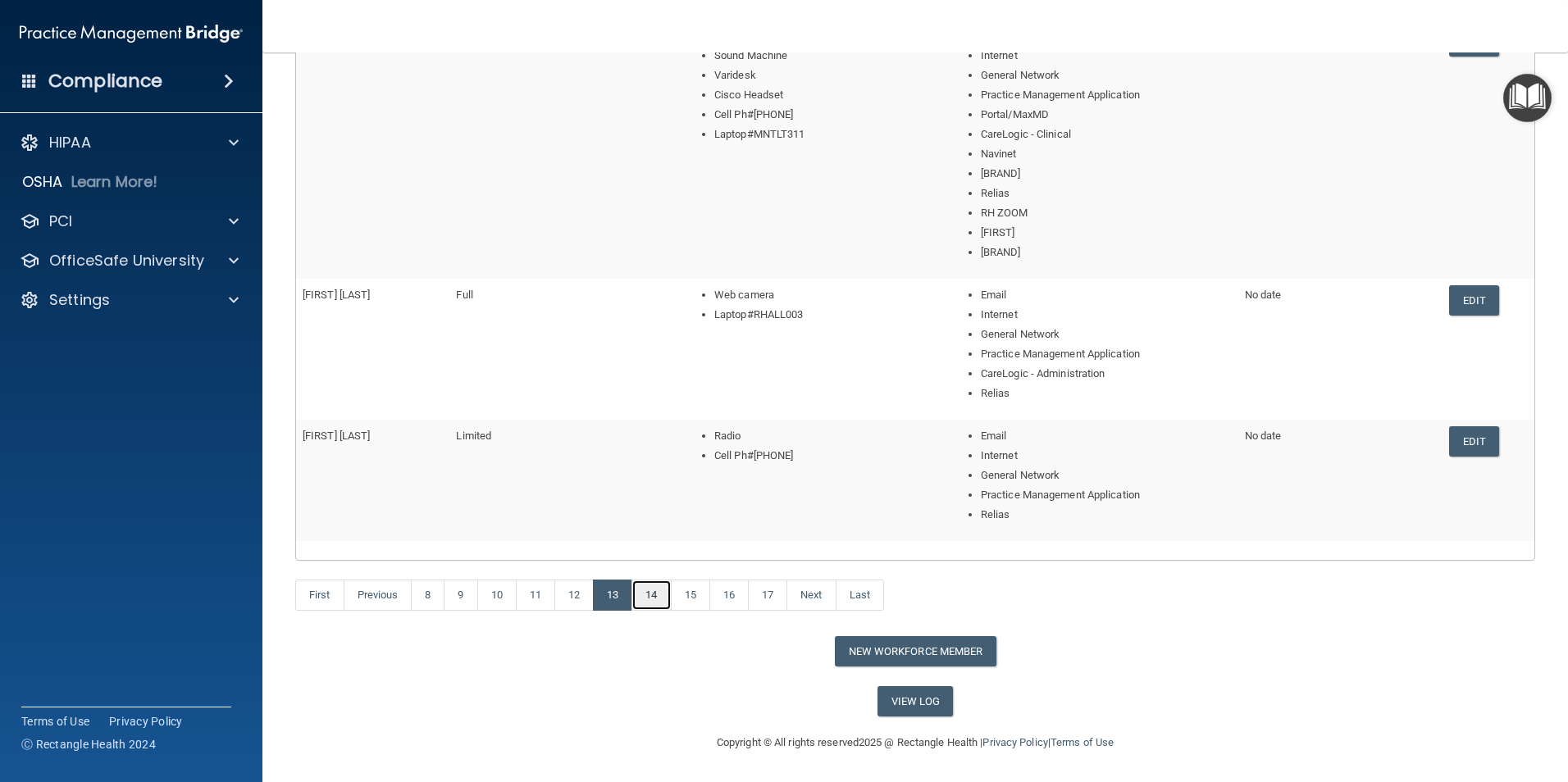 drag, startPoint x: 648, startPoint y: 592, endPoint x: 682, endPoint y: 617, distance: 42.201896 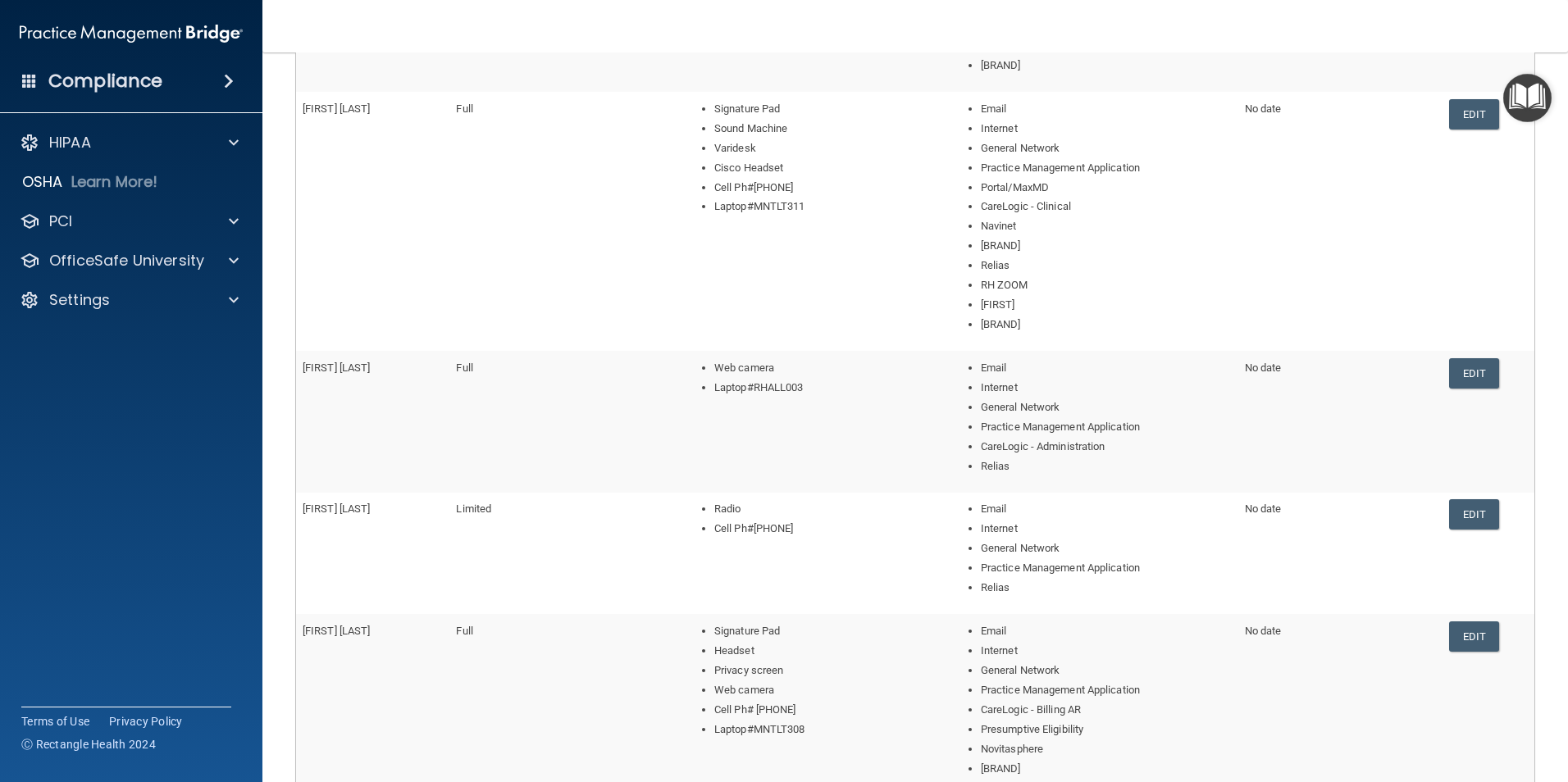 scroll, scrollTop: 781, scrollLeft: 0, axis: vertical 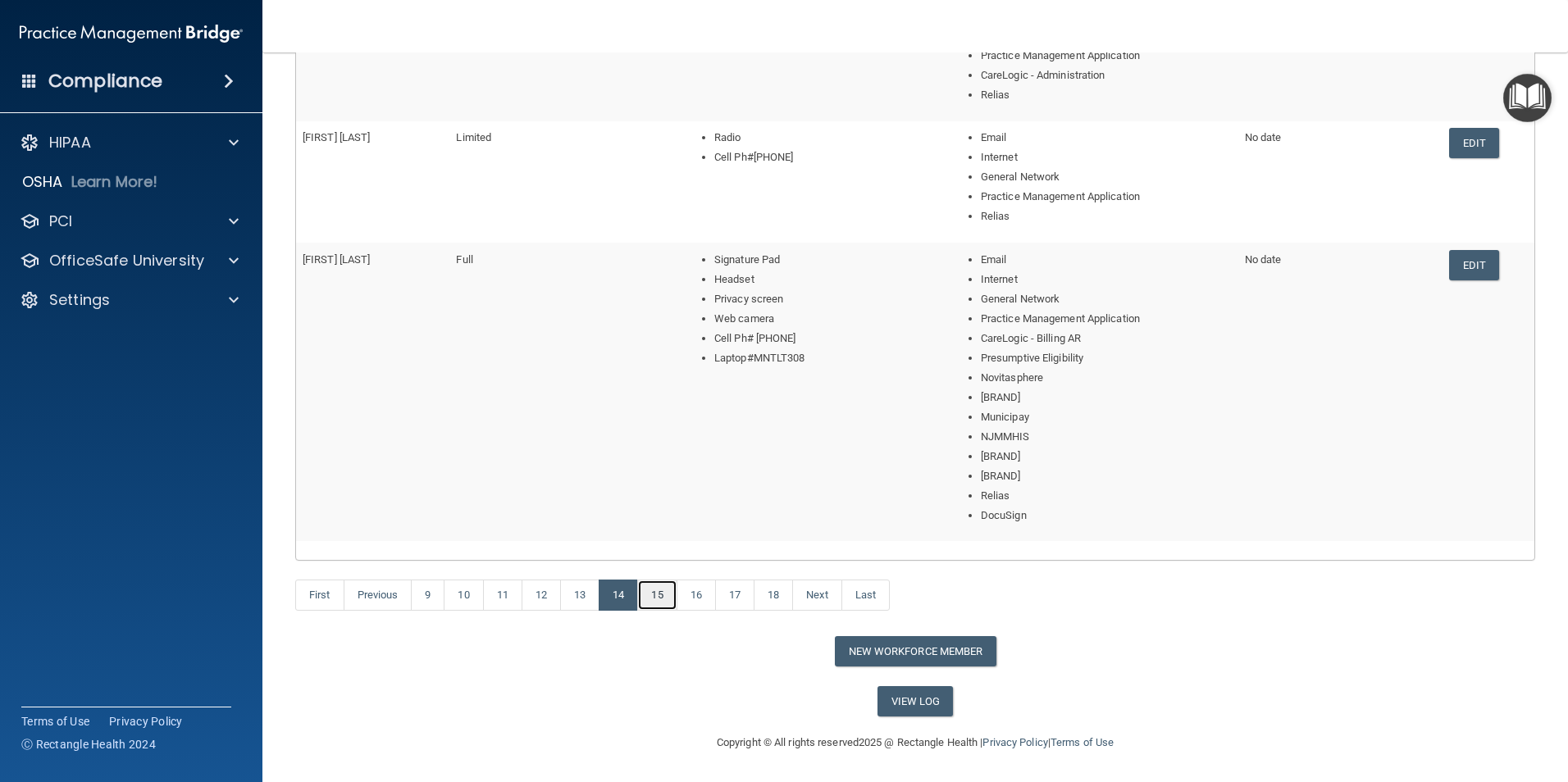click on "15" at bounding box center (657, 595) 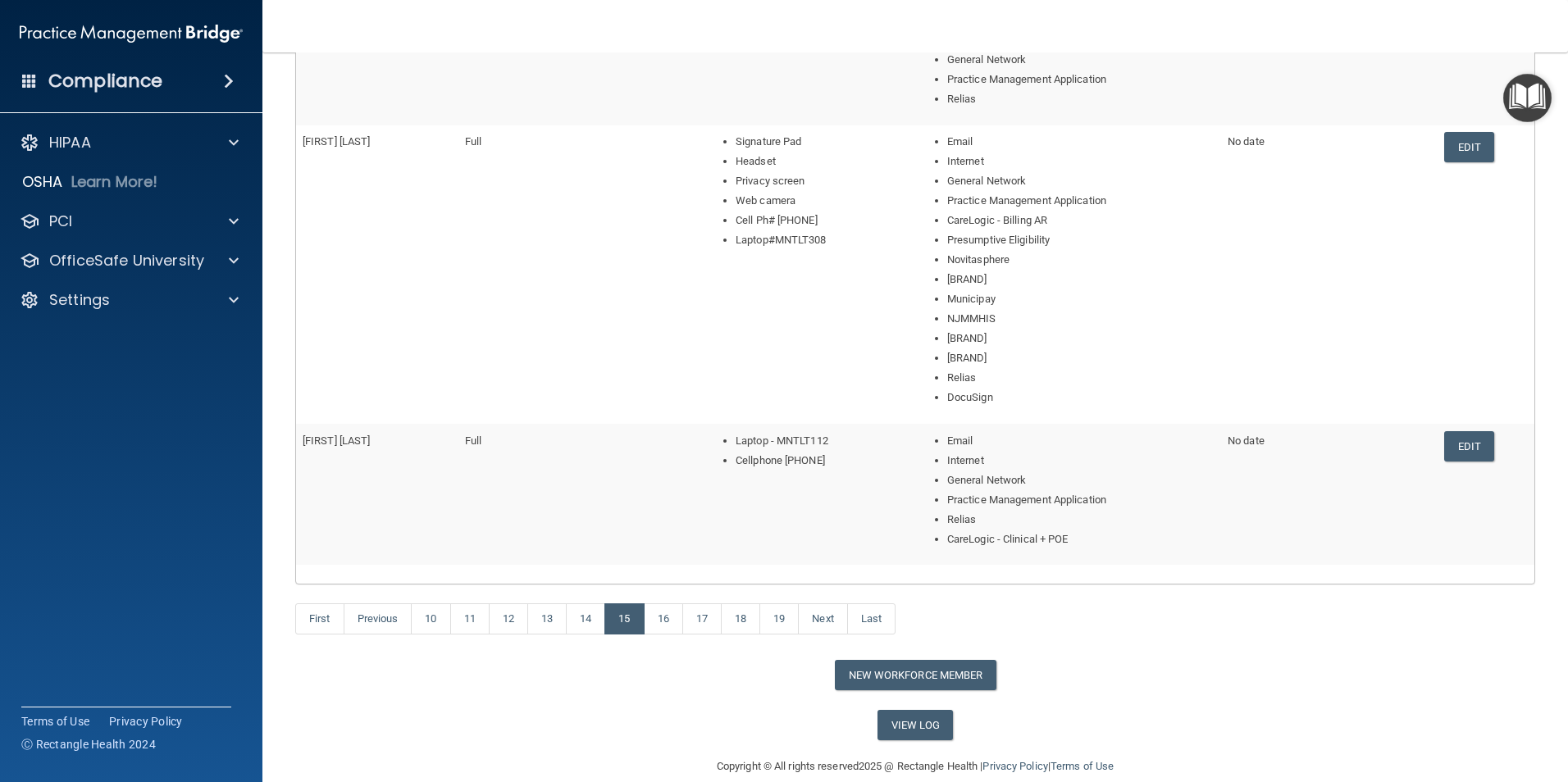 scroll, scrollTop: 722, scrollLeft: 0, axis: vertical 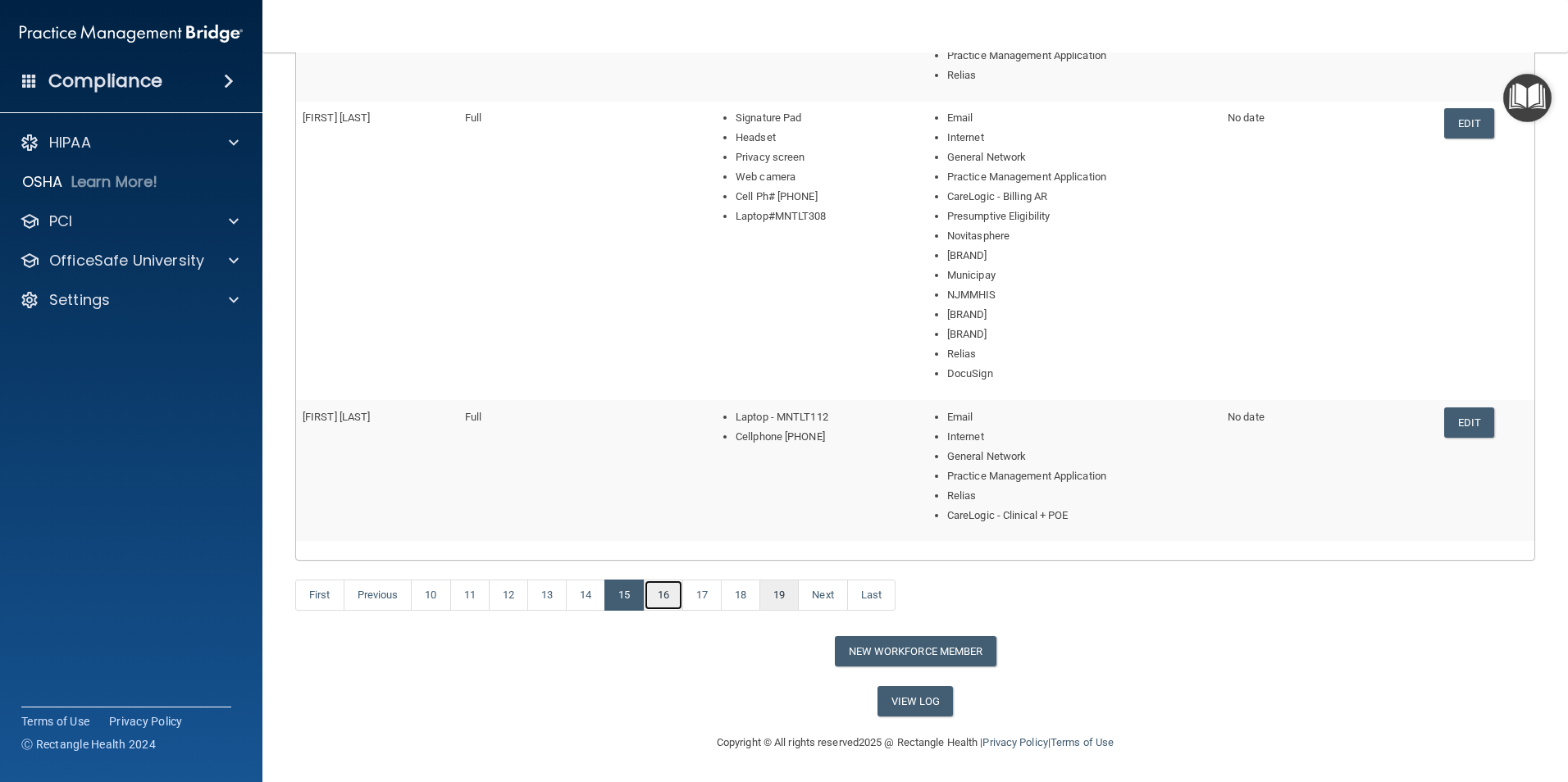 drag, startPoint x: 675, startPoint y: 593, endPoint x: 767, endPoint y: 604, distance: 92.65528 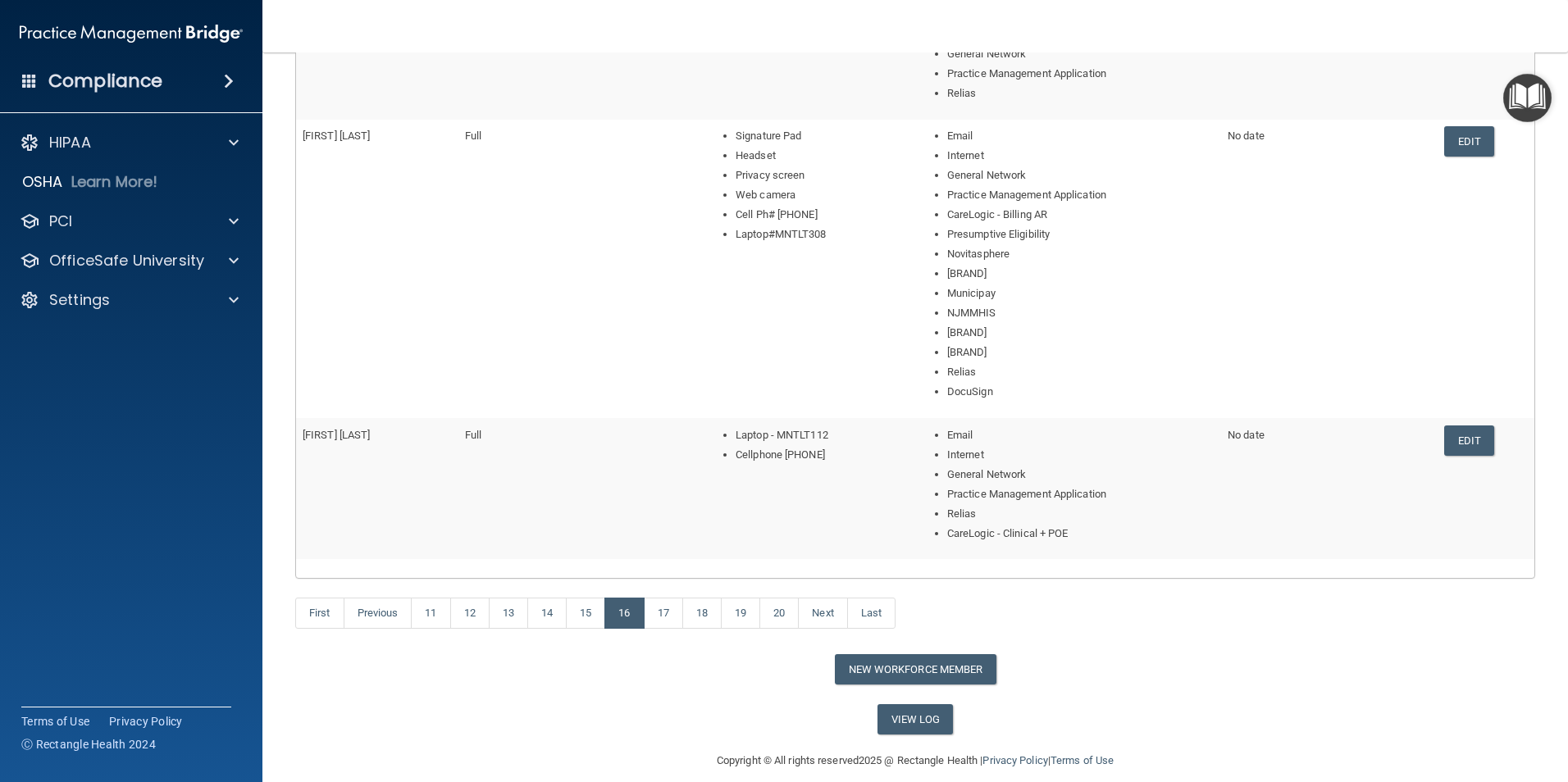 scroll, scrollTop: 722, scrollLeft: 0, axis: vertical 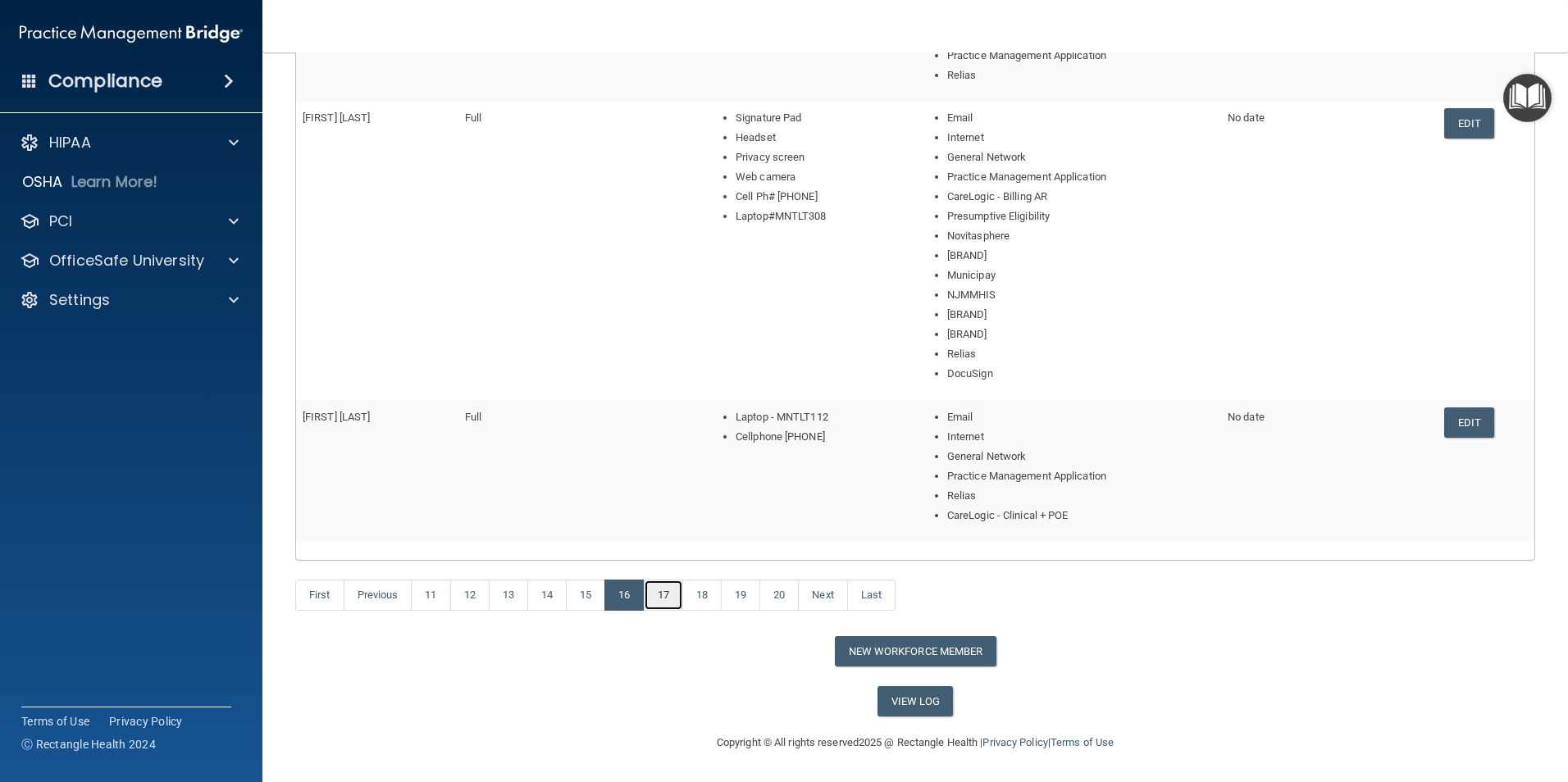 drag, startPoint x: 671, startPoint y: 594, endPoint x: 750, endPoint y: 619, distance: 82.86133 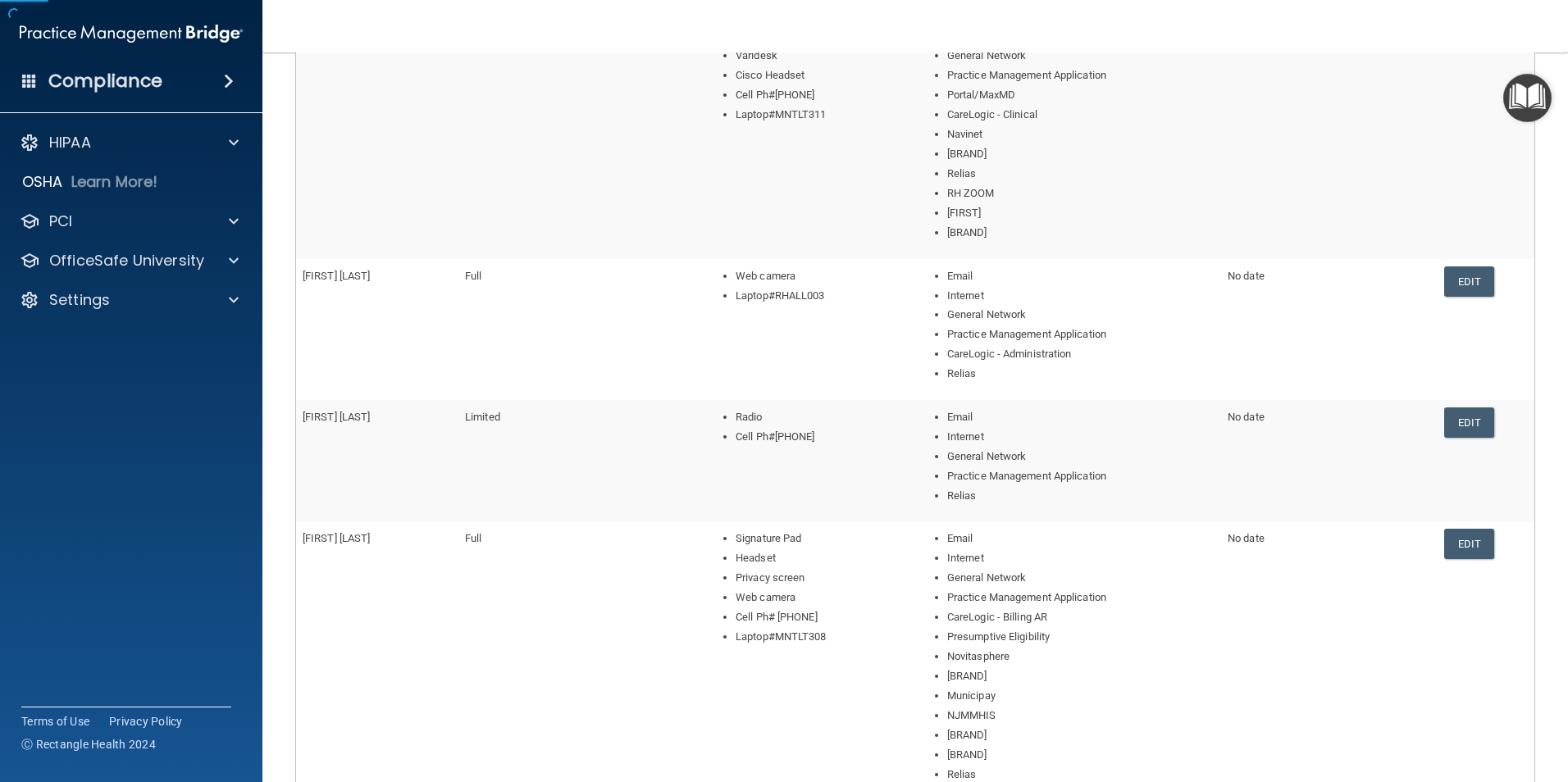 scroll, scrollTop: 722, scrollLeft: 0, axis: vertical 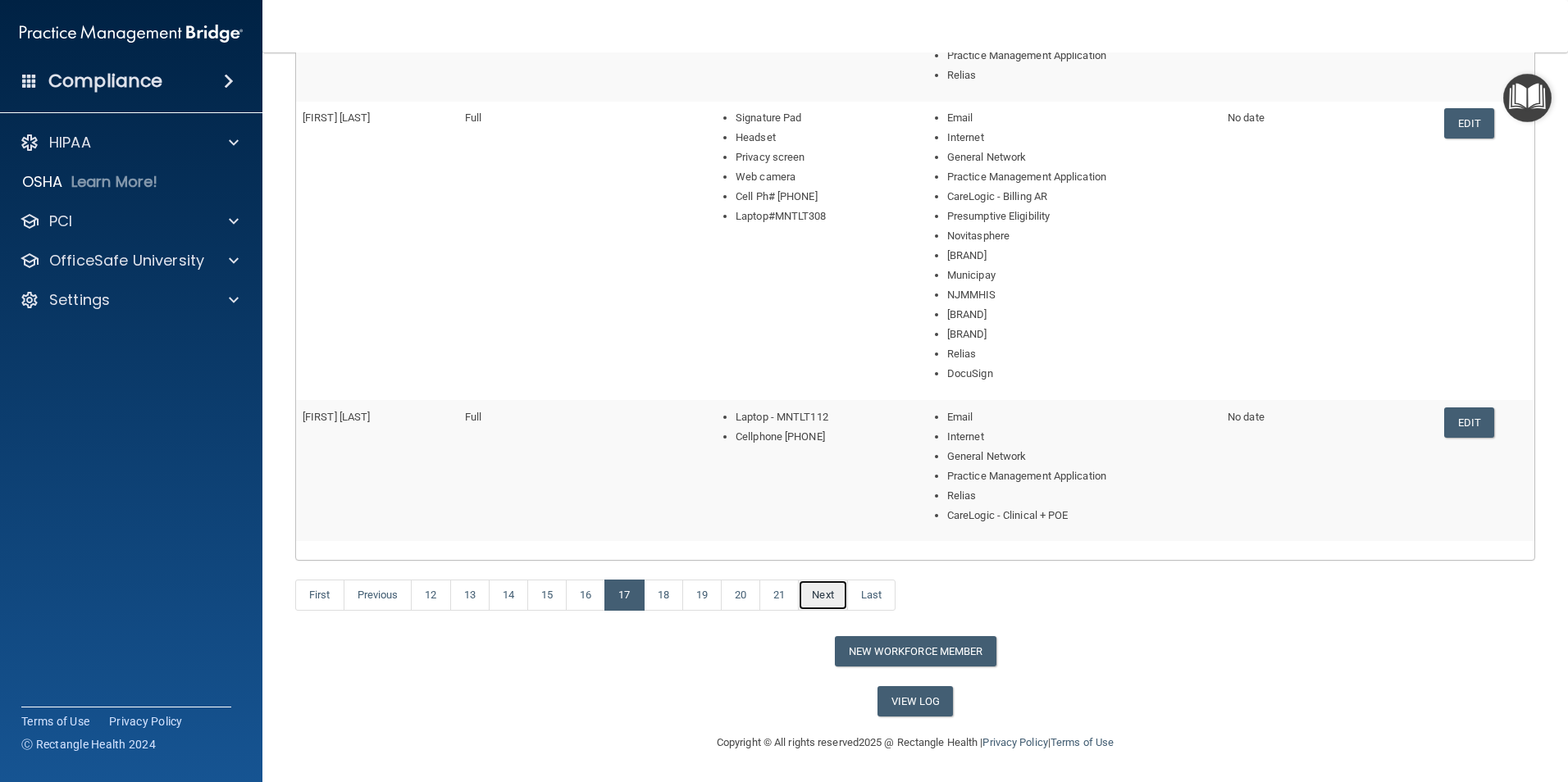click on "Next" at bounding box center [823, 595] 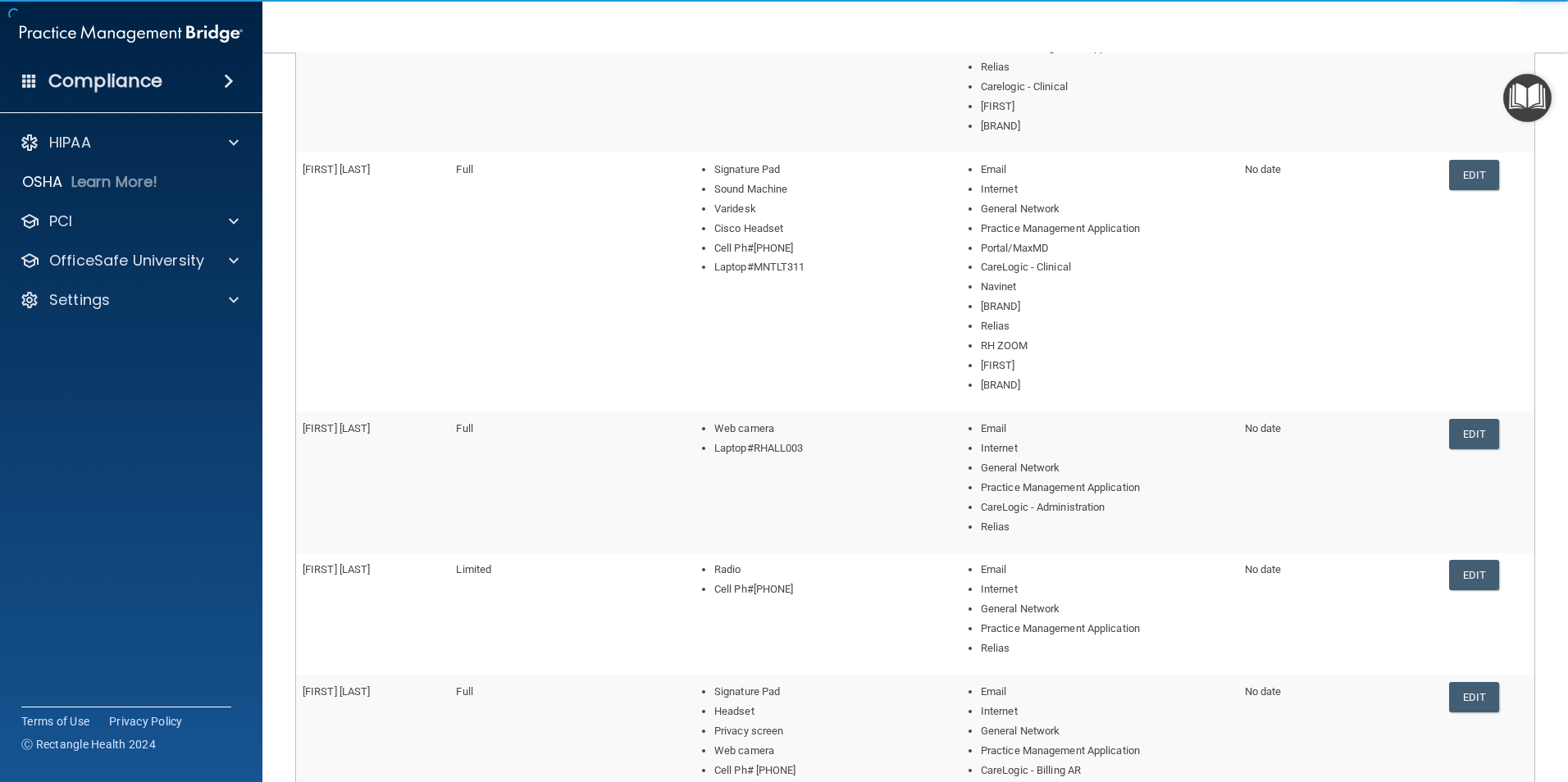 scroll, scrollTop: 781, scrollLeft: 0, axis: vertical 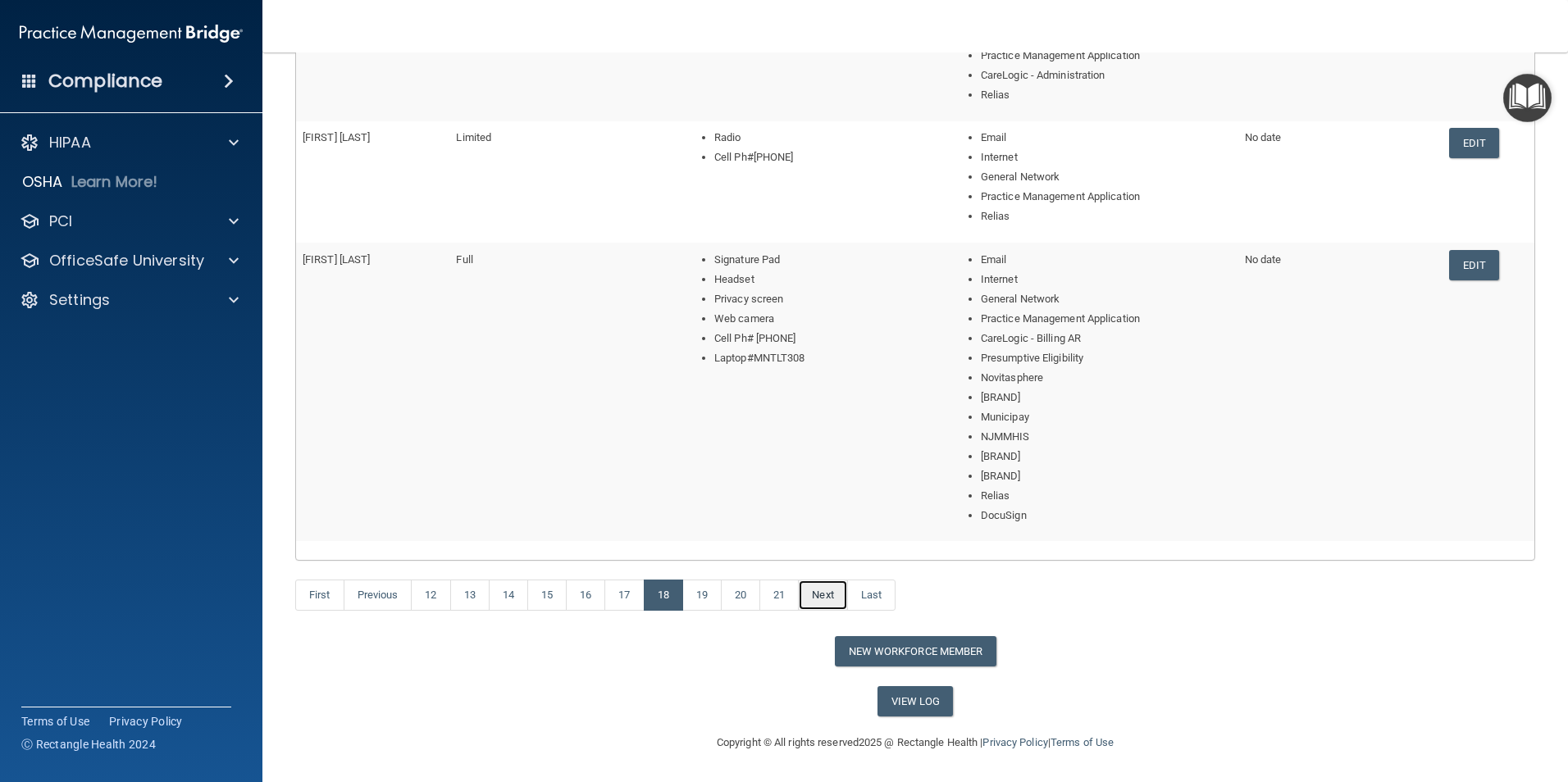 click on "Next" at bounding box center [823, 595] 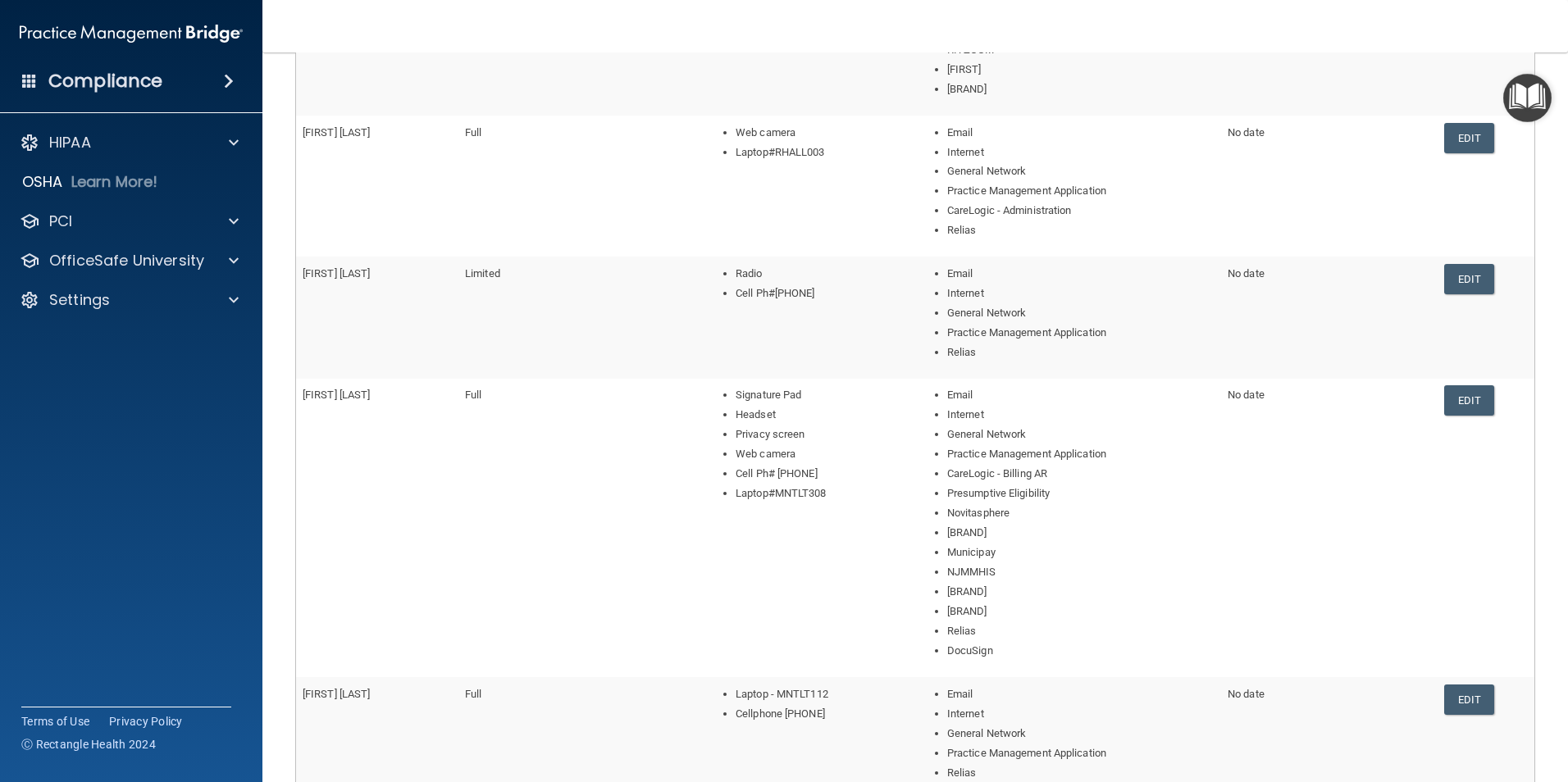 scroll, scrollTop: 722, scrollLeft: 0, axis: vertical 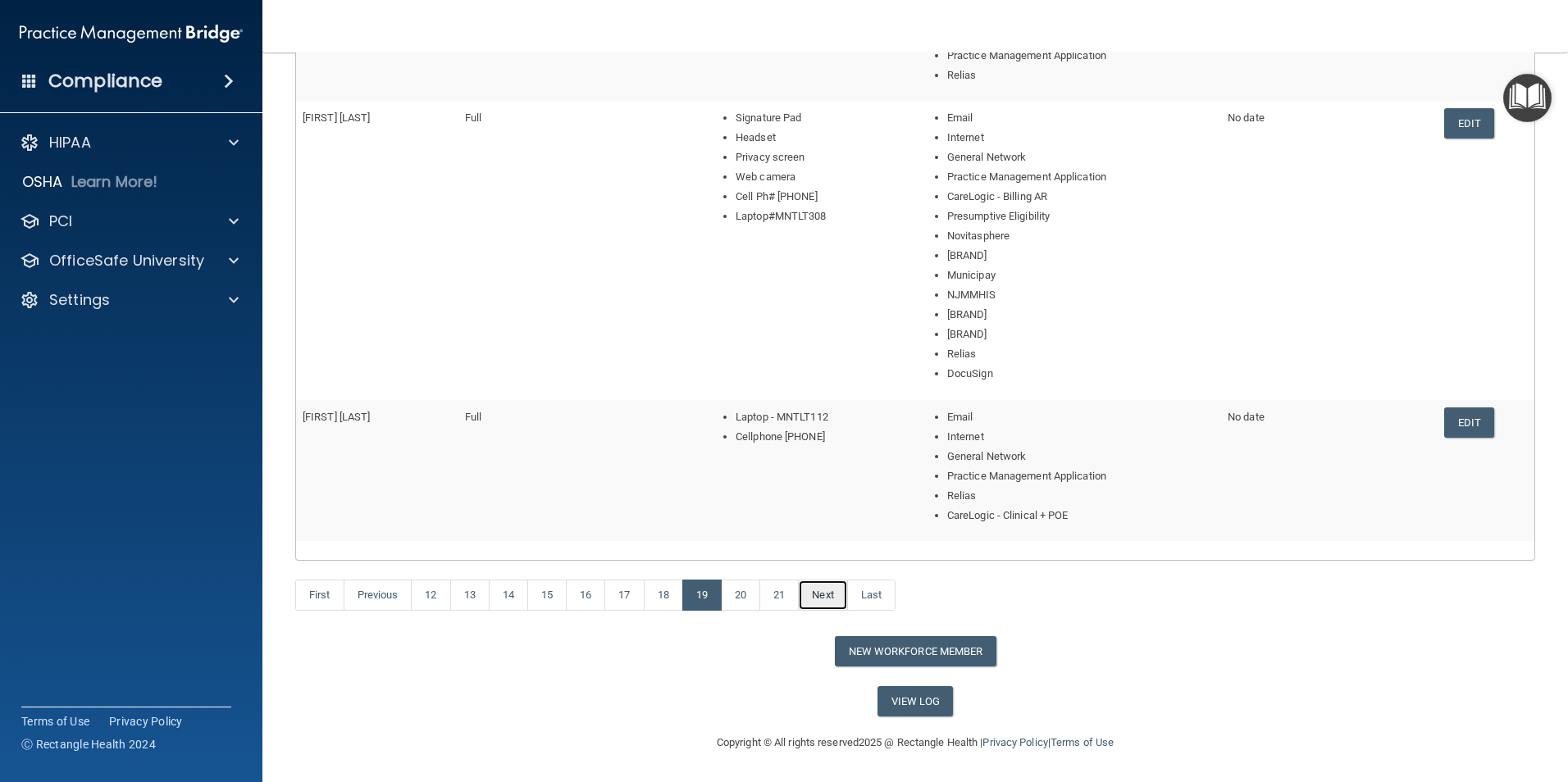 drag, startPoint x: 838, startPoint y: 591, endPoint x: 966, endPoint y: 547, distance: 135.3514 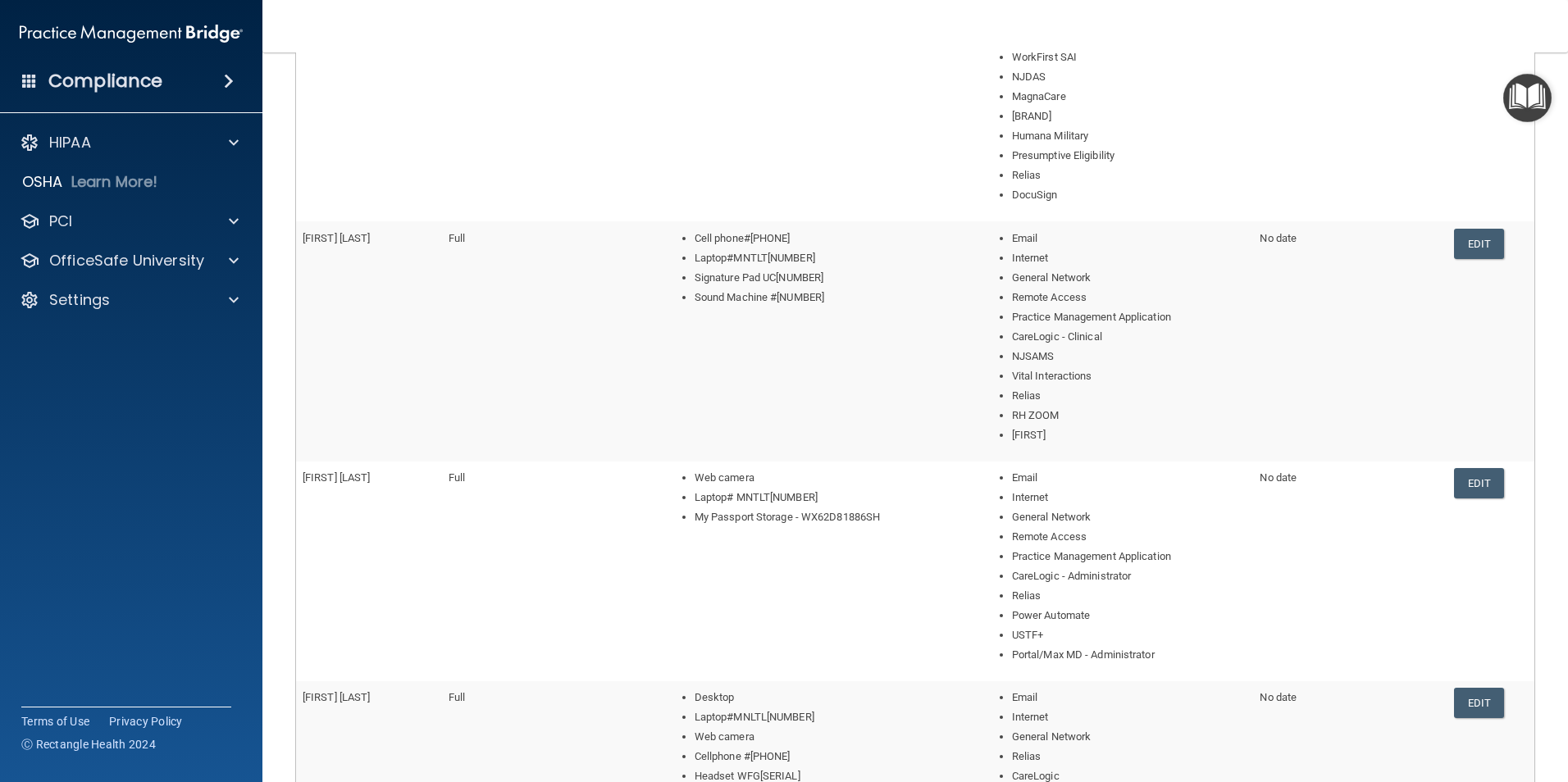 scroll, scrollTop: 1116, scrollLeft: 0, axis: vertical 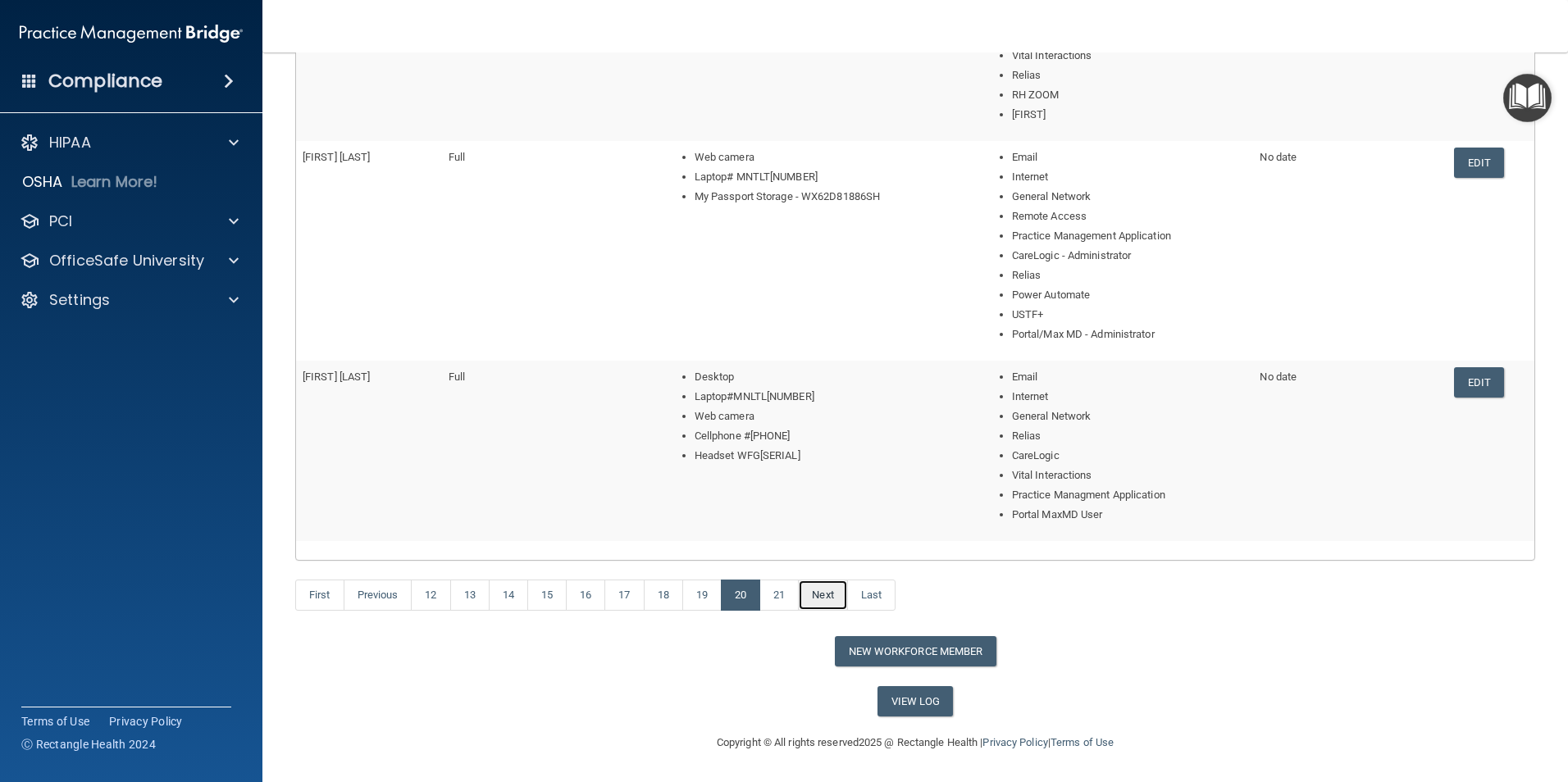 click on "Next" at bounding box center [823, 595] 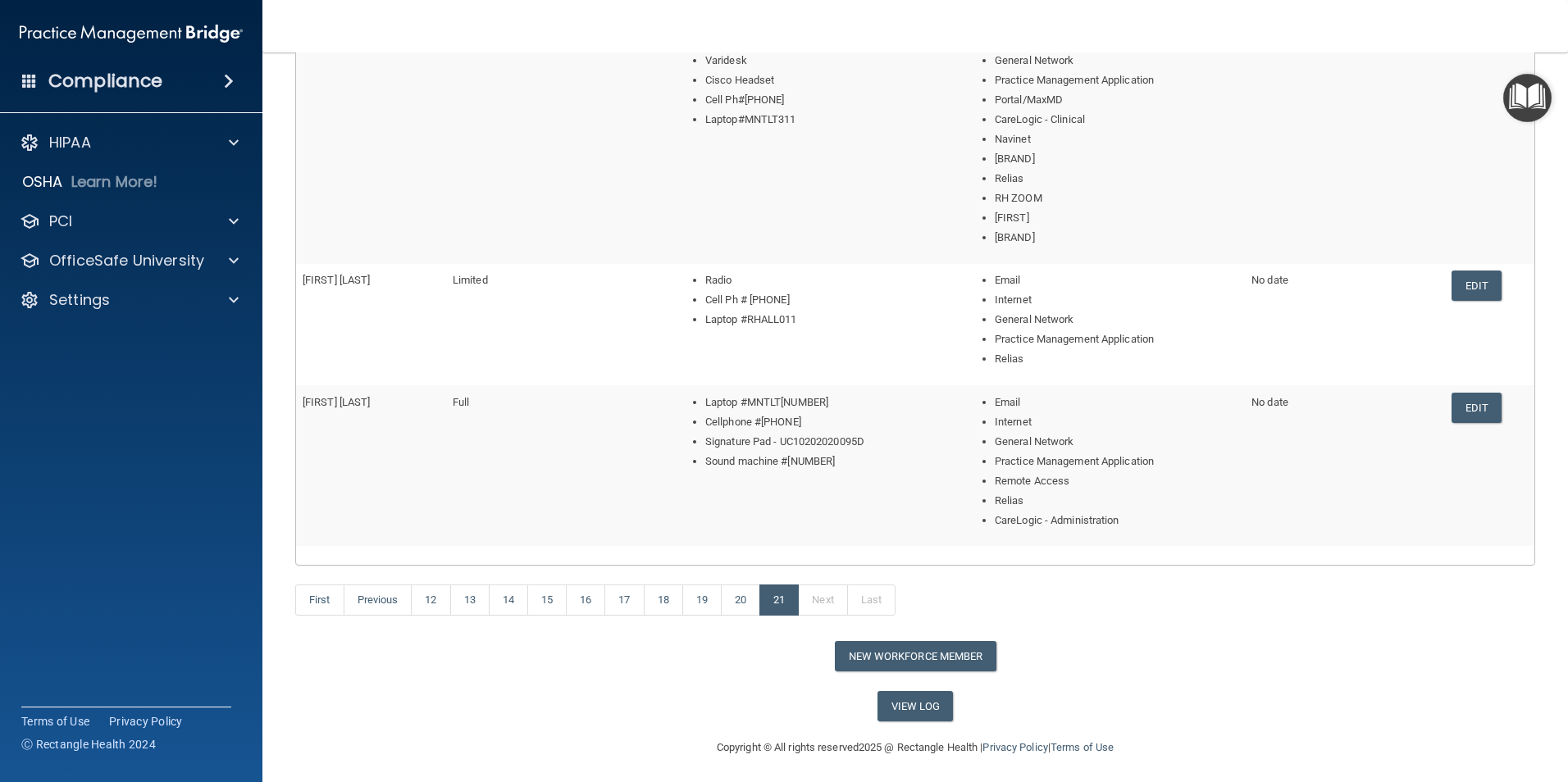 scroll, scrollTop: 584, scrollLeft: 0, axis: vertical 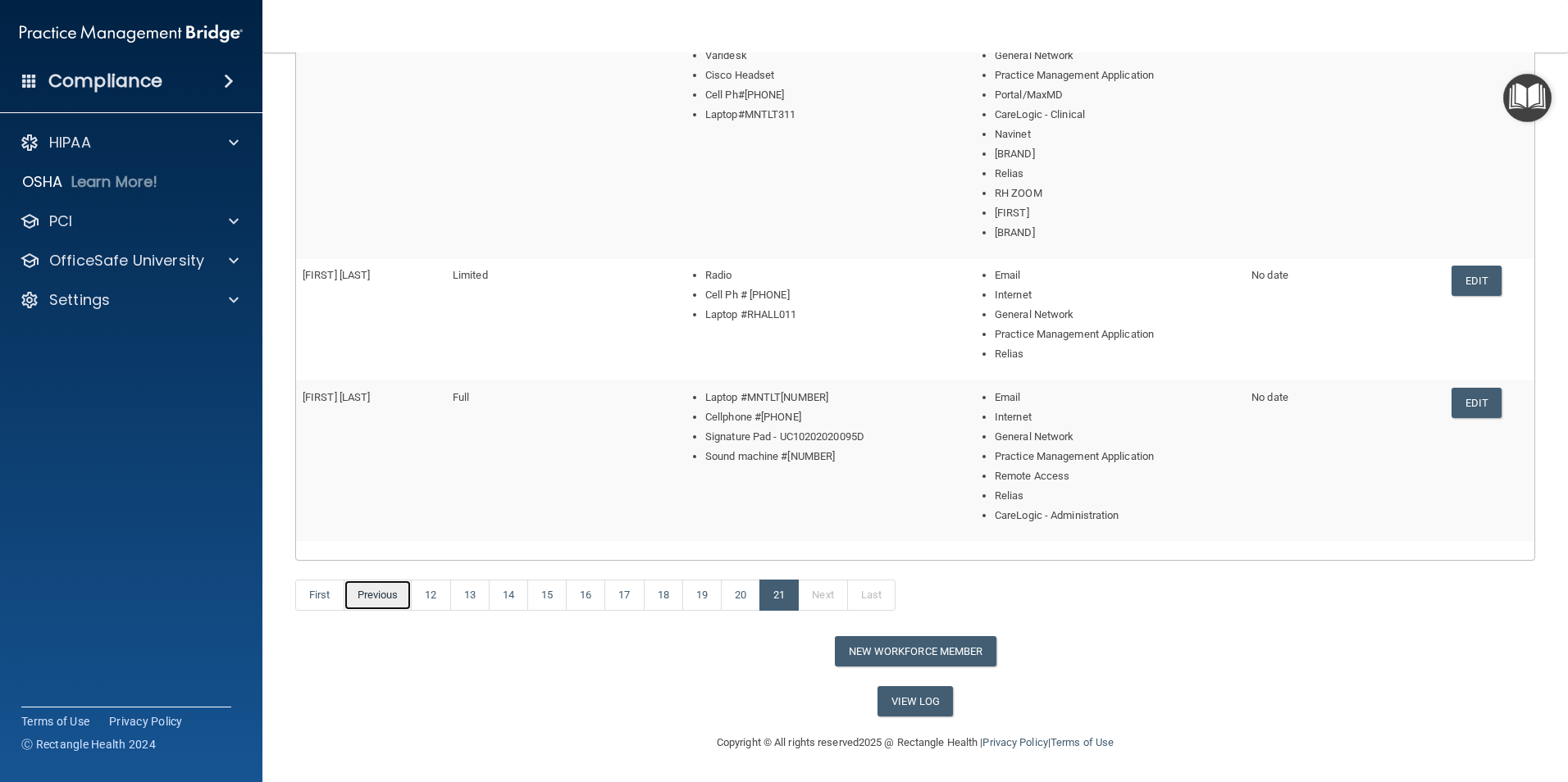 click on "Previous" at bounding box center [378, 595] 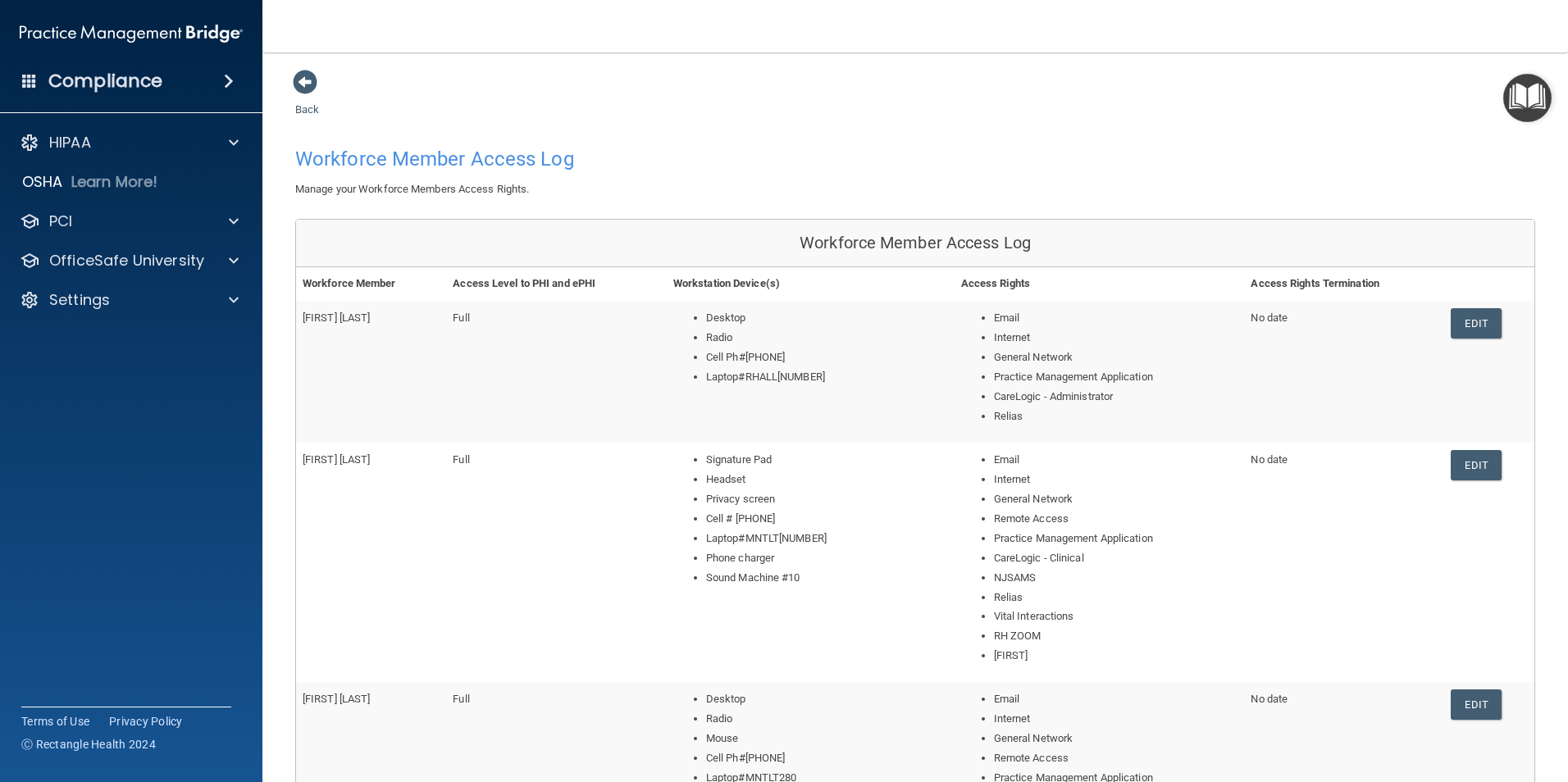 scroll, scrollTop: 722, scrollLeft: 0, axis: vertical 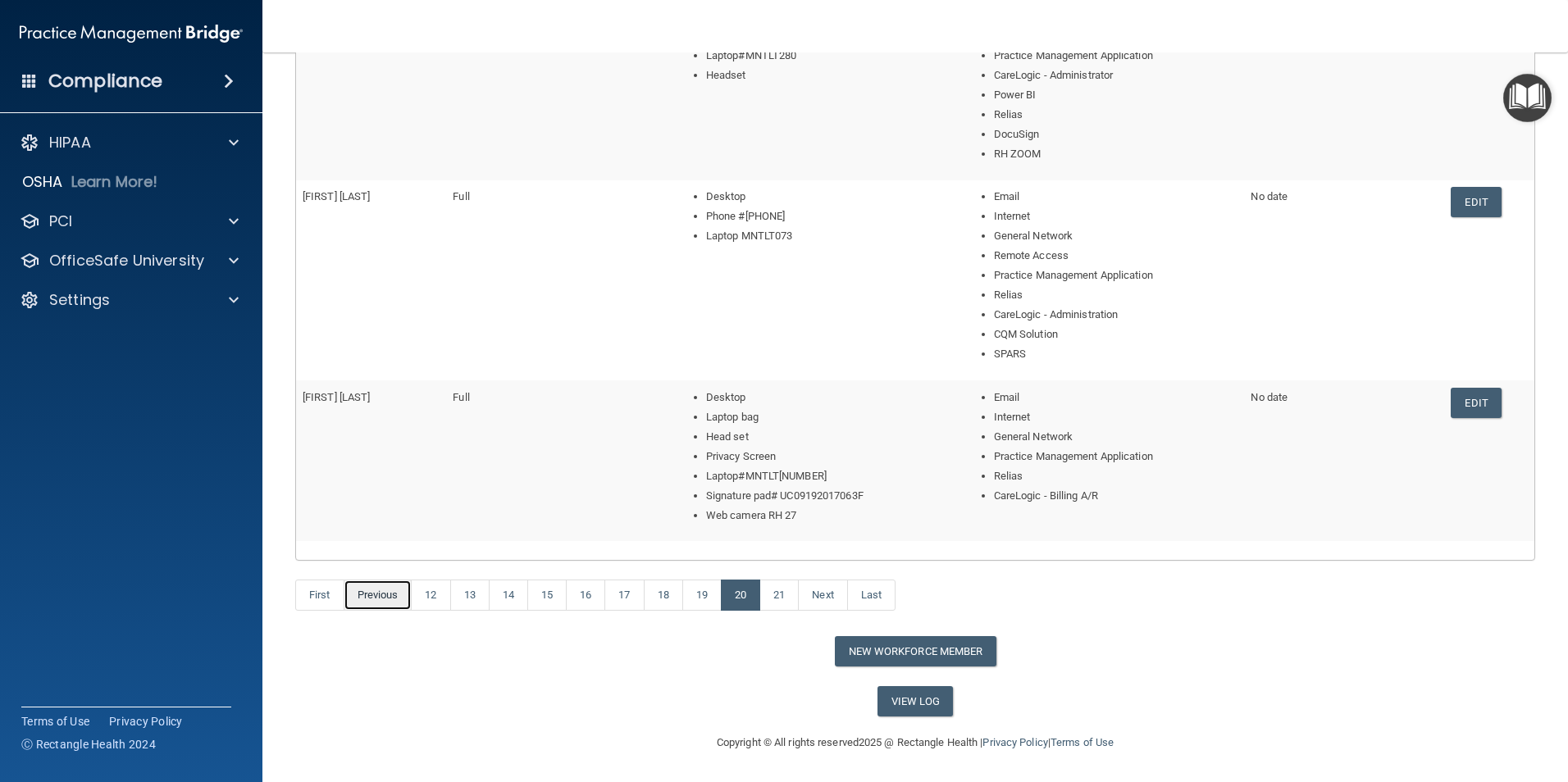 click on "Previous" at bounding box center (378, 595) 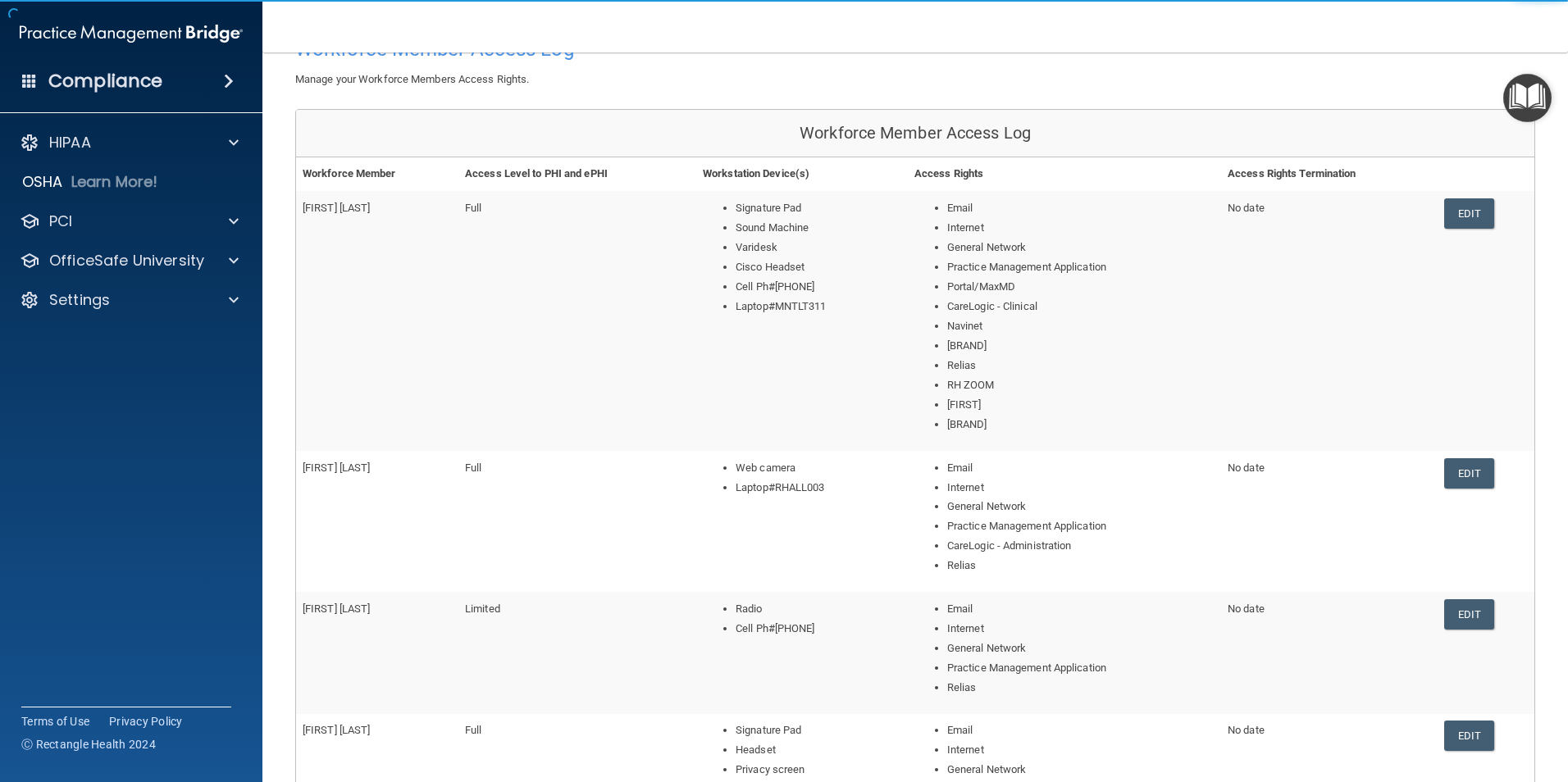 scroll, scrollTop: 722, scrollLeft: 0, axis: vertical 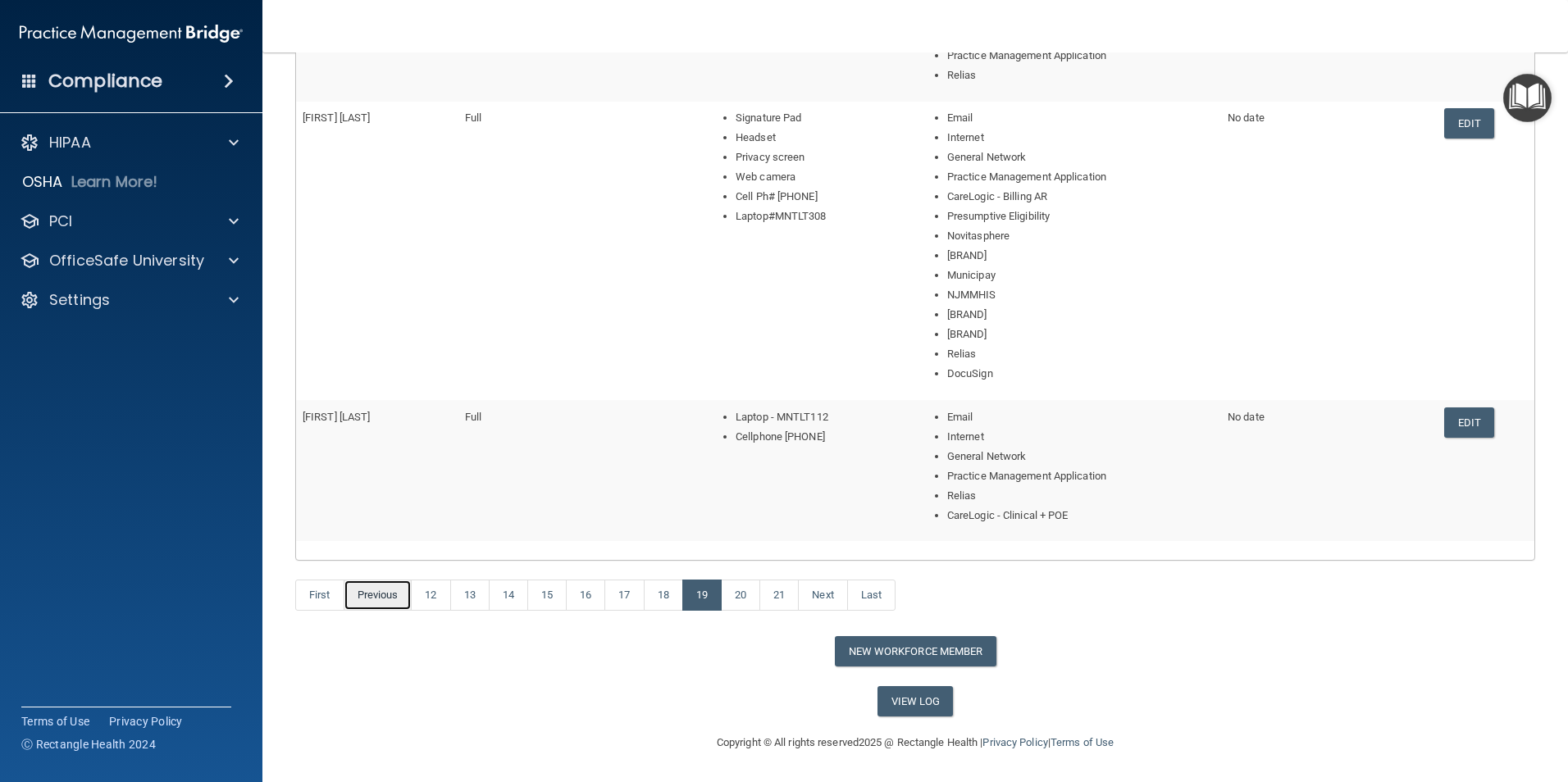 click on "Previous" at bounding box center [378, 595] 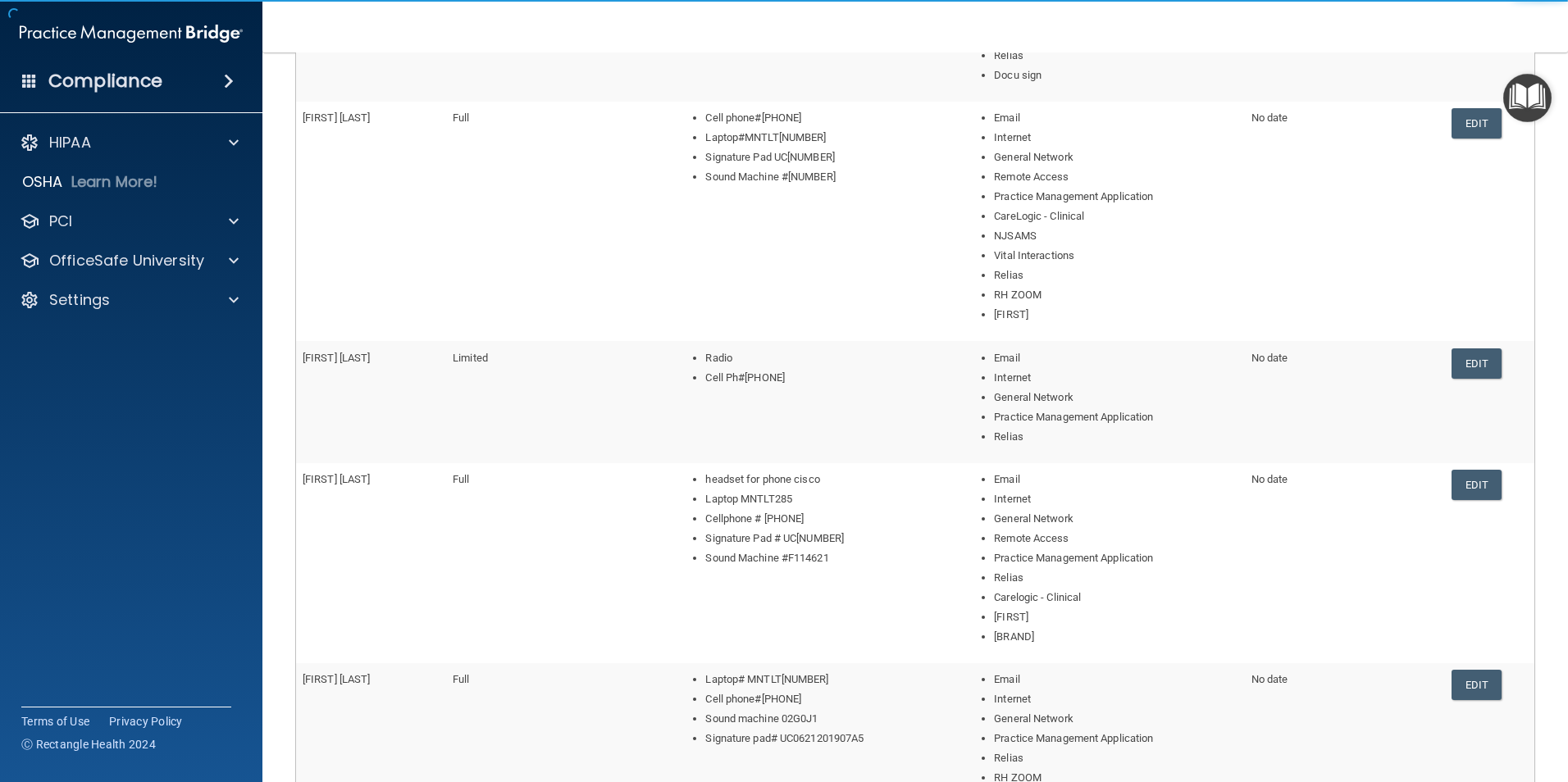 scroll, scrollTop: 998, scrollLeft: 0, axis: vertical 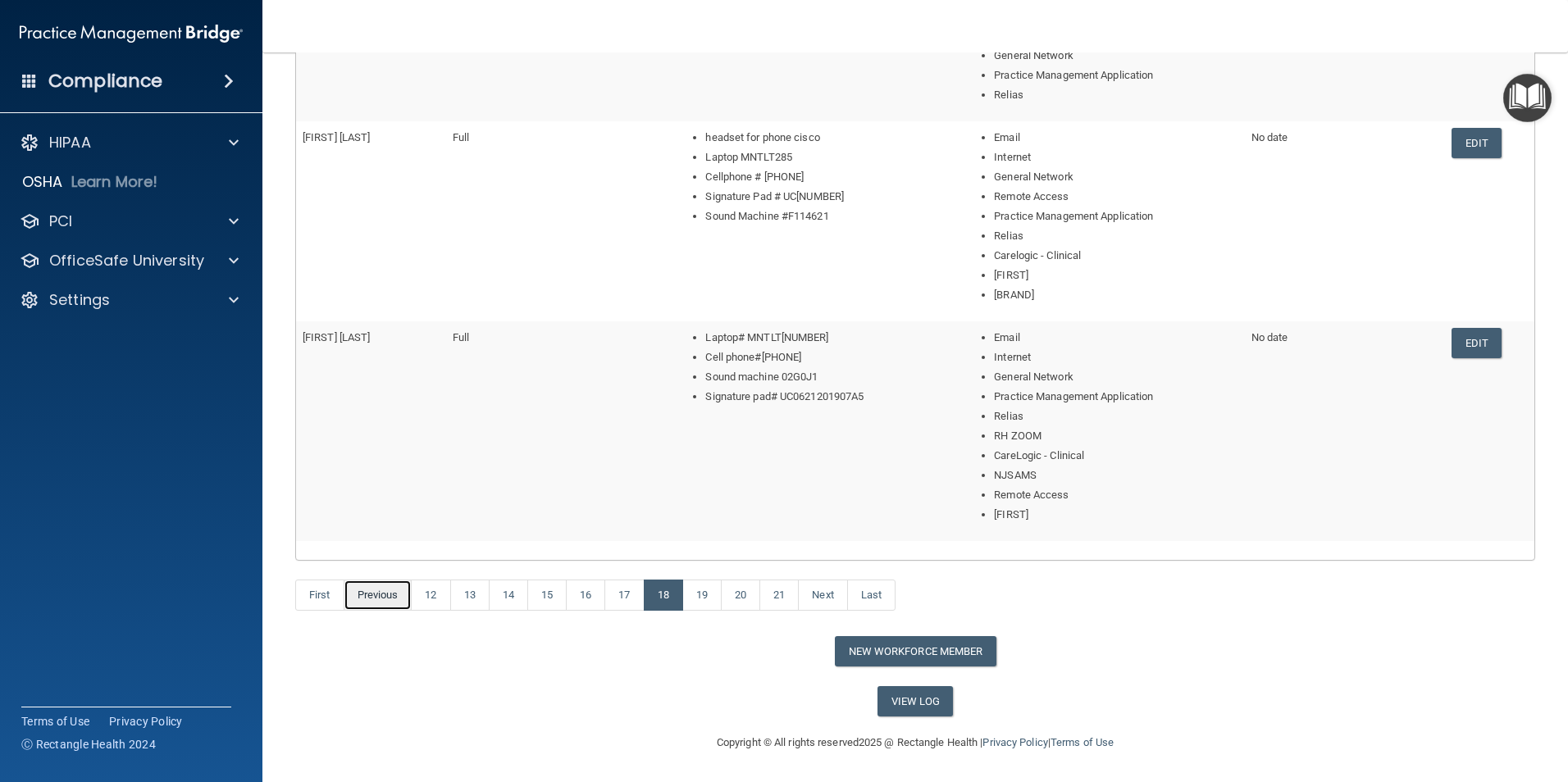 click on "Previous" at bounding box center (378, 595) 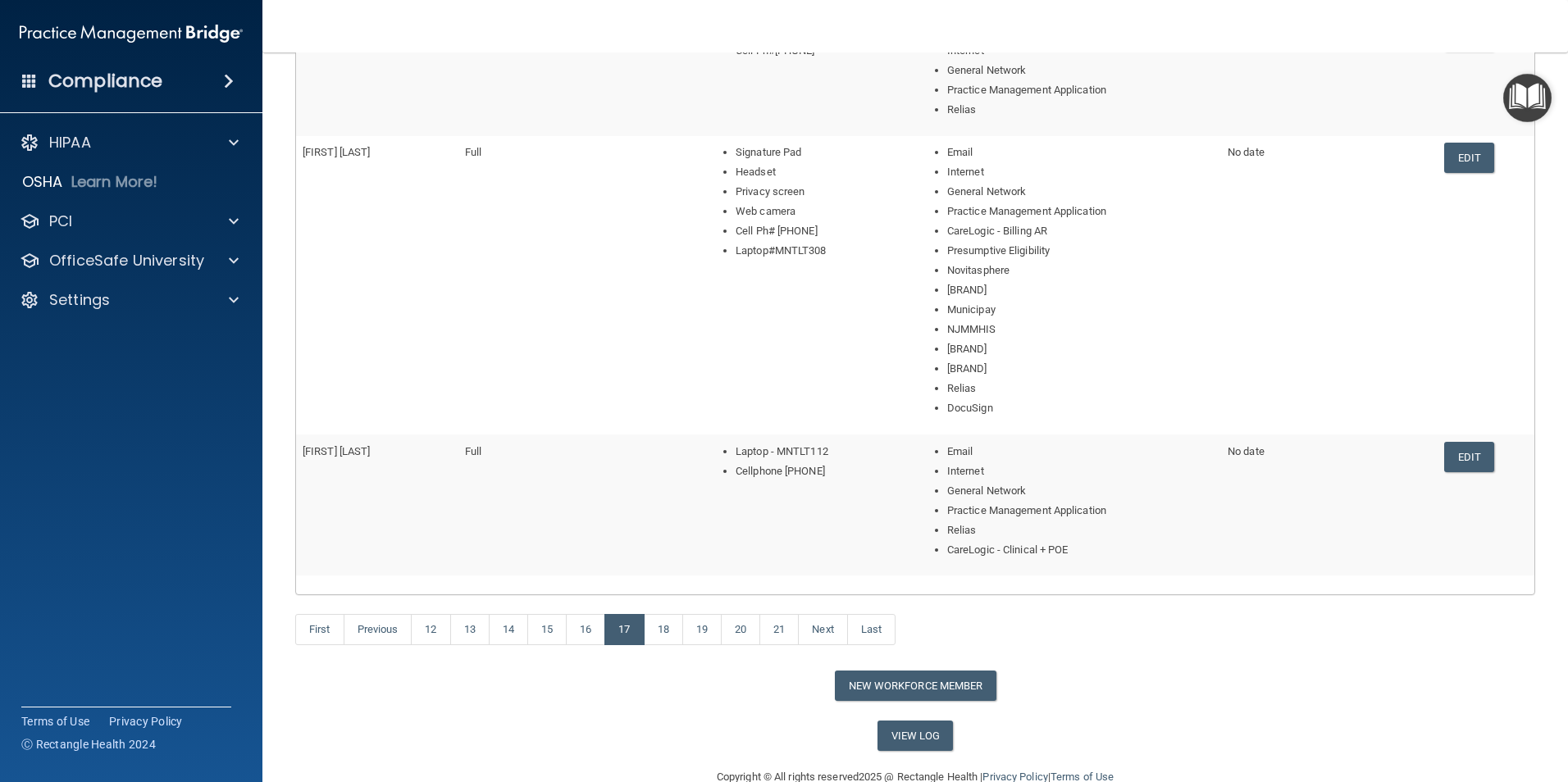 scroll, scrollTop: 722, scrollLeft: 0, axis: vertical 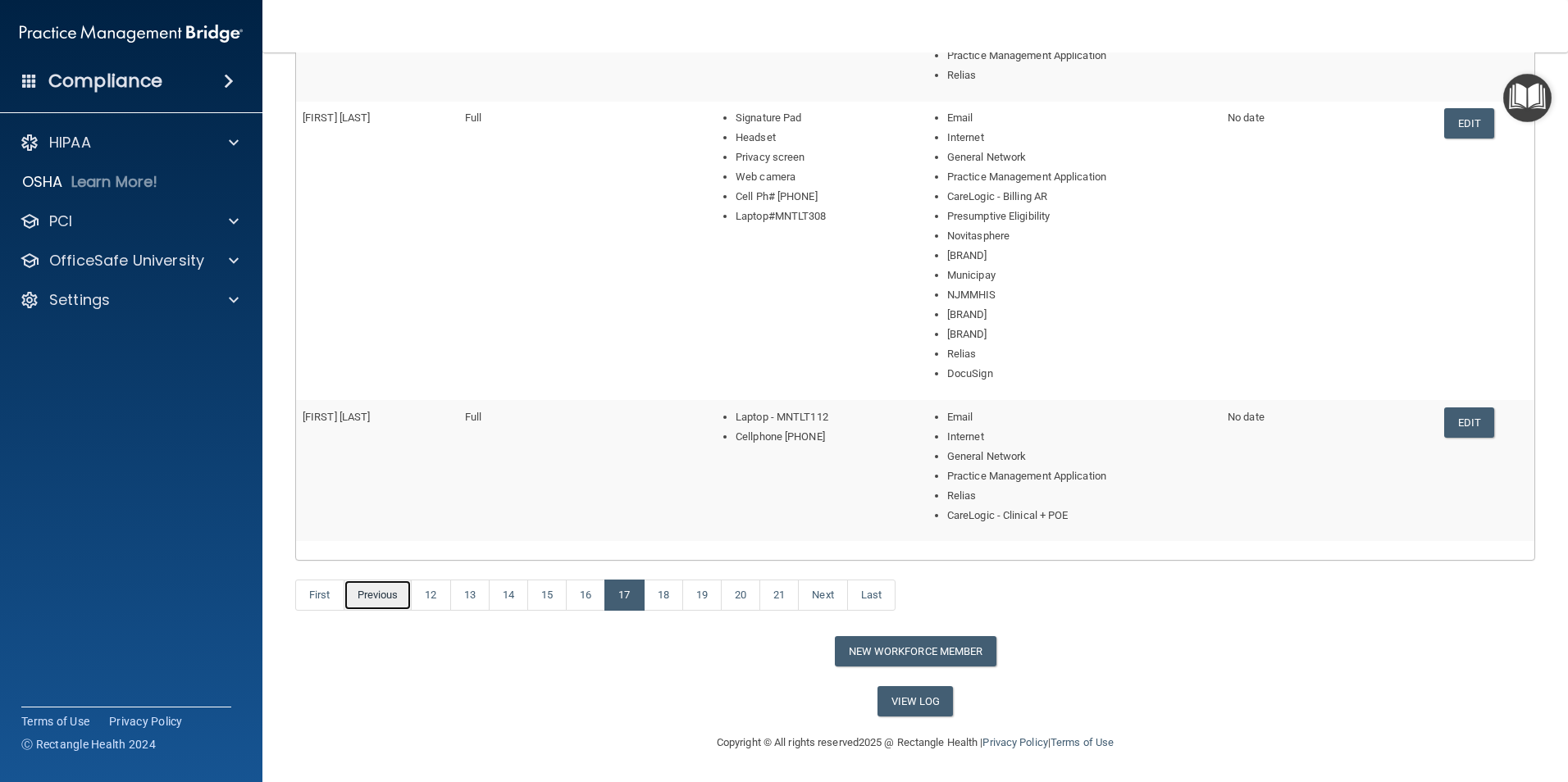 click on "Previous" at bounding box center (378, 595) 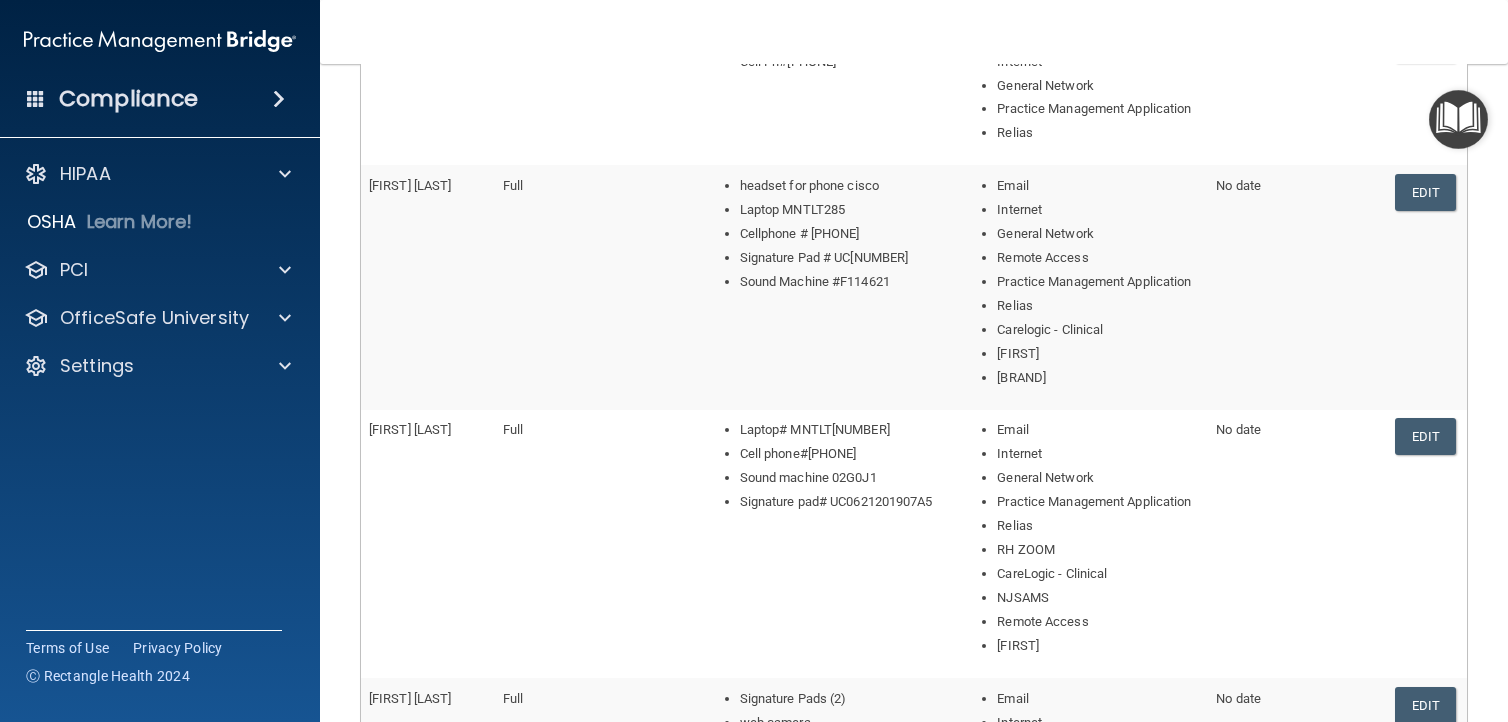scroll, scrollTop: 200, scrollLeft: 0, axis: vertical 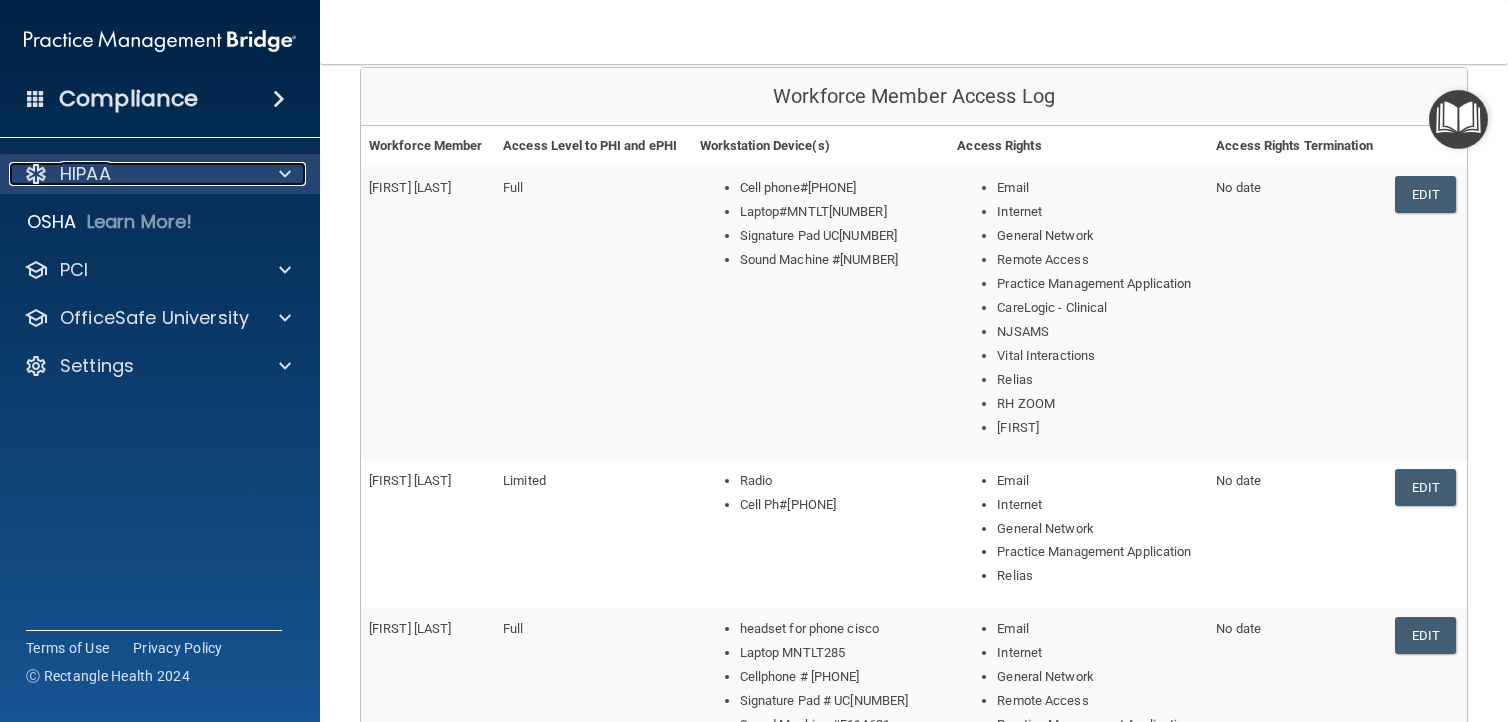click on "HIPAA" at bounding box center [133, 174] 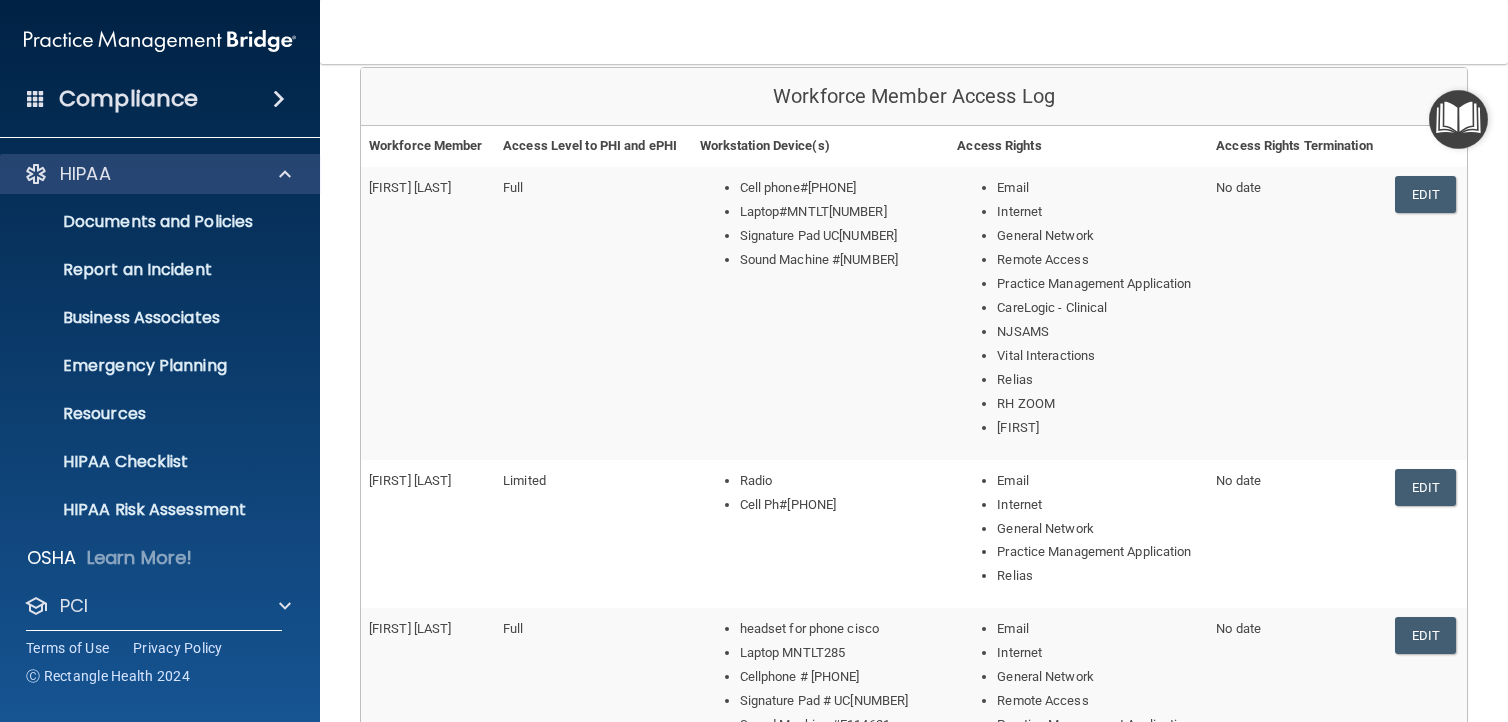 click on "HIPAA" at bounding box center [160, 174] 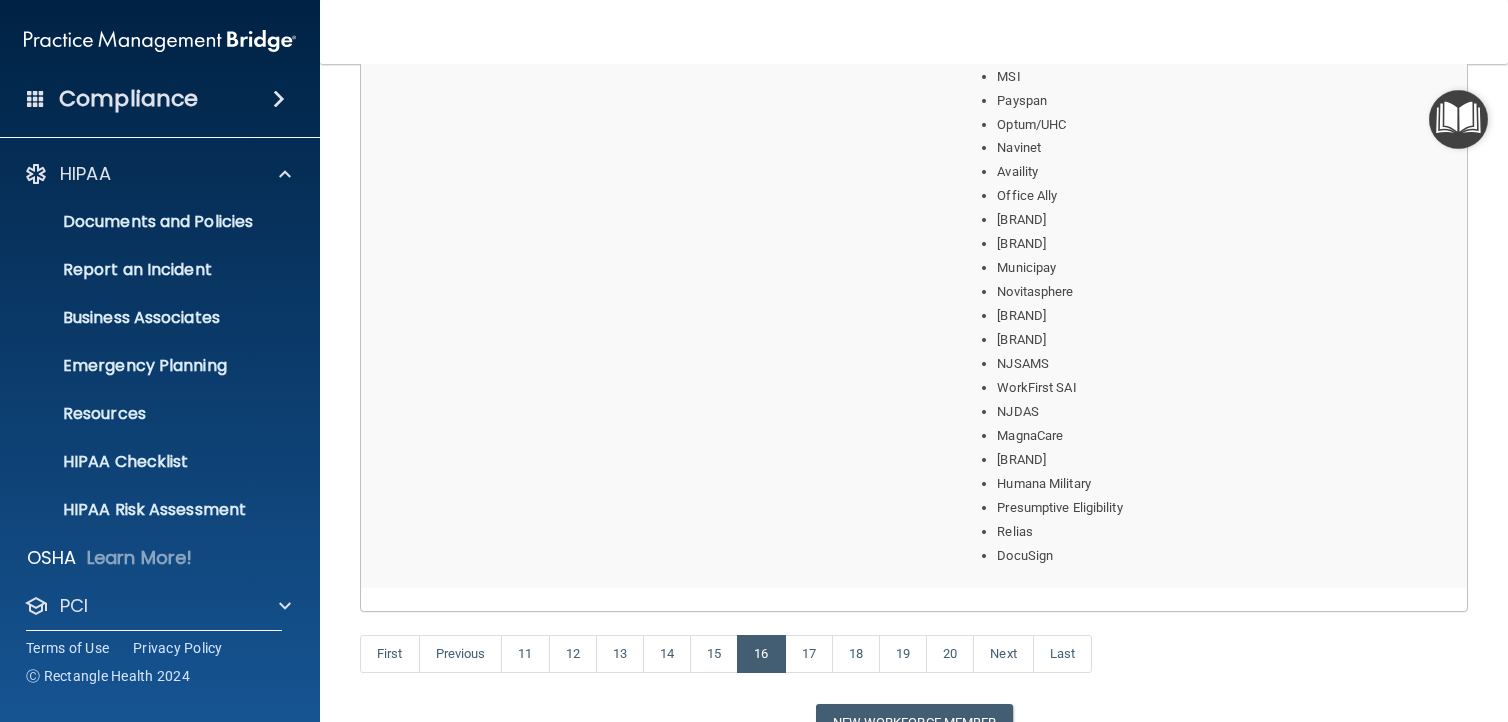 scroll, scrollTop: 1617, scrollLeft: 0, axis: vertical 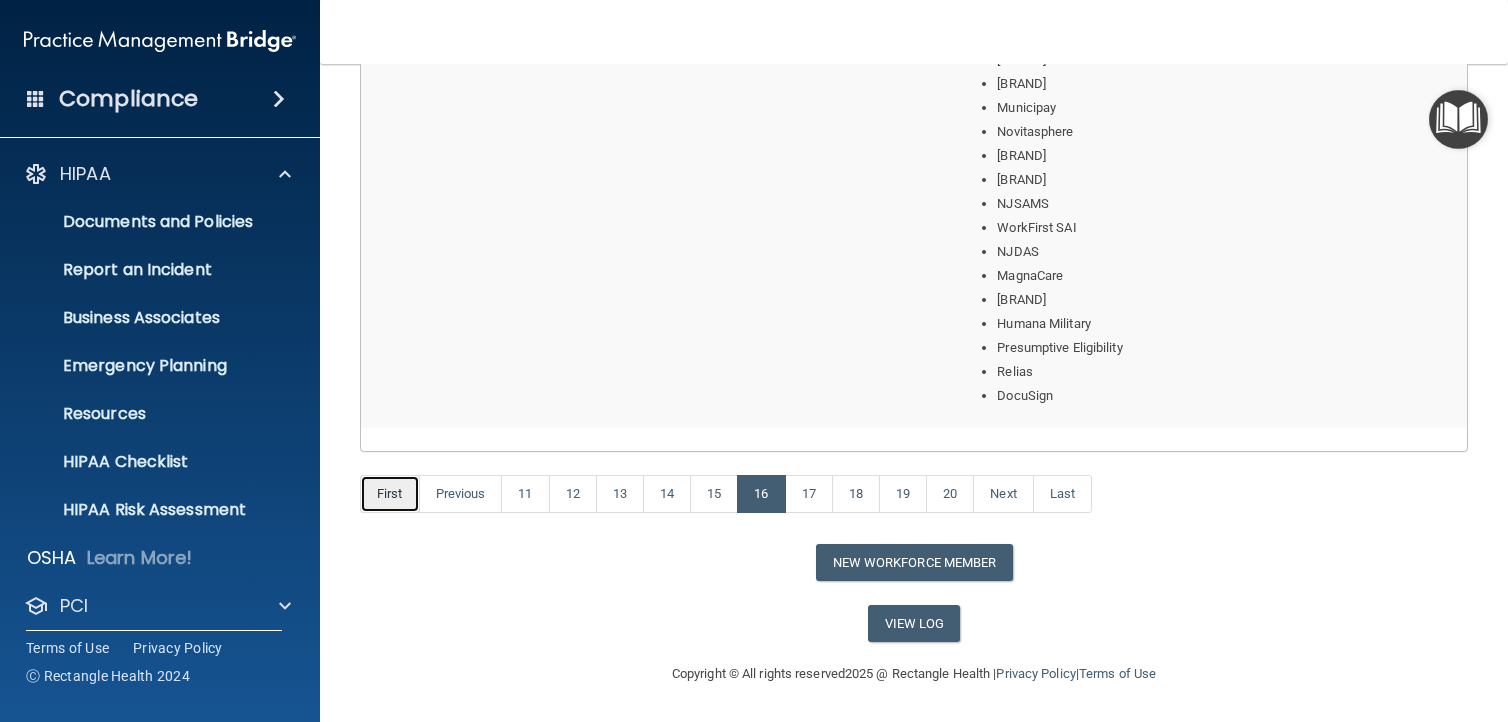drag, startPoint x: 401, startPoint y: 494, endPoint x: 381, endPoint y: 454, distance: 44.72136 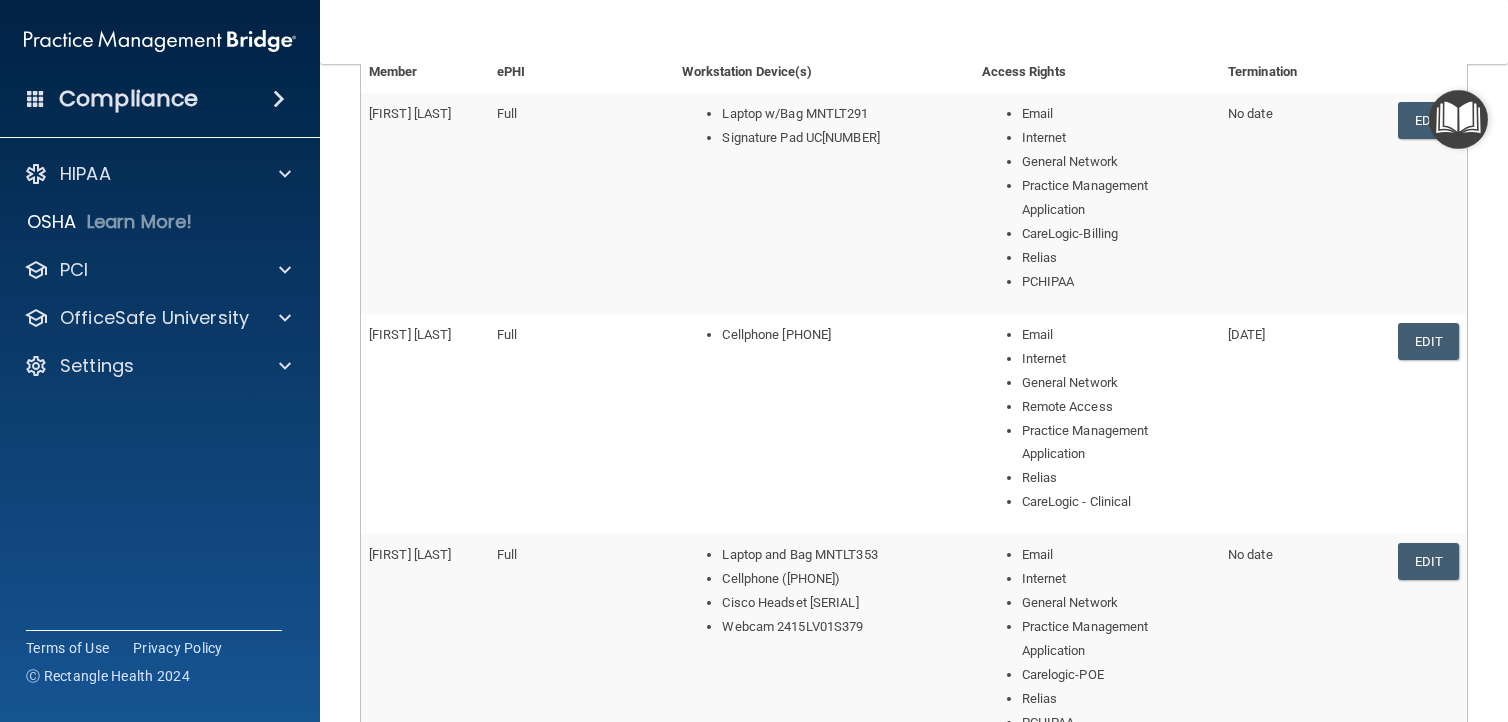 scroll, scrollTop: 0, scrollLeft: 0, axis: both 